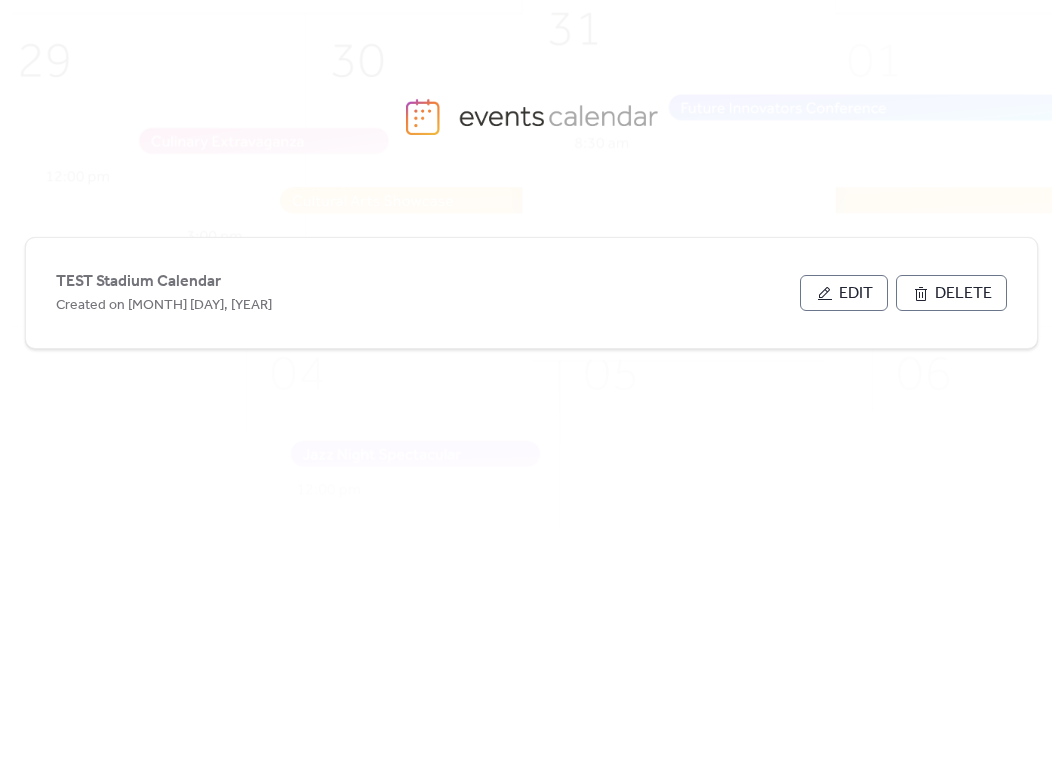 scroll, scrollTop: 0, scrollLeft: 0, axis: both 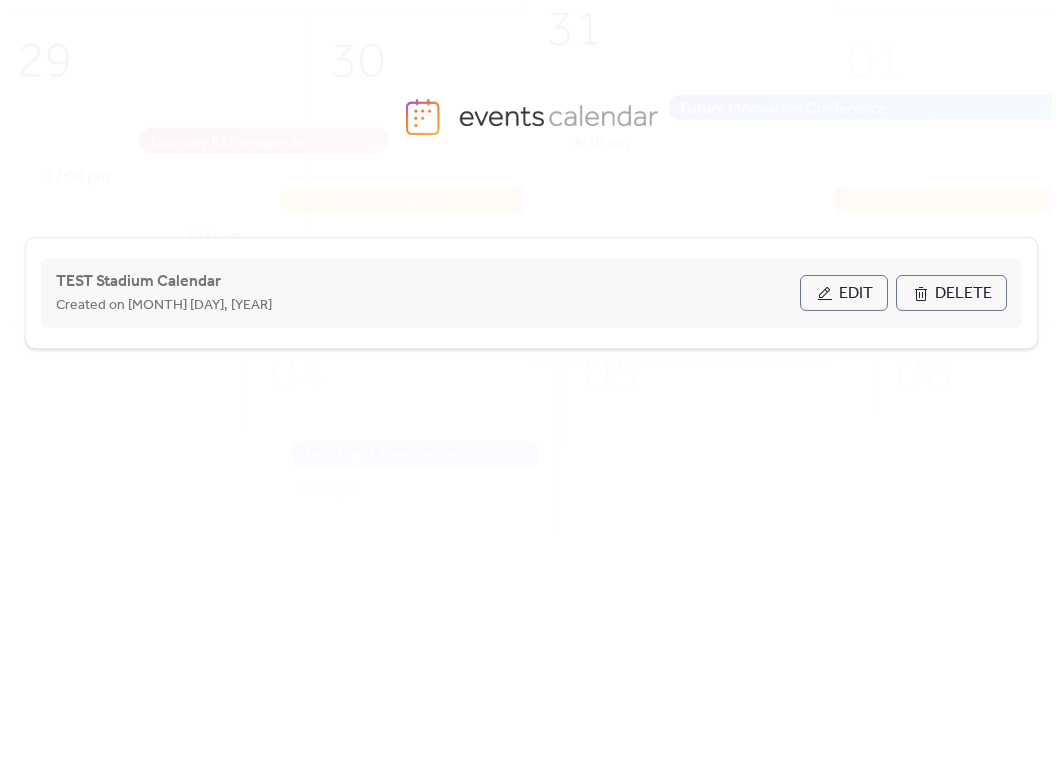click on "Edit" at bounding box center [856, 294] 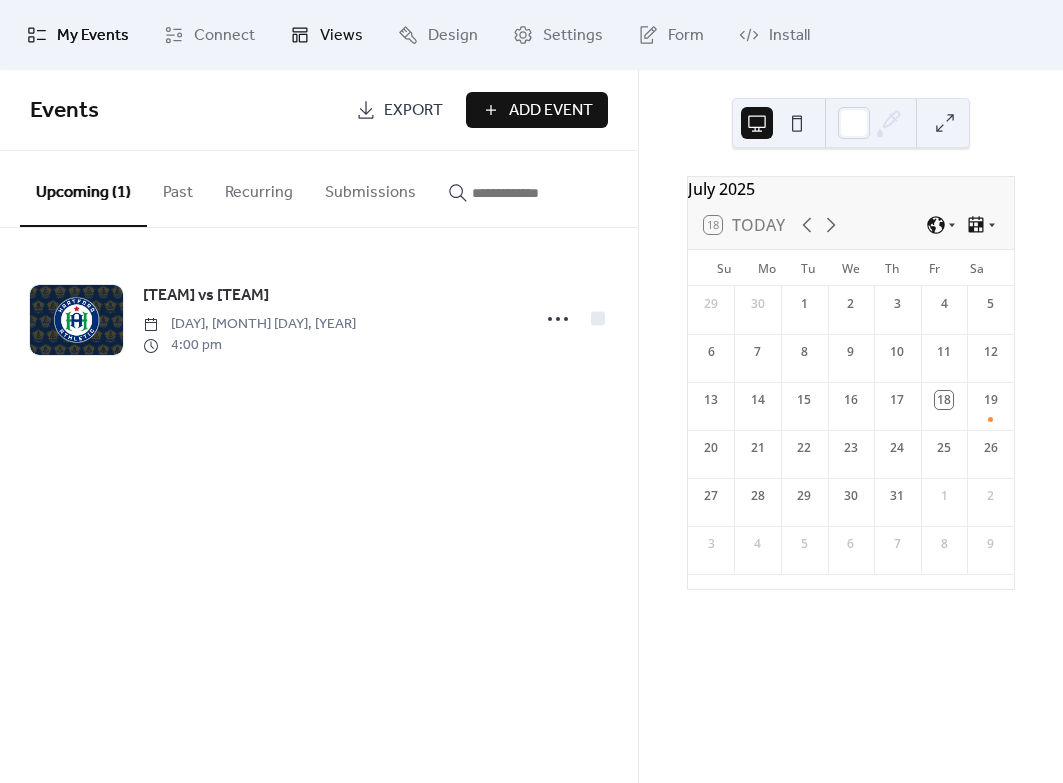 click on "Views" at bounding box center [341, 36] 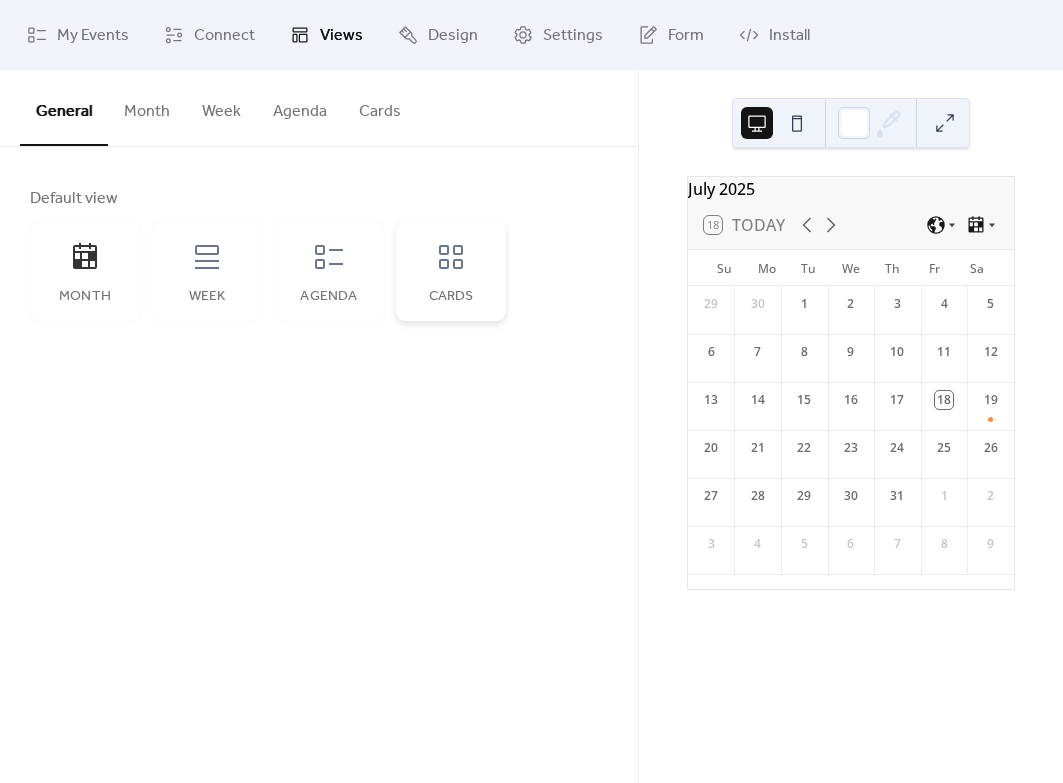click 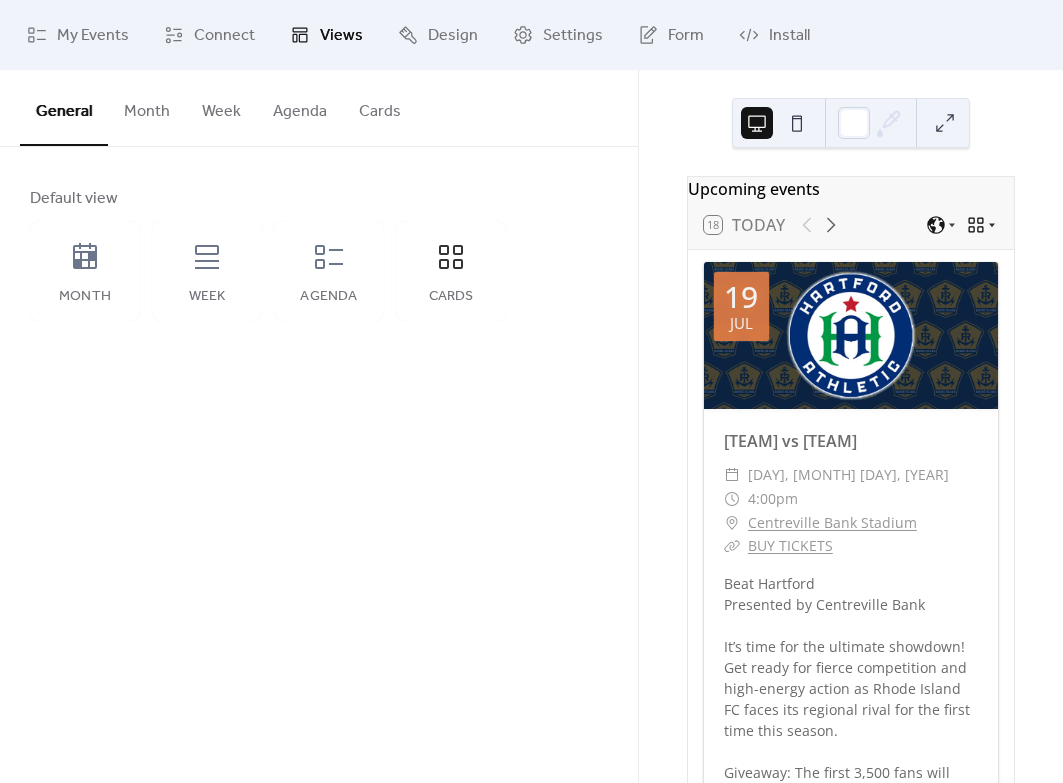click 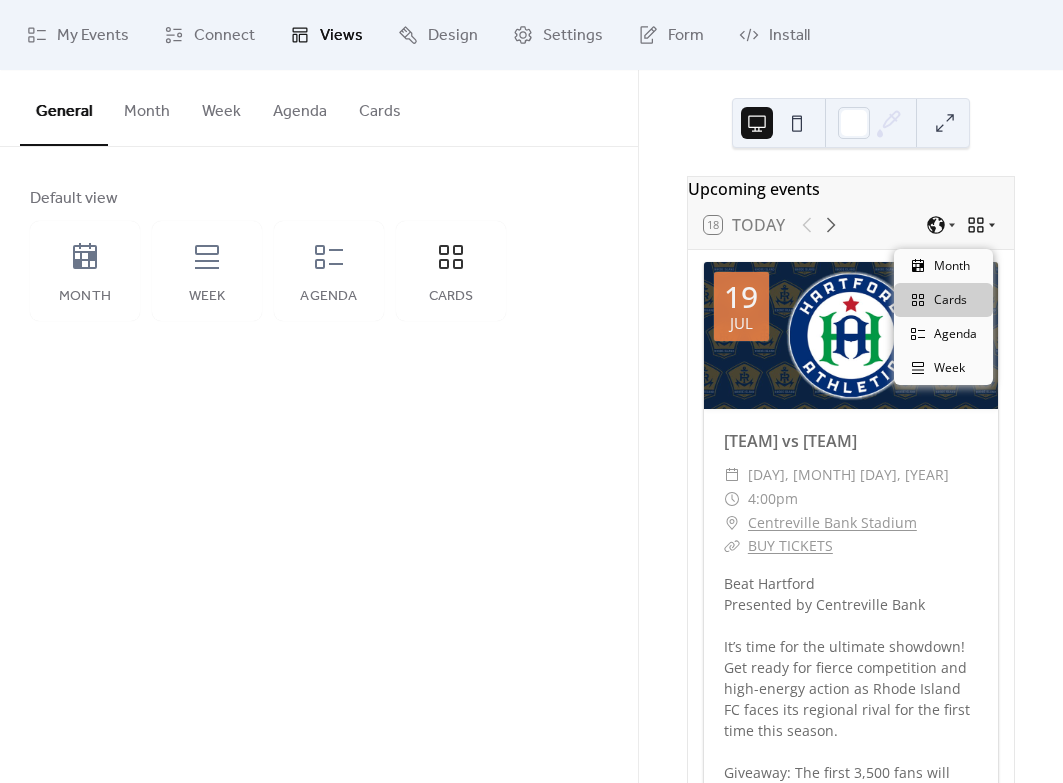 click 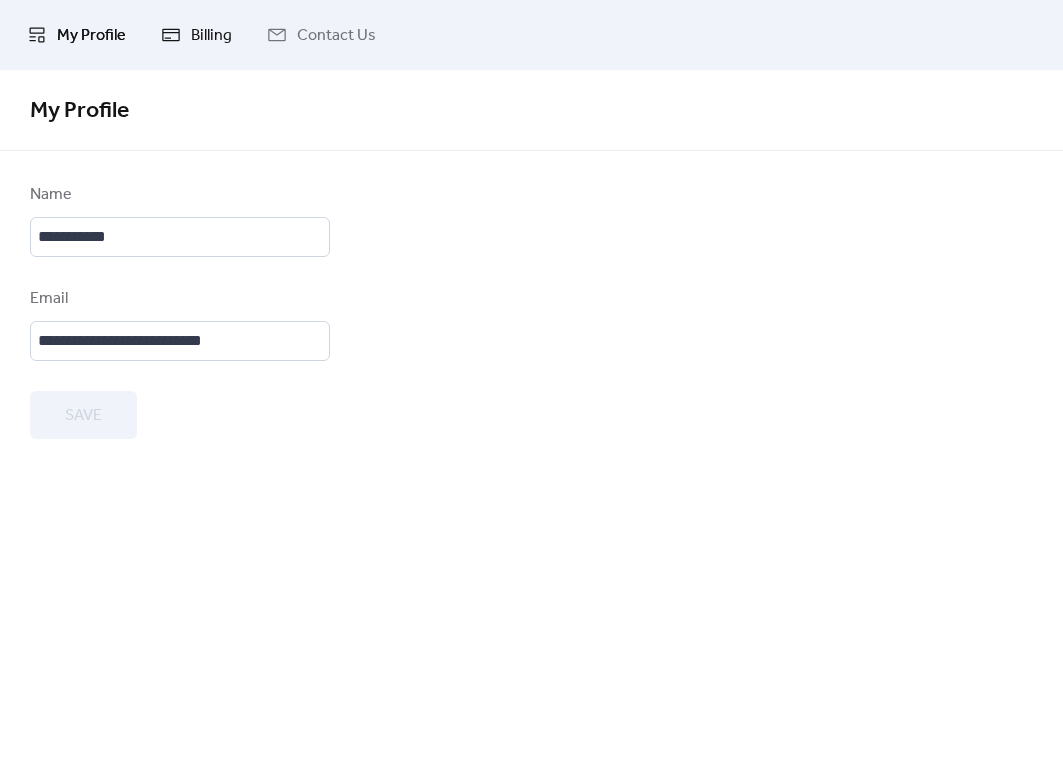 click on "Billing" at bounding box center (211, 36) 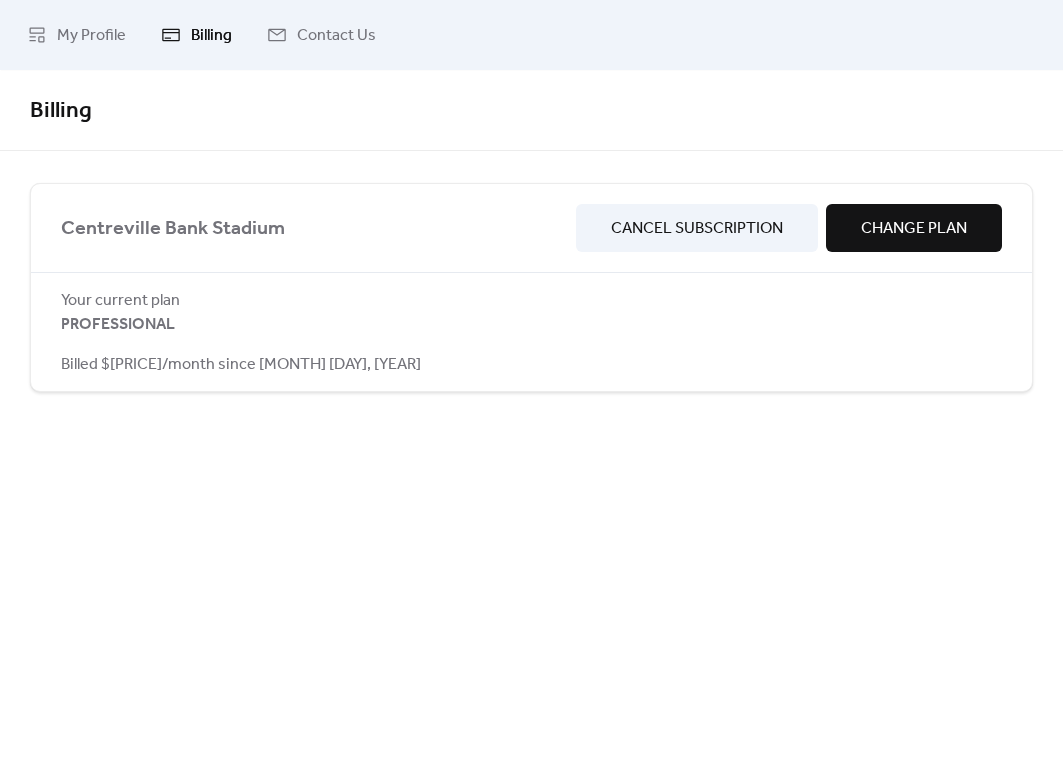 click on "Change Plan" at bounding box center [914, 229] 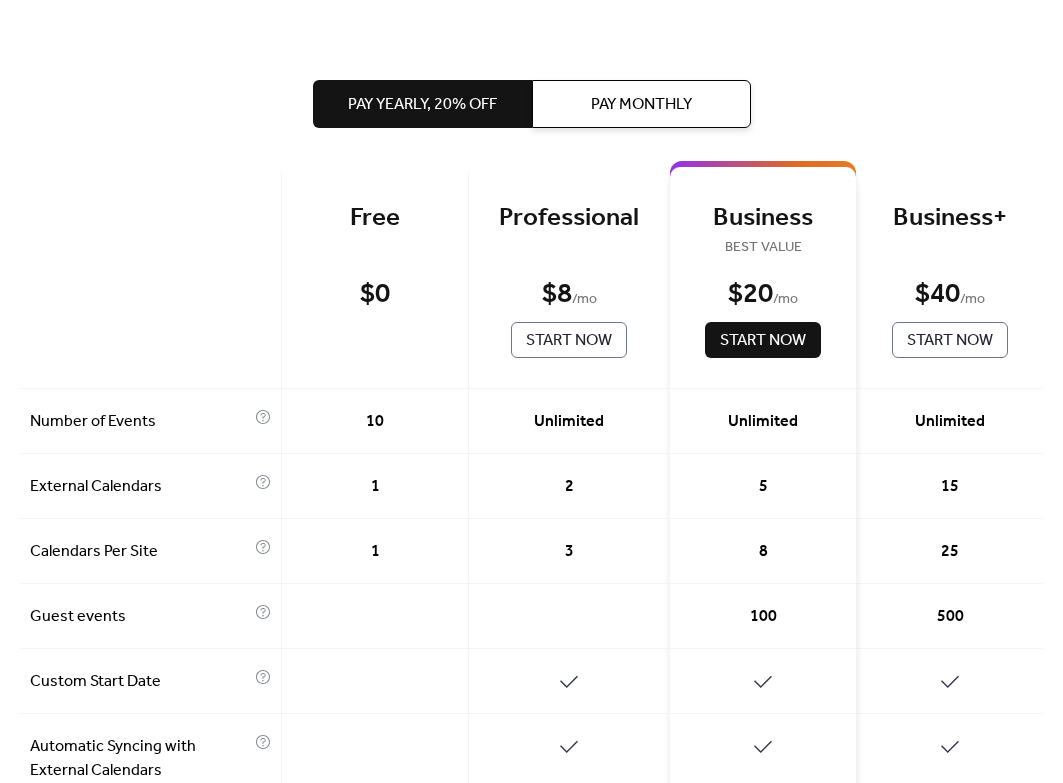 scroll, scrollTop: 39, scrollLeft: 0, axis: vertical 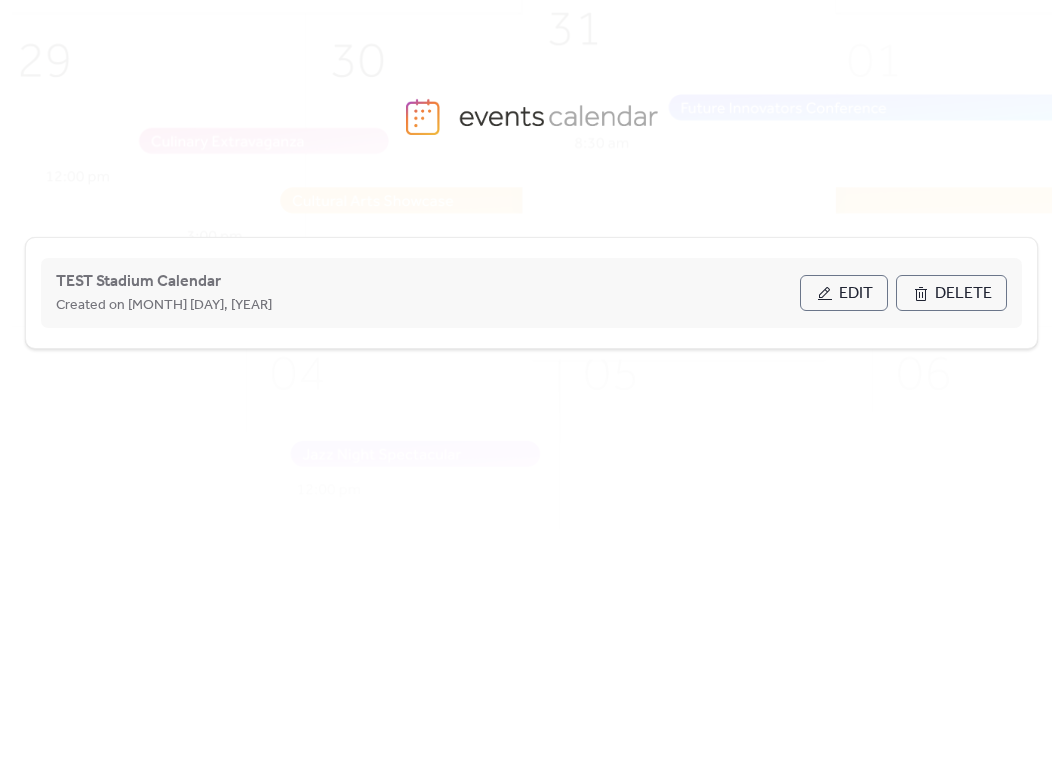 click on "Edit" at bounding box center (856, 294) 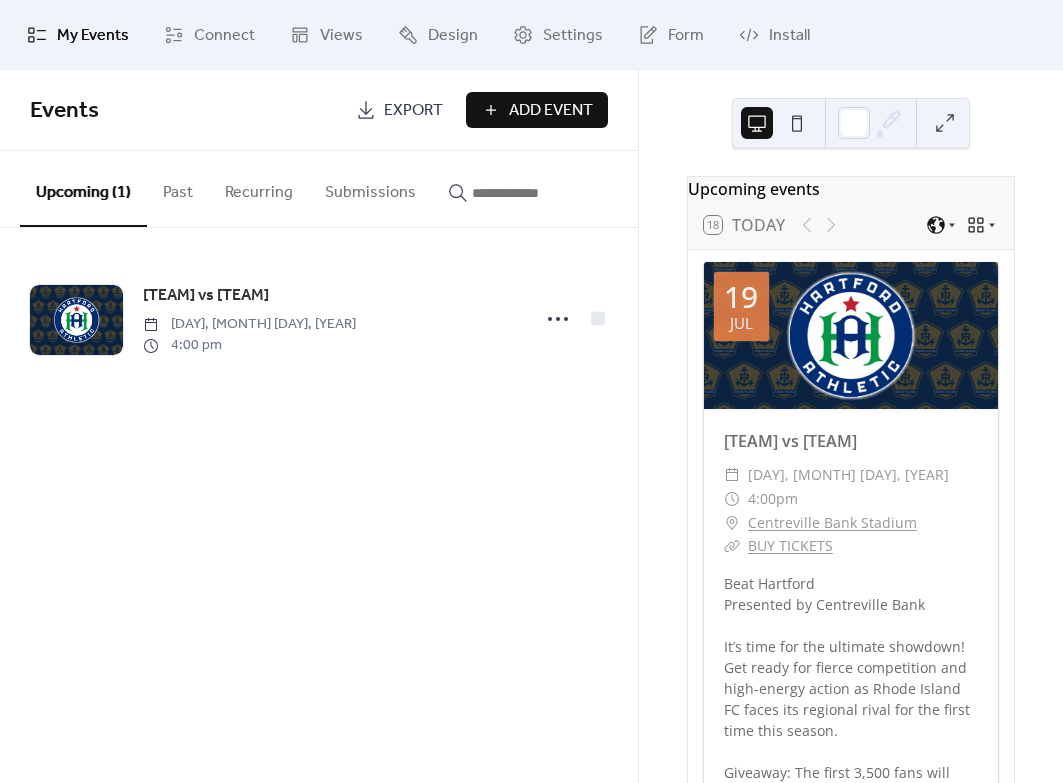 click on "Add Event" at bounding box center [551, 111] 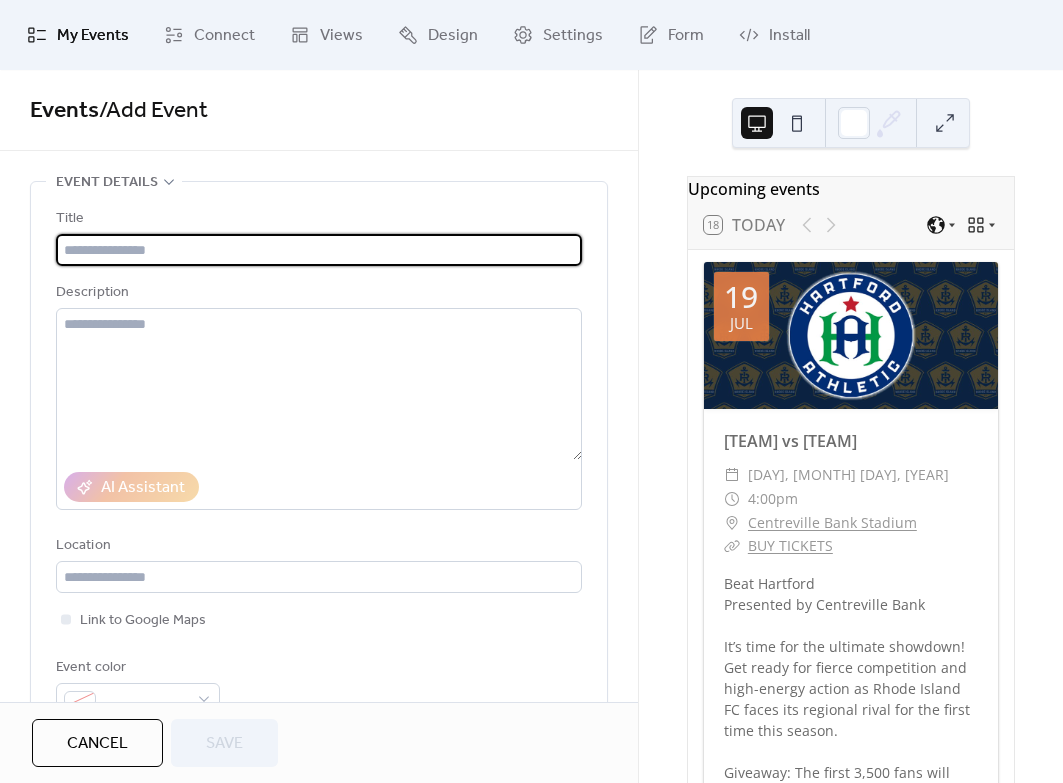 paste on "**********" 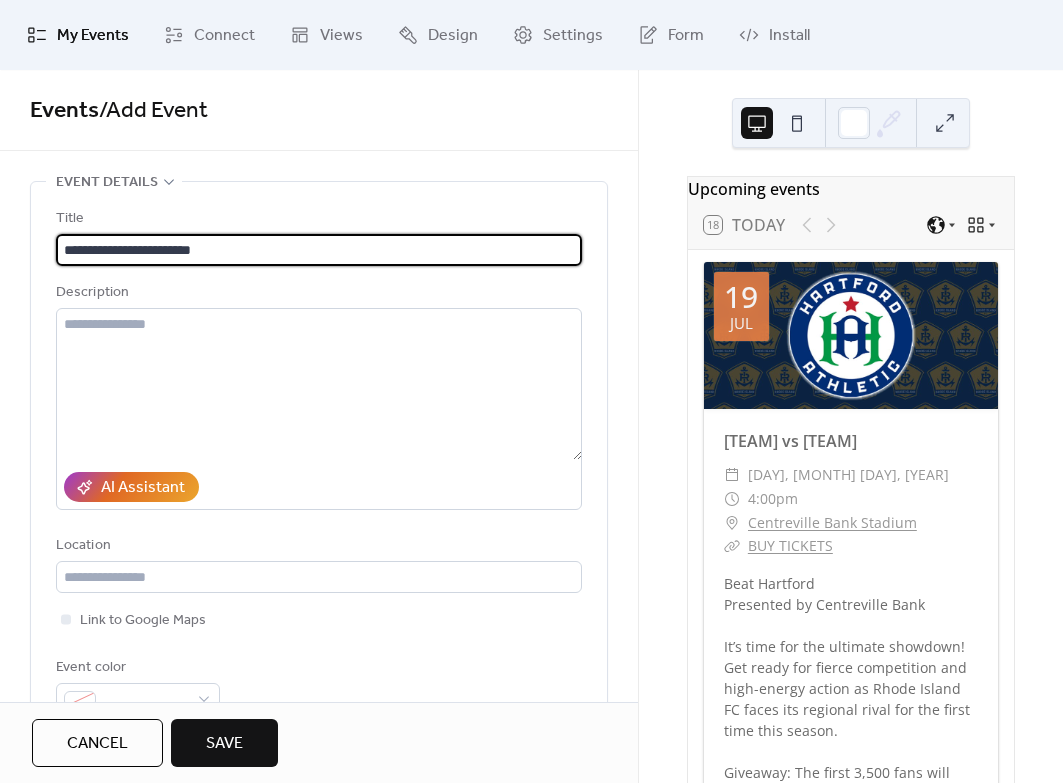 type on "**********" 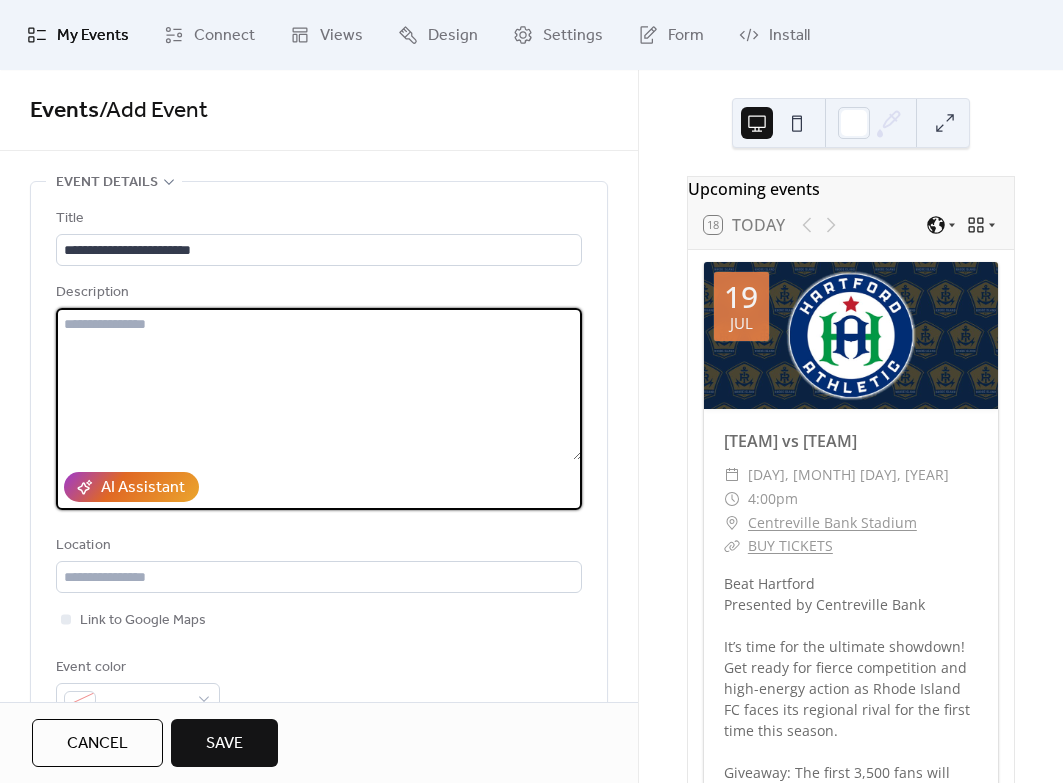 click at bounding box center [319, 384] 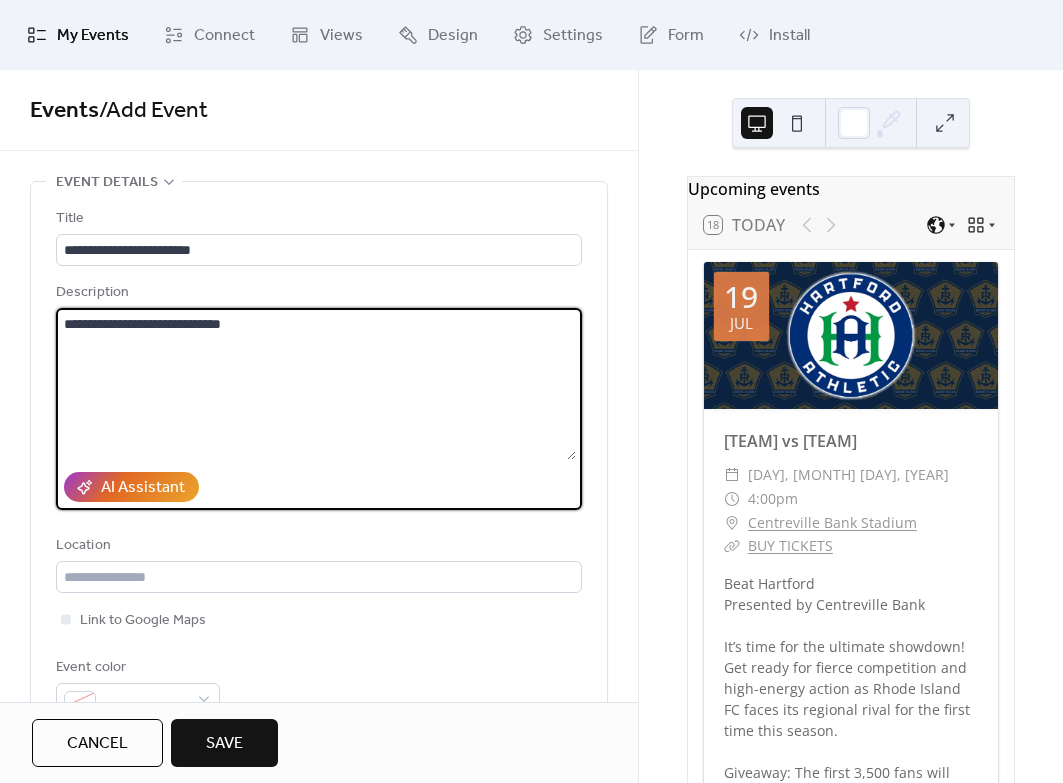 type on "**********" 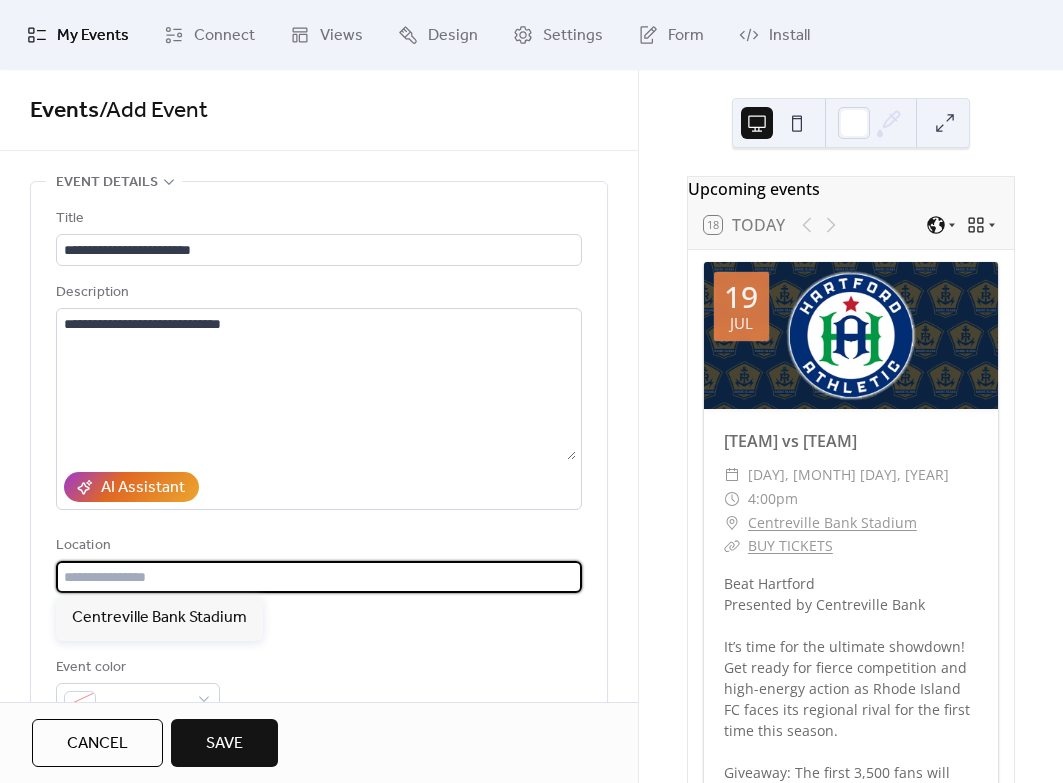 click at bounding box center [319, 577] 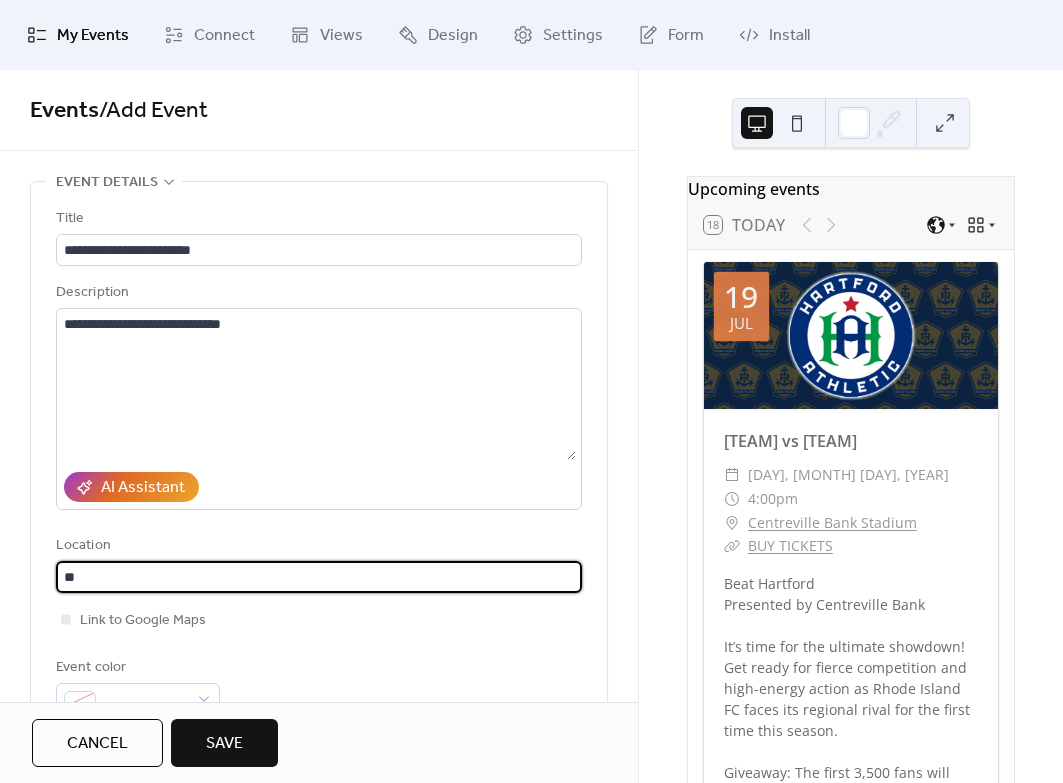 type on "*" 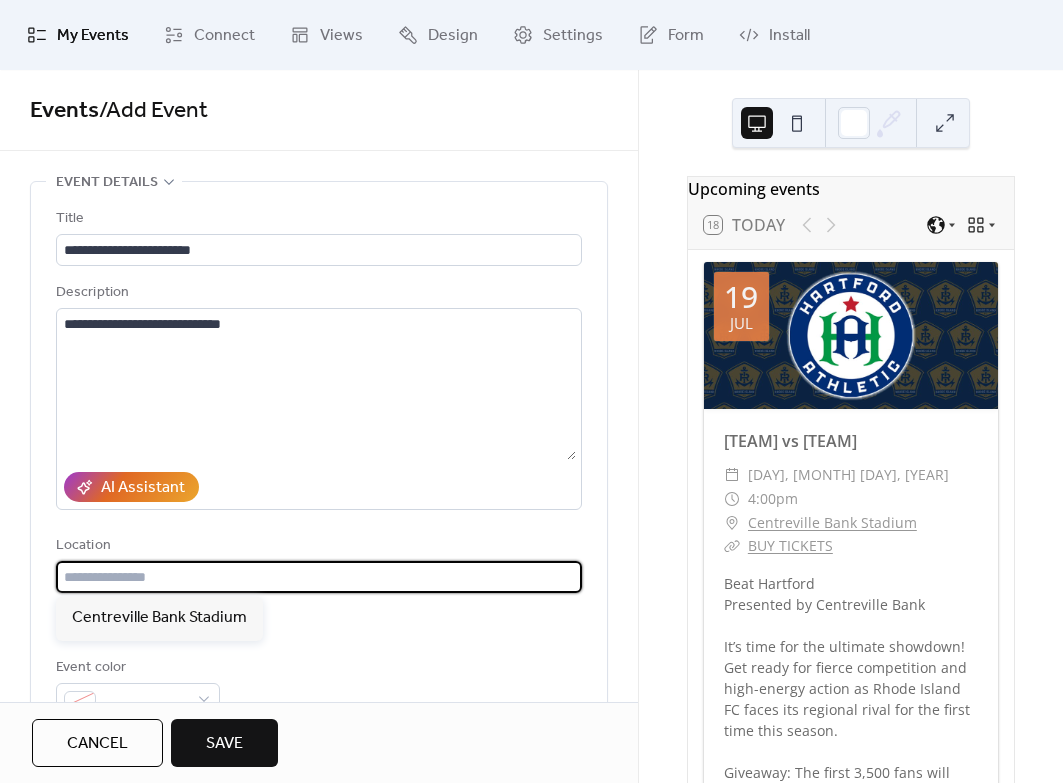 paste on "**********" 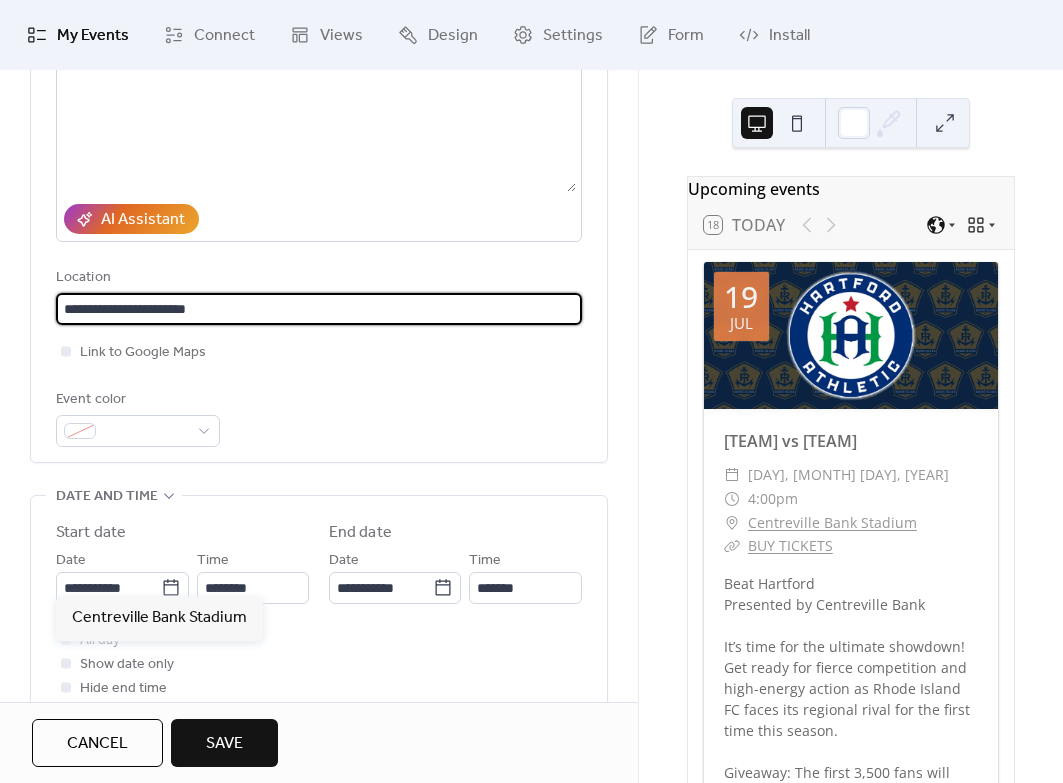 scroll, scrollTop: 272, scrollLeft: 0, axis: vertical 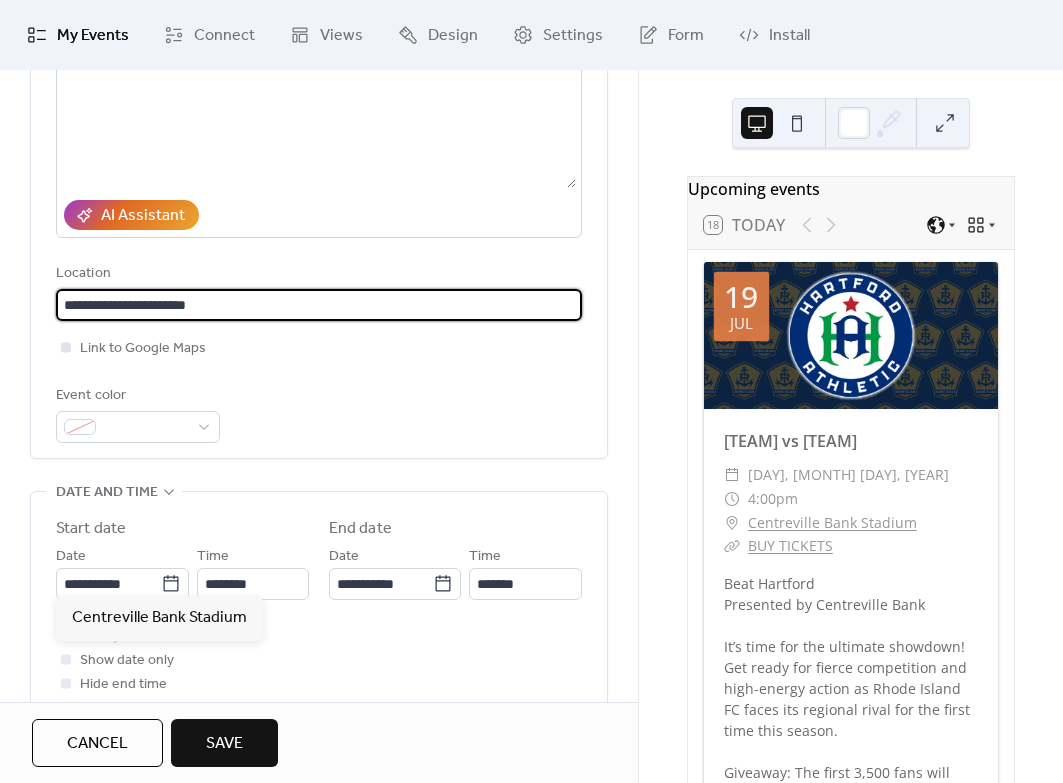 type on "**********" 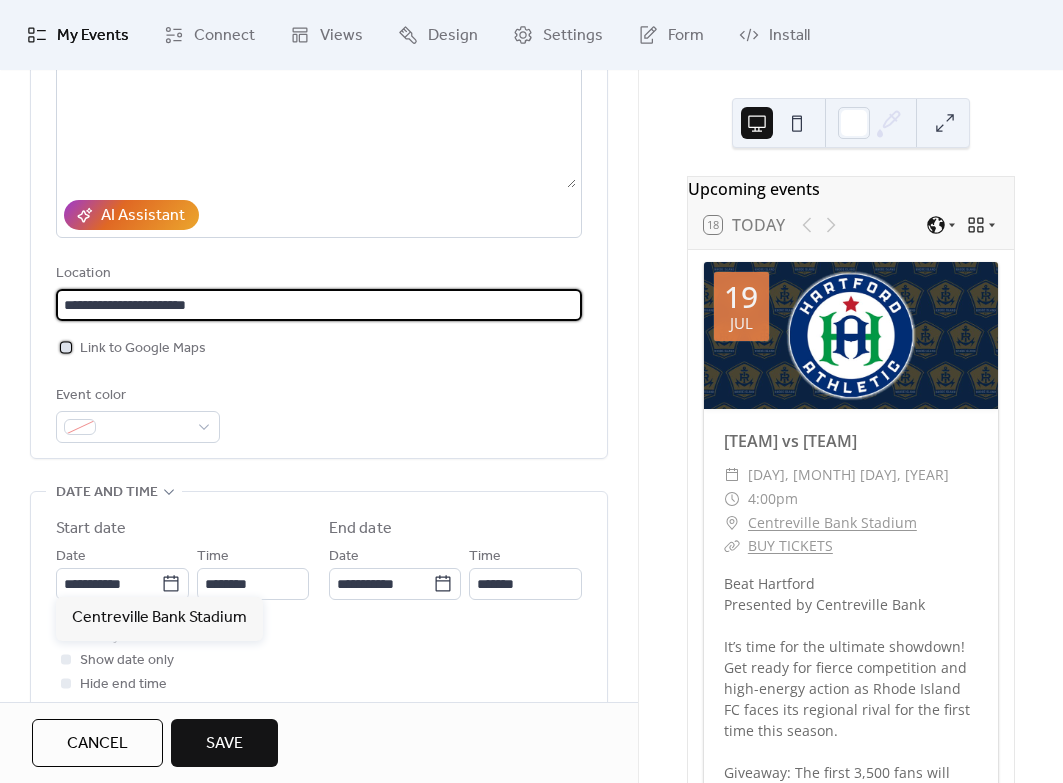 click at bounding box center (66, 347) 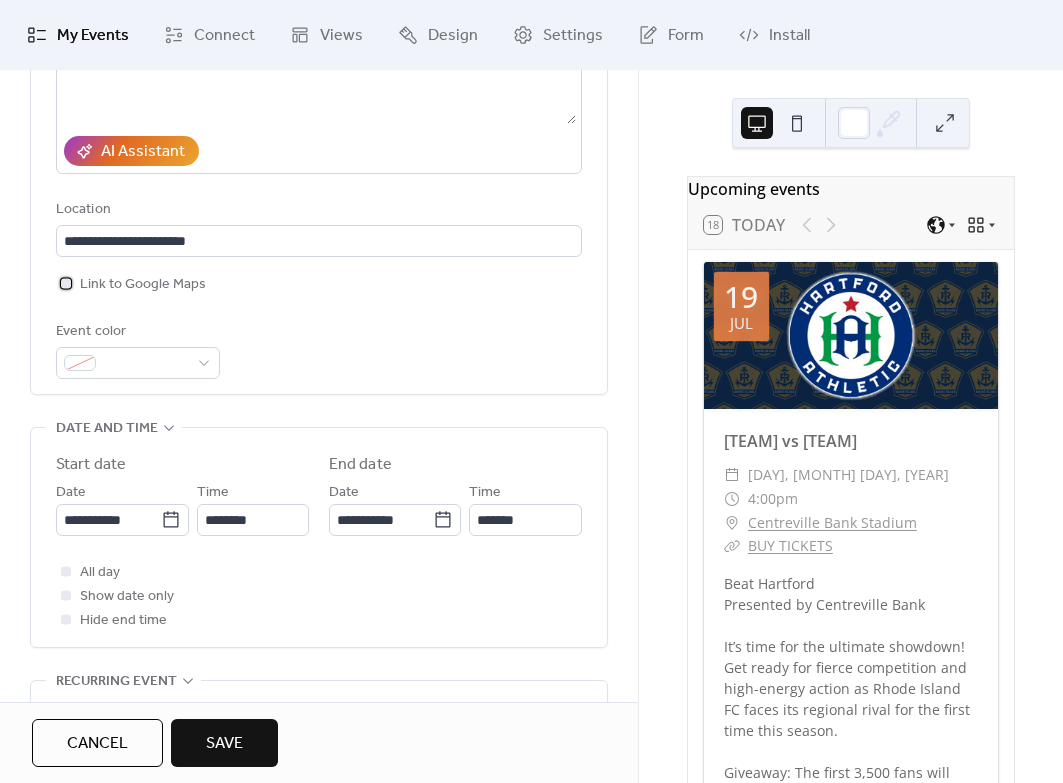 scroll, scrollTop: 337, scrollLeft: 0, axis: vertical 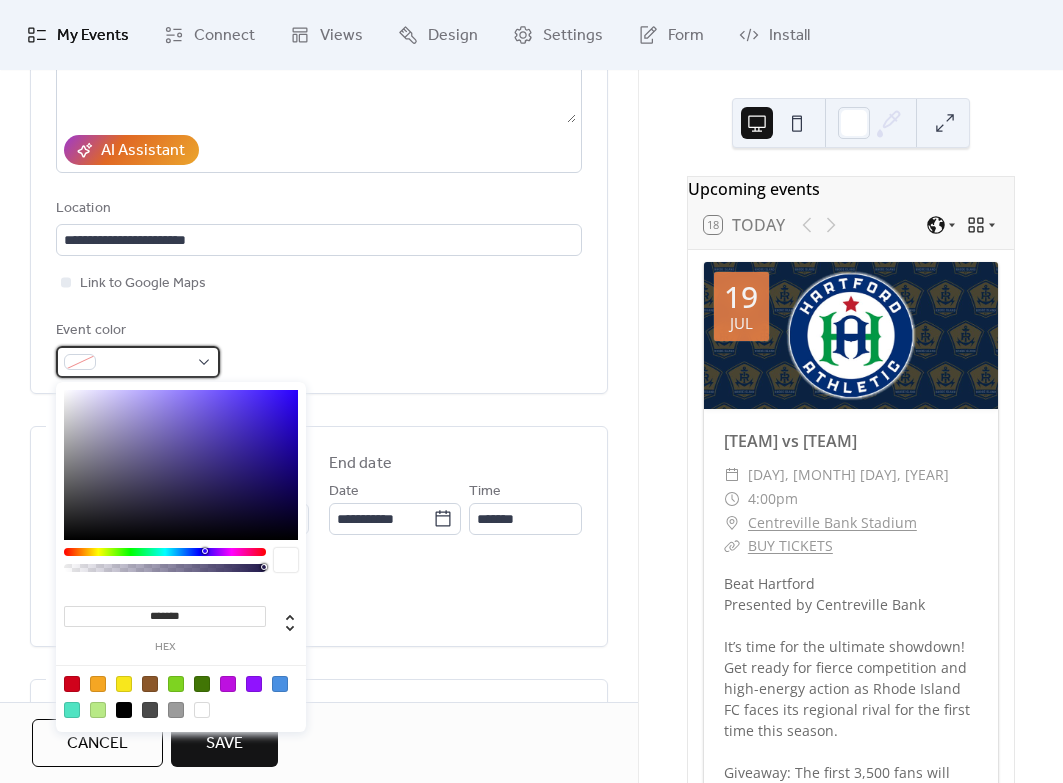 click at bounding box center [138, 362] 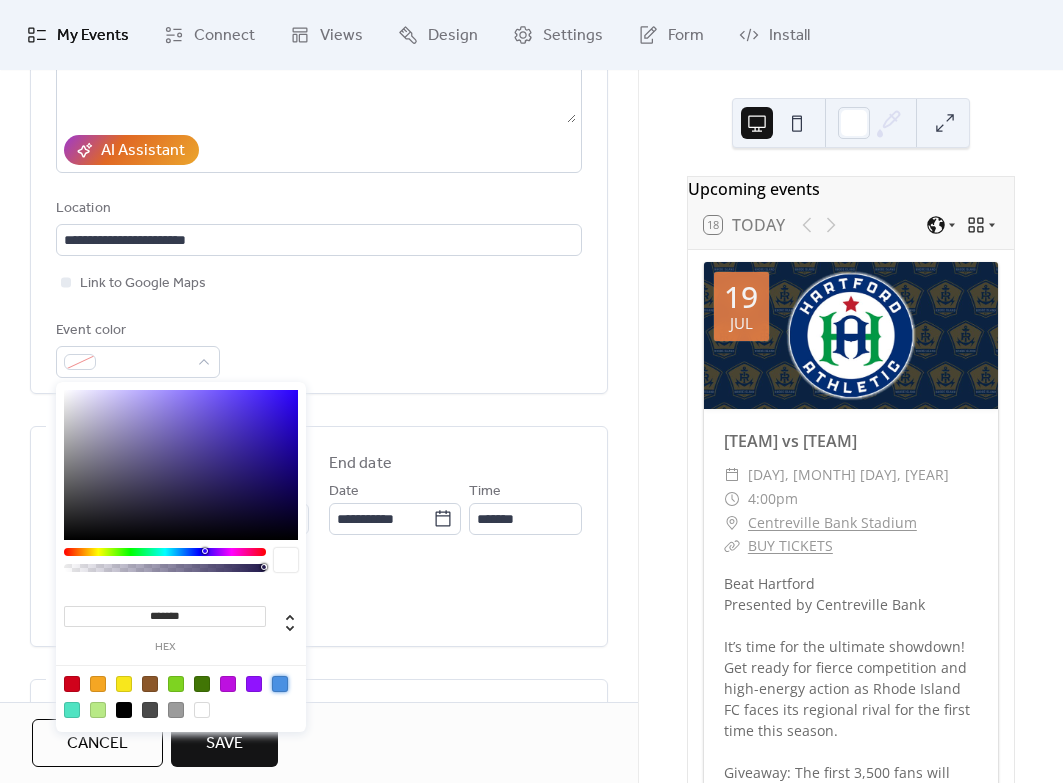 click at bounding box center [280, 684] 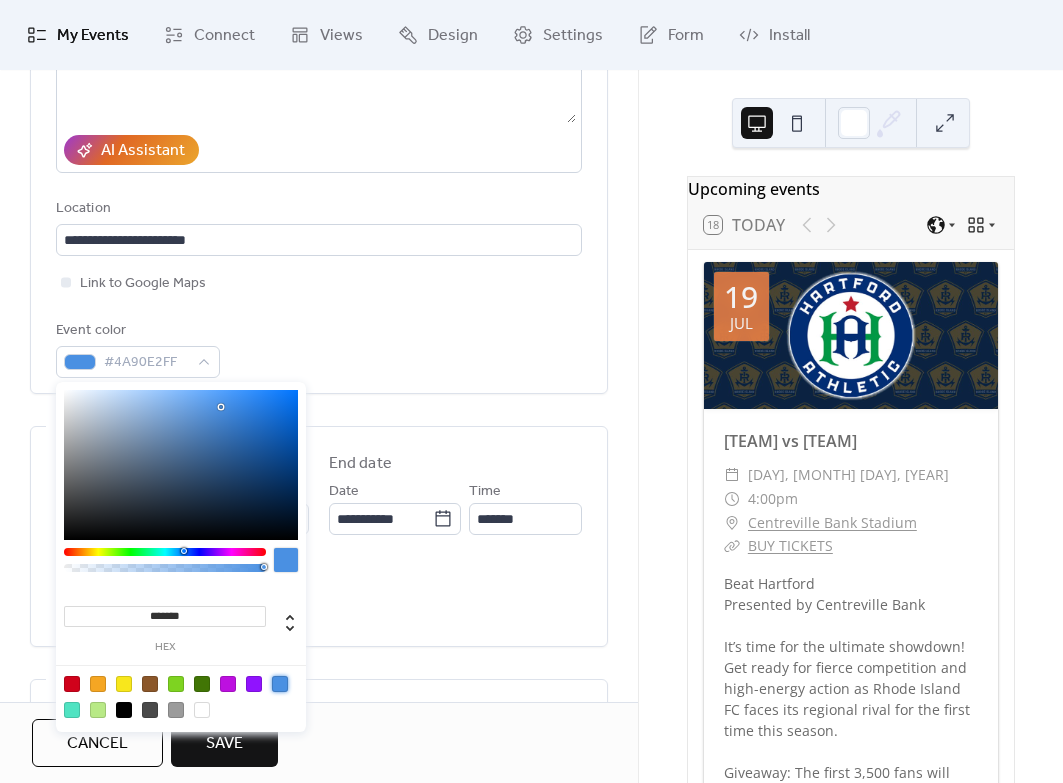 click on "Event color #4A90E2FF" at bounding box center [319, 348] 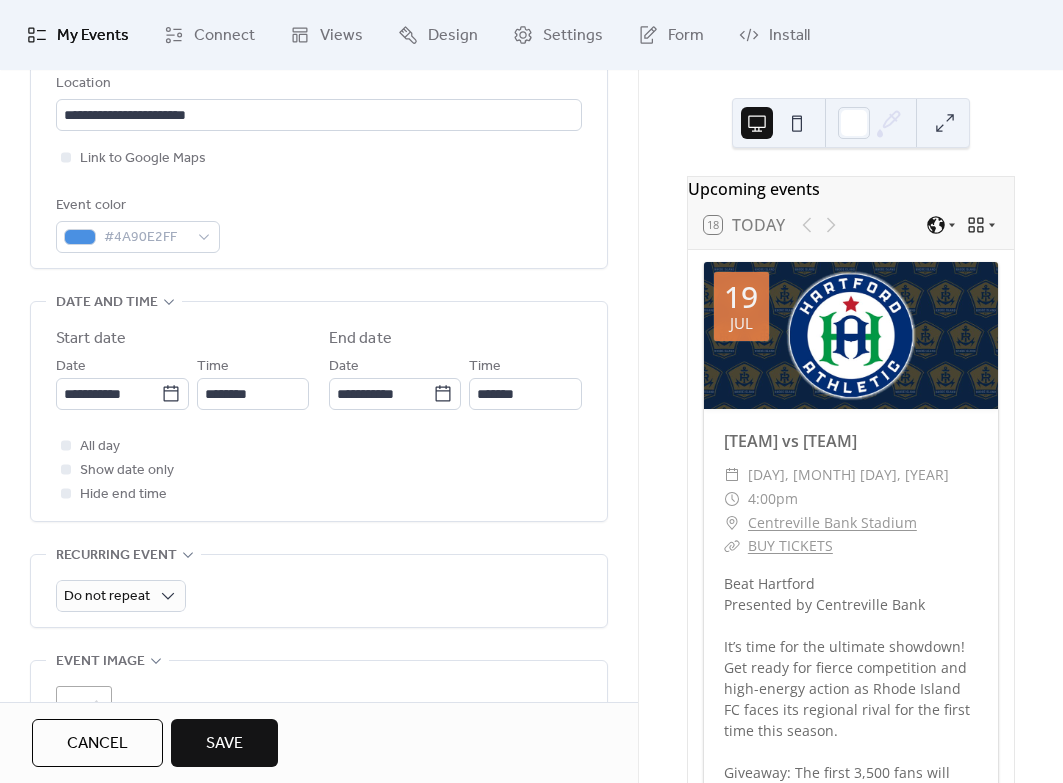 scroll, scrollTop: 483, scrollLeft: 0, axis: vertical 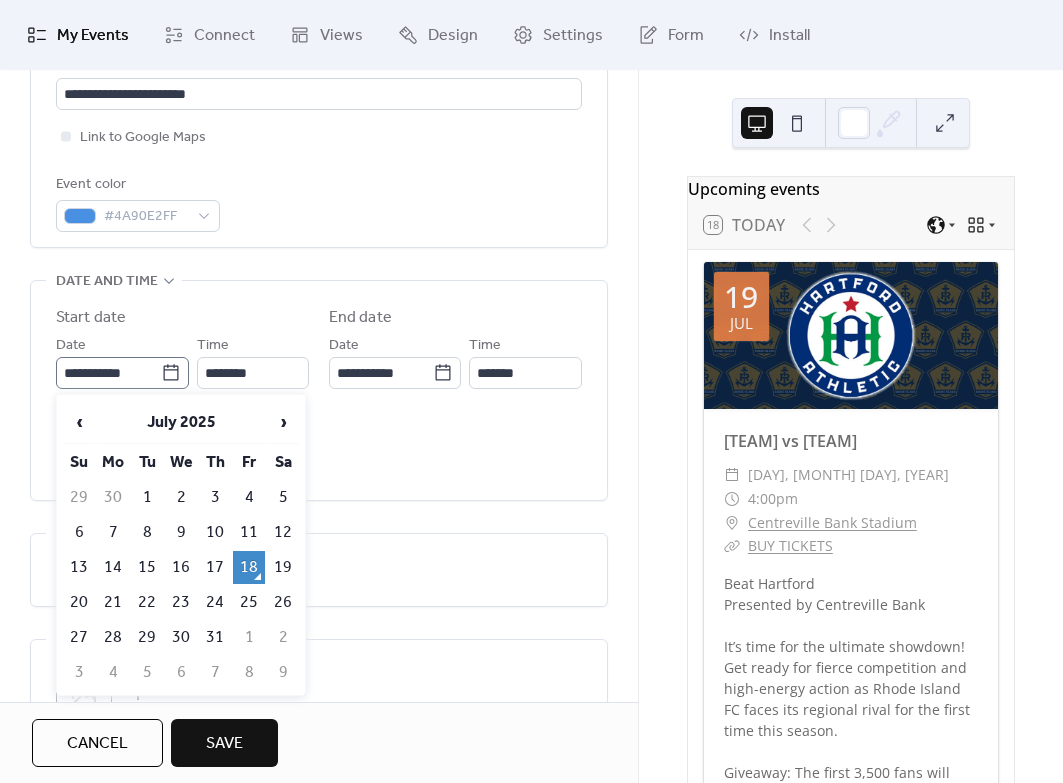 click 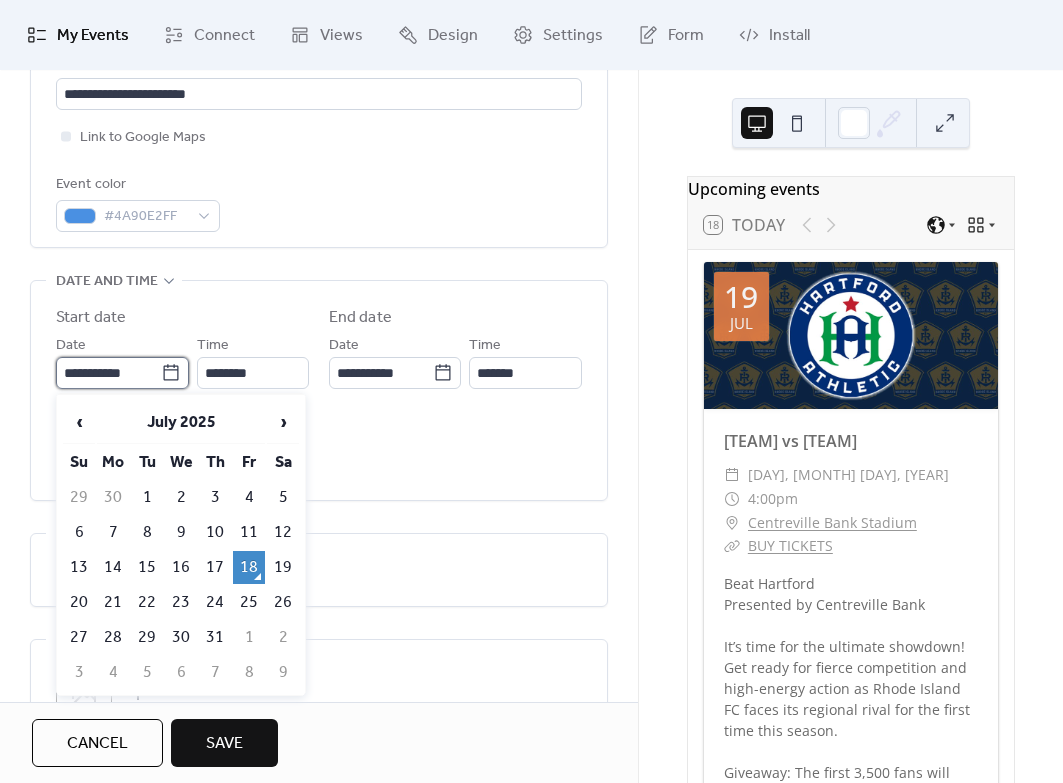 click on "**********" at bounding box center (108, 373) 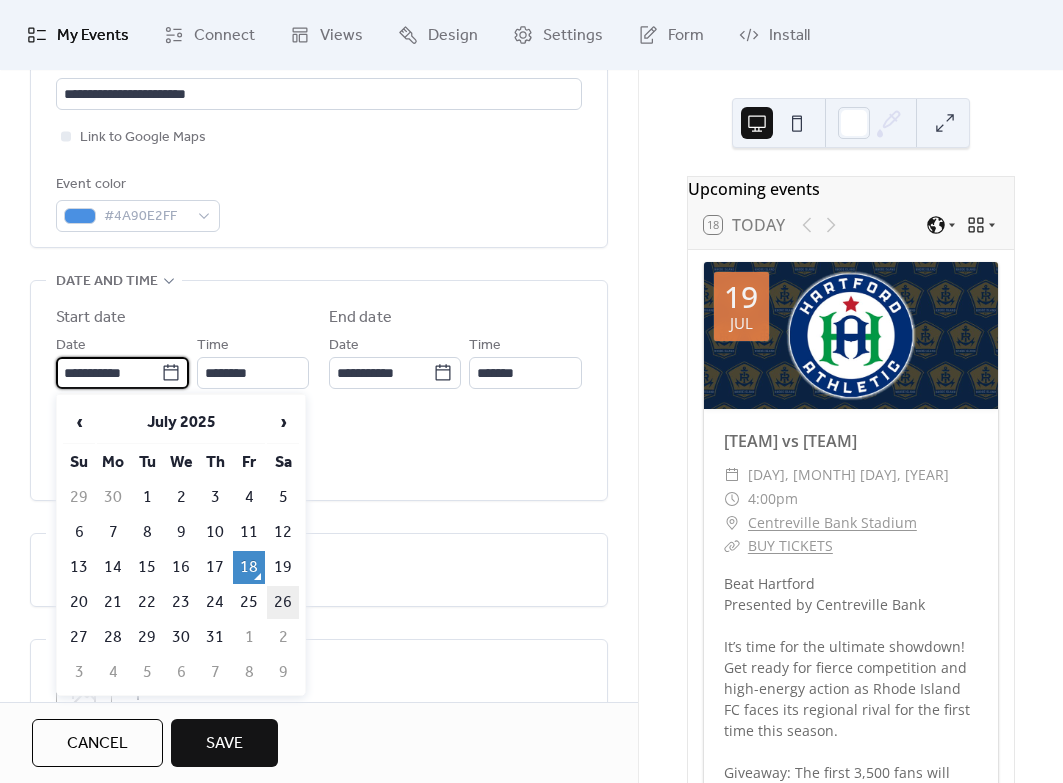 click on "26" at bounding box center (283, 602) 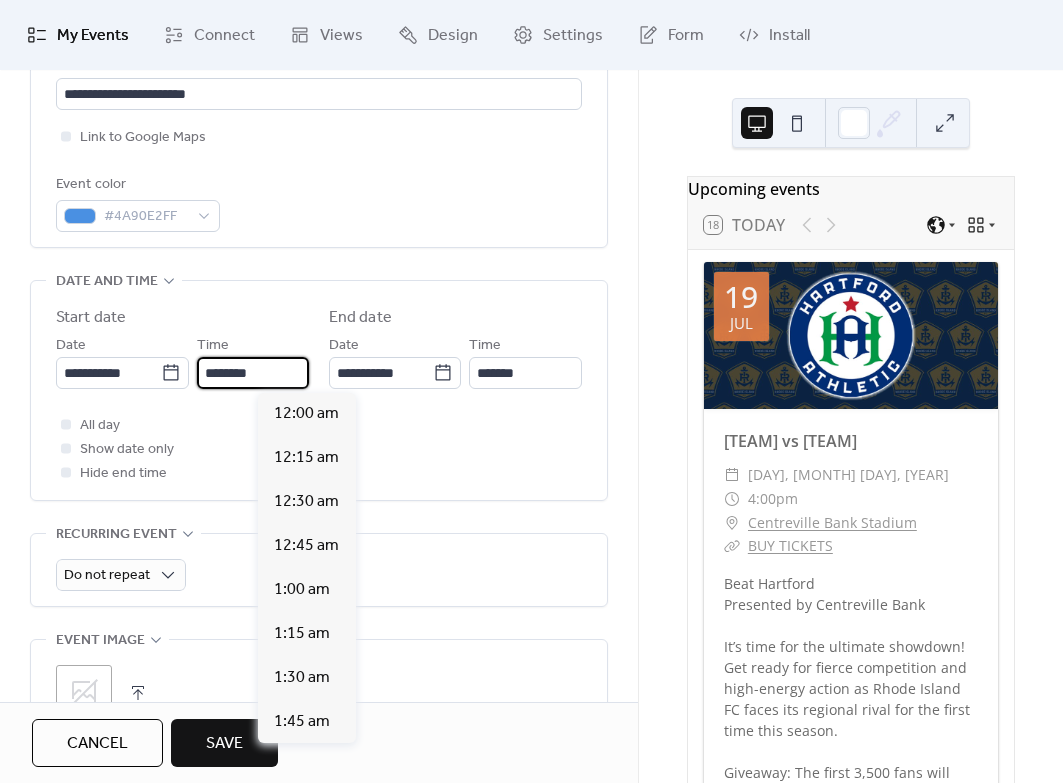 click on "********" at bounding box center [253, 373] 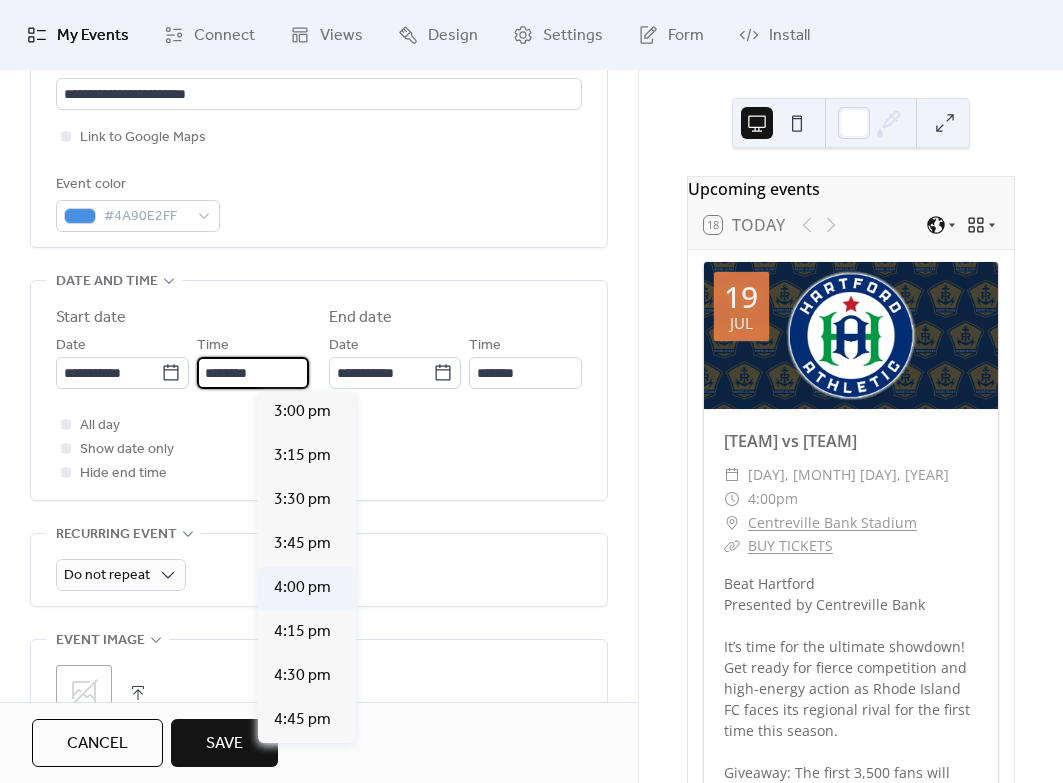 scroll, scrollTop: 2647, scrollLeft: 0, axis: vertical 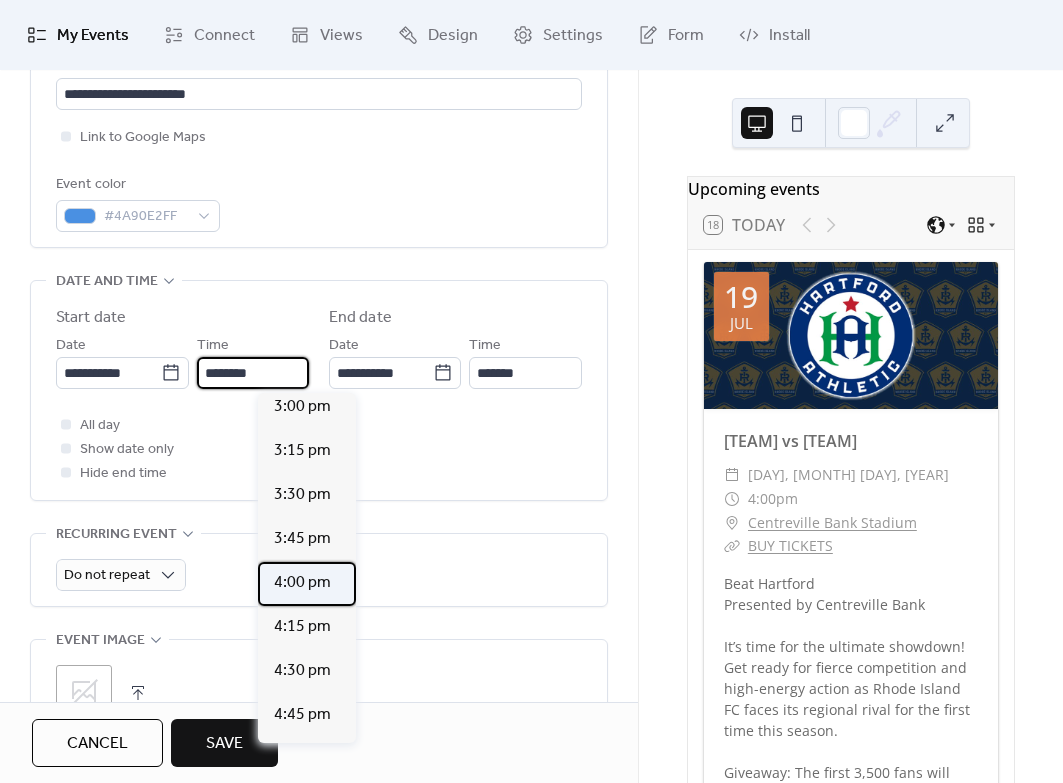 click on "4:00 pm" at bounding box center (302, 583) 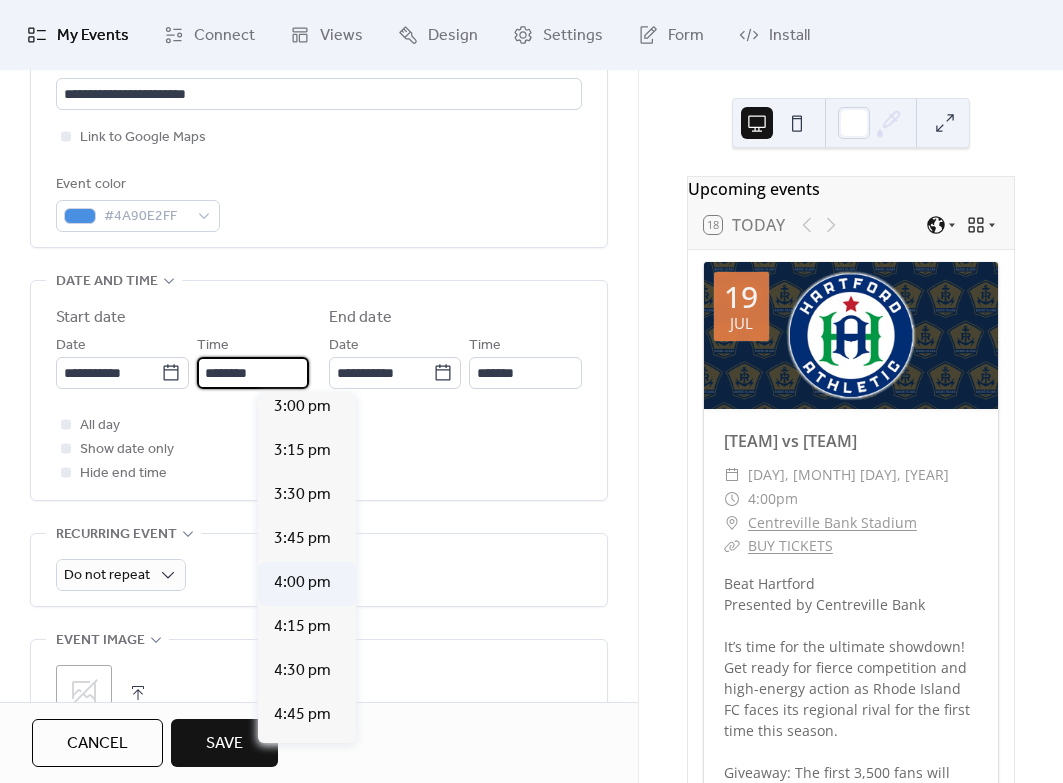 type on "*******" 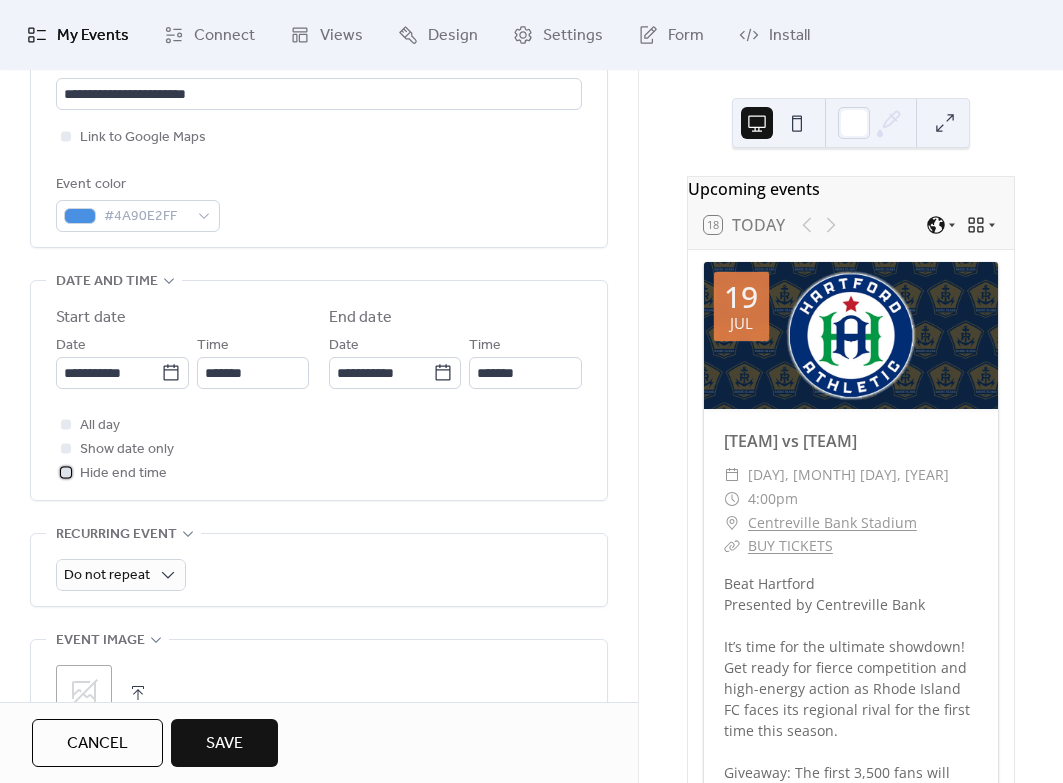 click at bounding box center [66, 472] 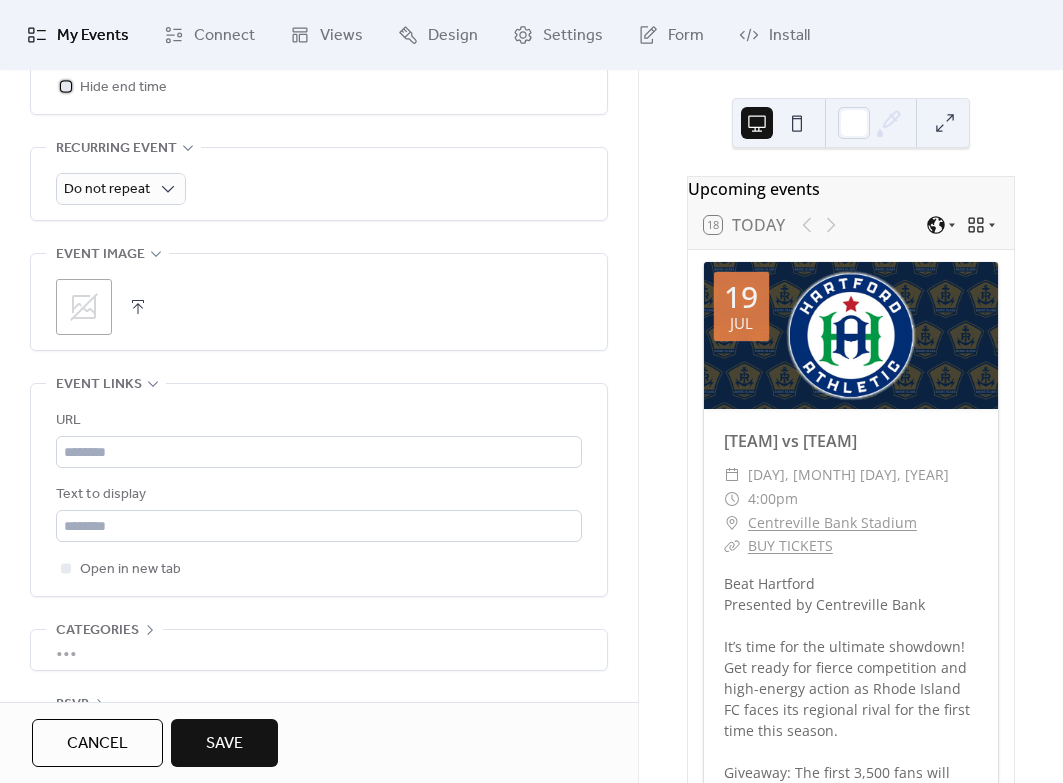 scroll, scrollTop: 871, scrollLeft: 0, axis: vertical 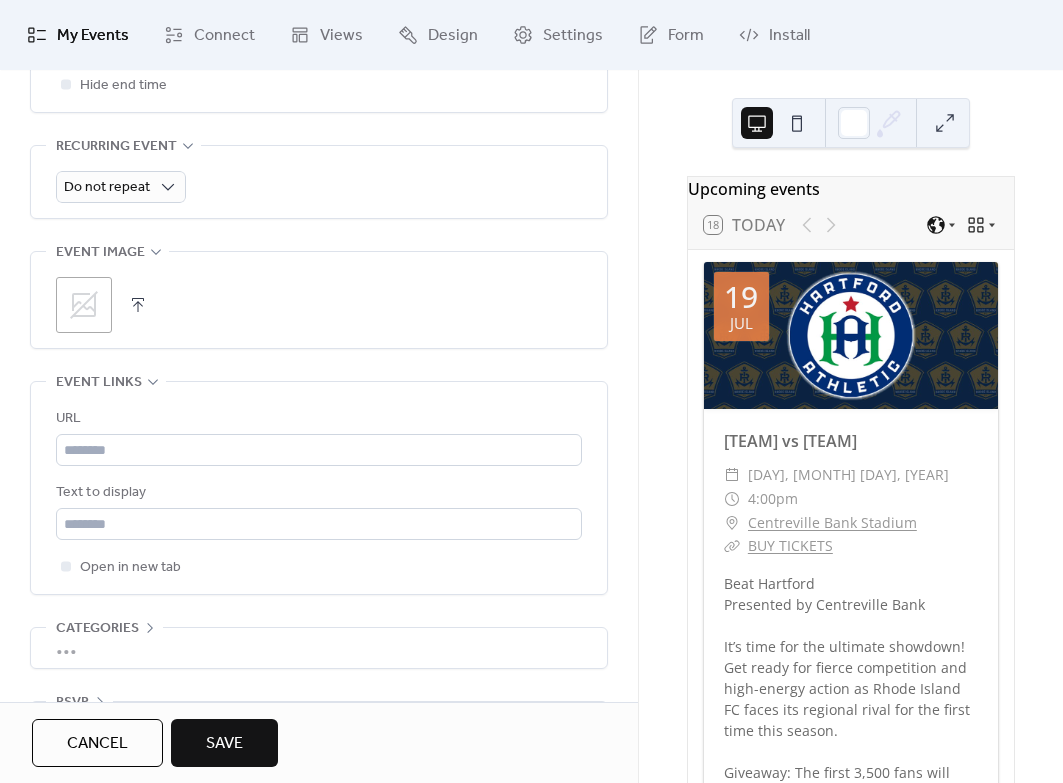 click at bounding box center (138, 305) 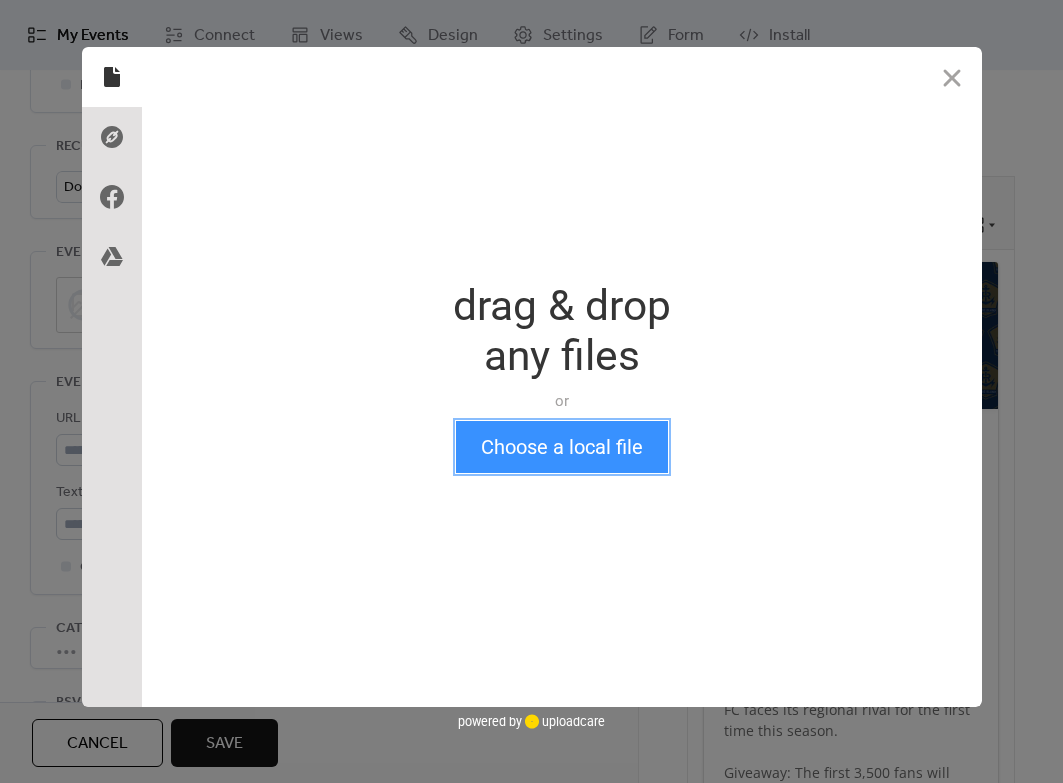 click on "Choose a local file" at bounding box center [562, 447] 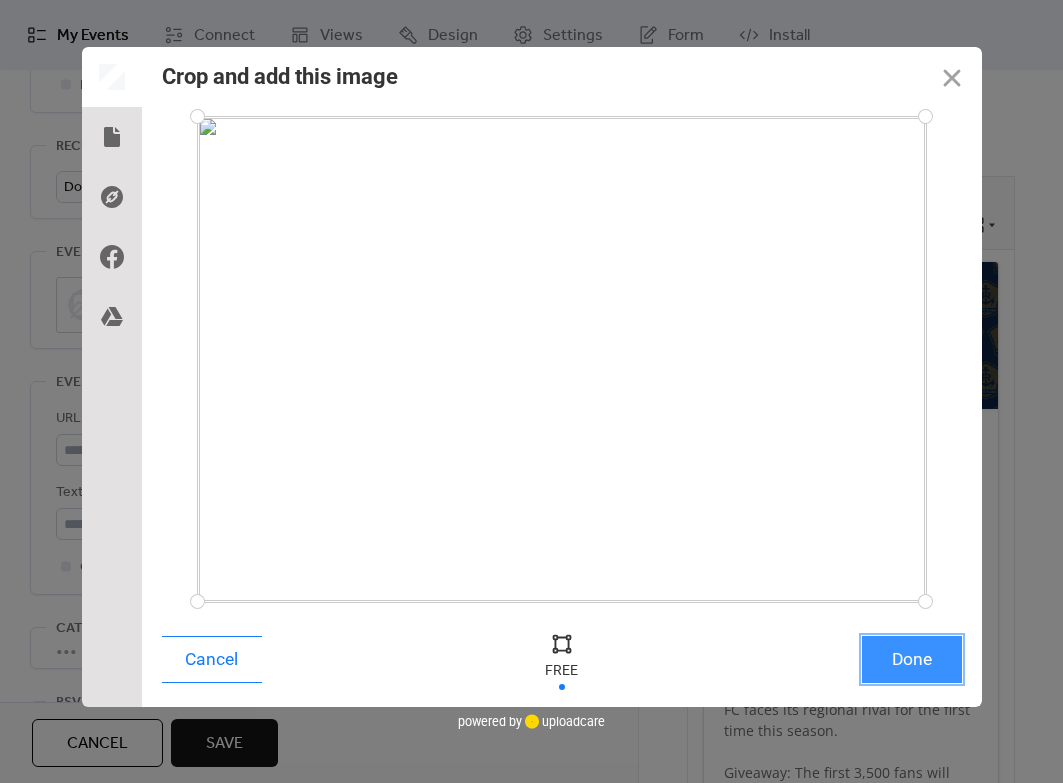 click on "Done" at bounding box center [912, 659] 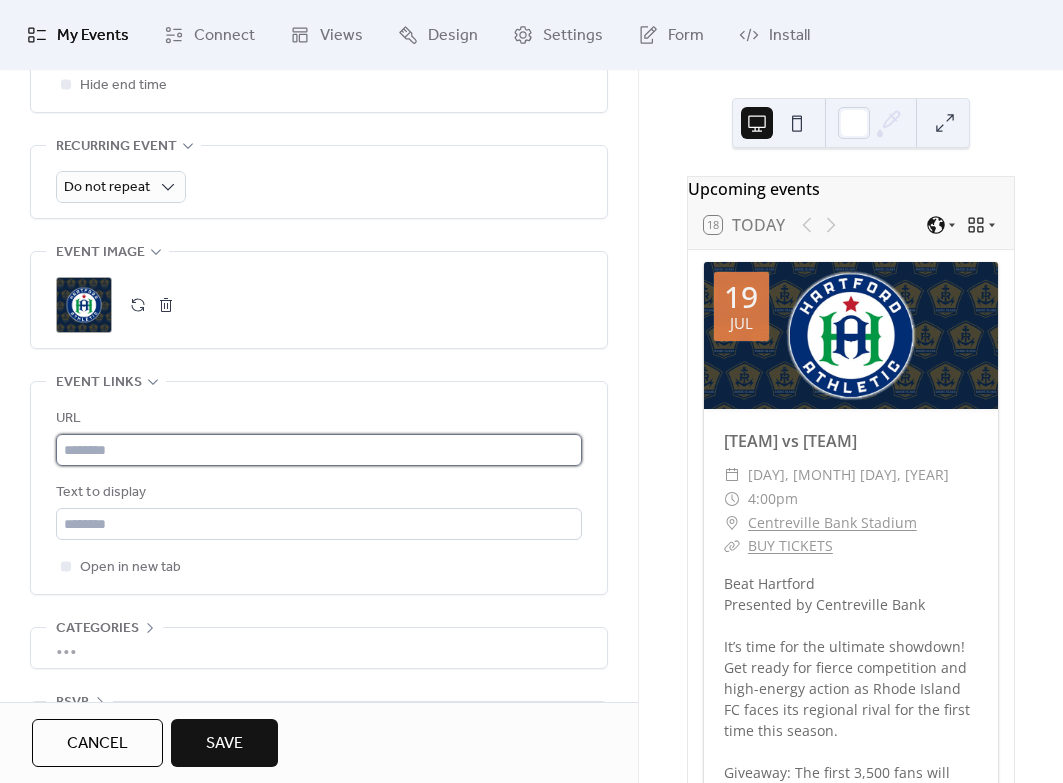 click at bounding box center (319, 450) 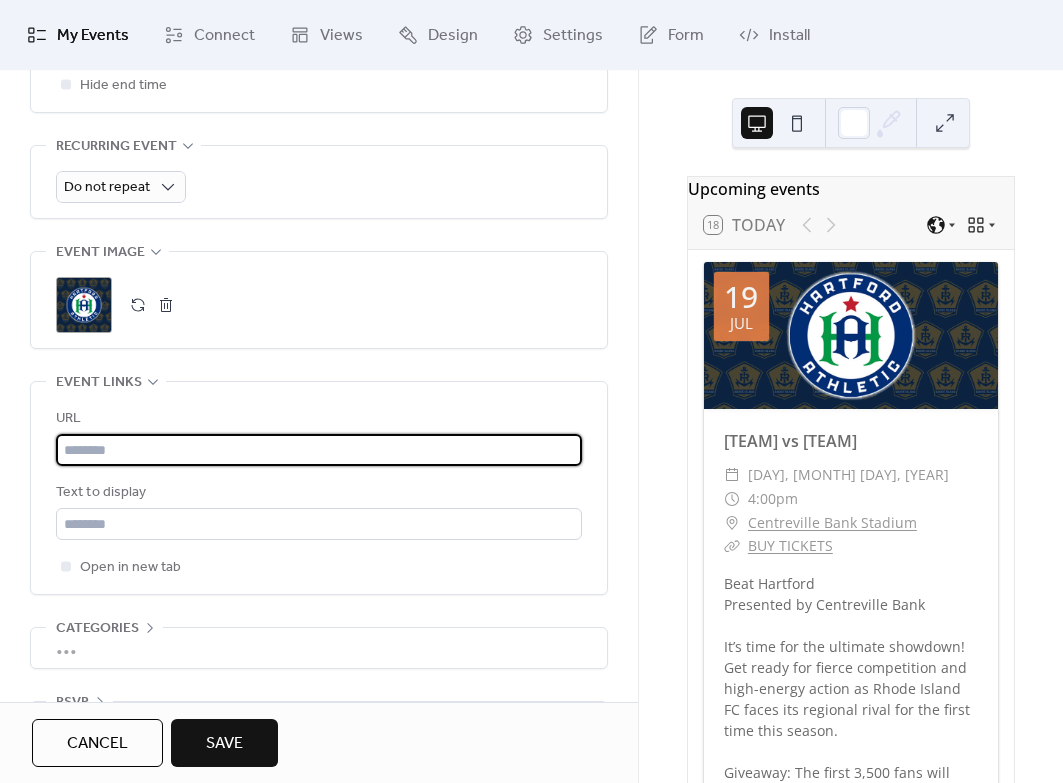 paste on "**********" 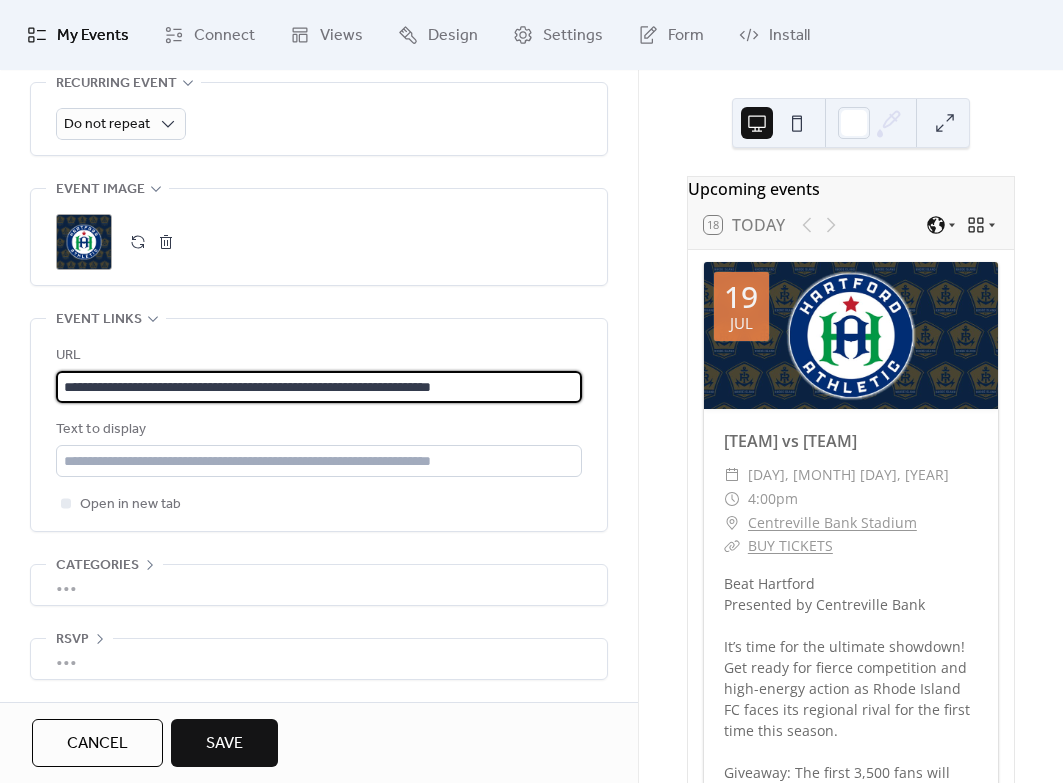 scroll, scrollTop: 1041, scrollLeft: 0, axis: vertical 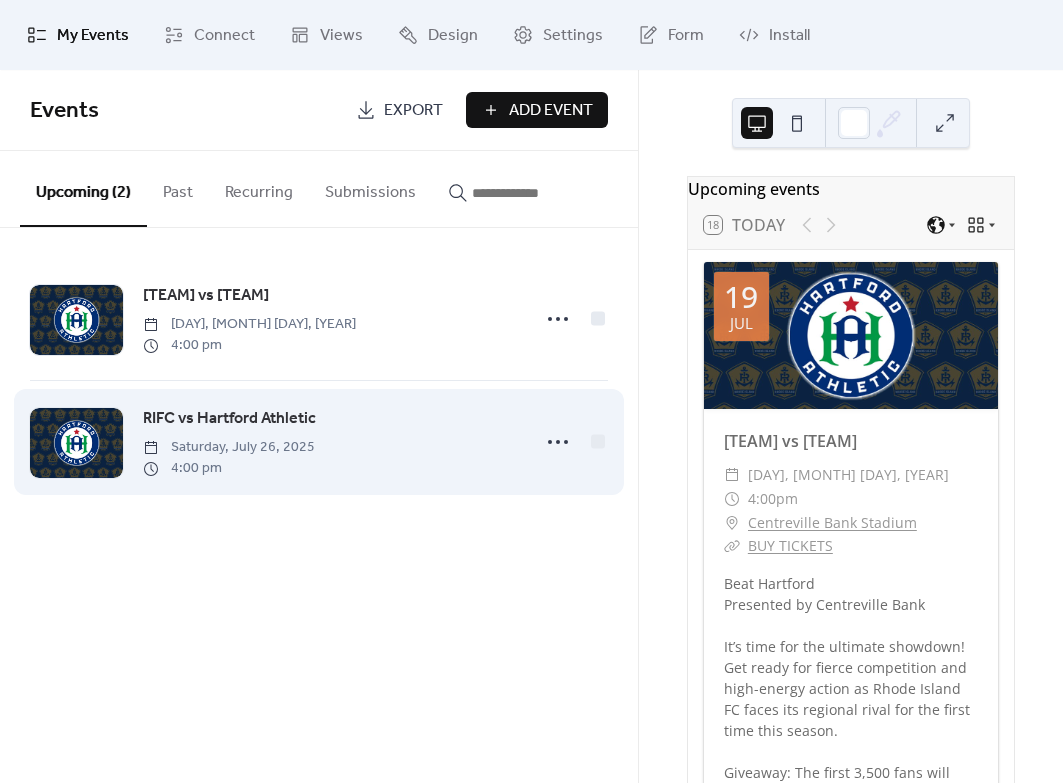 click on "RIFC vs Hartford Athletic" at bounding box center (229, 419) 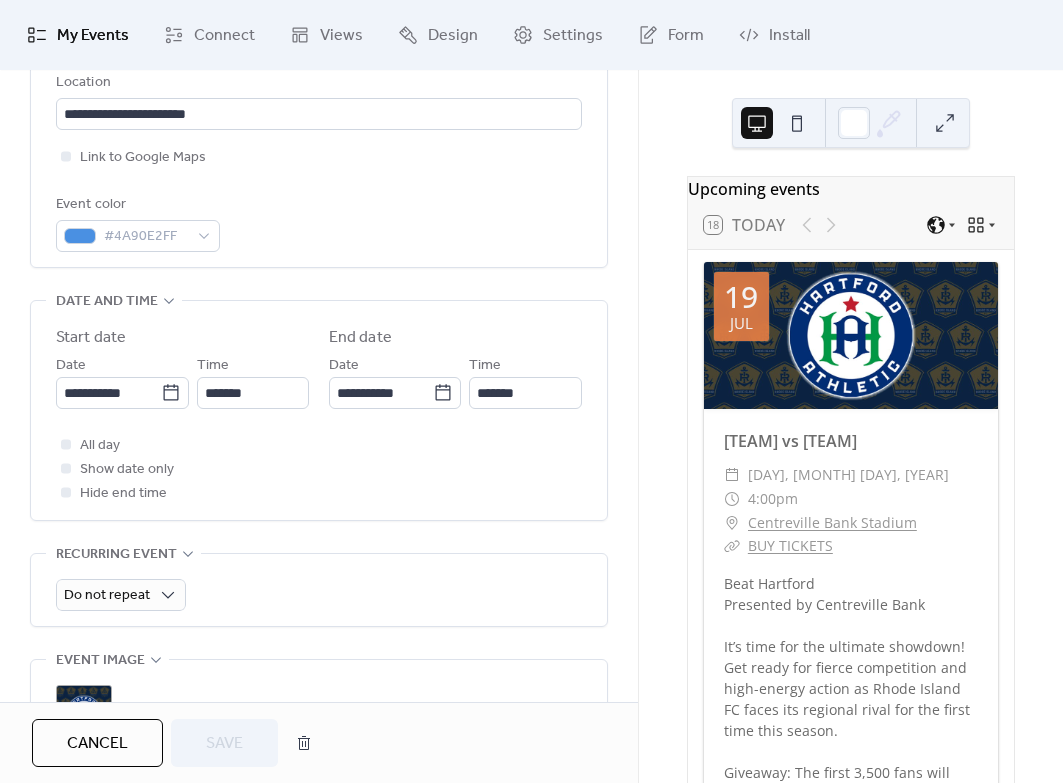 scroll, scrollTop: 478, scrollLeft: 0, axis: vertical 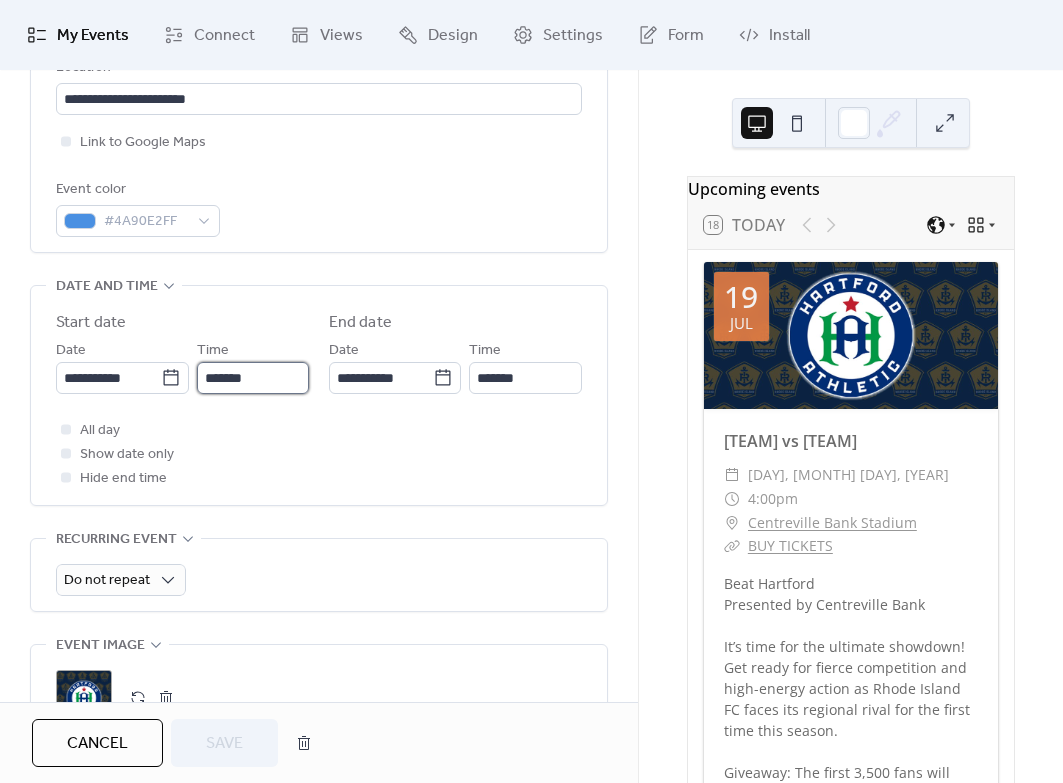 click on "*******" at bounding box center [253, 378] 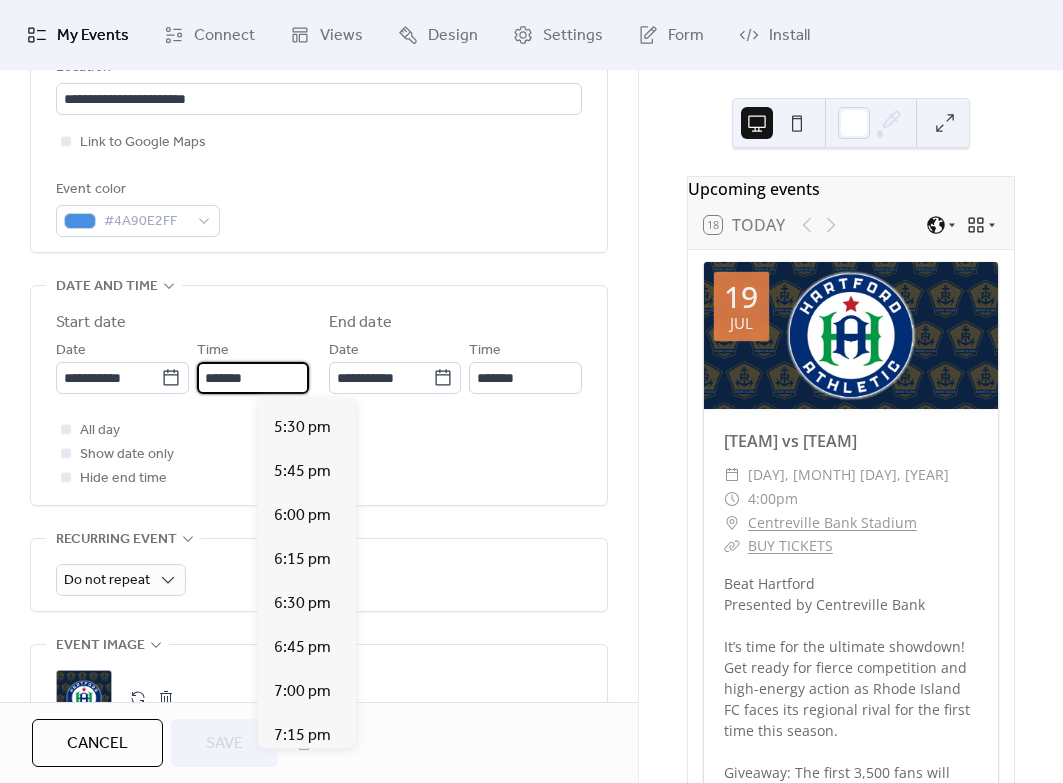 scroll, scrollTop: 3089, scrollLeft: 0, axis: vertical 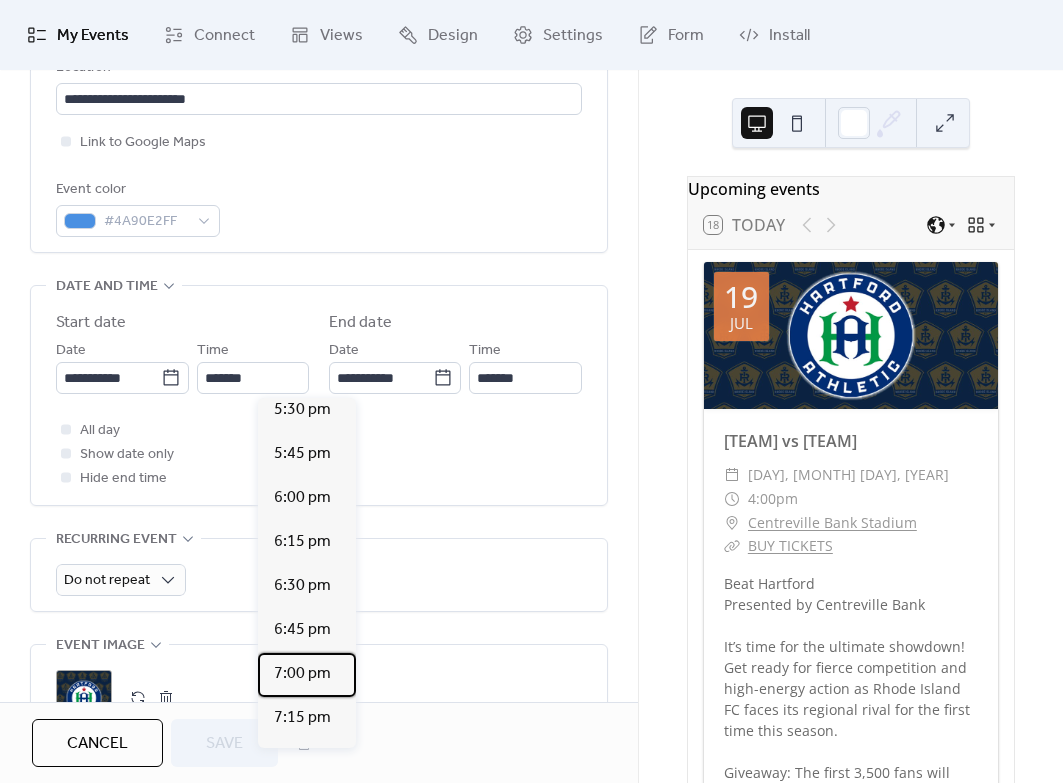 click on "7:00 pm" at bounding box center [302, 674] 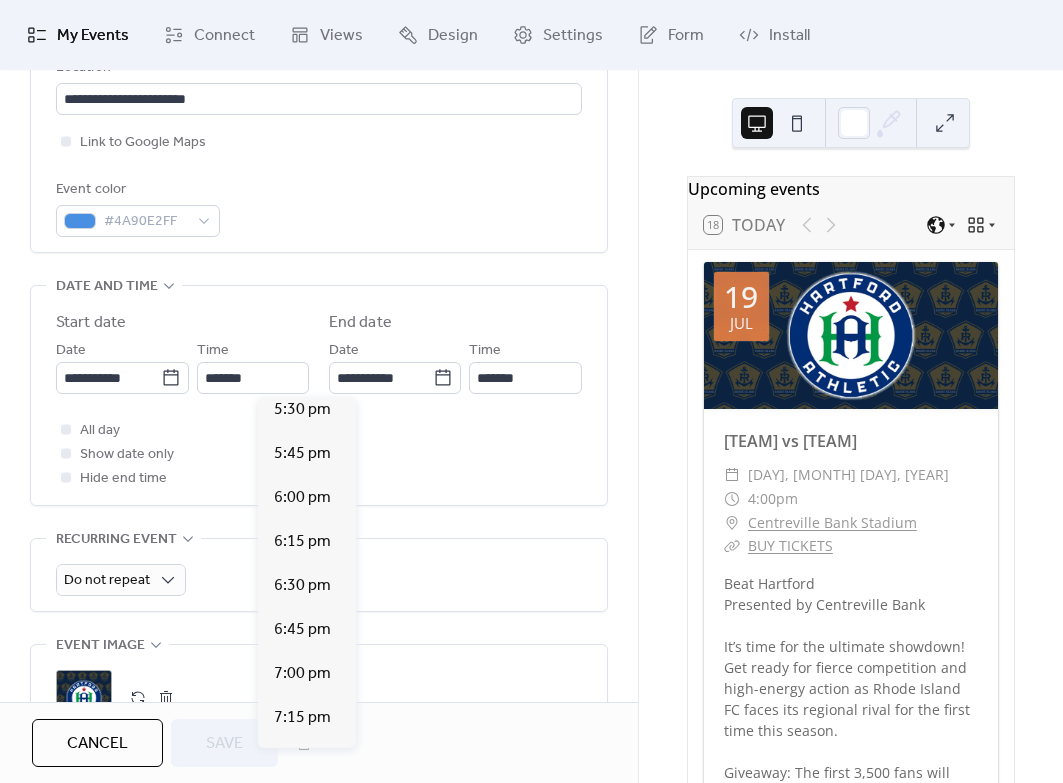 type on "*******" 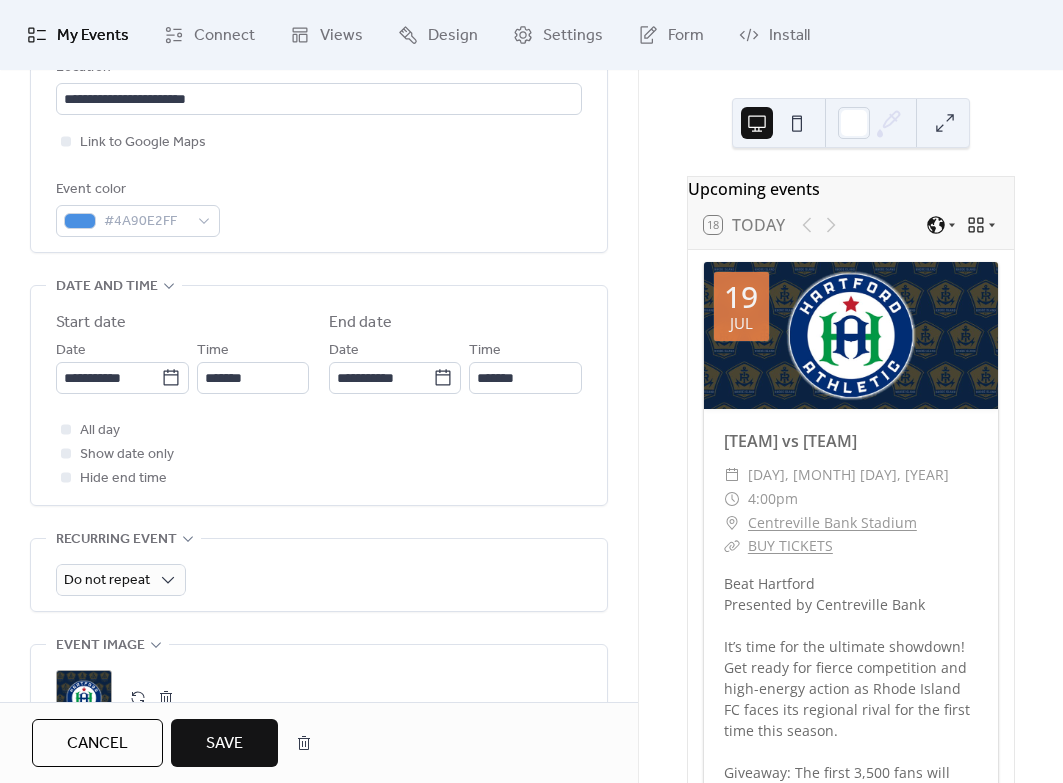 click on "Save" at bounding box center (224, 743) 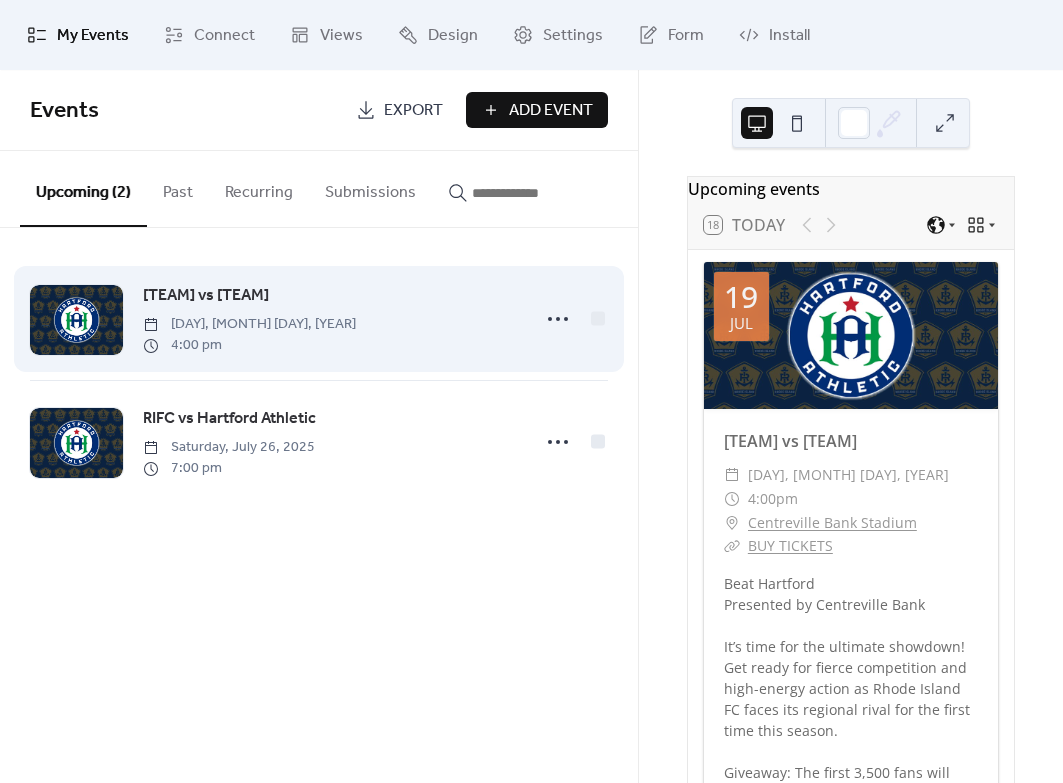 click on "RIFC vs Hartford FC" at bounding box center [206, 296] 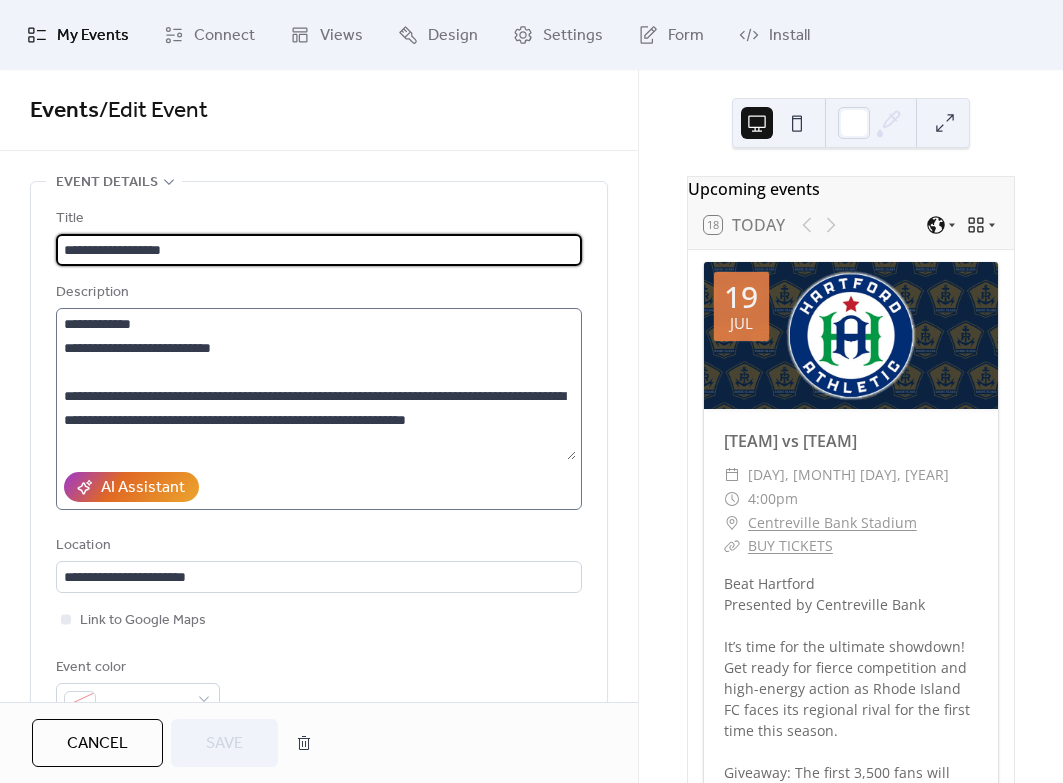scroll, scrollTop: 72, scrollLeft: 0, axis: vertical 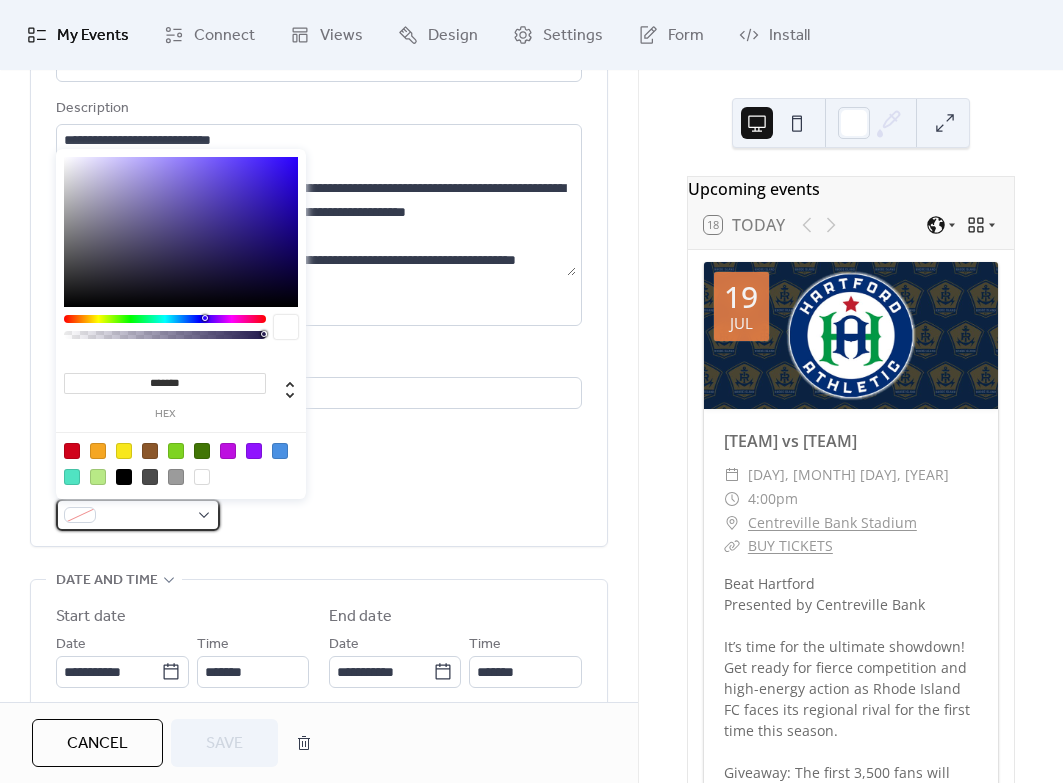 click at bounding box center [138, 515] 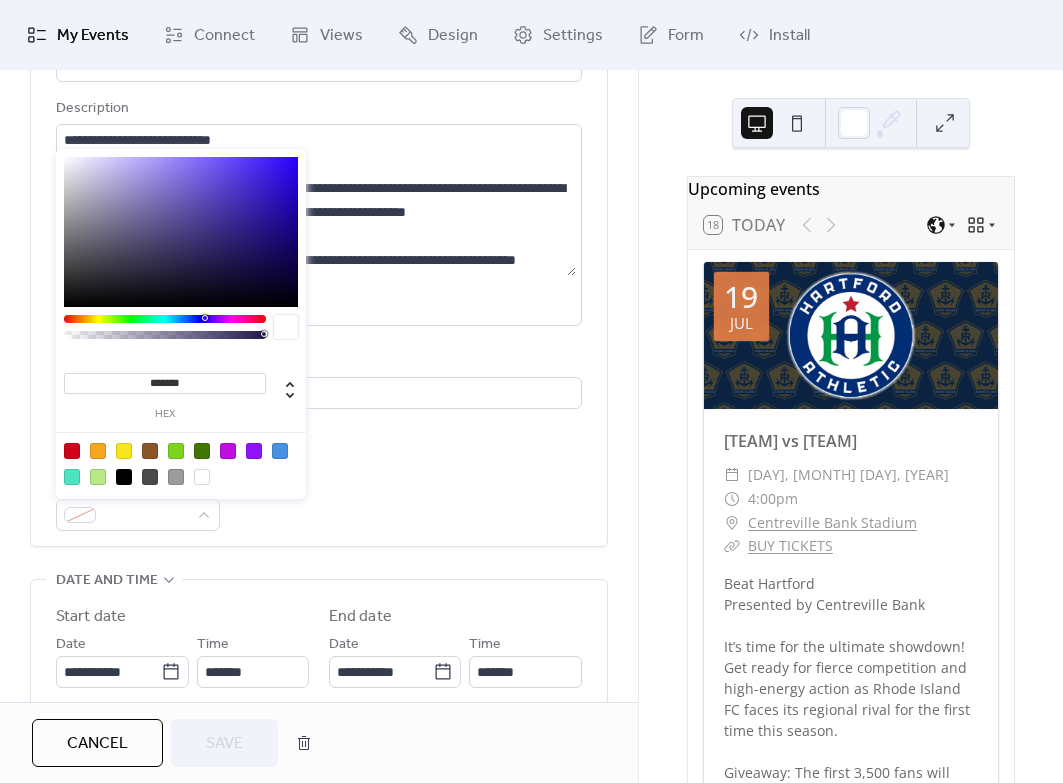 click at bounding box center [280, 451] 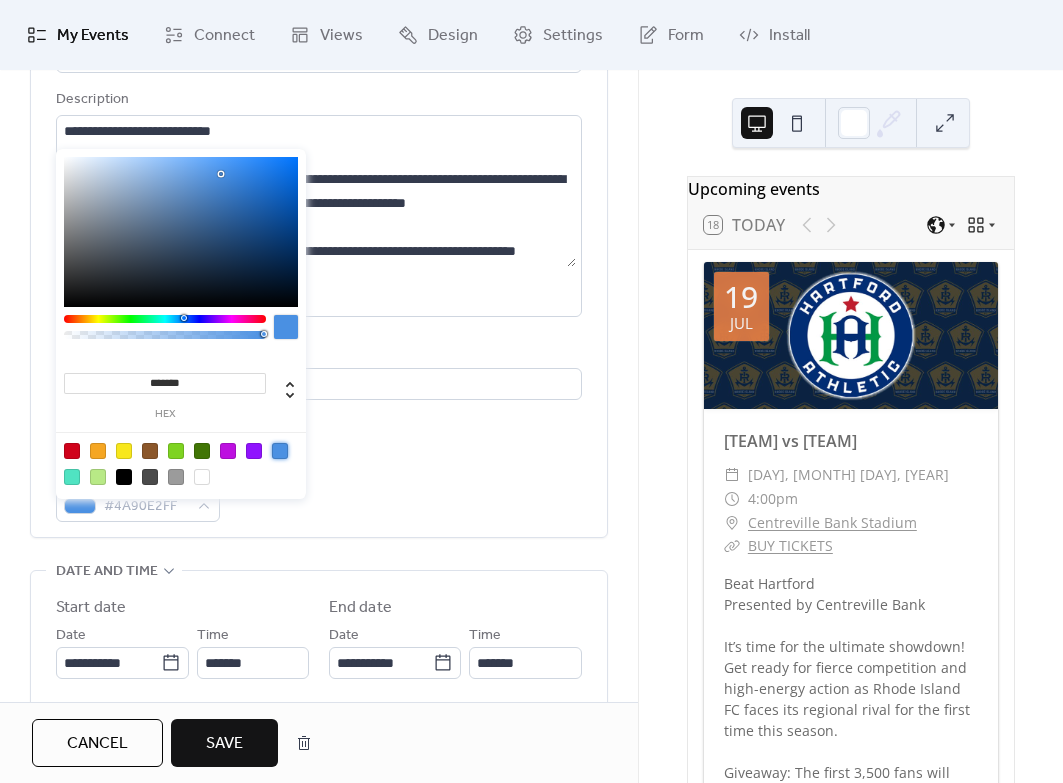 scroll, scrollTop: 201, scrollLeft: 0, axis: vertical 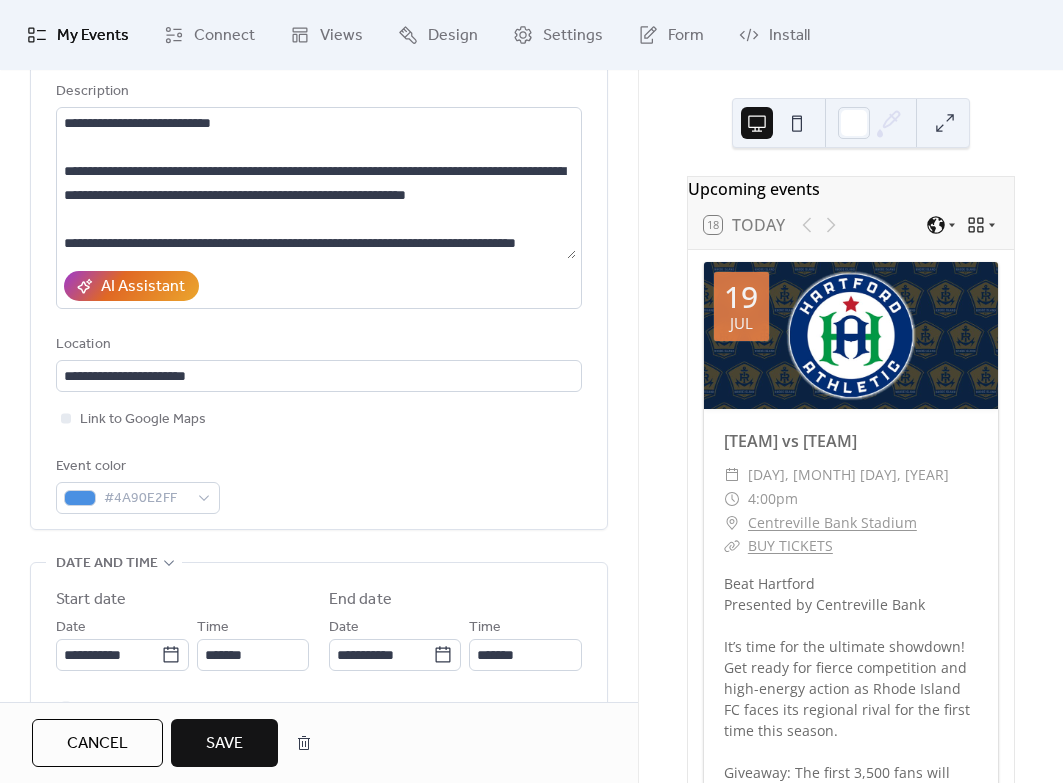 click on "Event color #4A90E2FF" at bounding box center (319, 484) 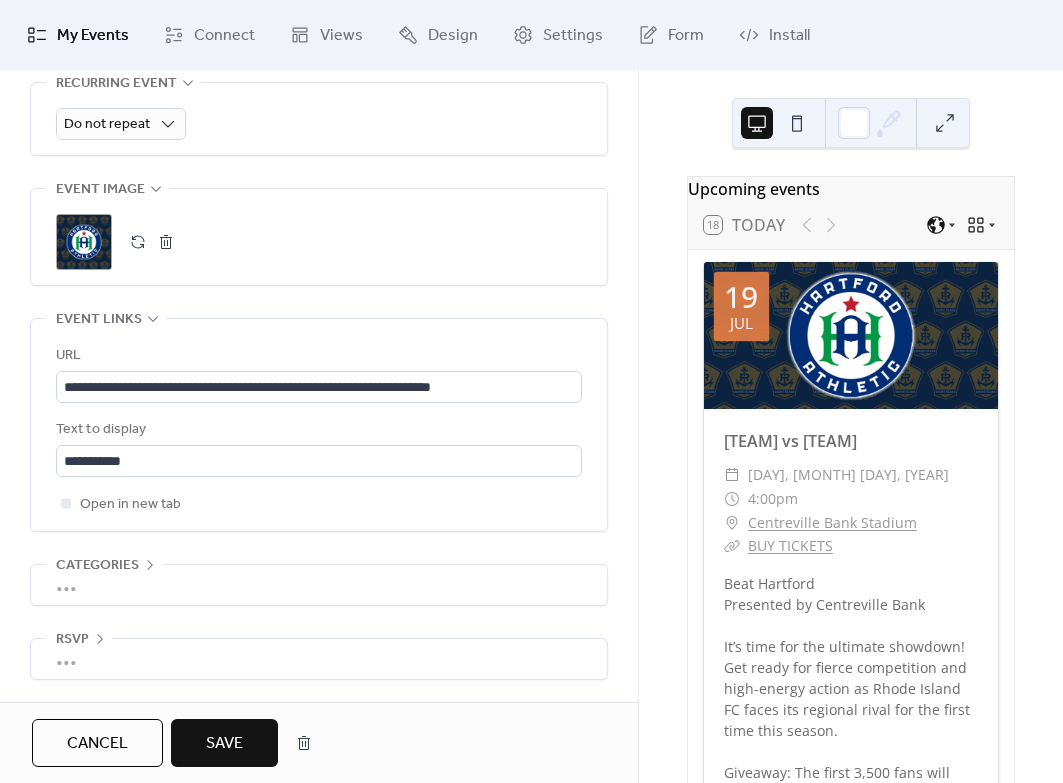 scroll, scrollTop: 1001, scrollLeft: 0, axis: vertical 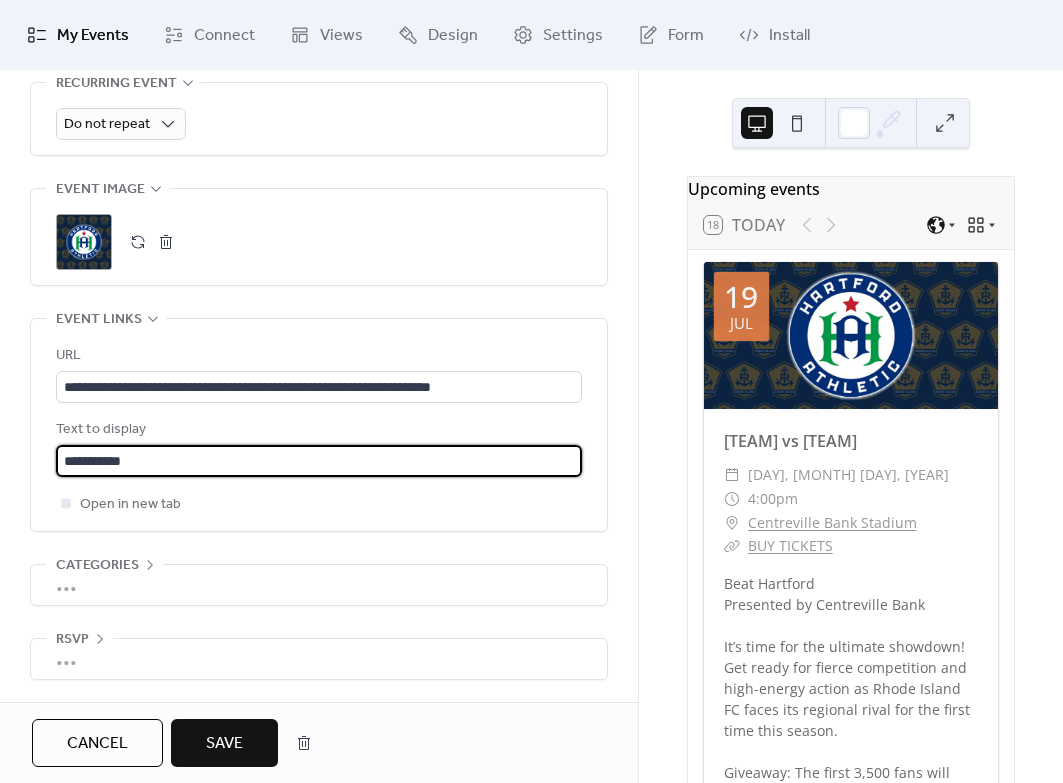 drag, startPoint x: 77, startPoint y: 502, endPoint x: 161, endPoint y: 503, distance: 84.00595 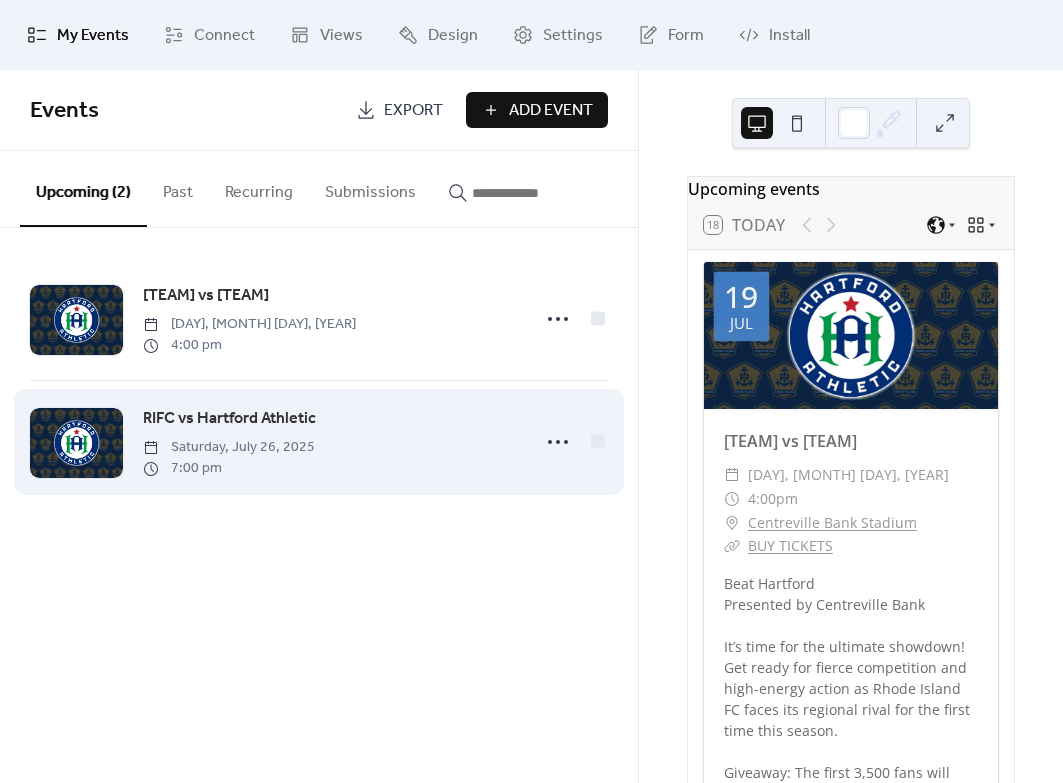 click on "RIFC vs Hartford Athletic" at bounding box center (229, 419) 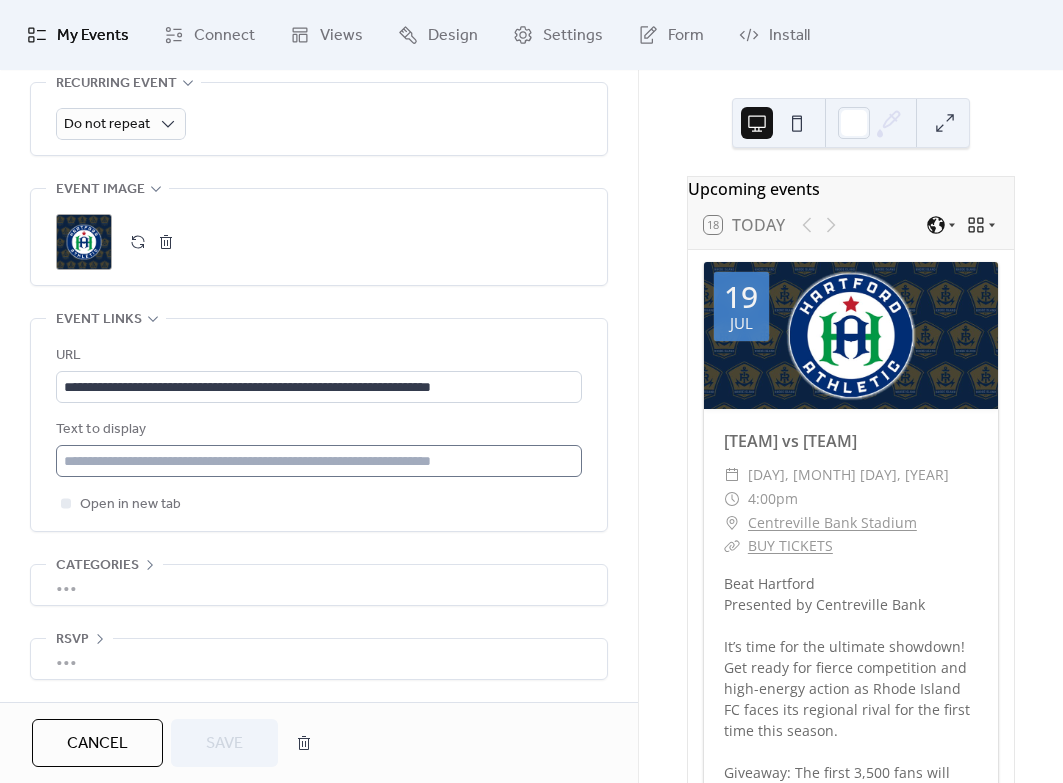 scroll, scrollTop: 1041, scrollLeft: 0, axis: vertical 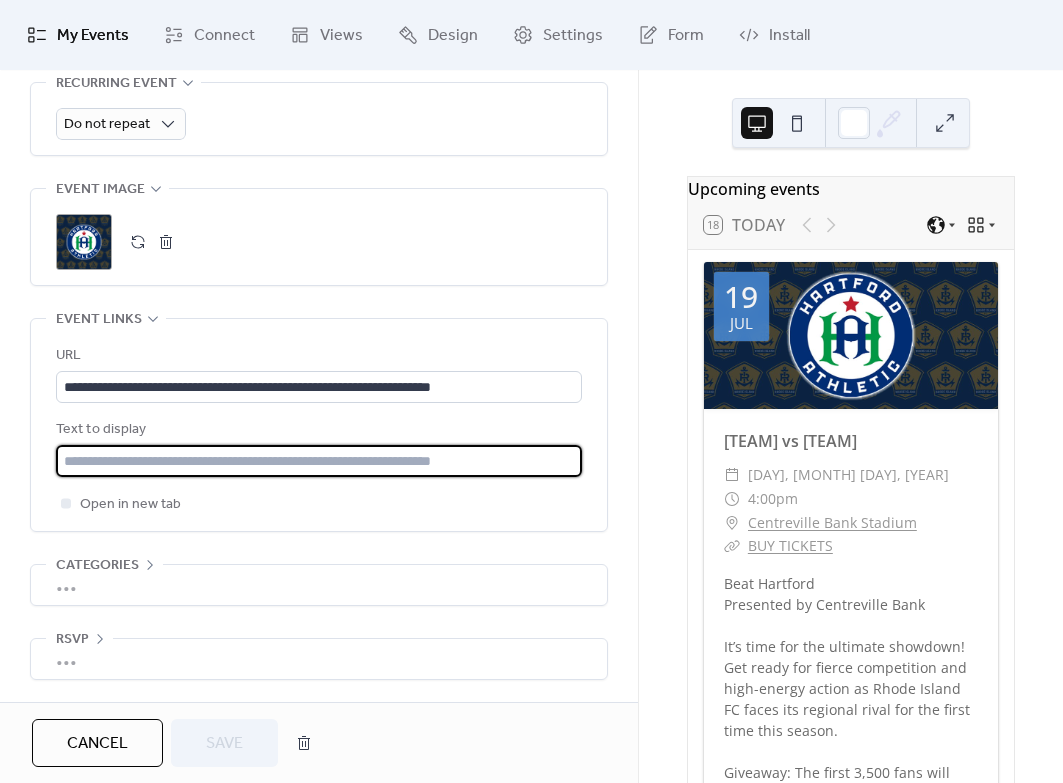 click at bounding box center (319, 461) 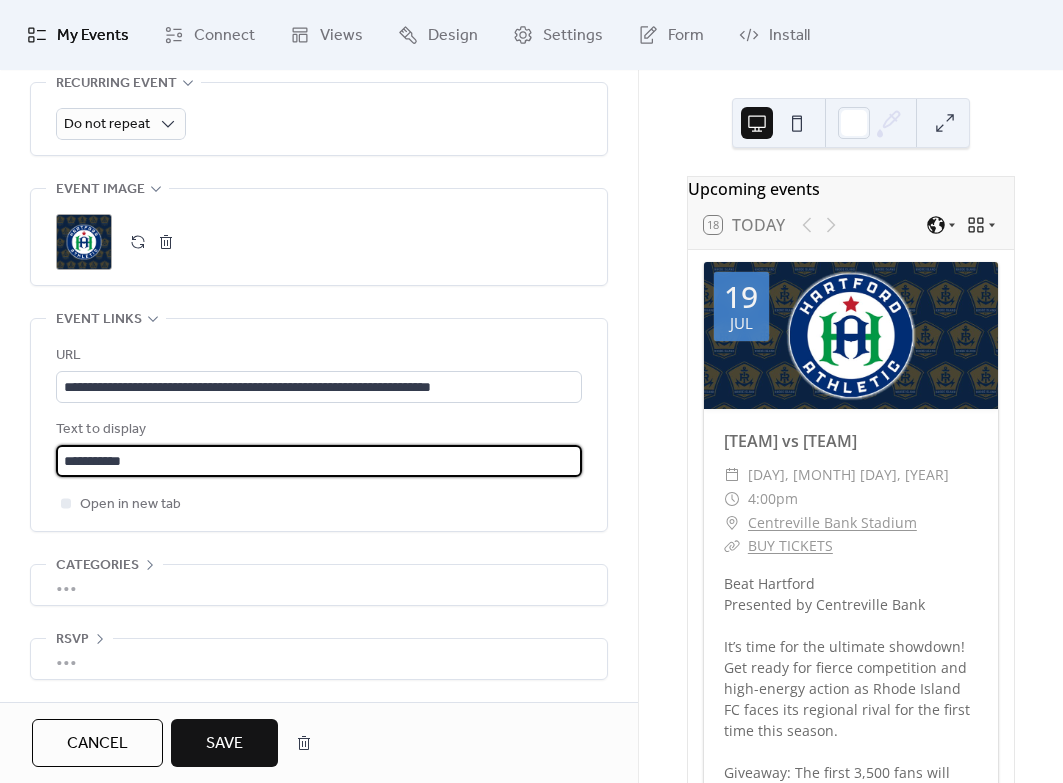 type on "**********" 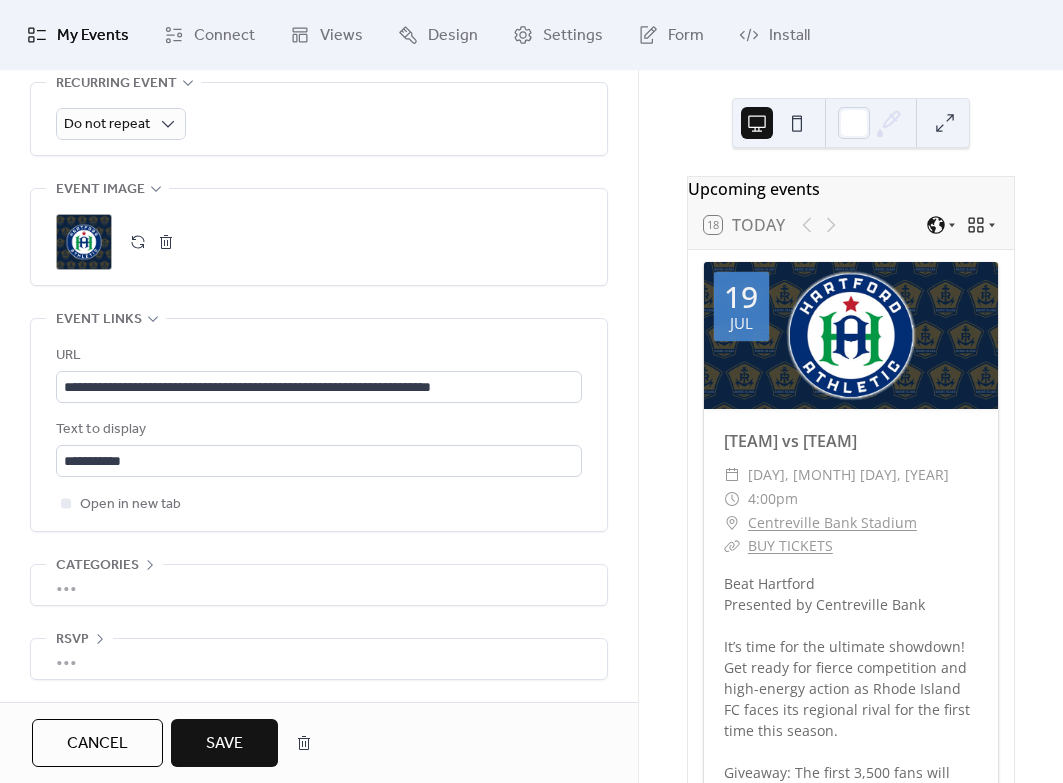 click on "Open in new tab" at bounding box center (319, 504) 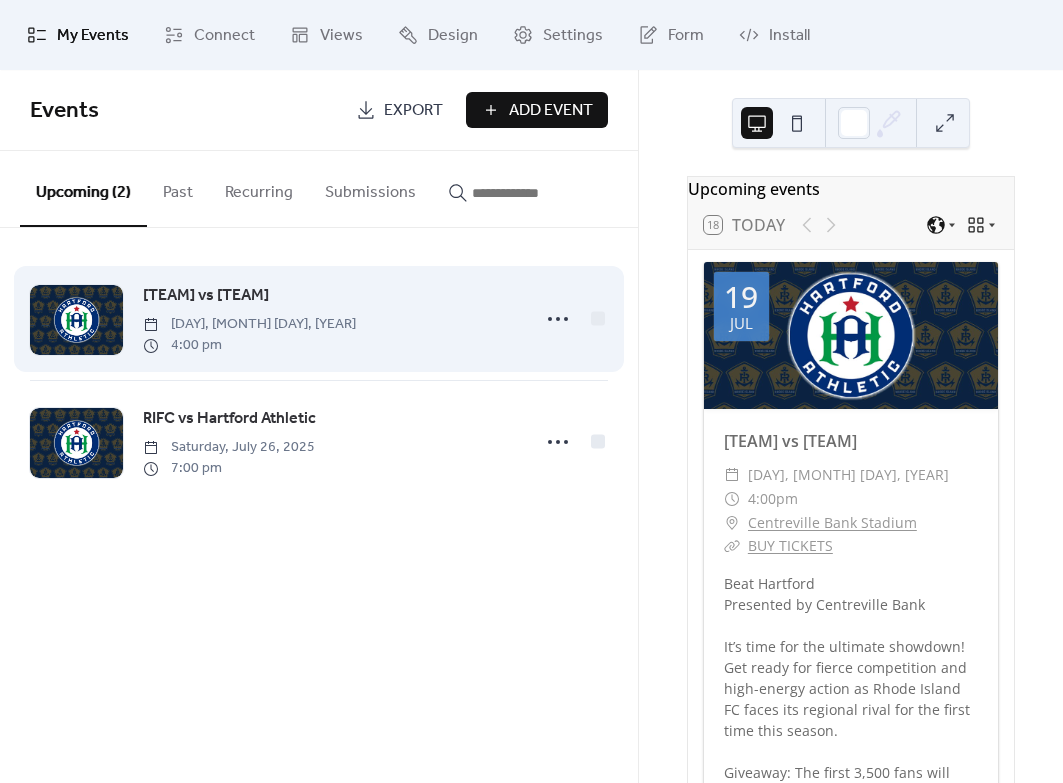 click on "RIFC vs Hartford FC Saturday, July 19, 2025 4:00 pm" at bounding box center [330, 319] 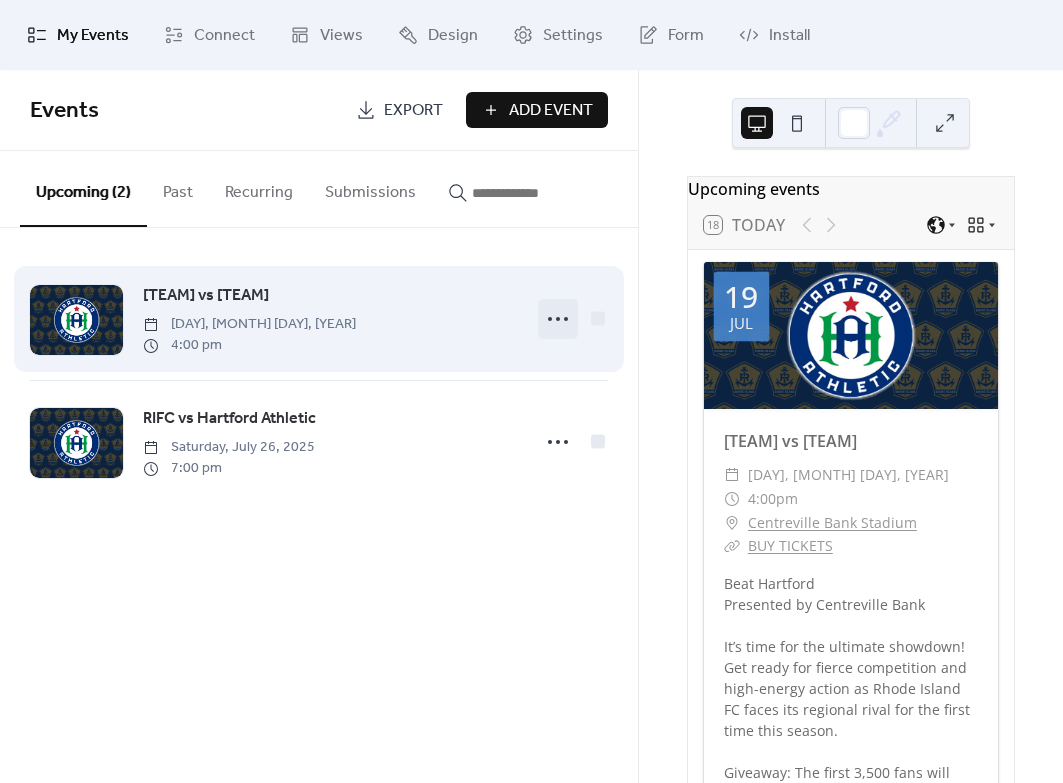 click 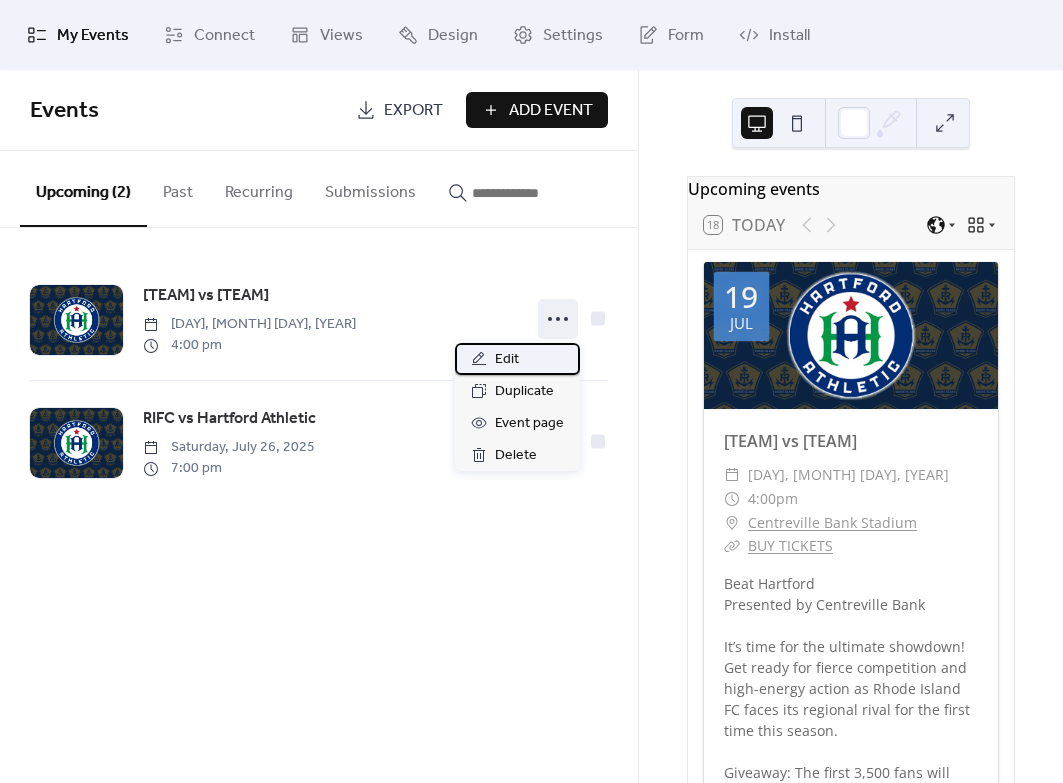click on "Edit" at bounding box center [507, 360] 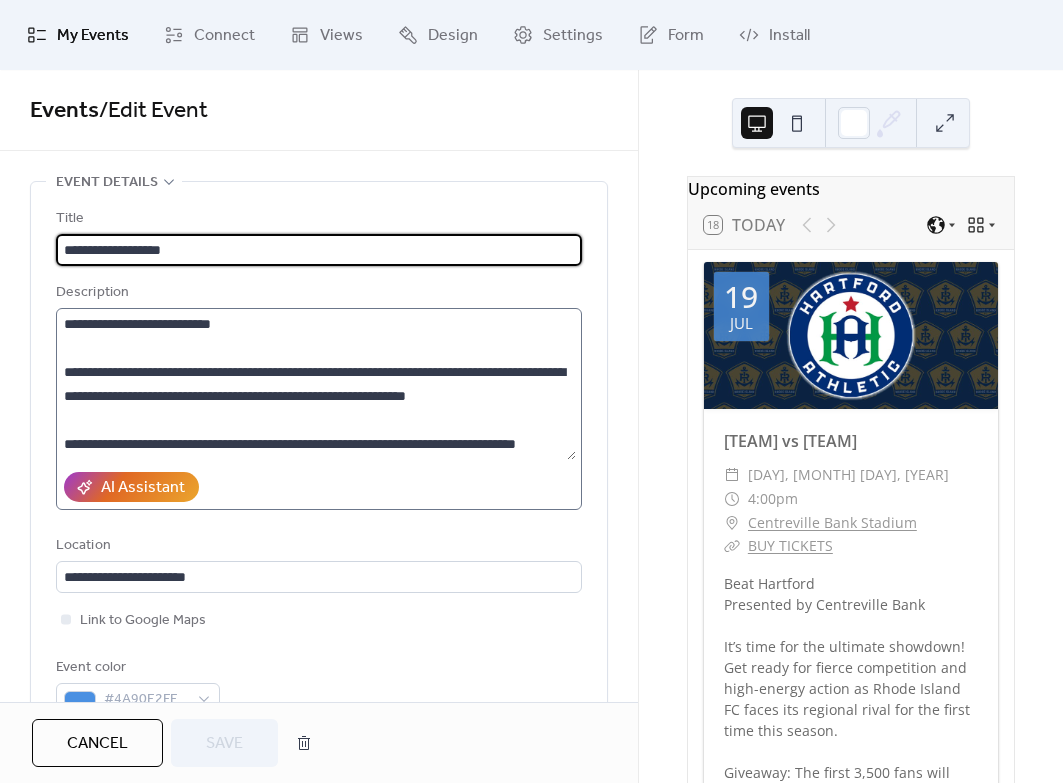 scroll, scrollTop: 4, scrollLeft: 0, axis: vertical 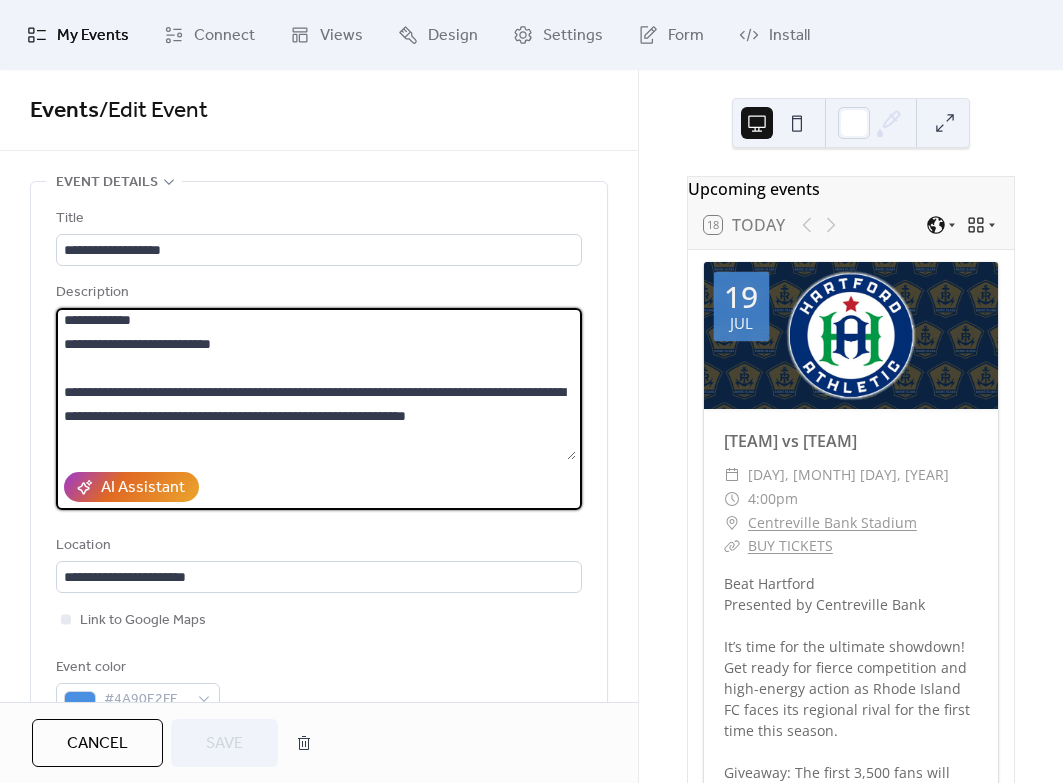 drag, startPoint x: 63, startPoint y: 318, endPoint x: 124, endPoint y: 324, distance: 61.294373 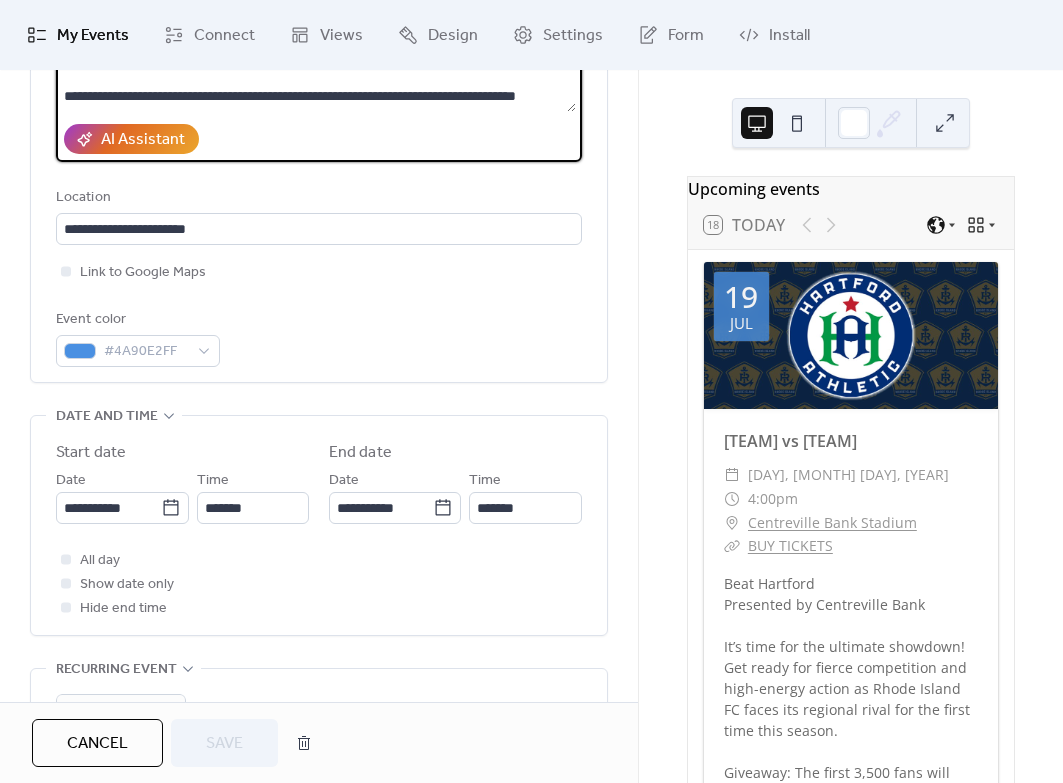 scroll, scrollTop: 342, scrollLeft: 0, axis: vertical 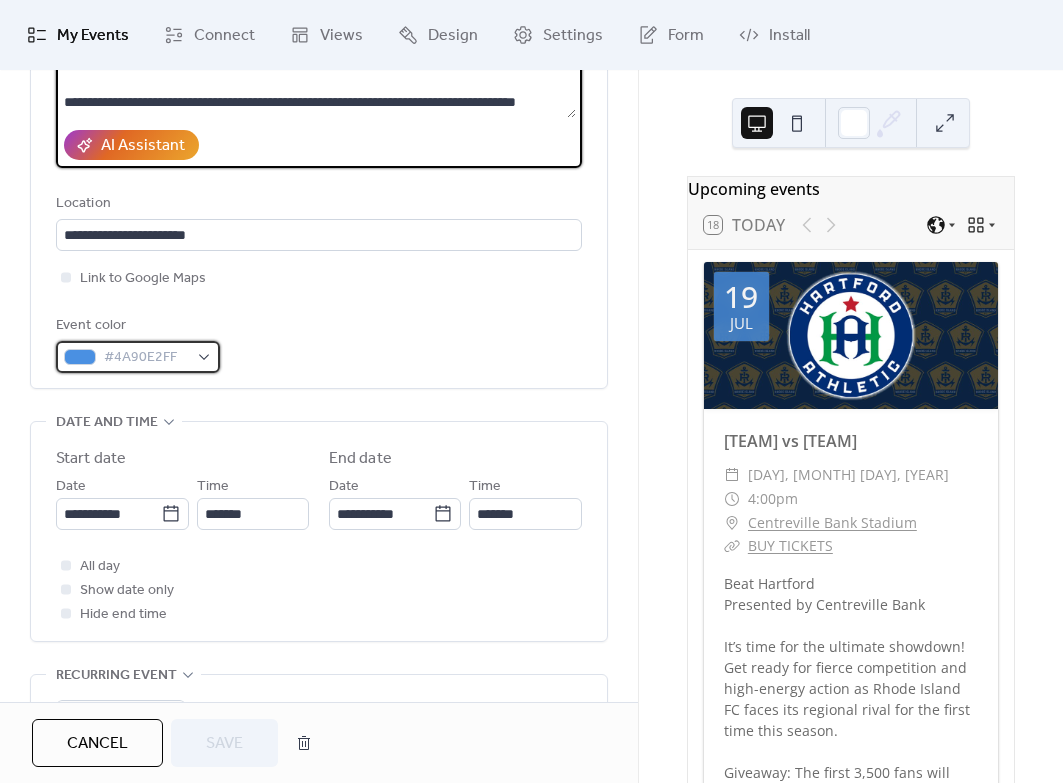 click on "#4A90E2FF" at bounding box center (138, 357) 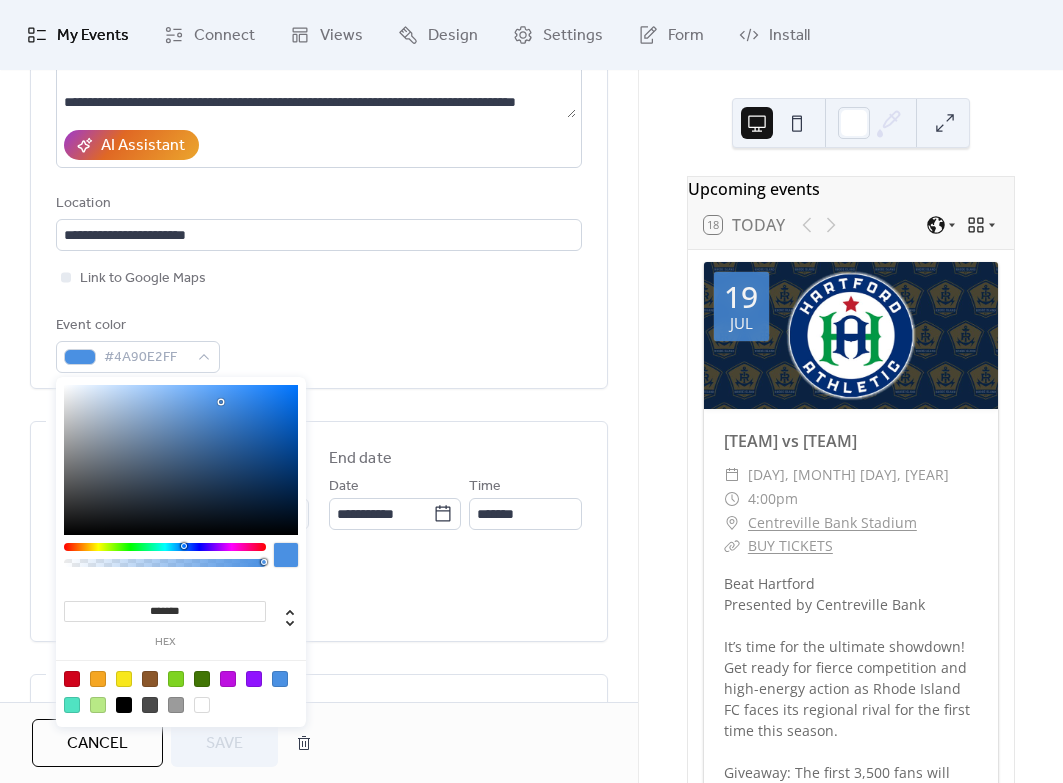 click at bounding box center [286, 555] 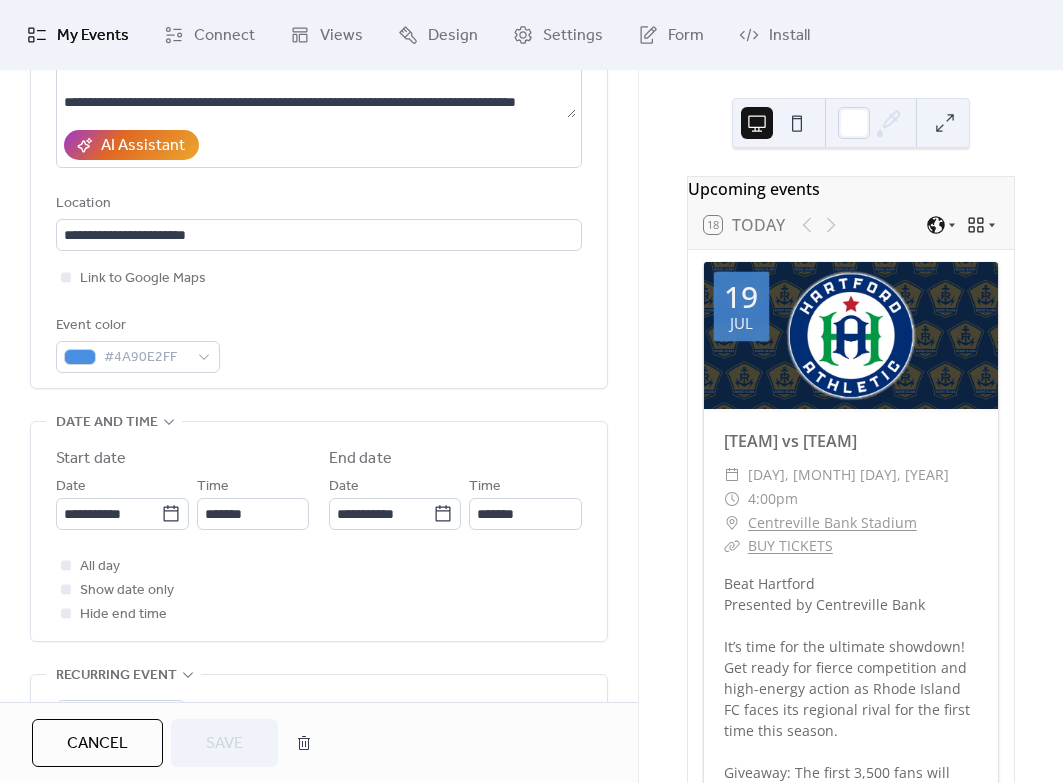 click on "Event color #4A90E2FF" at bounding box center [319, 343] 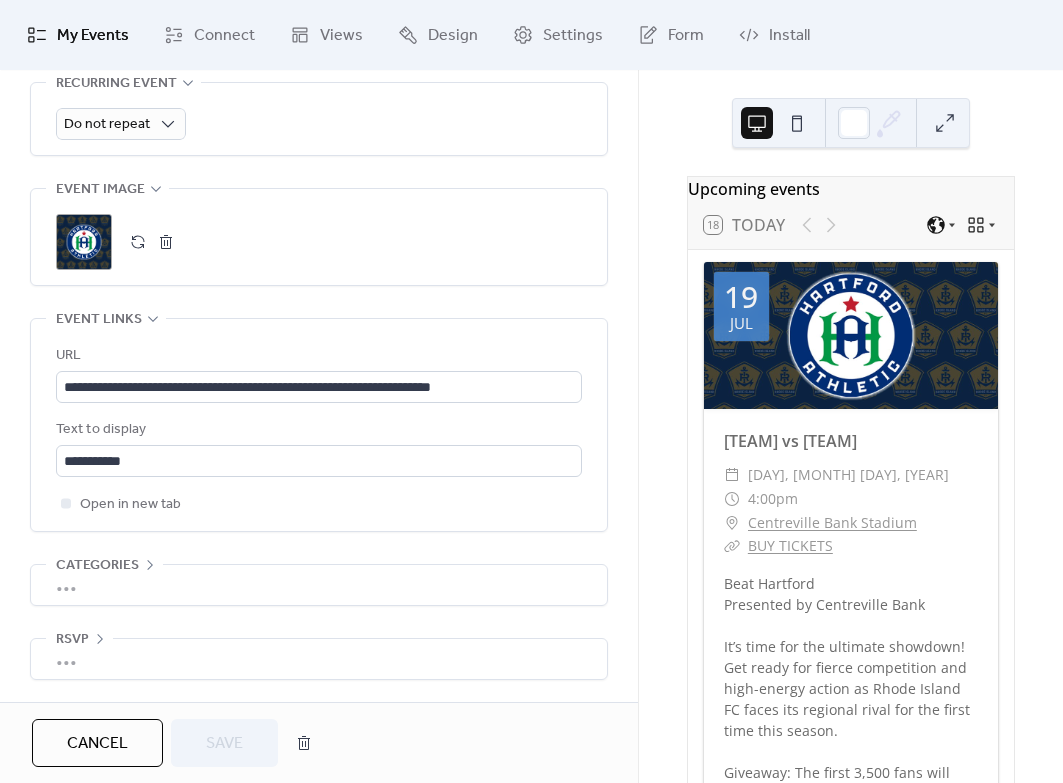 scroll, scrollTop: 1035, scrollLeft: 0, axis: vertical 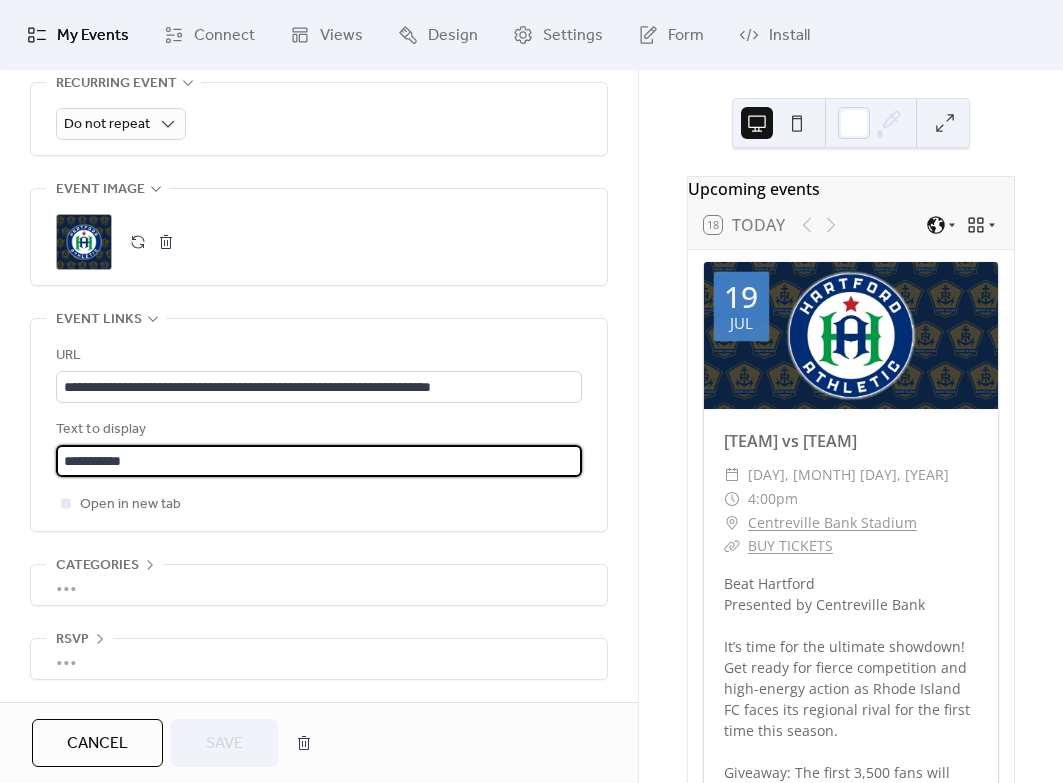click on "**********" at bounding box center (319, 461) 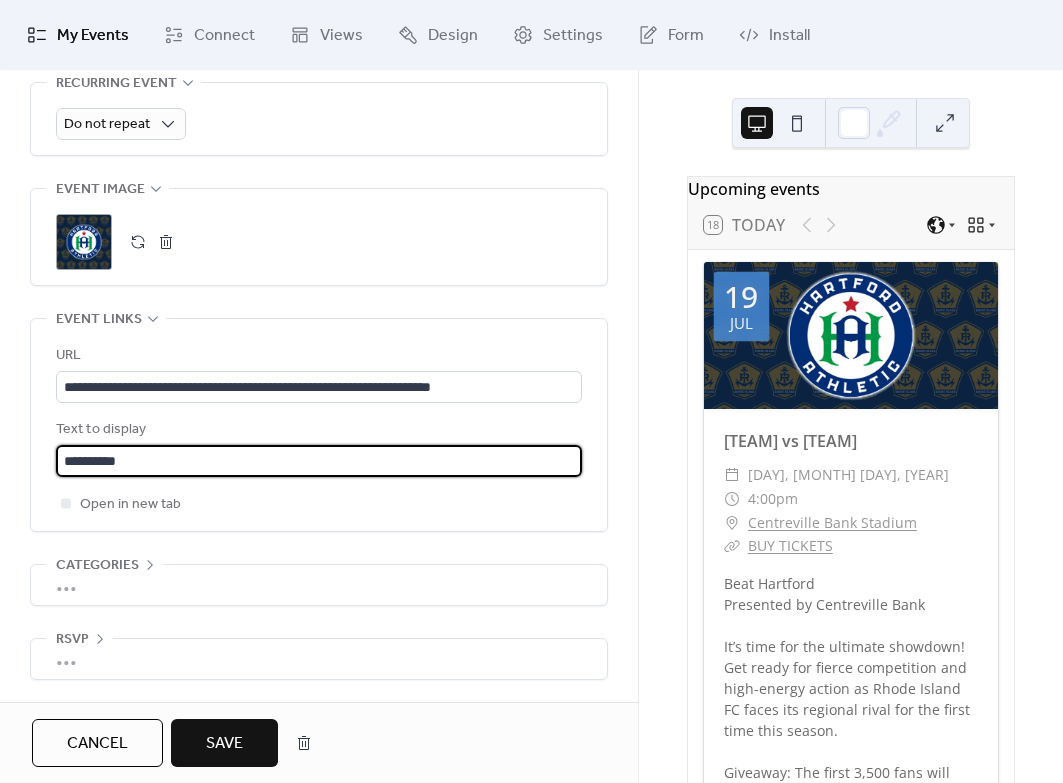 type on "**********" 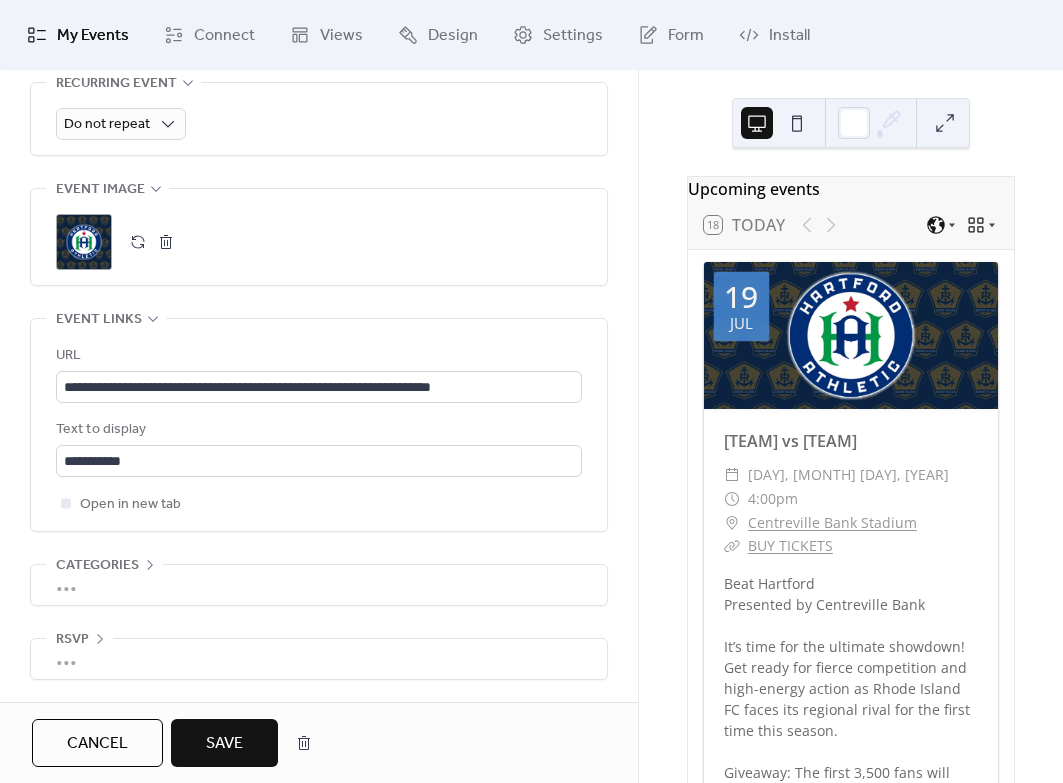 click on "Save" at bounding box center [224, 744] 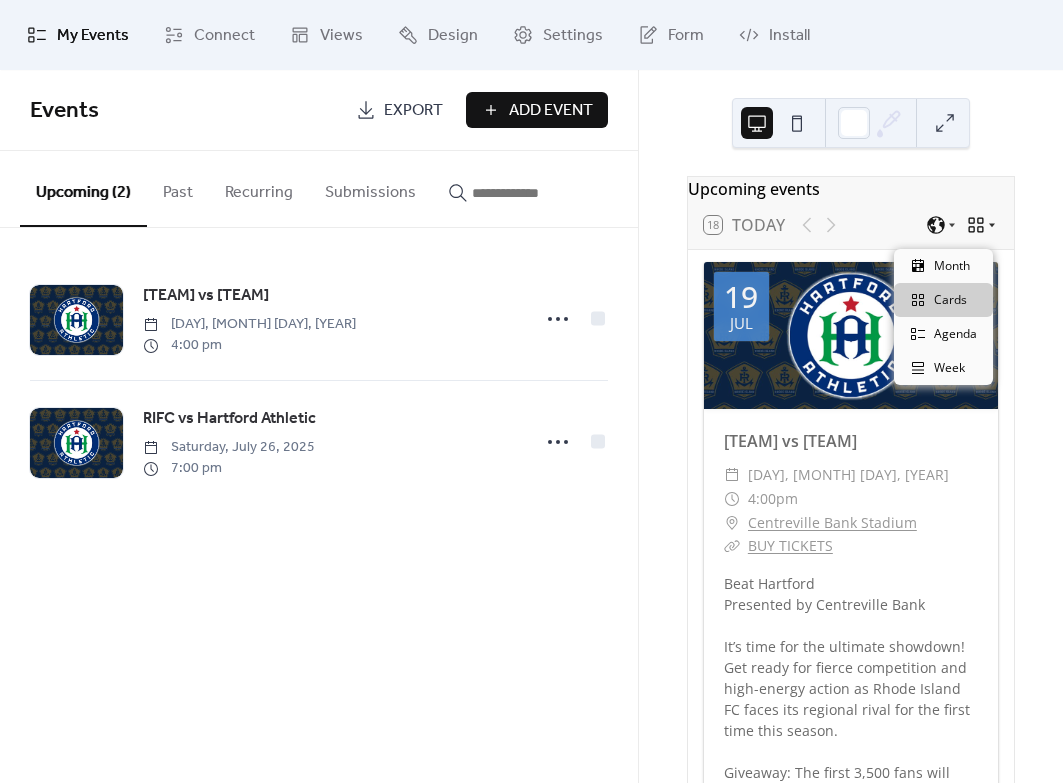 click 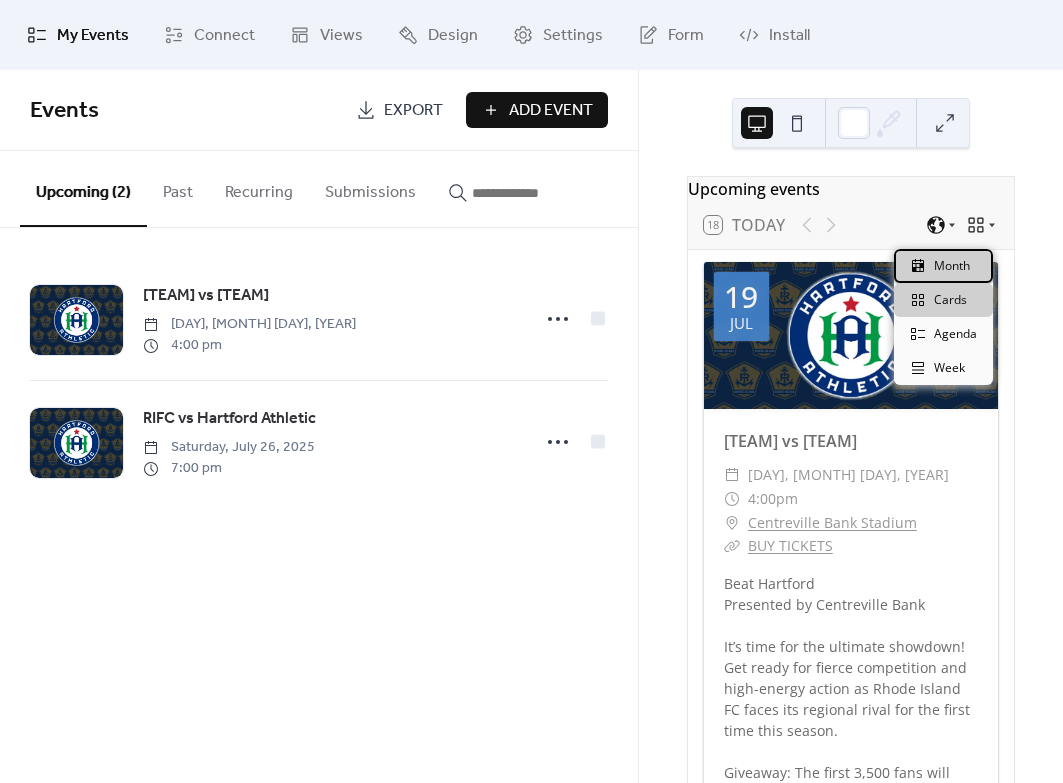 click on "Month" at bounding box center (952, 266) 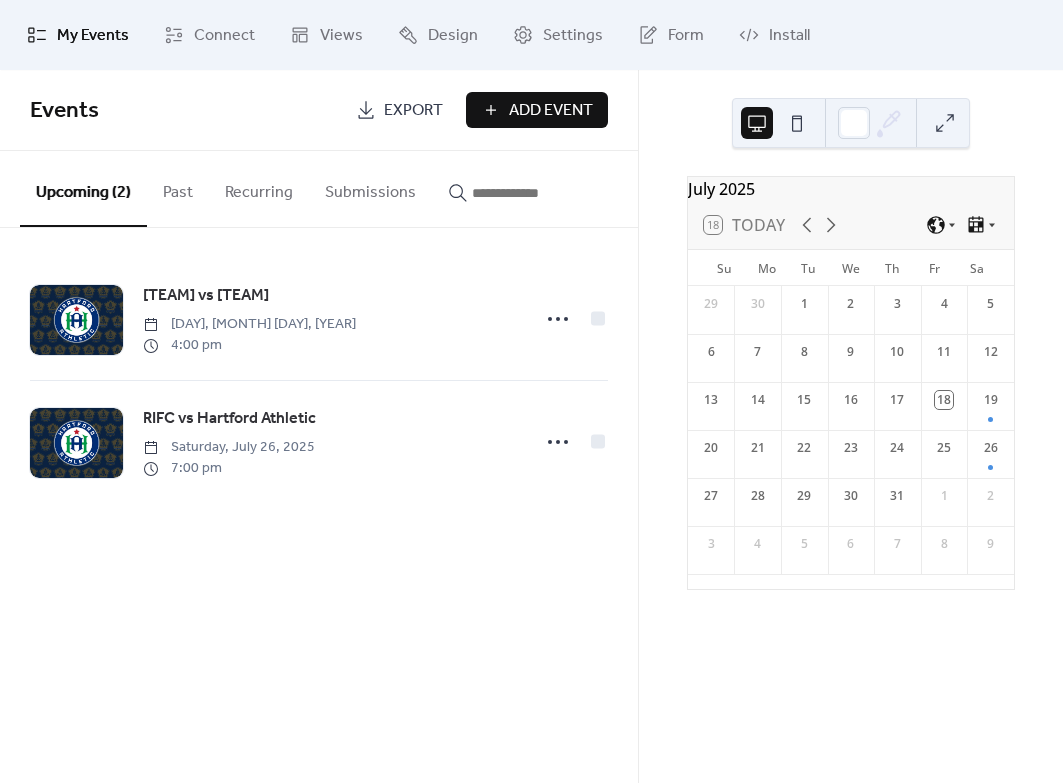 click on "Events Export Add Event Upcoming (2) Past Recurring Submissions RIFC vs Hartford FC Saturday, July 19, 2025 4:00 pm RIFC vs Hartford Athletic Saturday, July 26, 2025 7:00 pm Cancel" at bounding box center [319, 426] 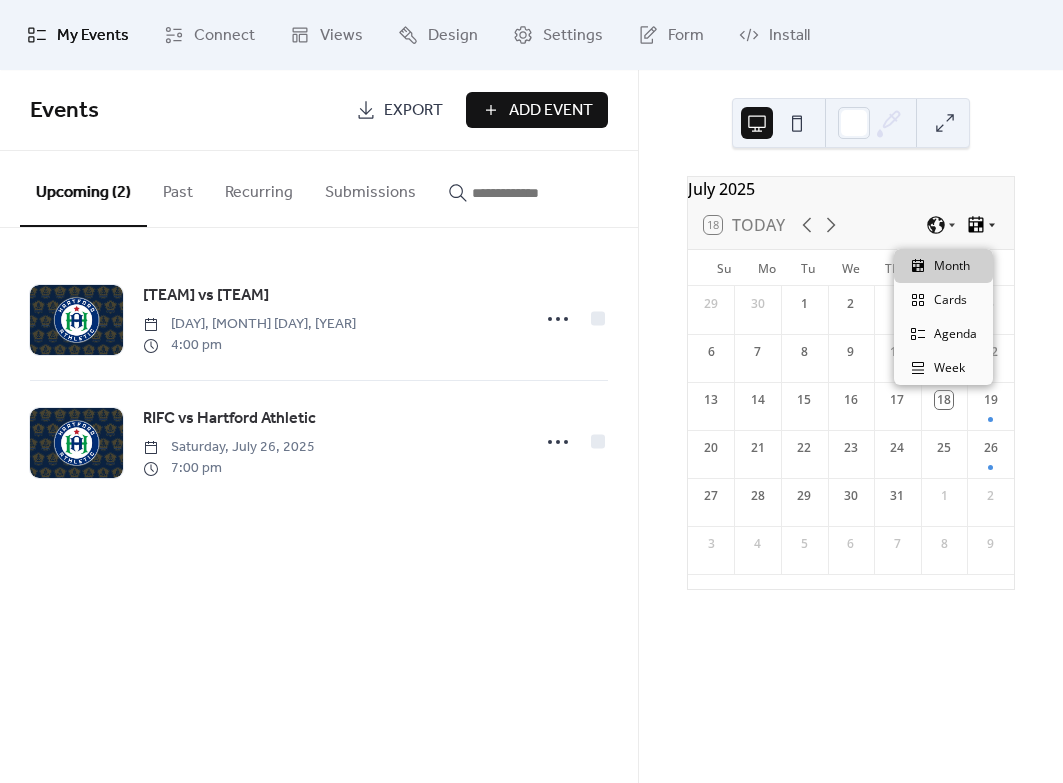 click 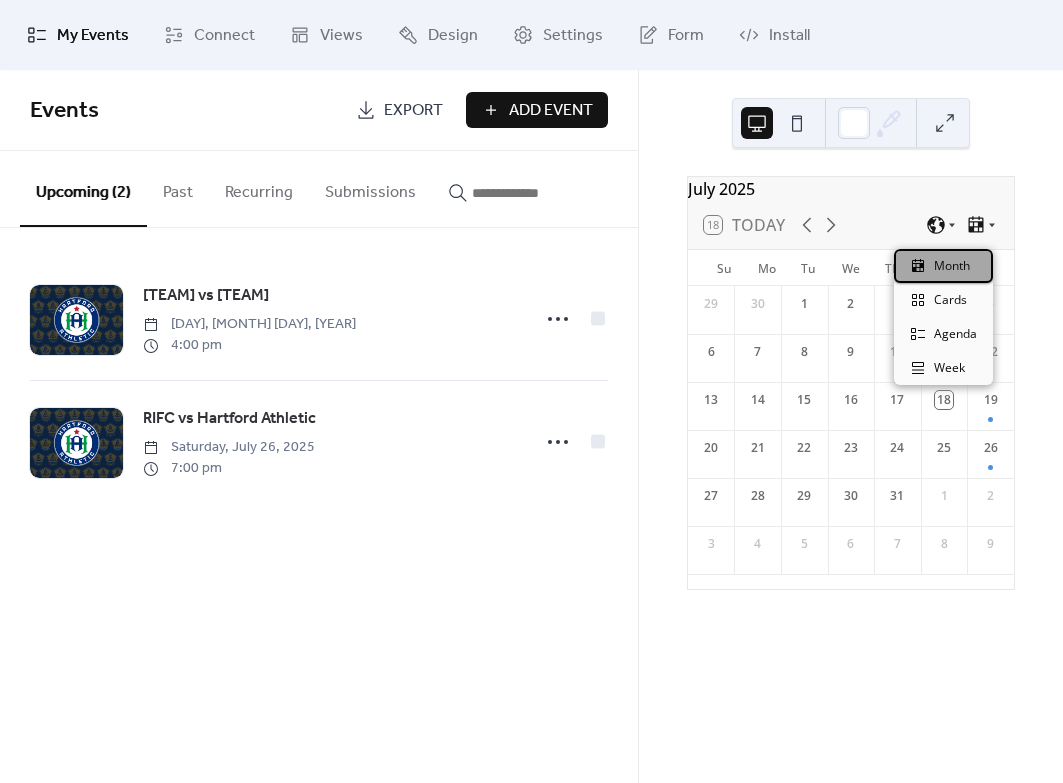 click on "Month" at bounding box center [952, 266] 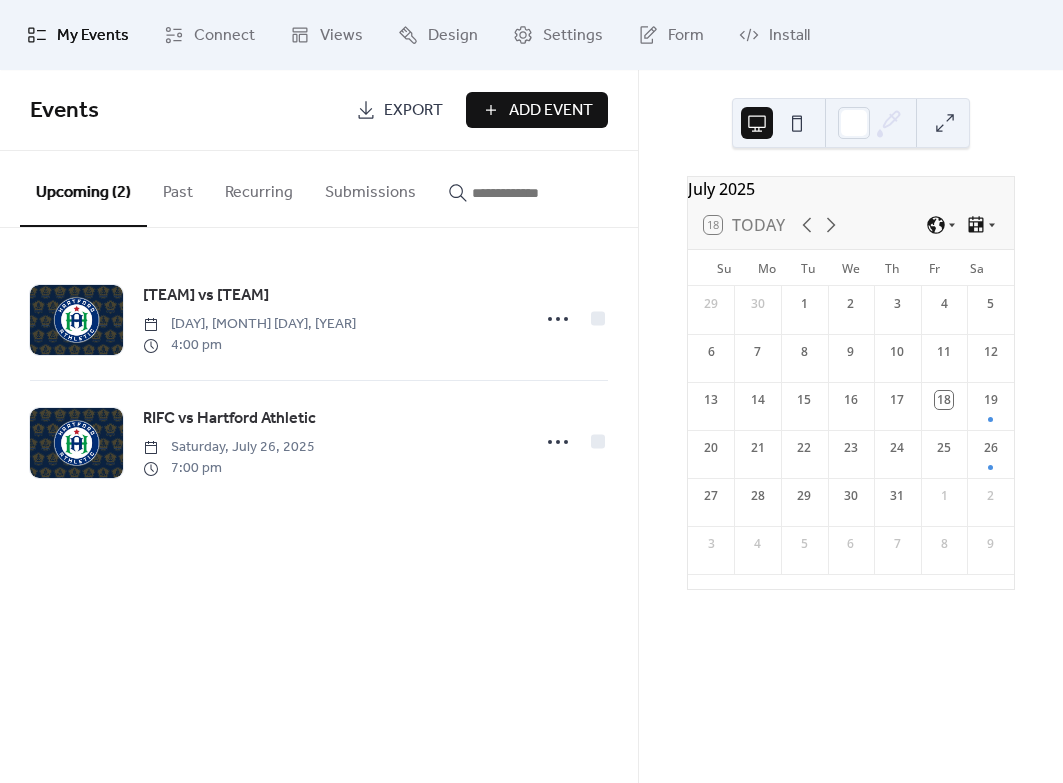 click on "Events Export Add Event Upcoming (2) Past Recurring Submissions RIFC vs Hartford FC Saturday, July 19, 2025 4:00 pm RIFC vs Hartford Athletic Saturday, July 26, 2025 7:00 pm Cancel" at bounding box center (319, 426) 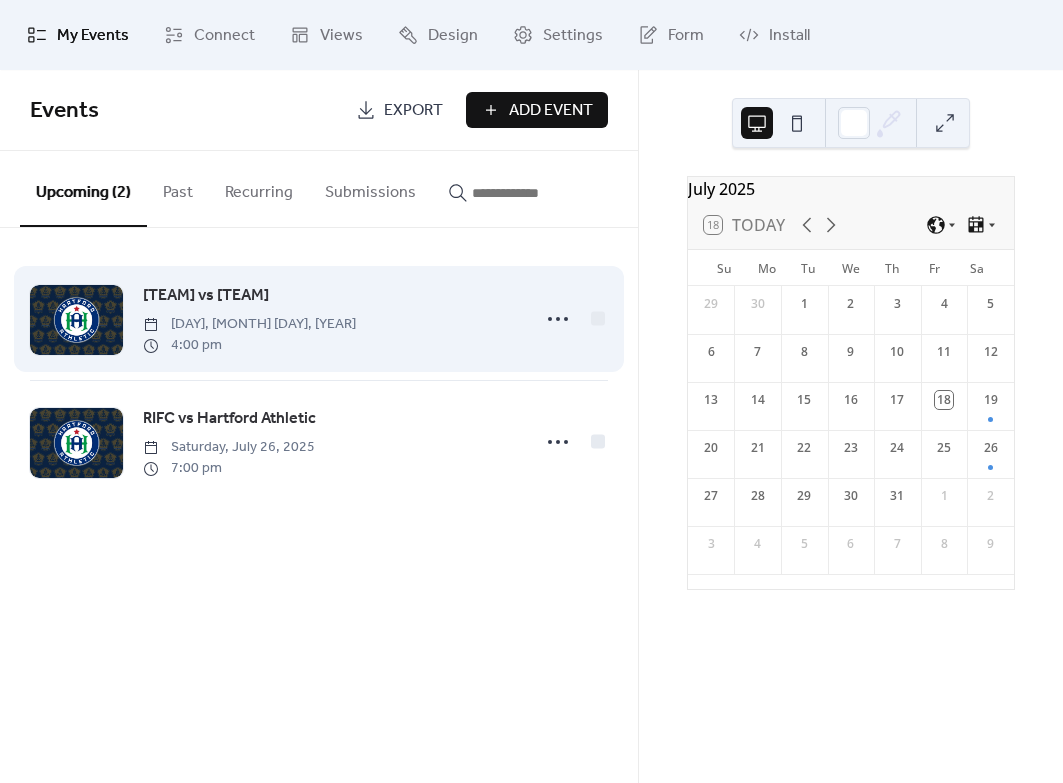 click on "RIFC vs Hartford FC Saturday, July 19, 2025 4:00 pm" at bounding box center (330, 319) 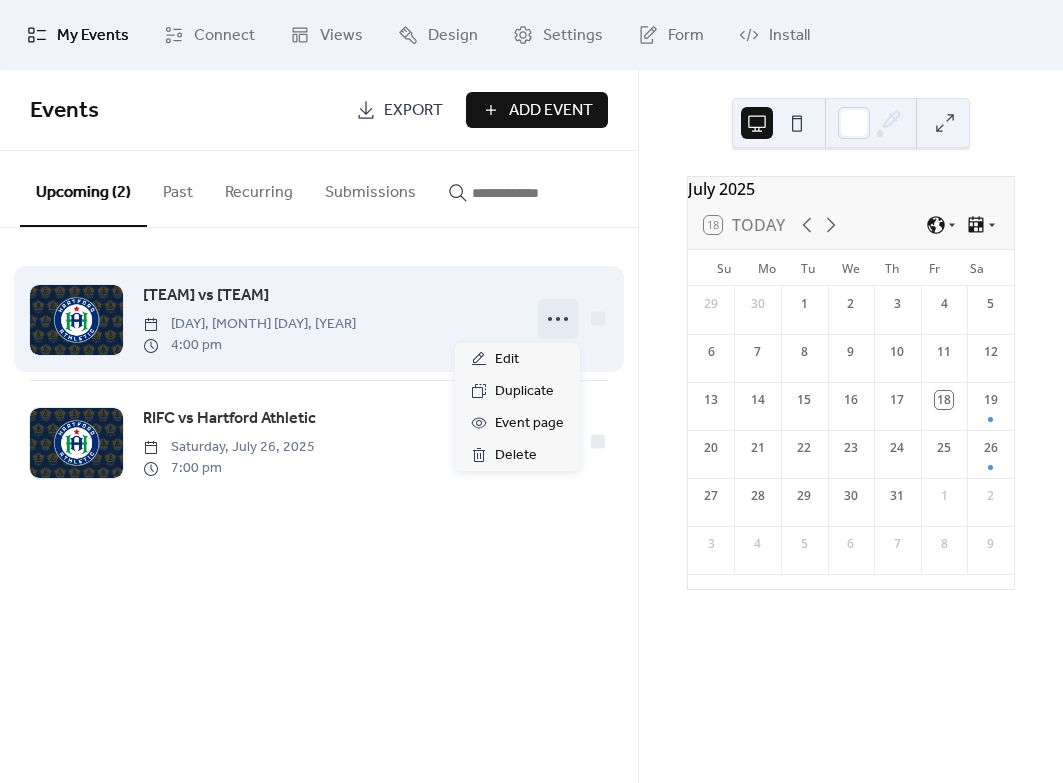 click 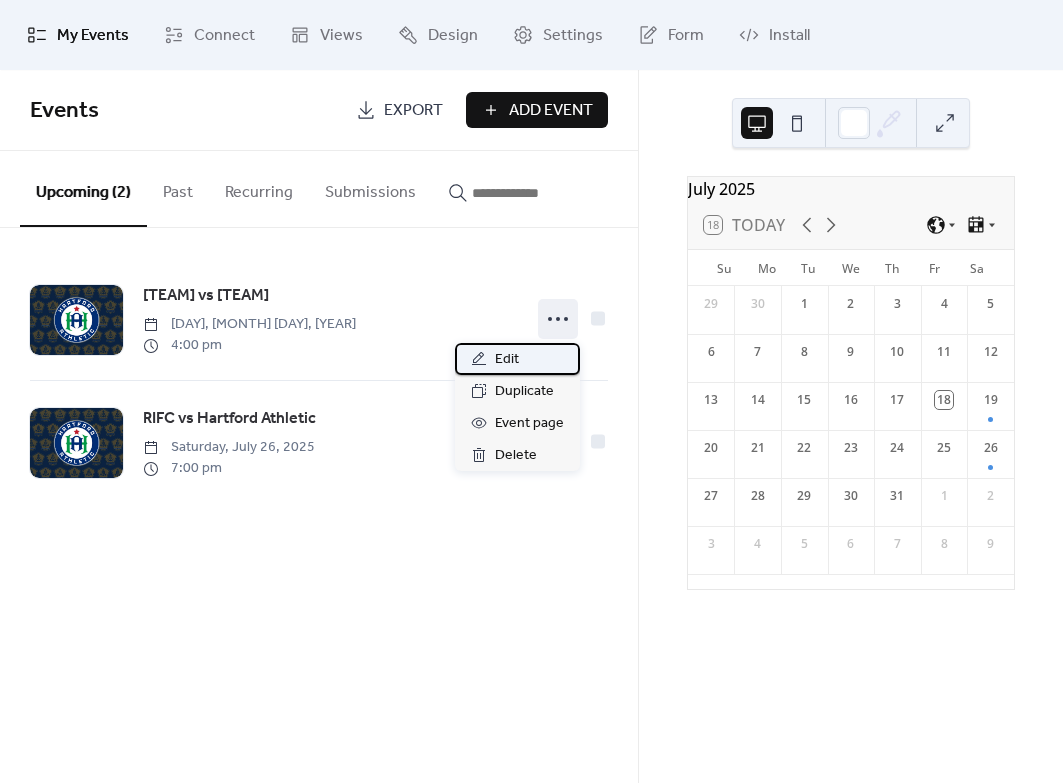 click on "Edit" at bounding box center (517, 359) 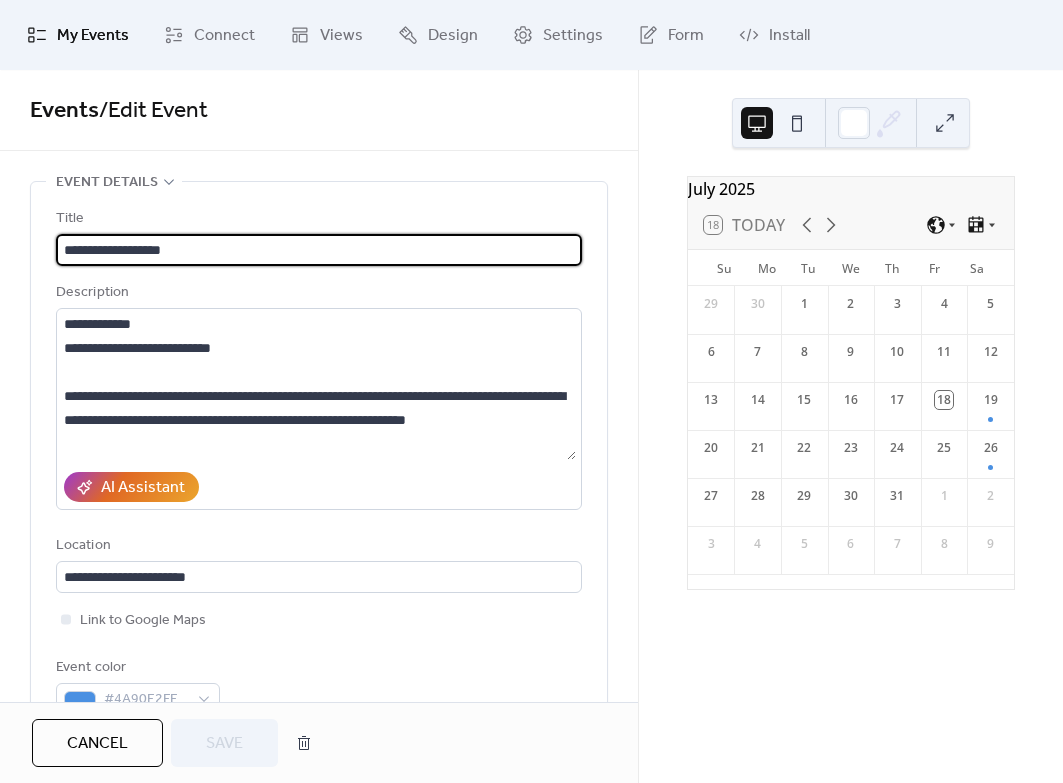 scroll, scrollTop: 1, scrollLeft: 0, axis: vertical 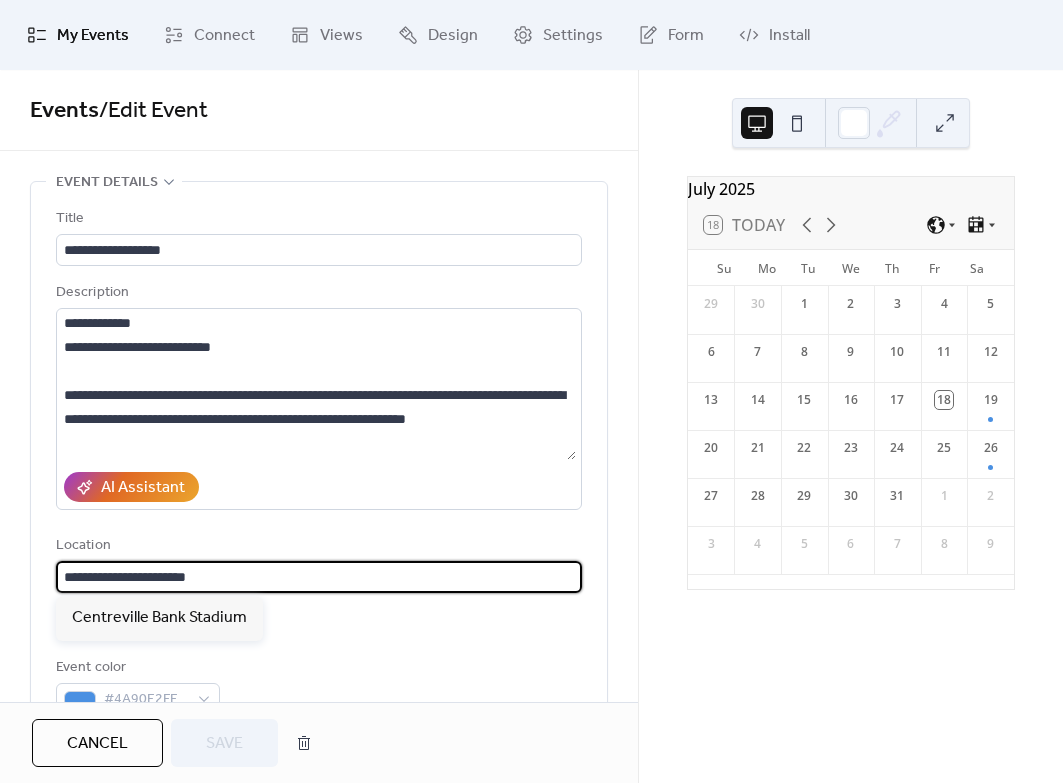 click on "**********" at bounding box center (319, 577) 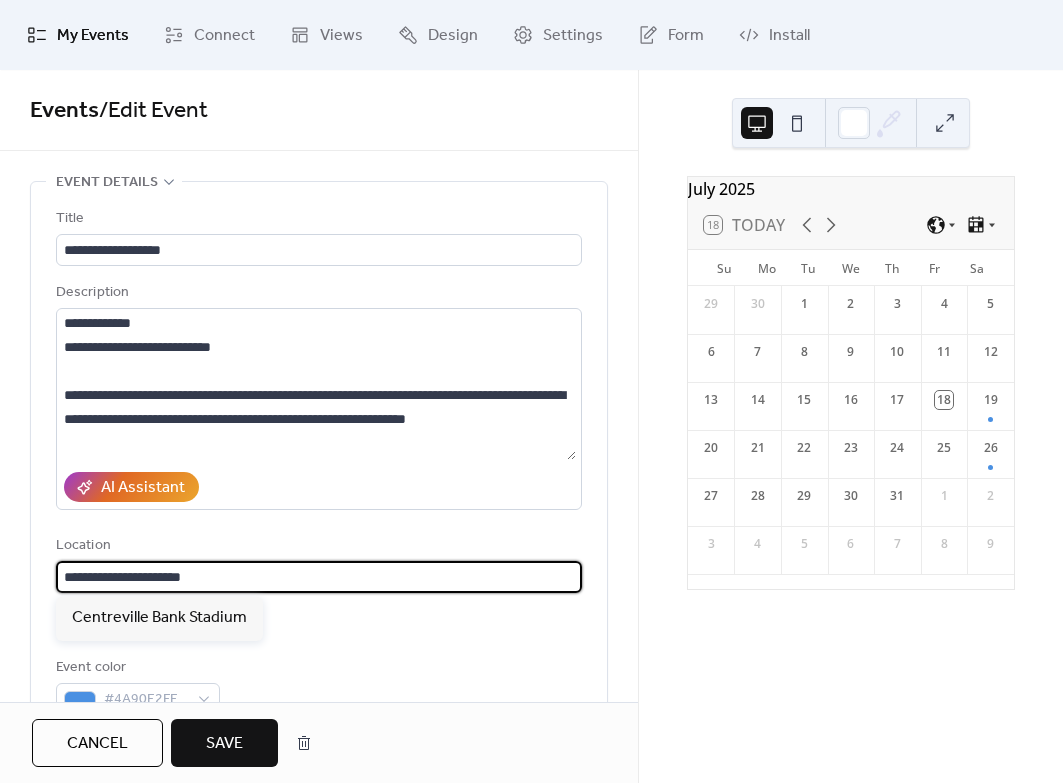type on "**********" 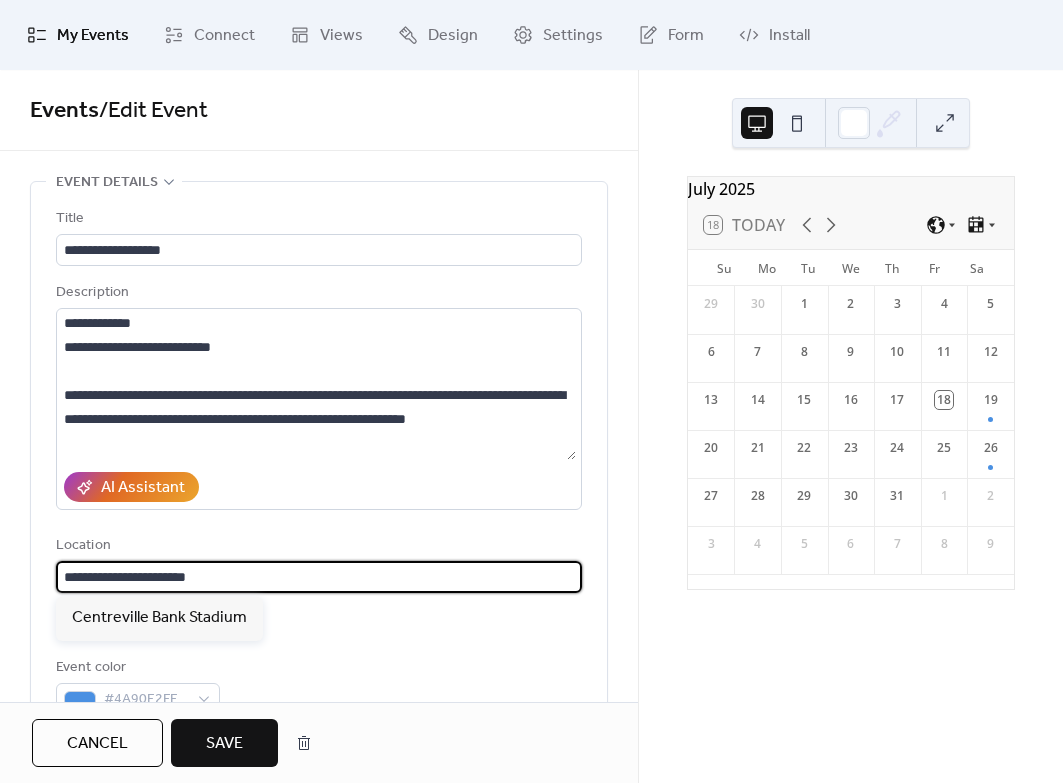 click on "Event color #4A90E2FF" at bounding box center [319, 685] 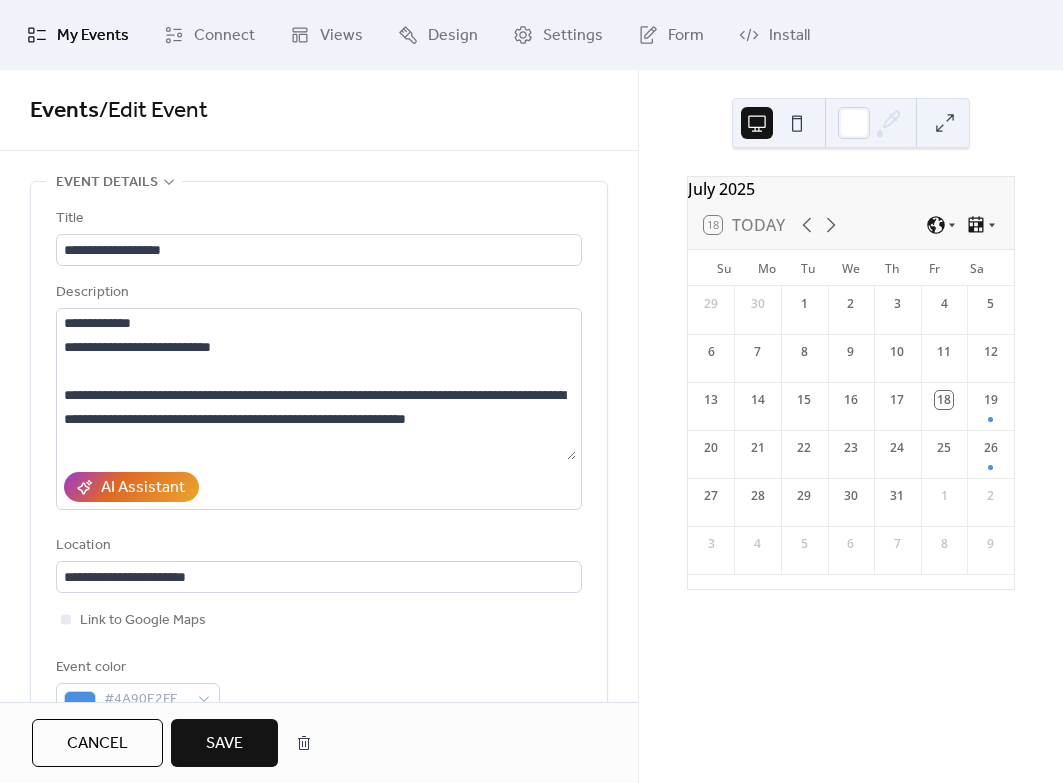 click on "Save" at bounding box center (224, 744) 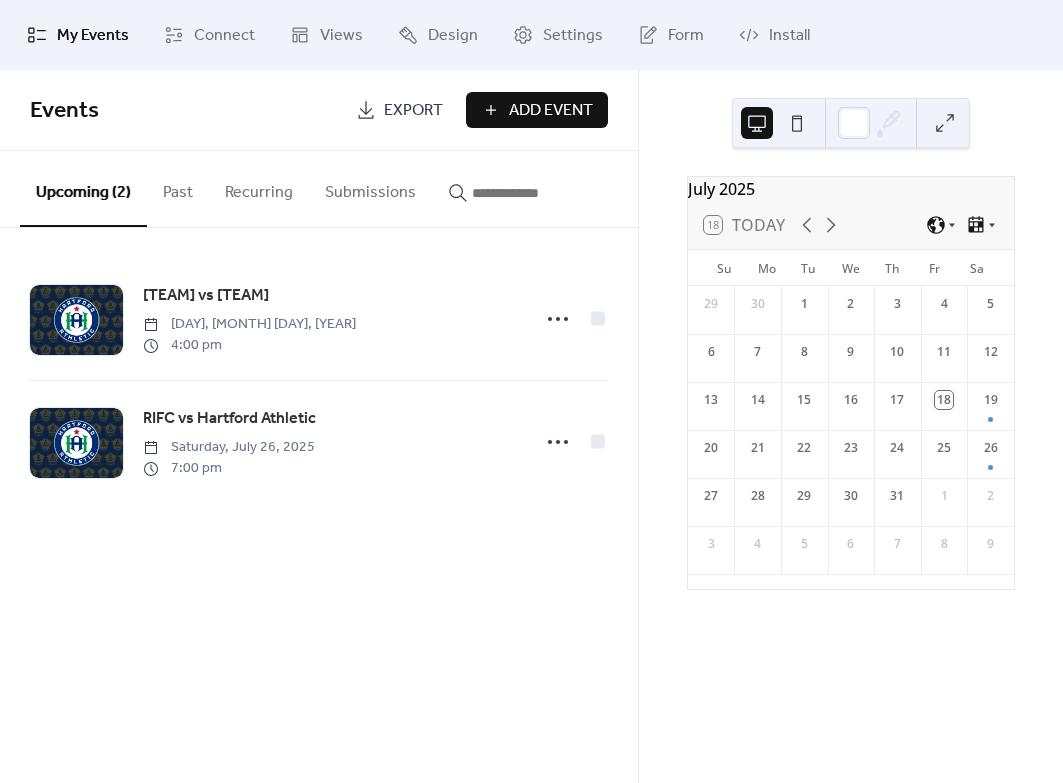click at bounding box center [945, 123] 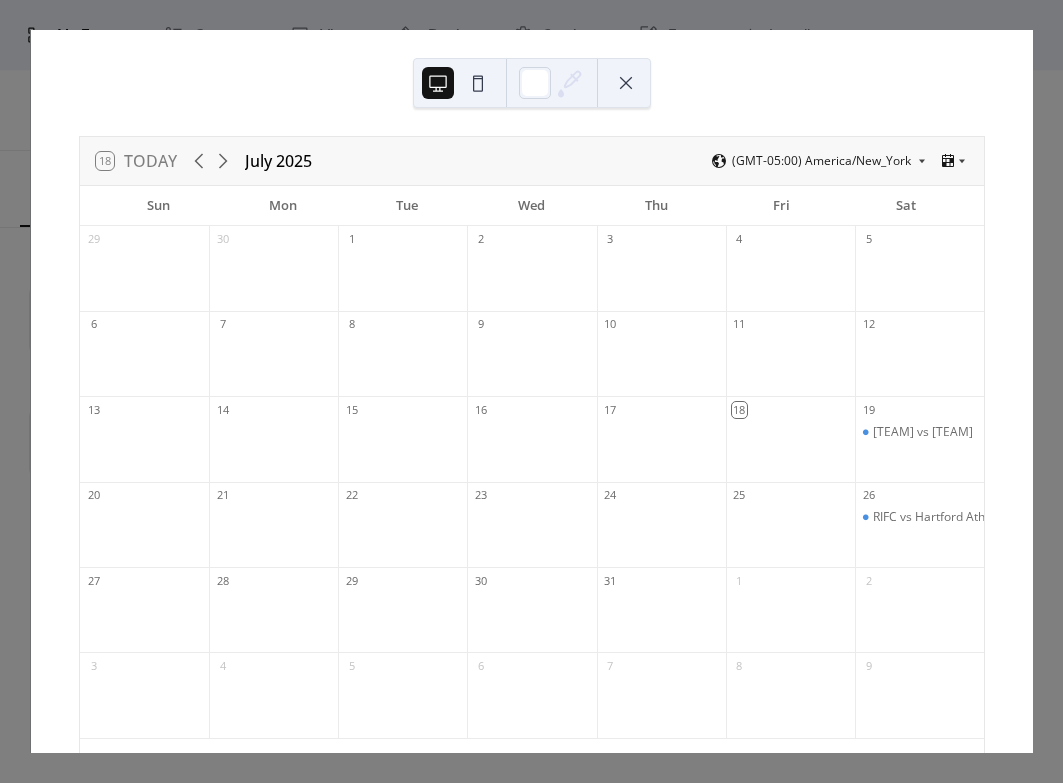 scroll, scrollTop: 3, scrollLeft: 0, axis: vertical 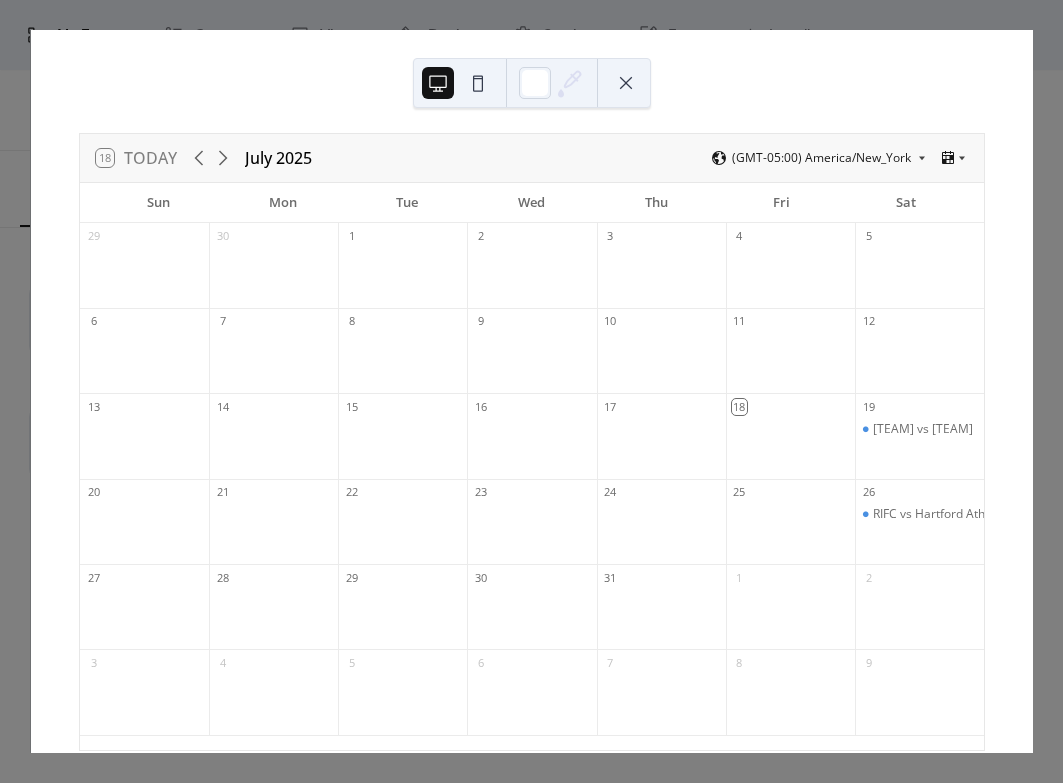 click at bounding box center [626, 83] 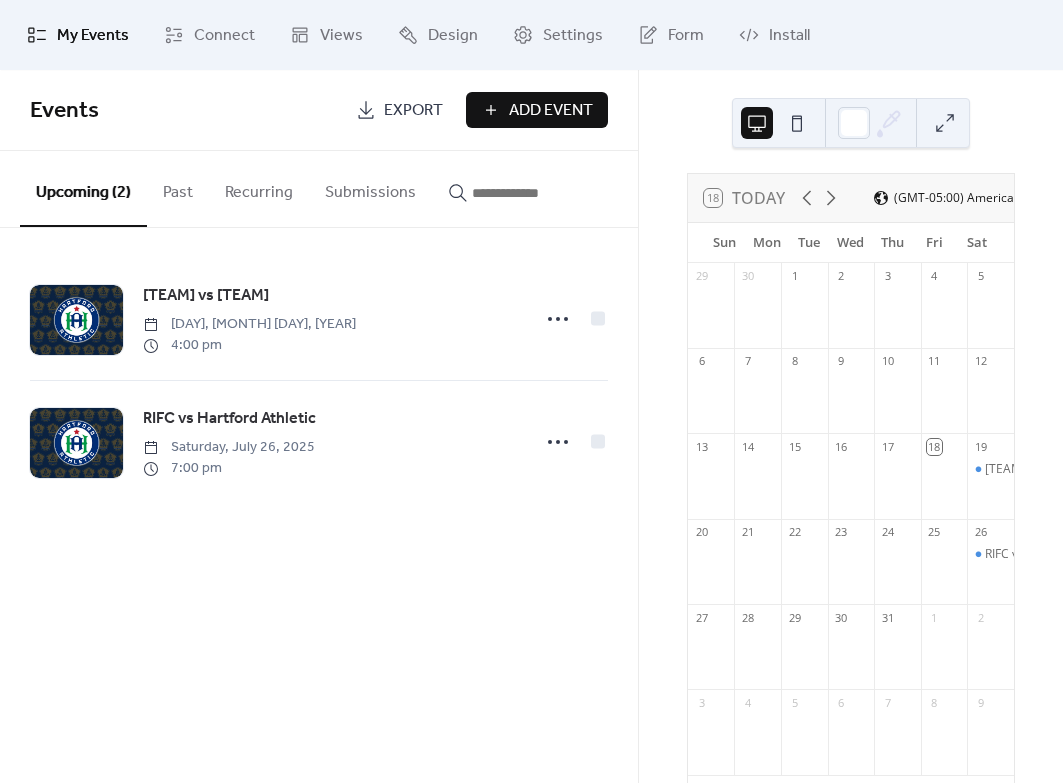 scroll, scrollTop: 0, scrollLeft: 0, axis: both 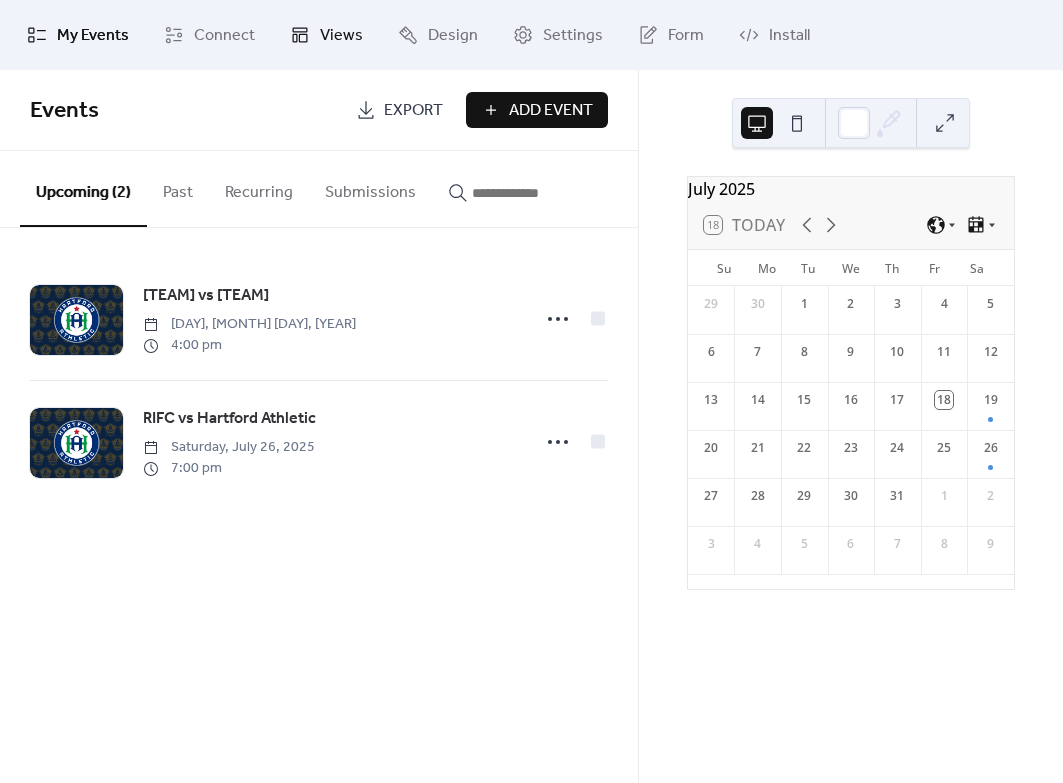 click on "Views" at bounding box center (341, 36) 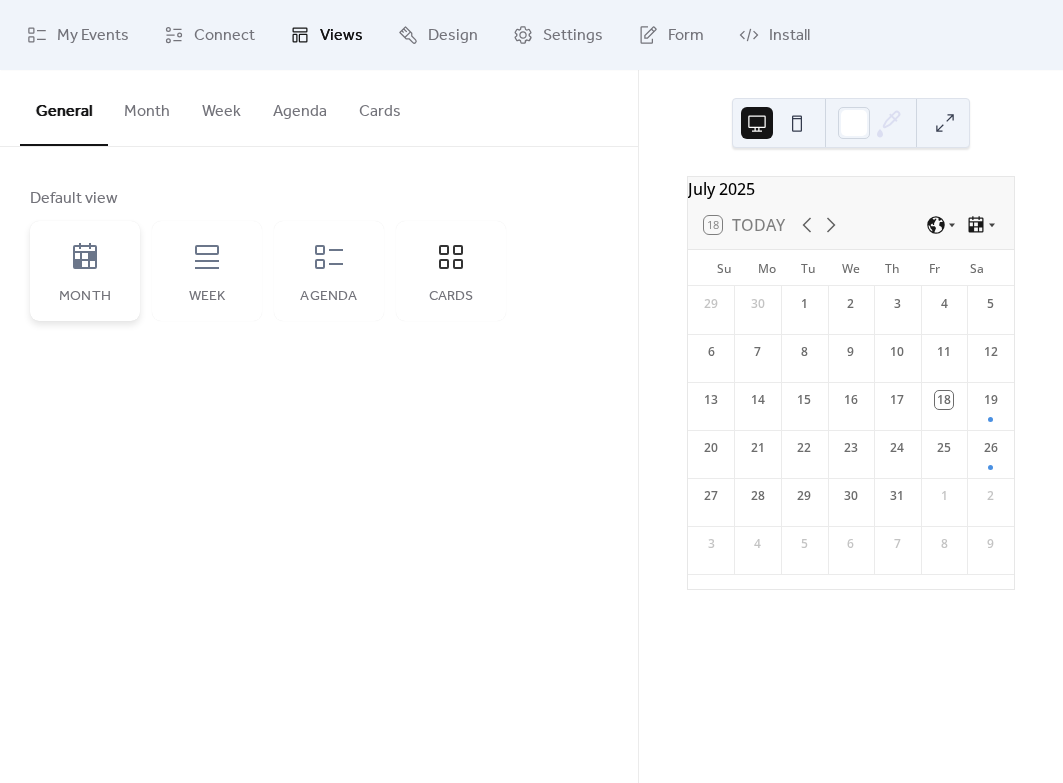 click 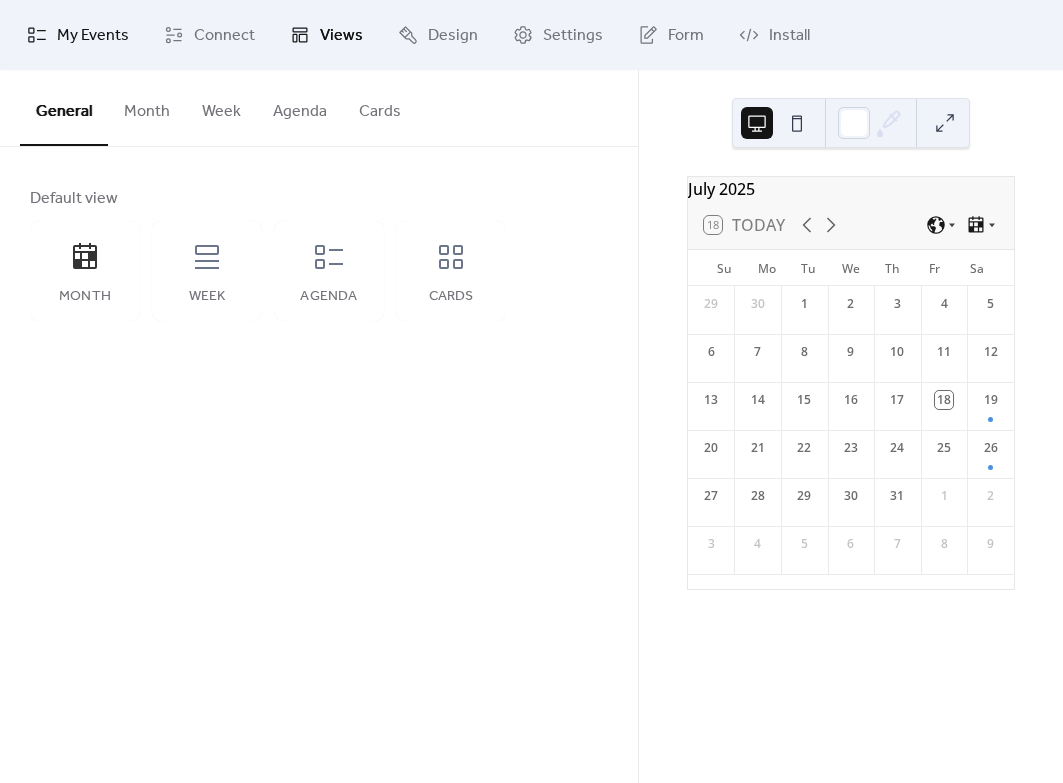 click on "My Events" at bounding box center (93, 36) 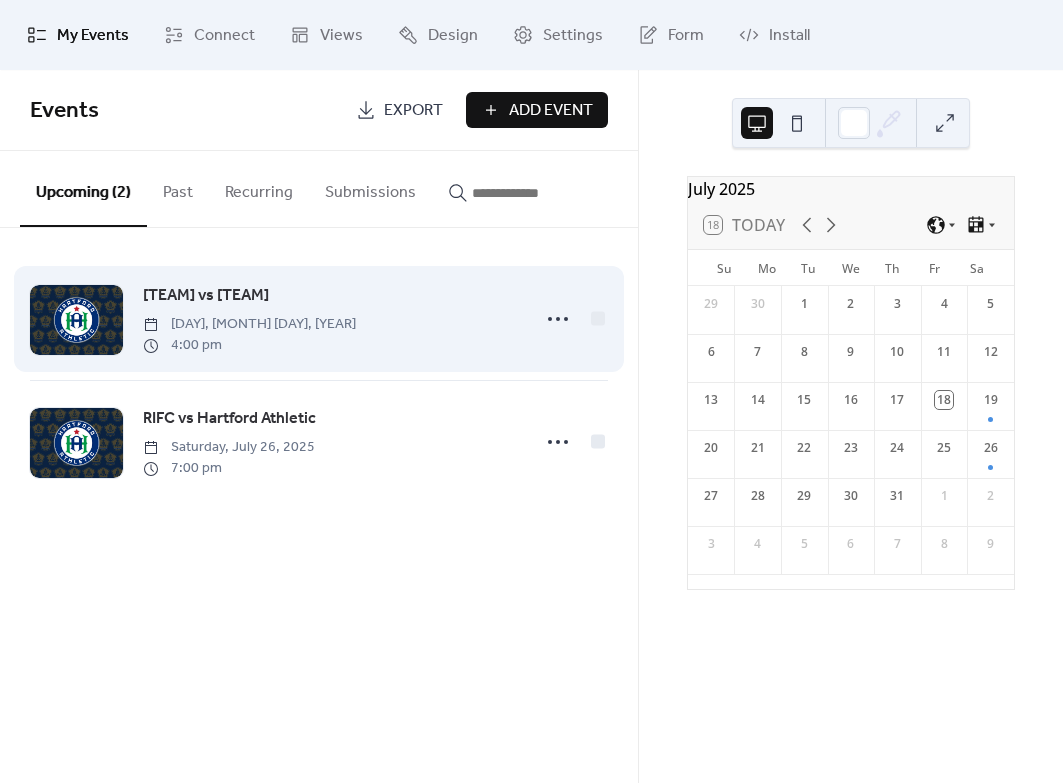 click on "RIFC vs Hartford FC" at bounding box center [206, 296] 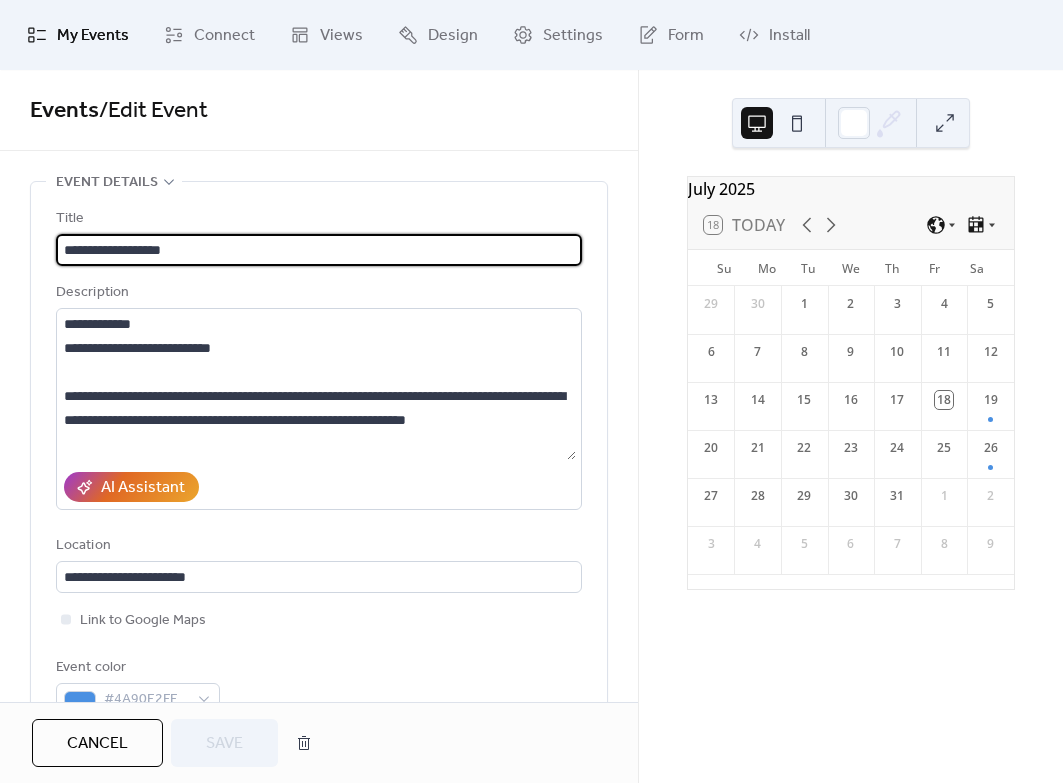 drag, startPoint x: 211, startPoint y: 246, endPoint x: 225, endPoint y: 246, distance: 14 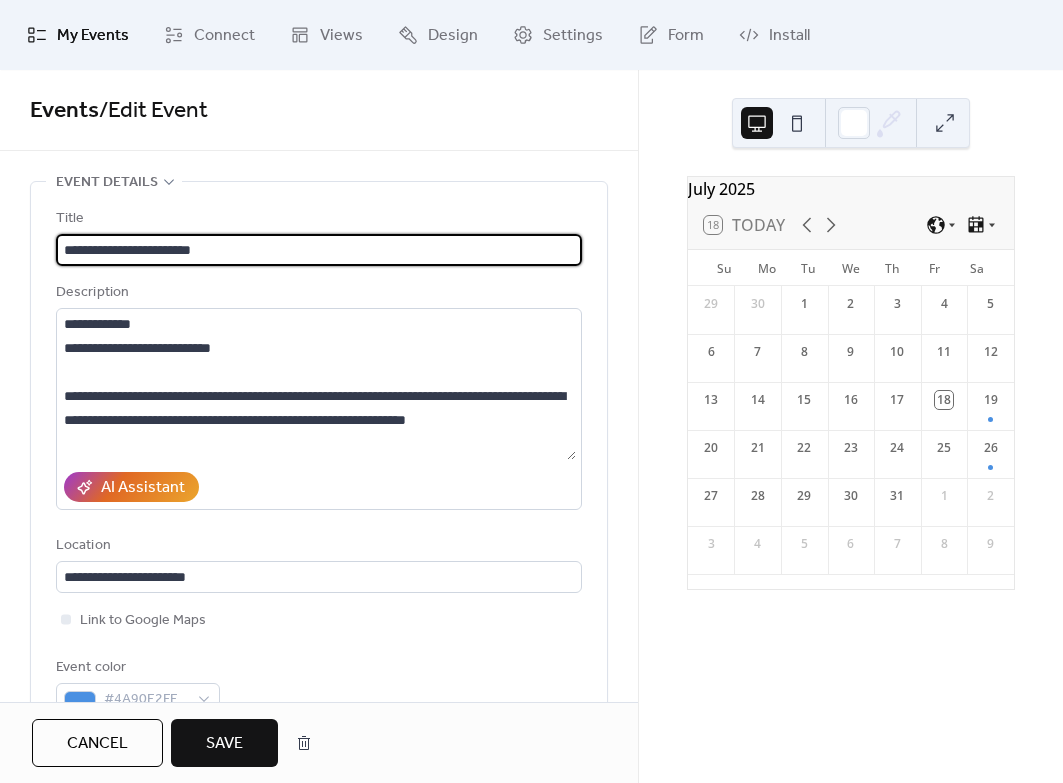 type on "**********" 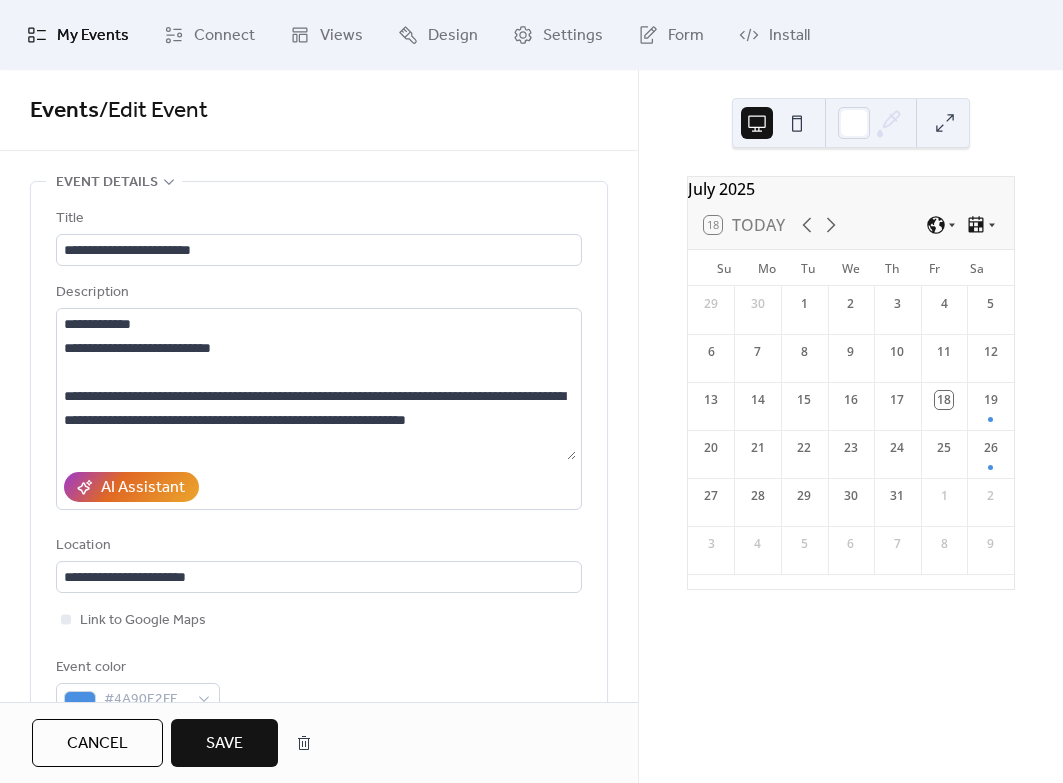 click on "Save" at bounding box center [224, 744] 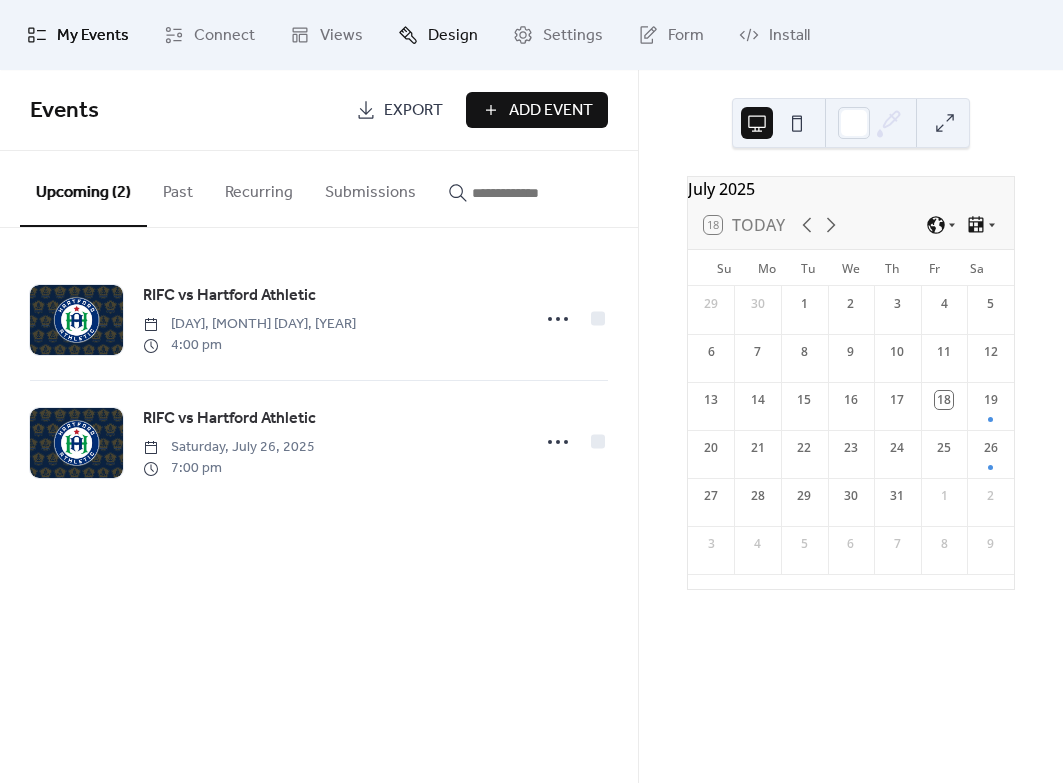 click on "Design" at bounding box center [453, 36] 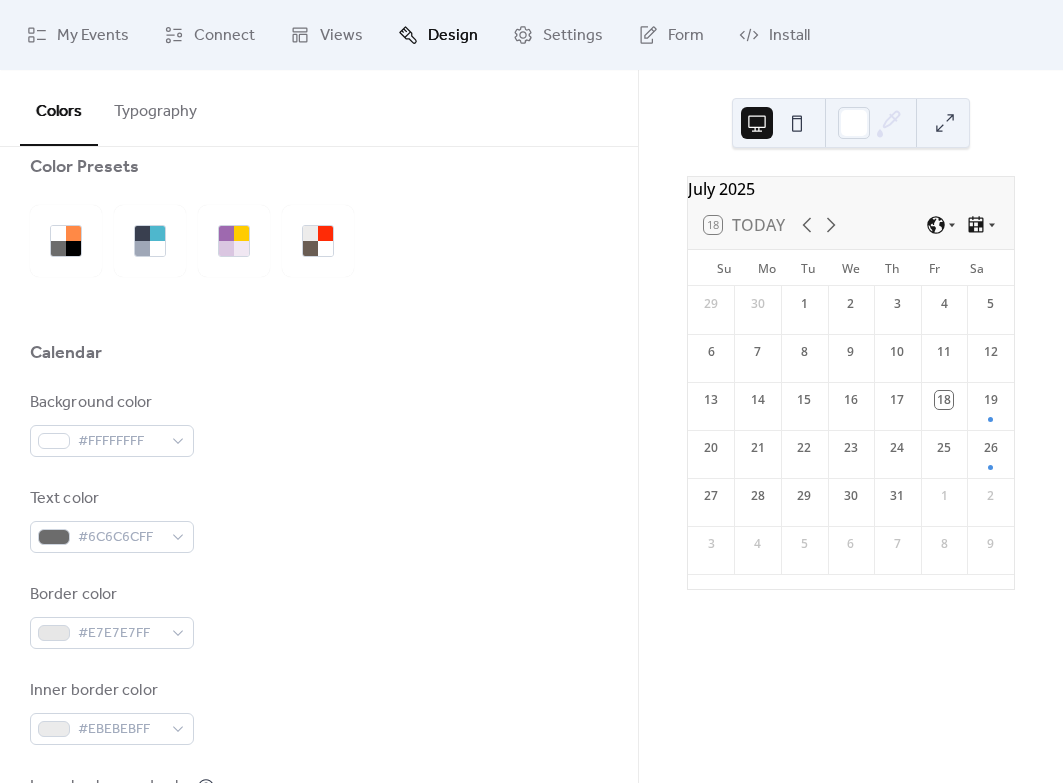 scroll, scrollTop: 0, scrollLeft: 0, axis: both 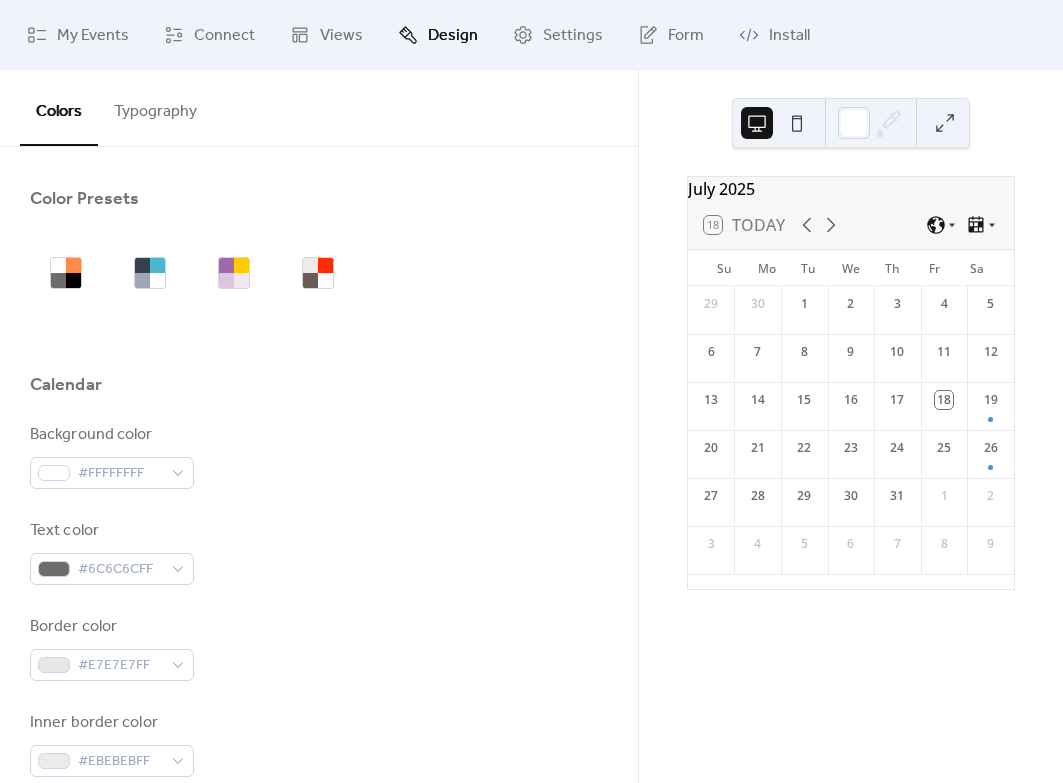 click on "Typography" at bounding box center (155, 107) 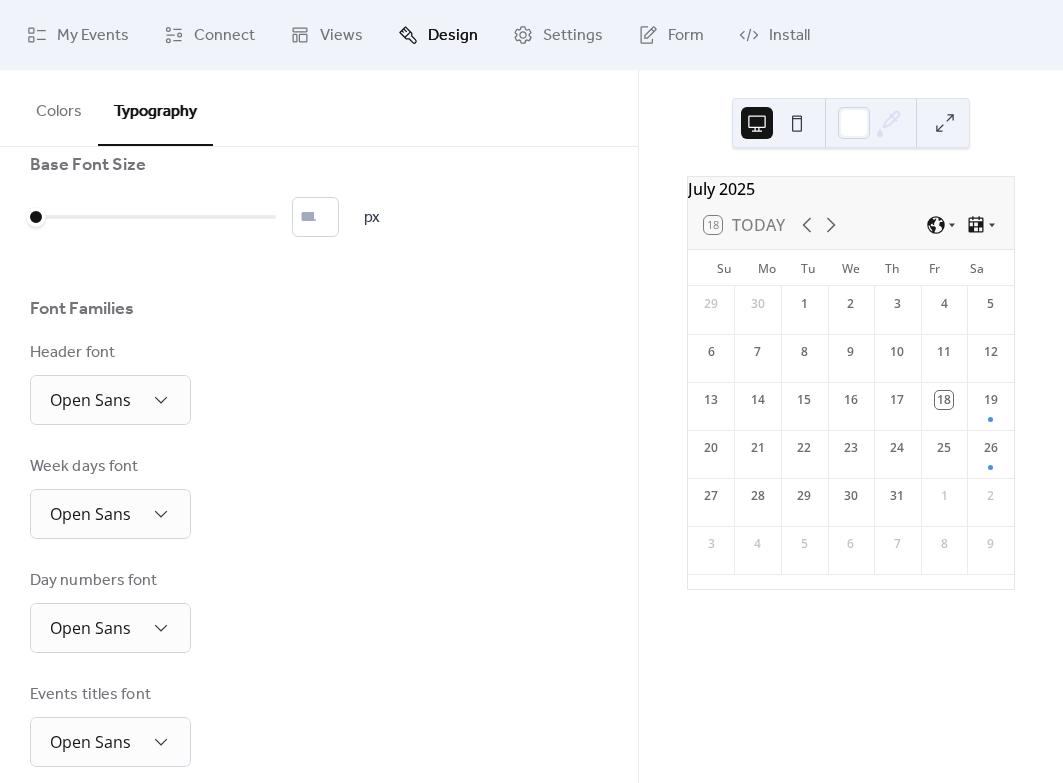 scroll, scrollTop: 0, scrollLeft: 0, axis: both 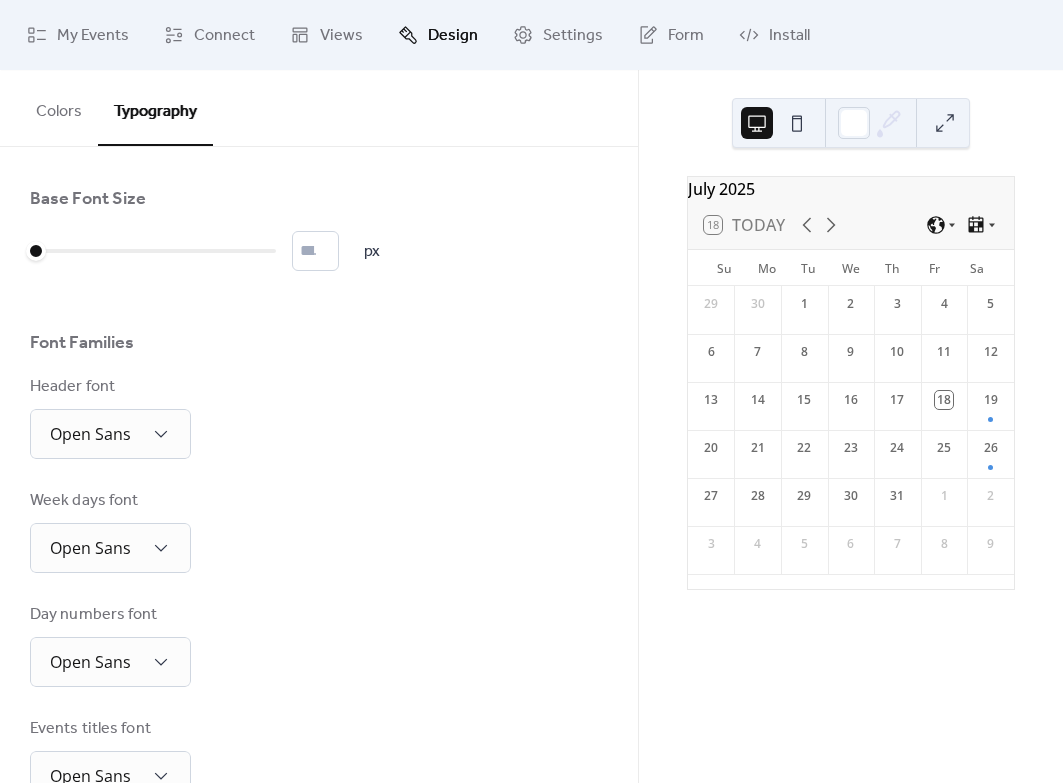 click on "Colors" at bounding box center (59, 107) 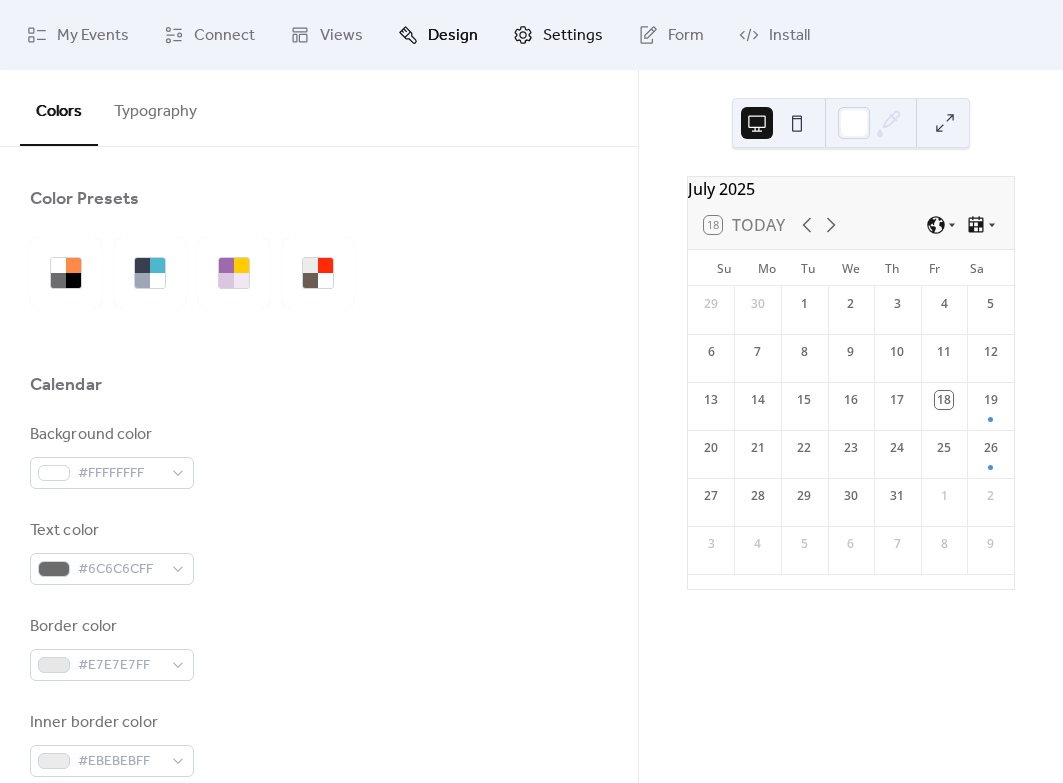 click on "Settings" at bounding box center (573, 36) 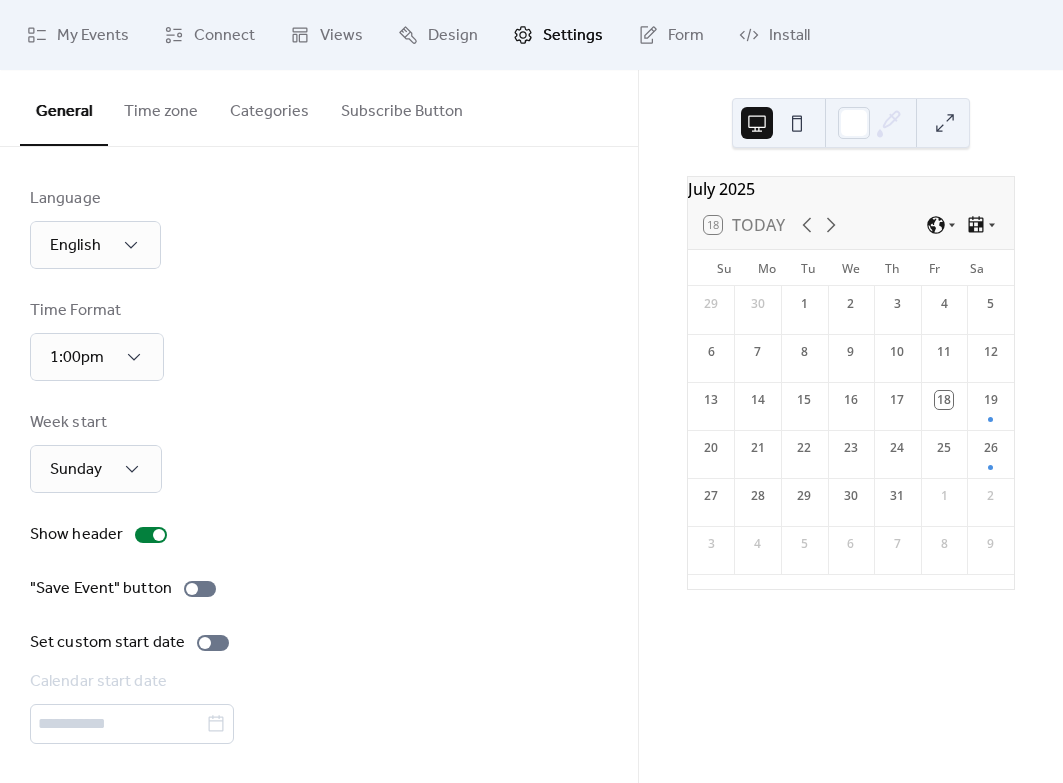 scroll, scrollTop: 1, scrollLeft: 0, axis: vertical 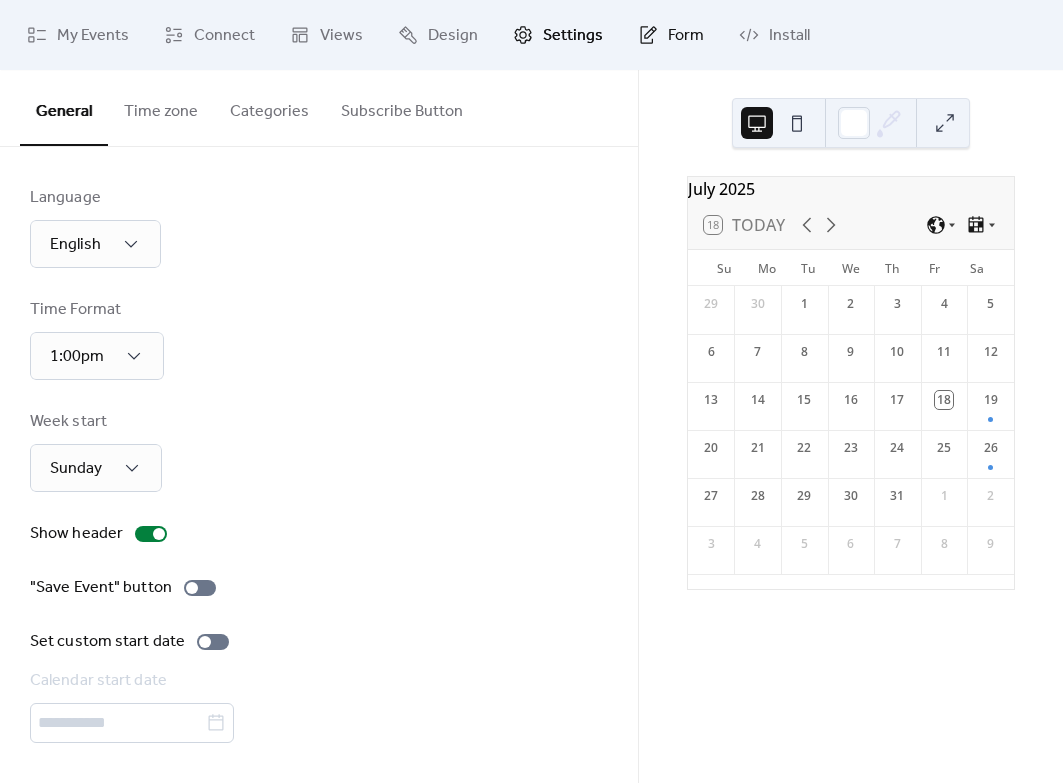 click on "Form" at bounding box center (686, 36) 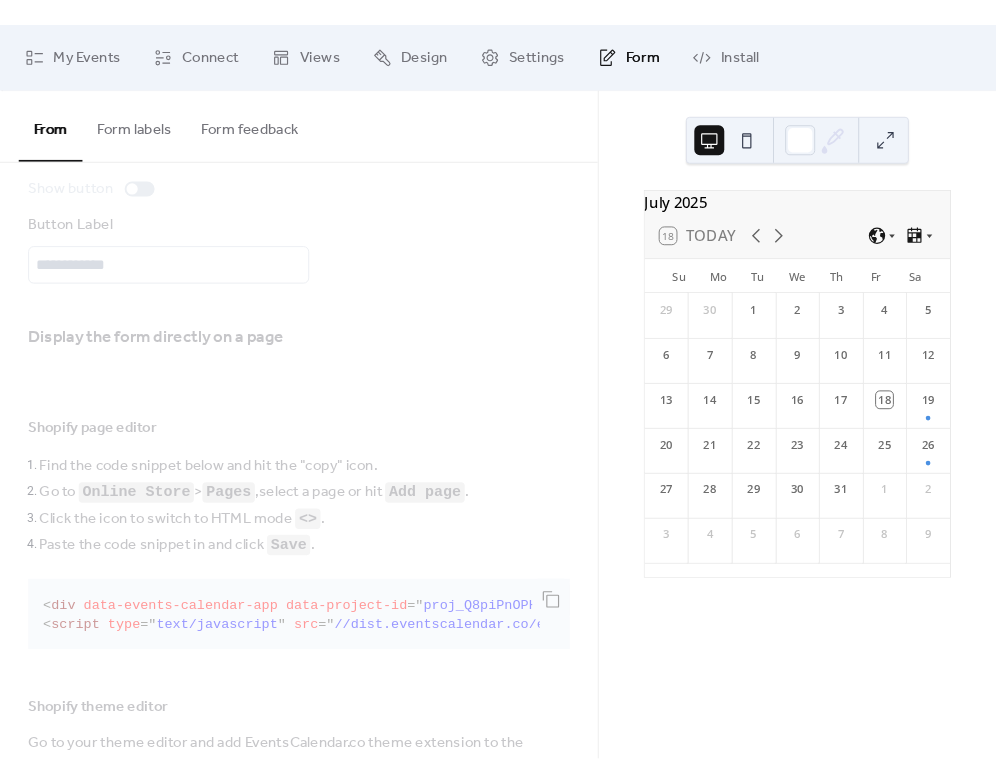 scroll, scrollTop: 0, scrollLeft: 0, axis: both 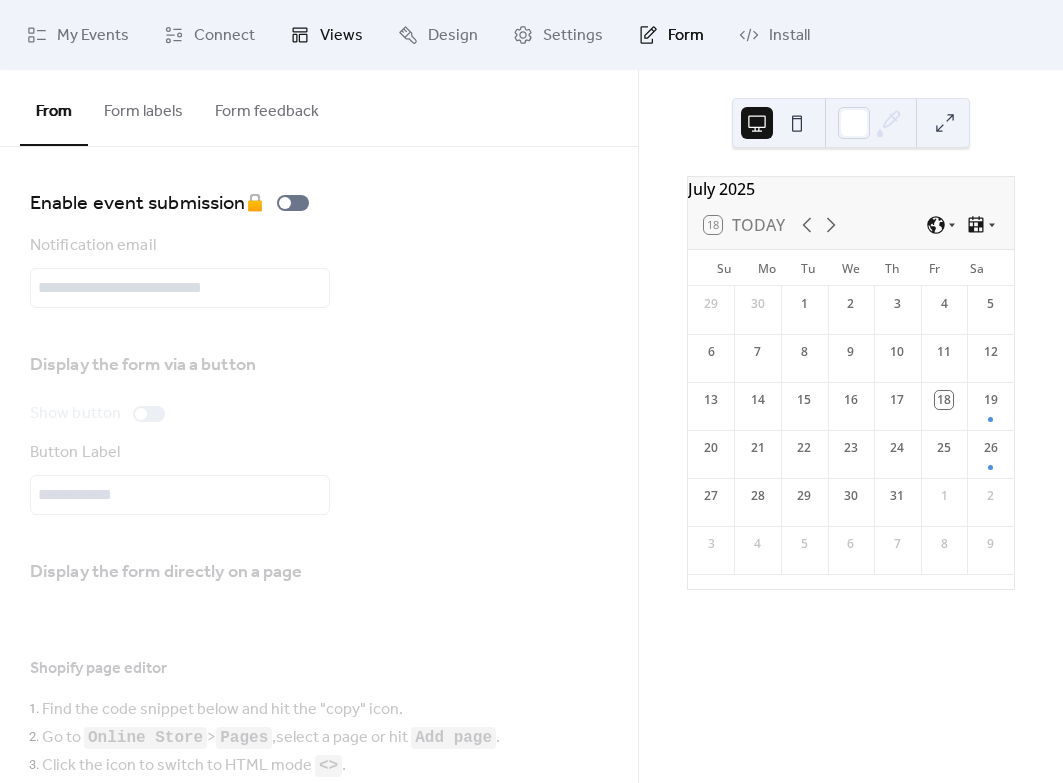 click on "Views" at bounding box center [341, 36] 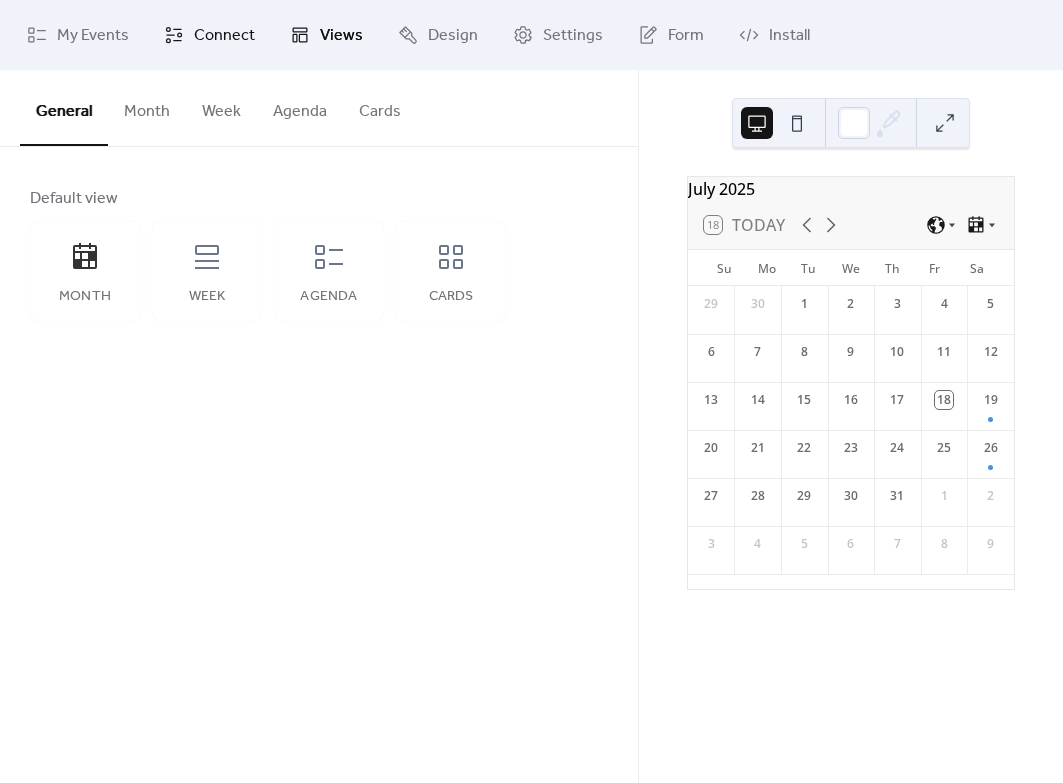 click on "Connect" at bounding box center (224, 36) 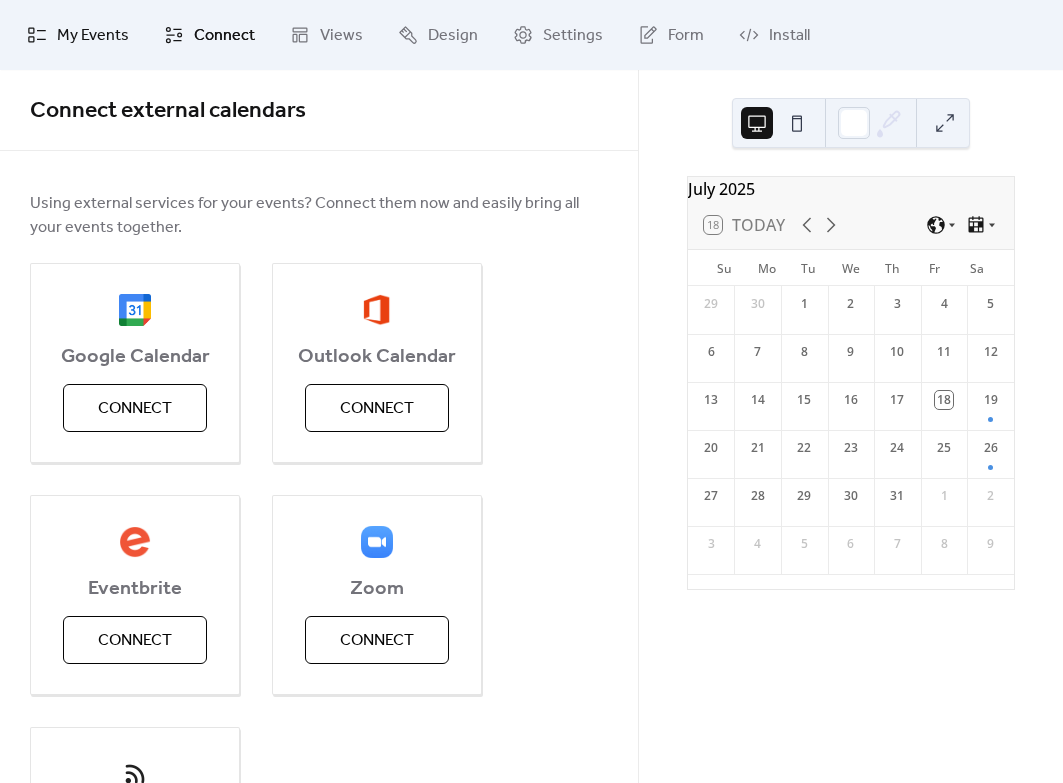 click on "My Events" at bounding box center [93, 36] 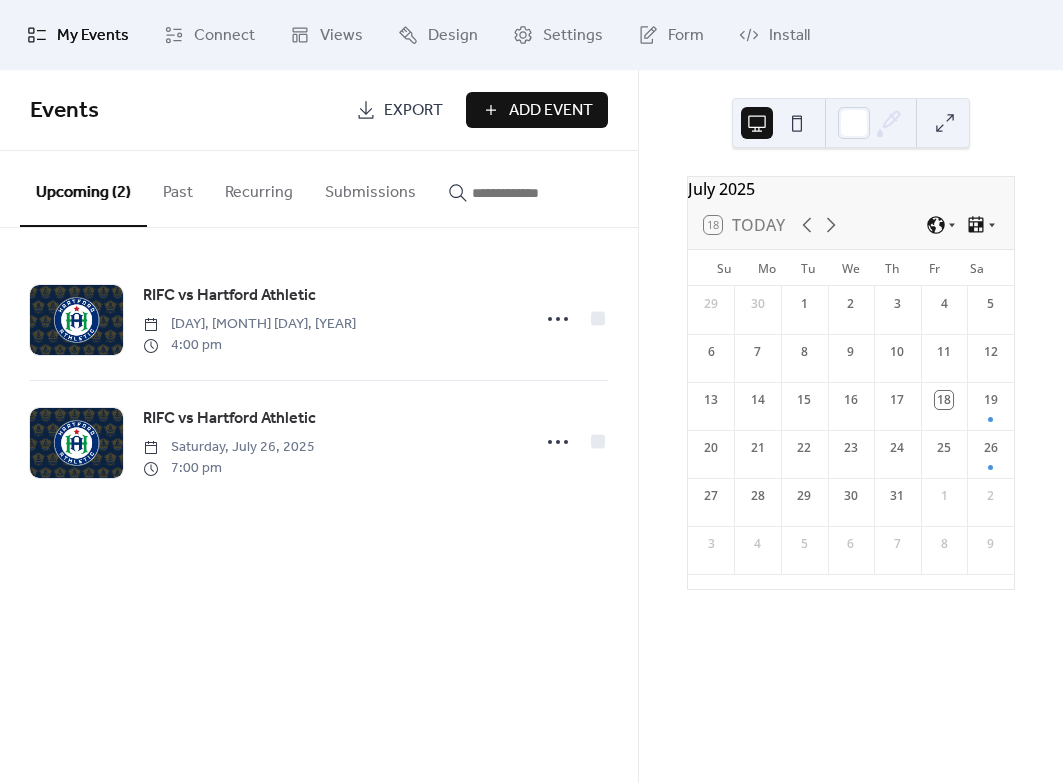 click on "Export" at bounding box center (413, 111) 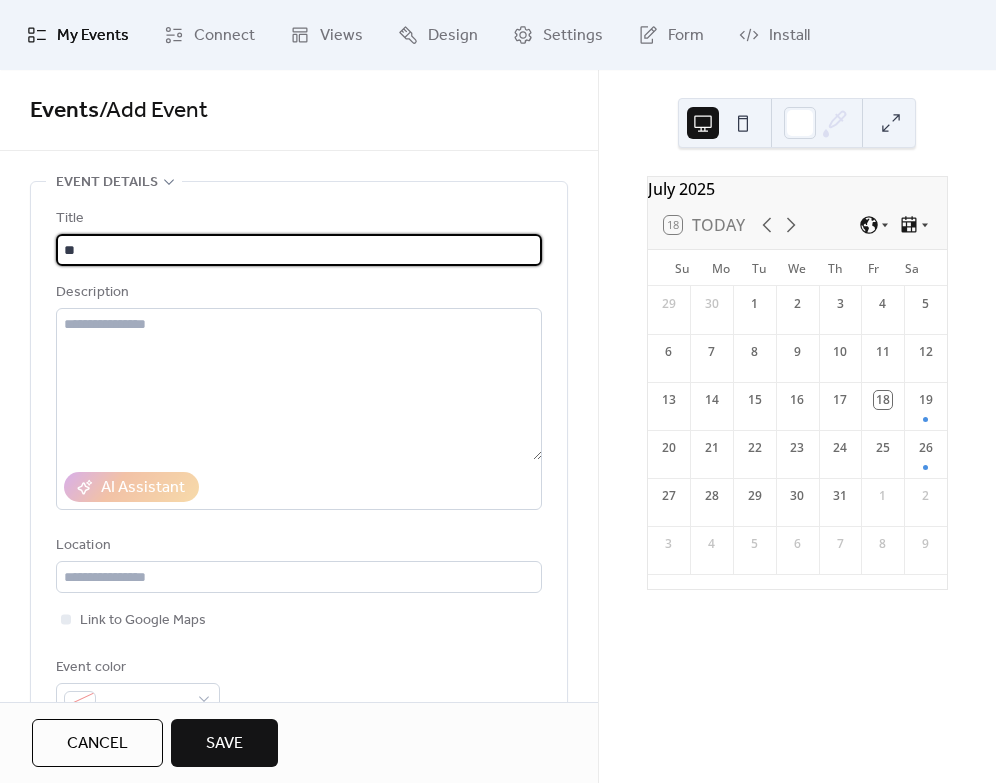 paste on "**********" 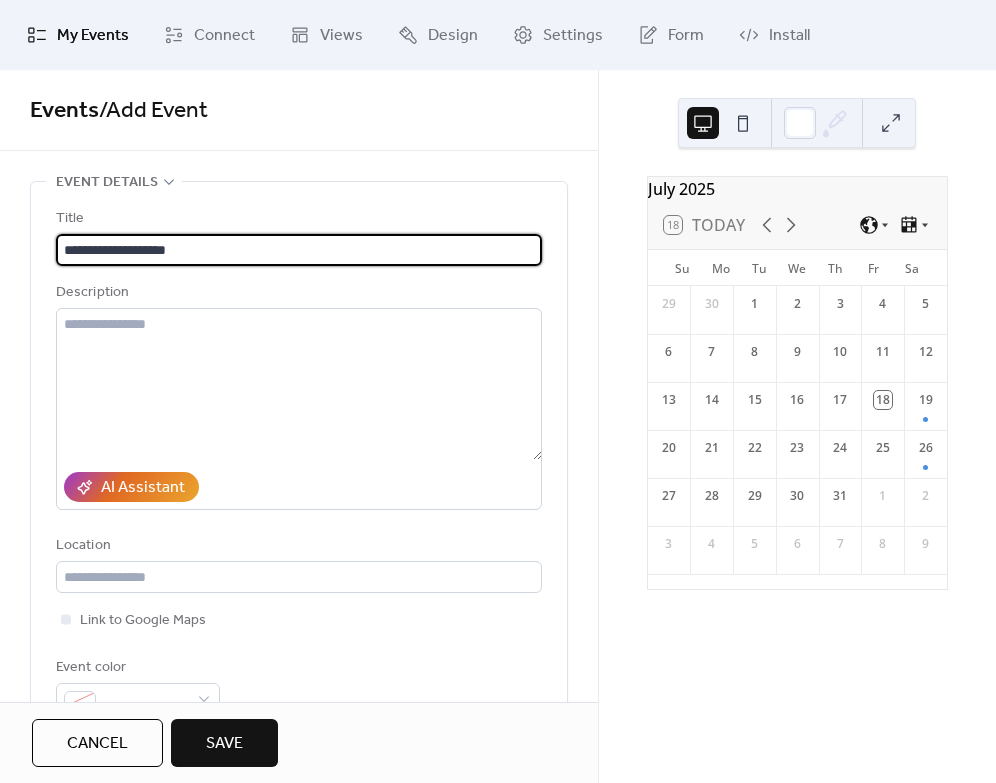type on "**********" 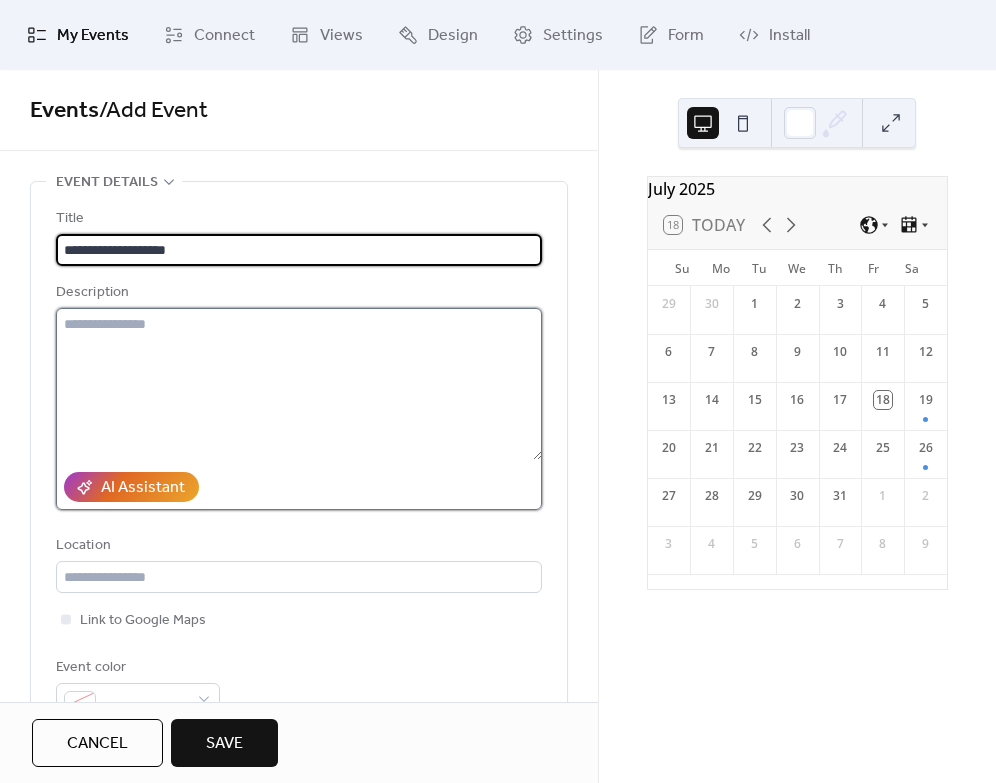 click at bounding box center [299, 384] 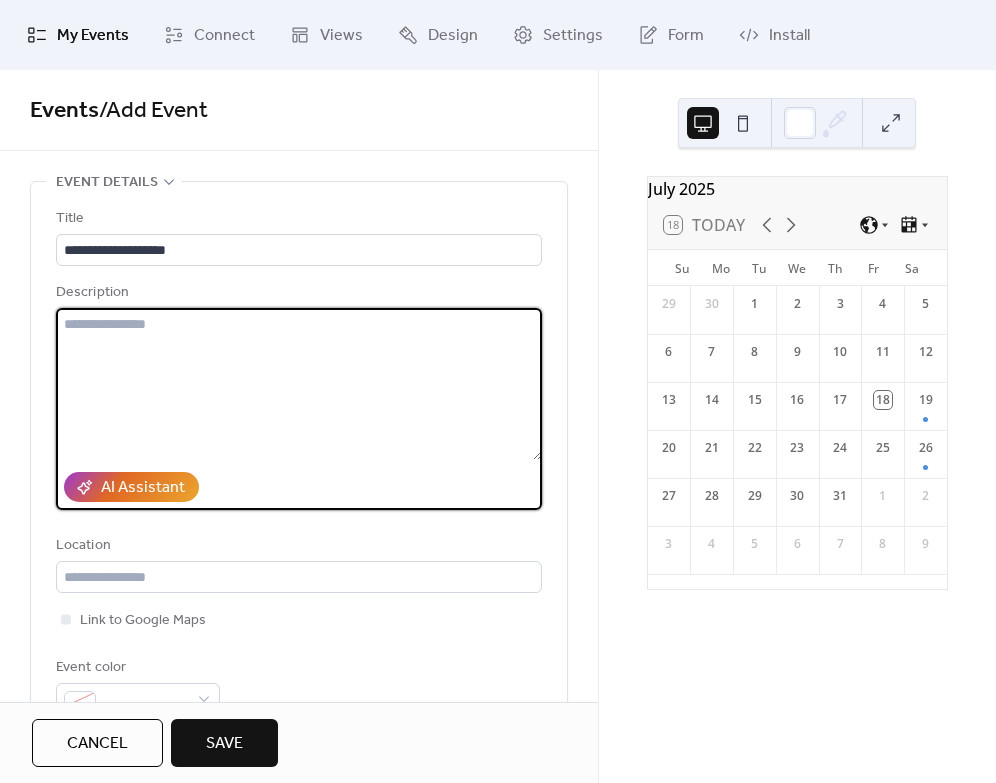 paste on "**********" 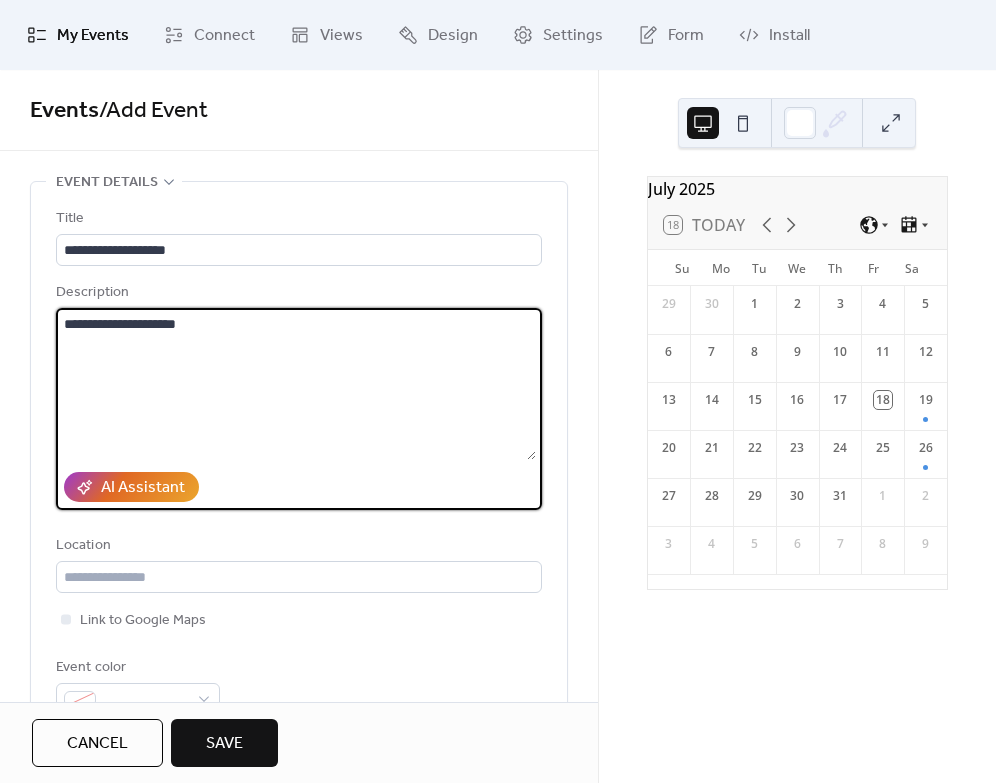 paste on "**********" 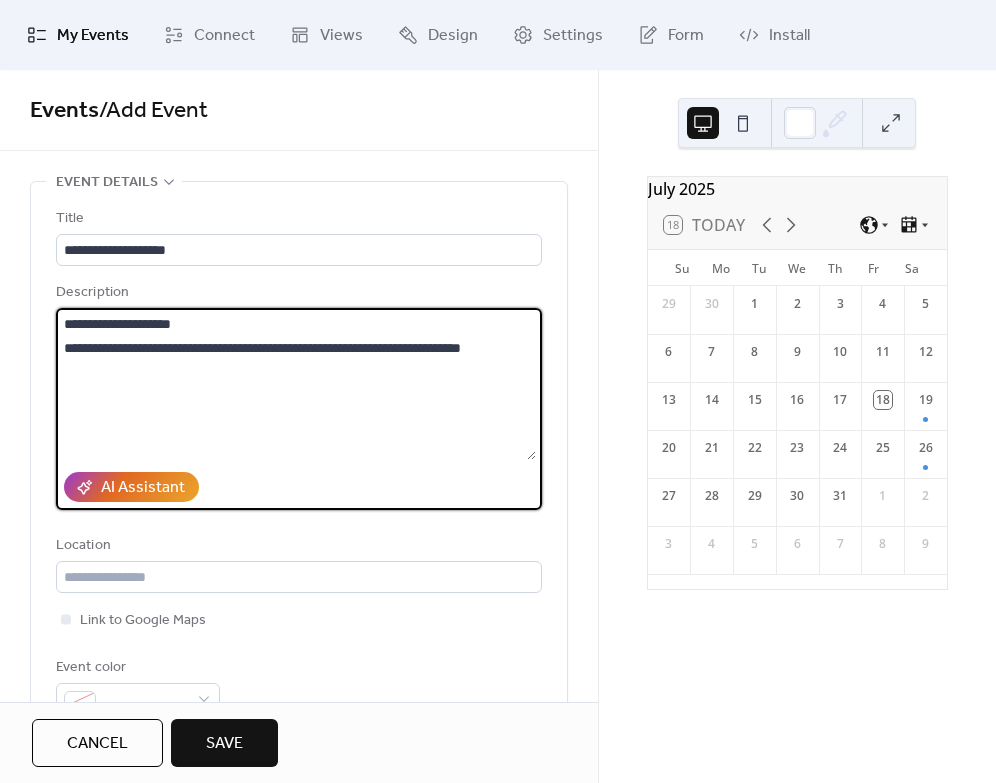 type on "**********" 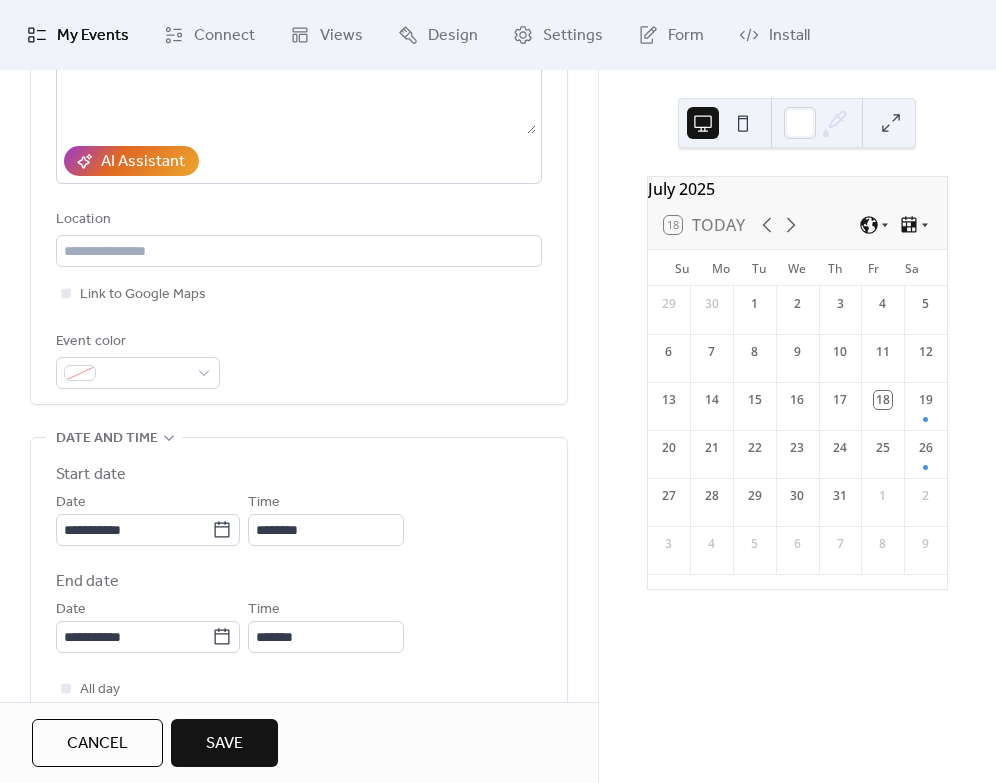 scroll, scrollTop: 327, scrollLeft: 0, axis: vertical 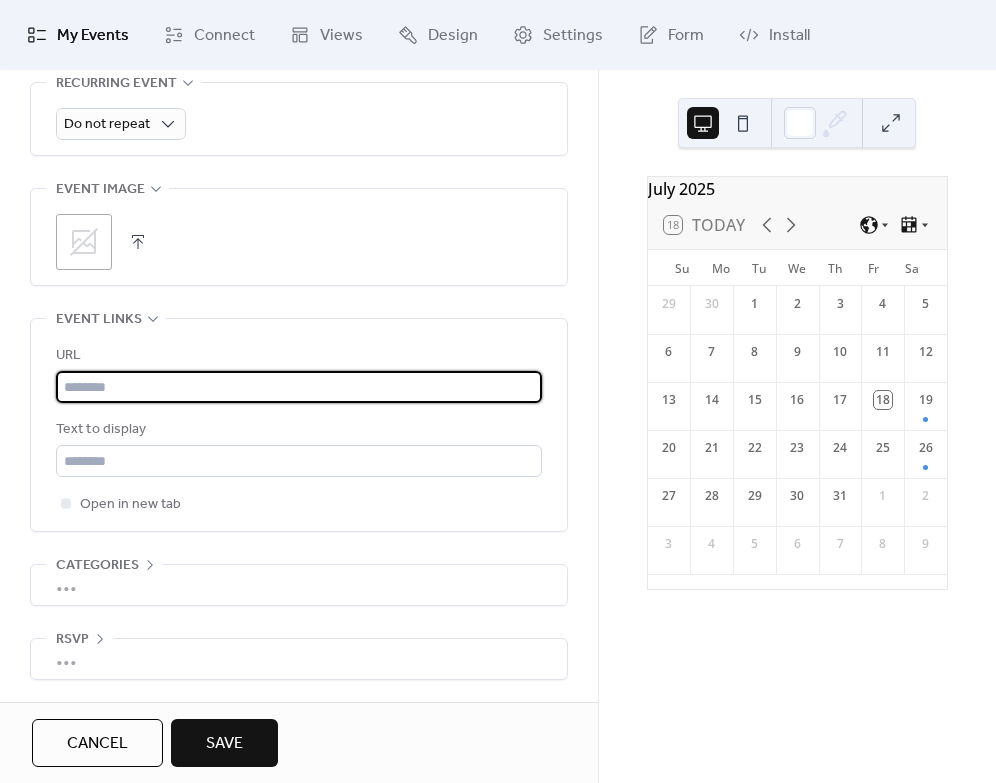 click at bounding box center [299, 387] 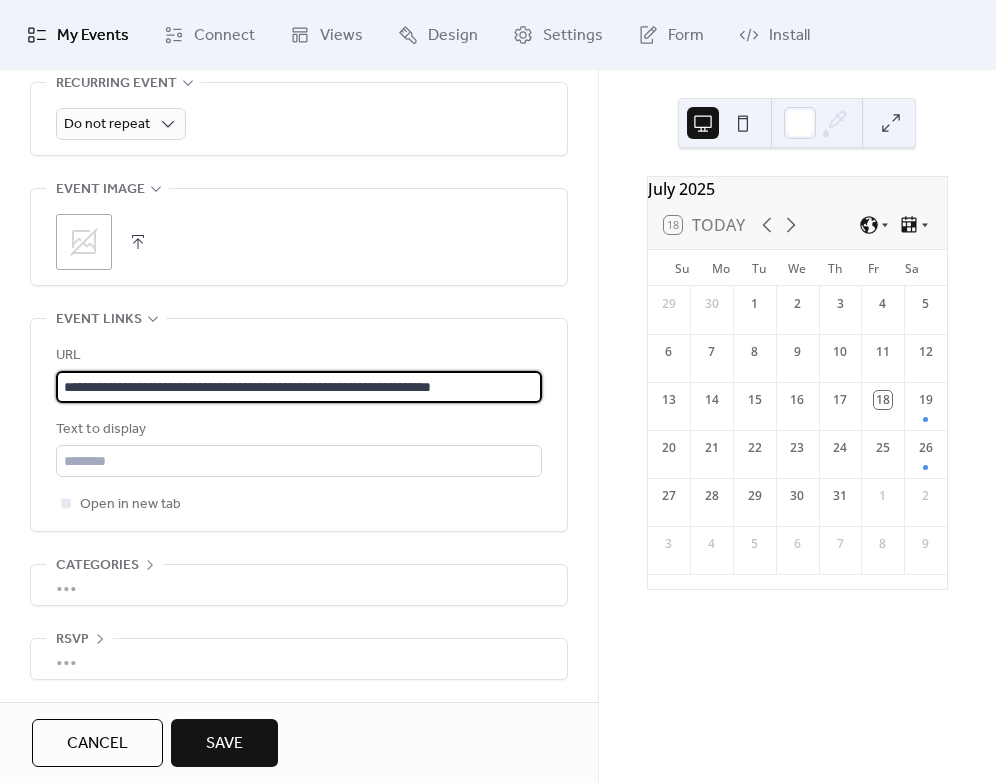 scroll, scrollTop: 0, scrollLeft: 18, axis: horizontal 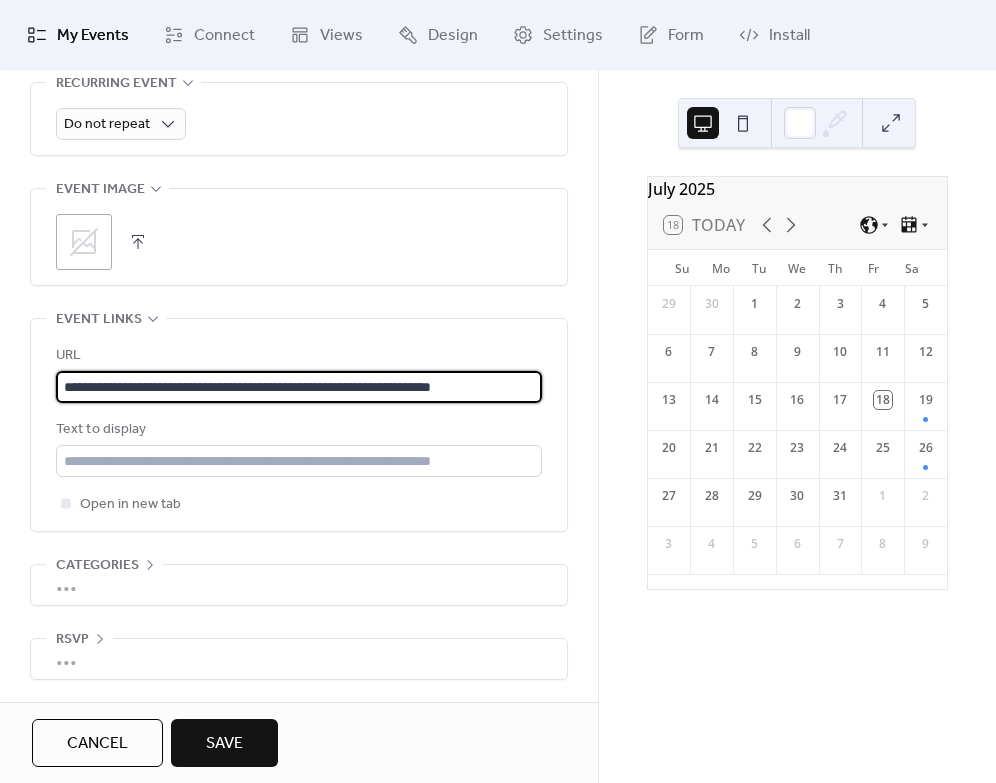 type on "**********" 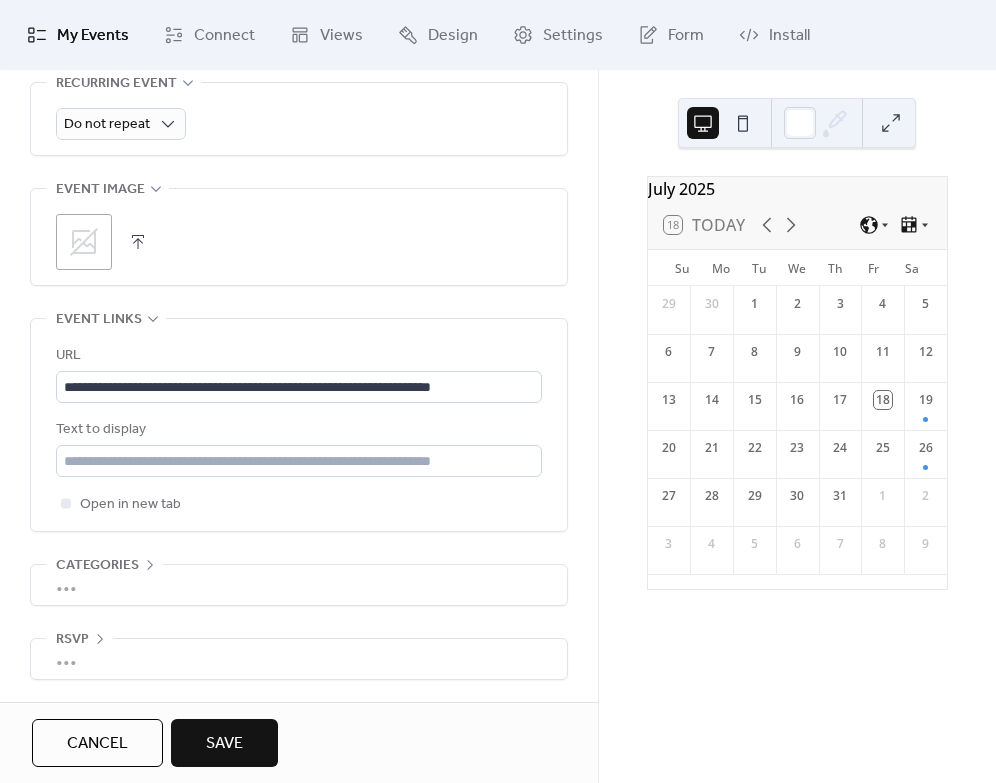 scroll, scrollTop: 0, scrollLeft: 0, axis: both 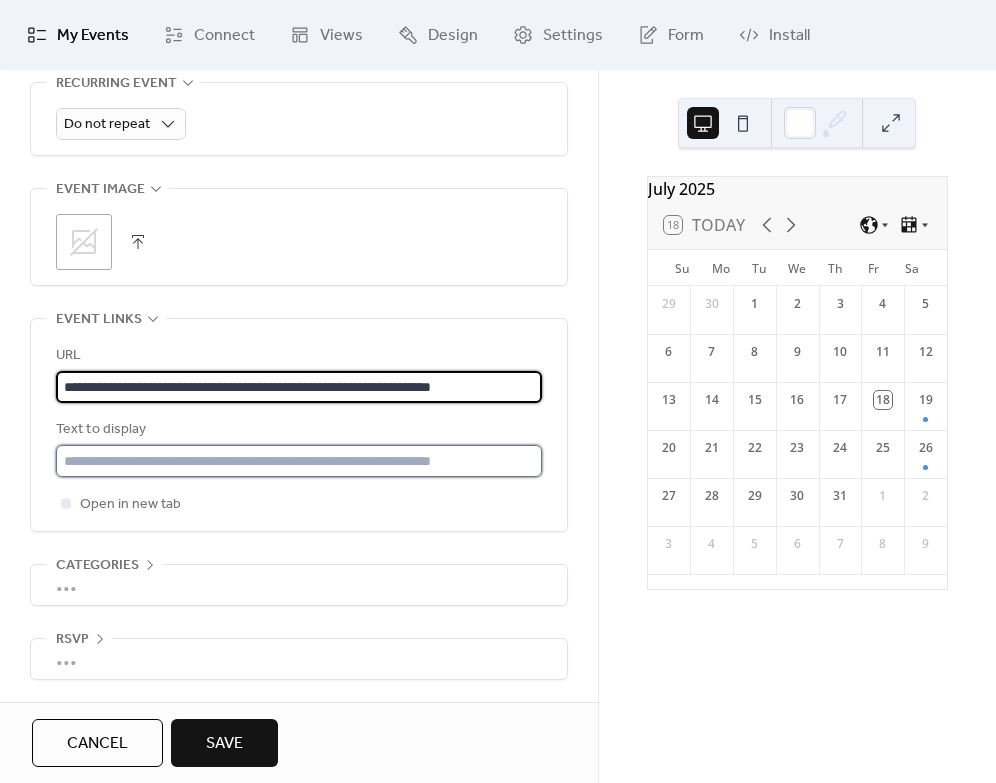 click at bounding box center [299, 461] 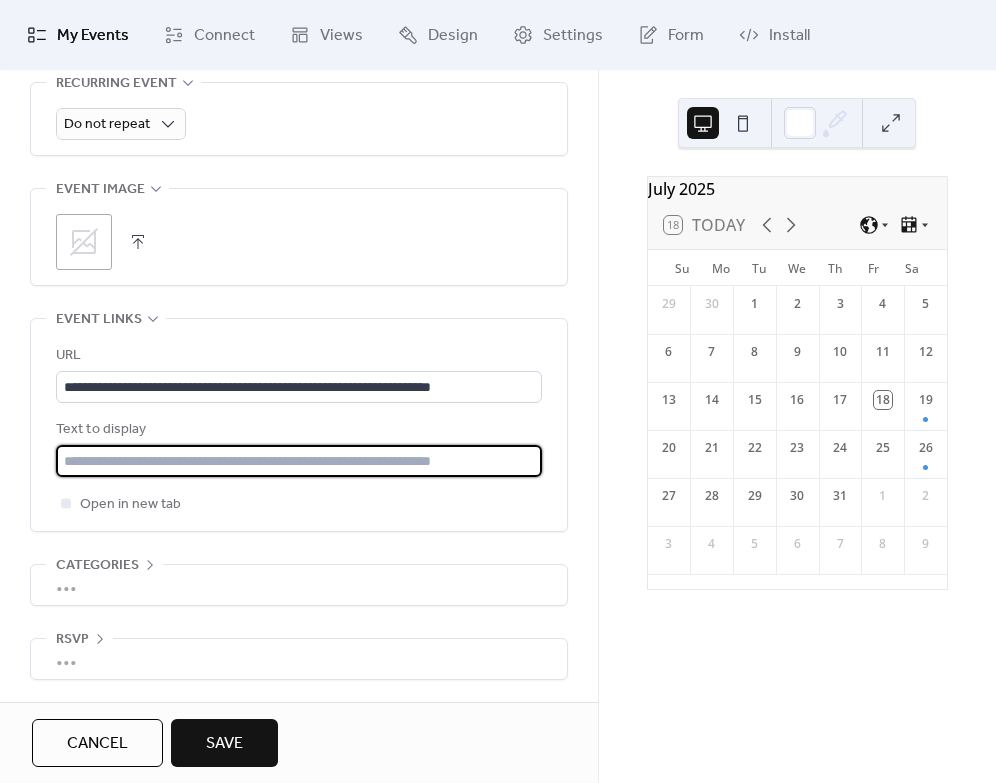 paste on "**********" 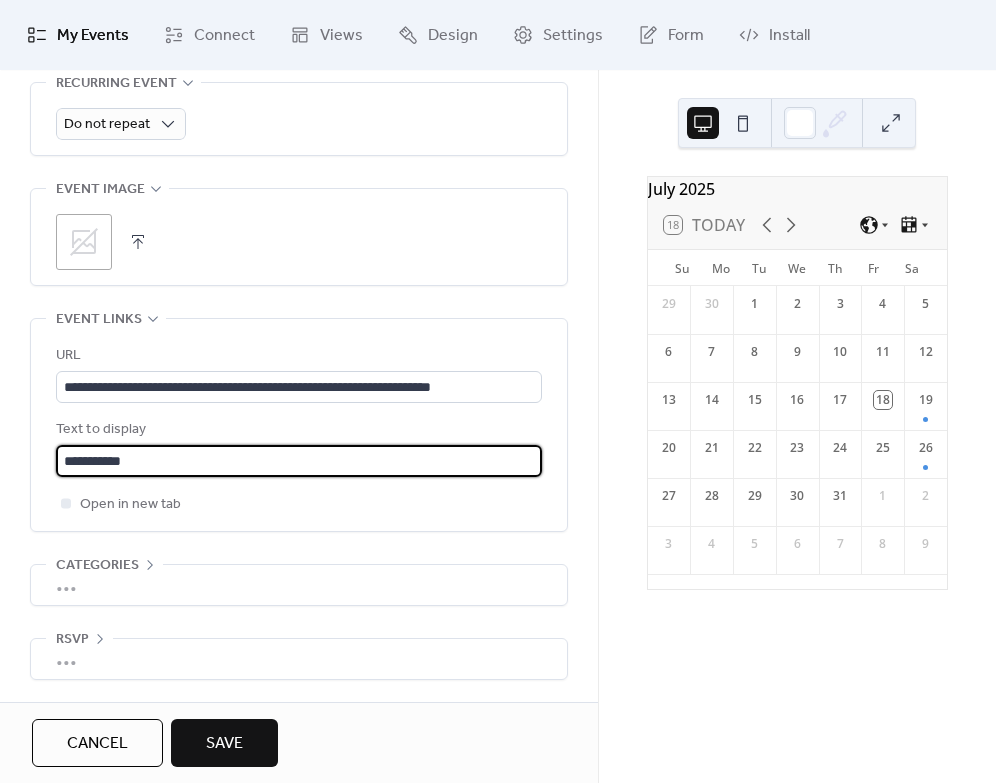 type on "**********" 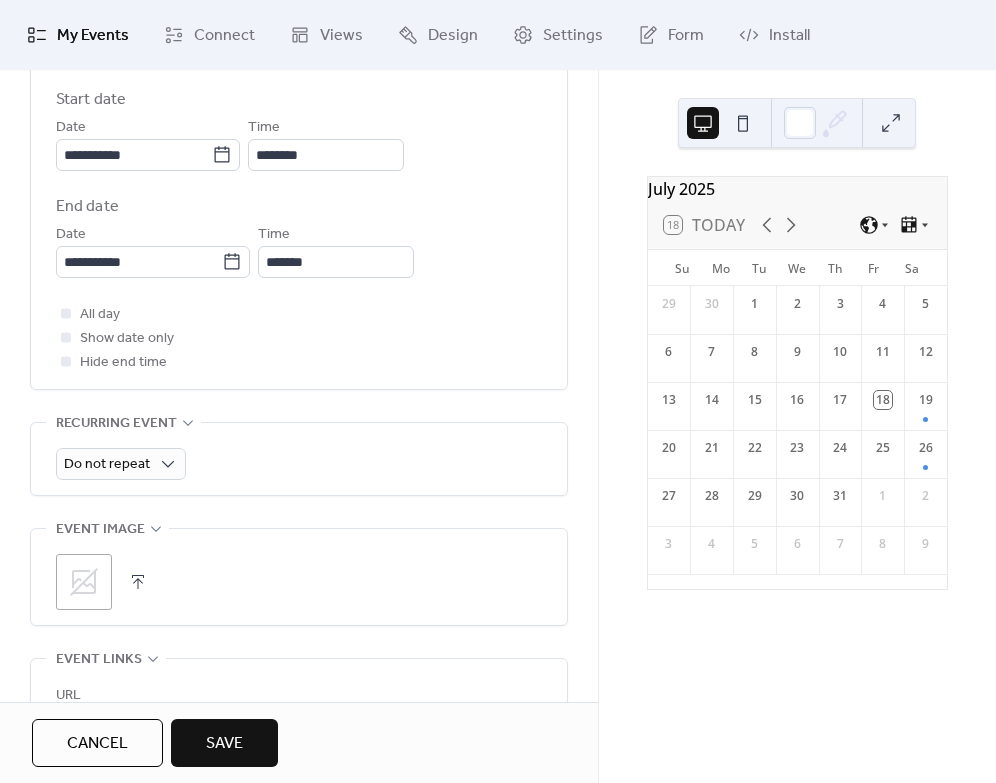 scroll, scrollTop: 696, scrollLeft: 0, axis: vertical 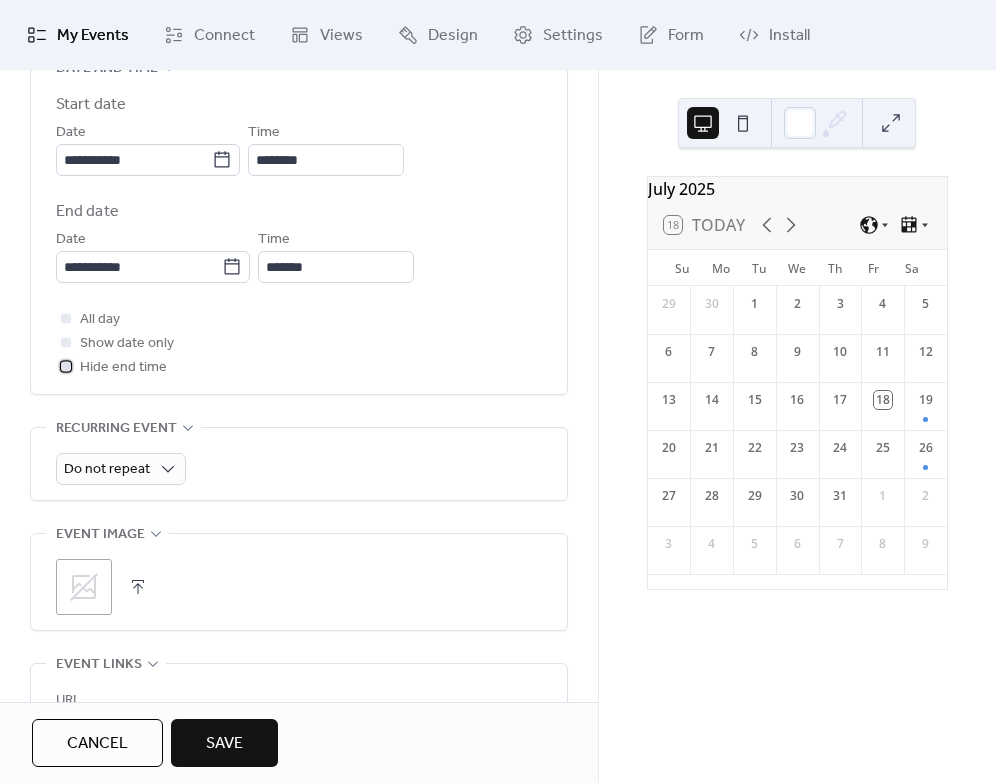 click at bounding box center [66, 366] 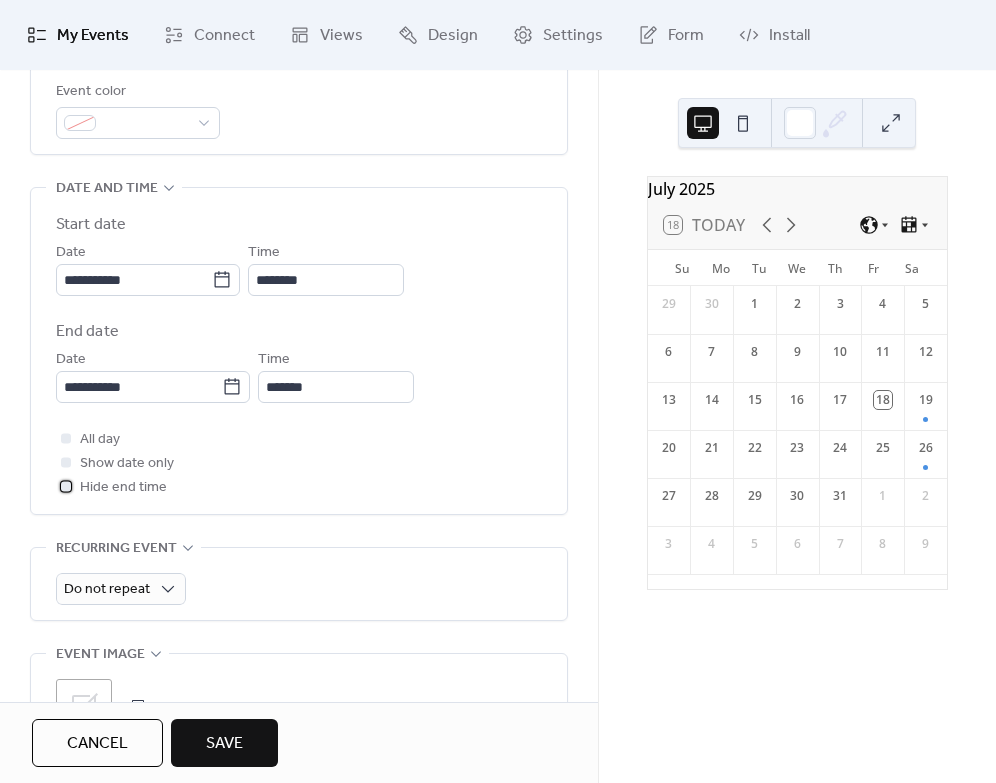 scroll, scrollTop: 567, scrollLeft: 0, axis: vertical 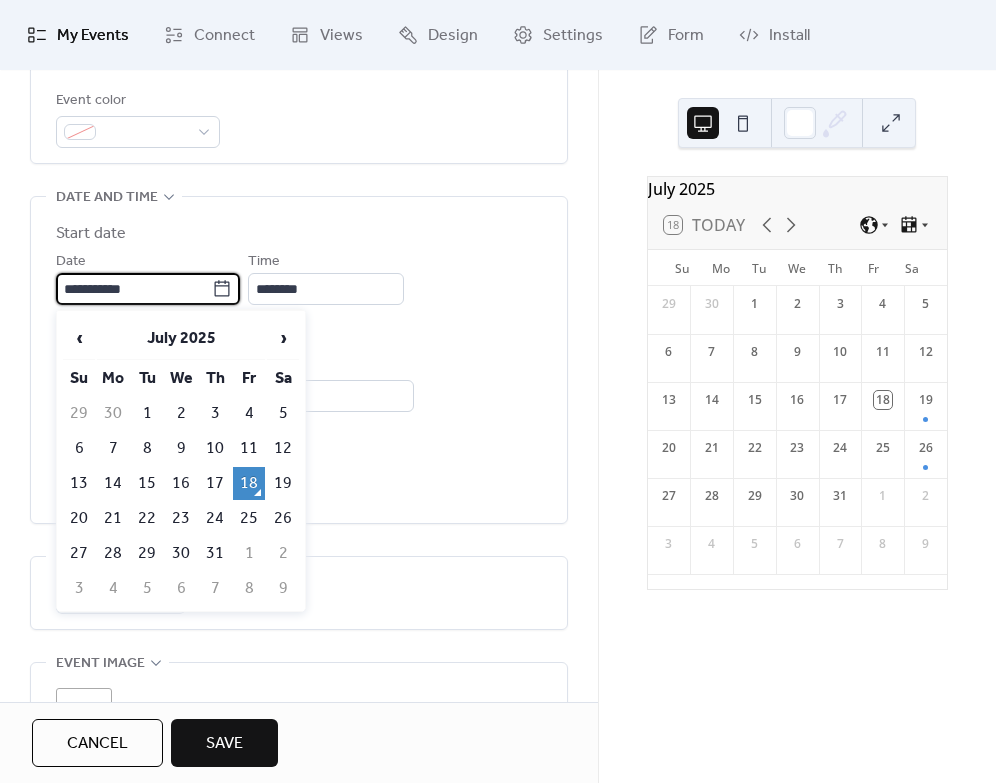 click on "**********" at bounding box center (134, 289) 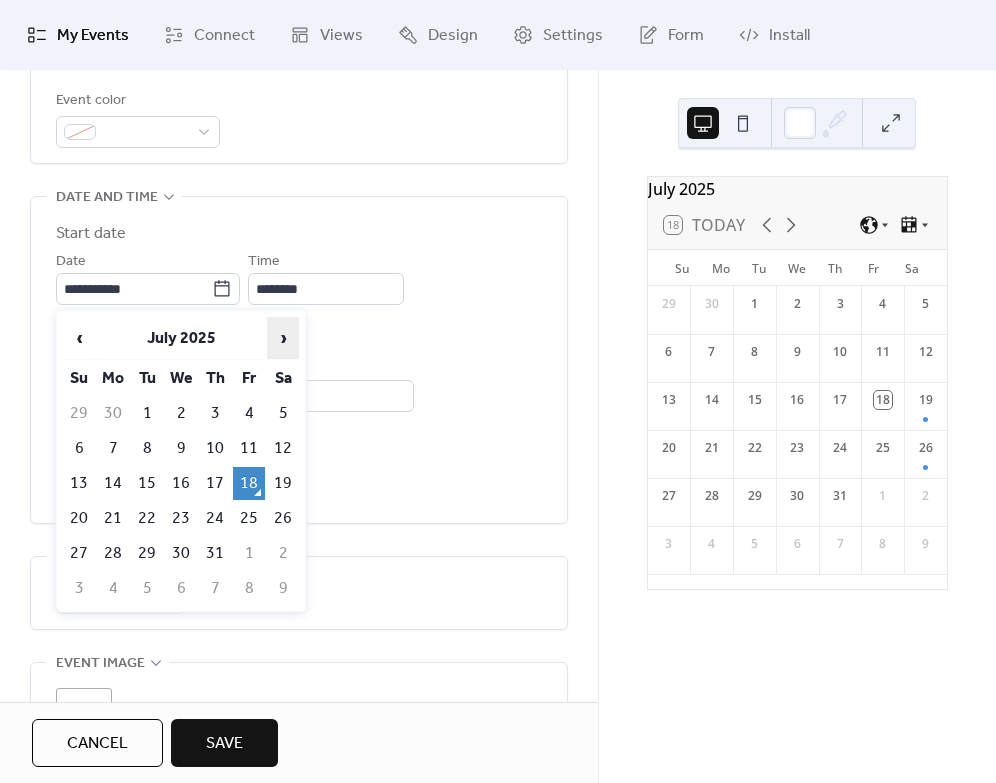 click on "›" at bounding box center (283, 338) 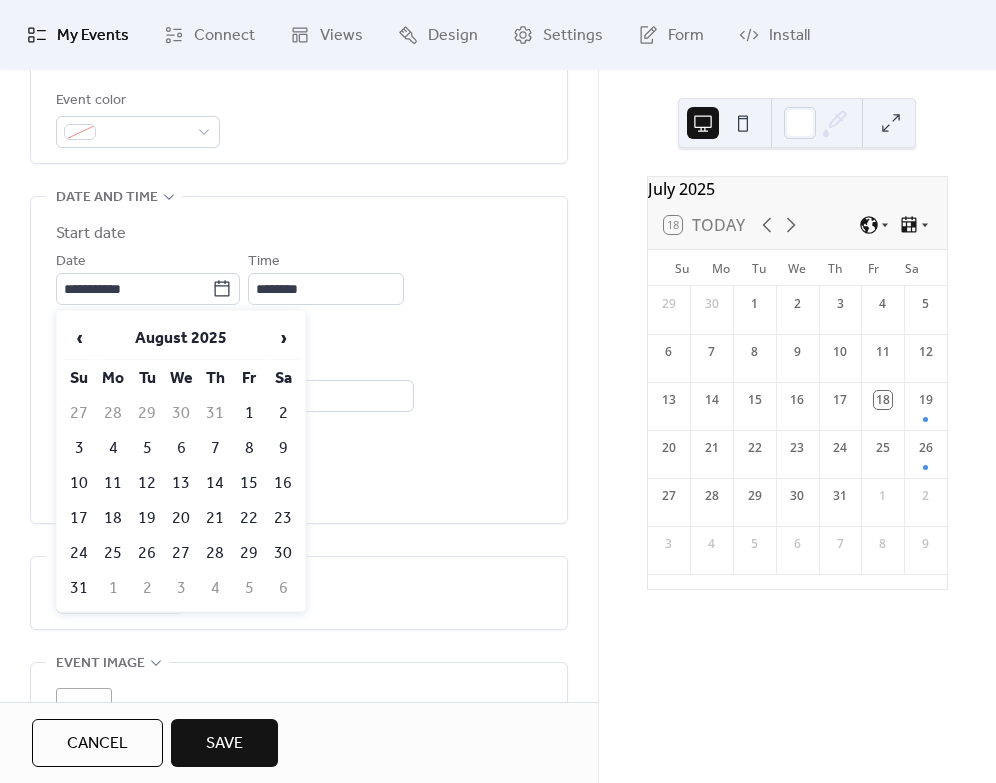click on "6" at bounding box center (181, 448) 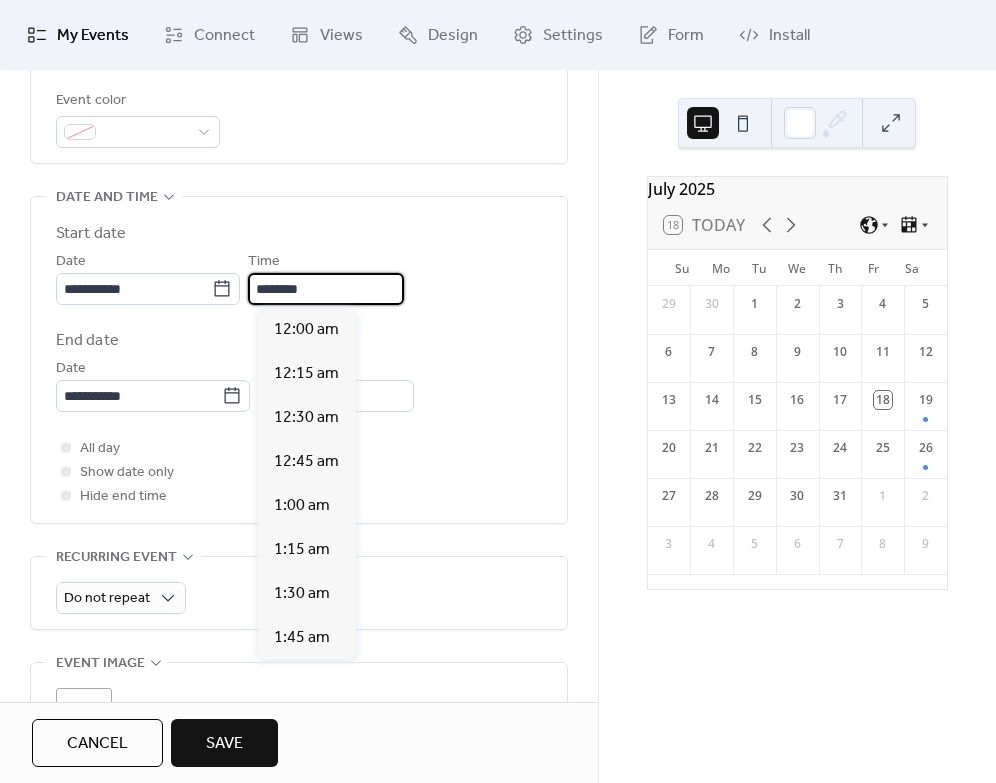click on "********" at bounding box center (326, 289) 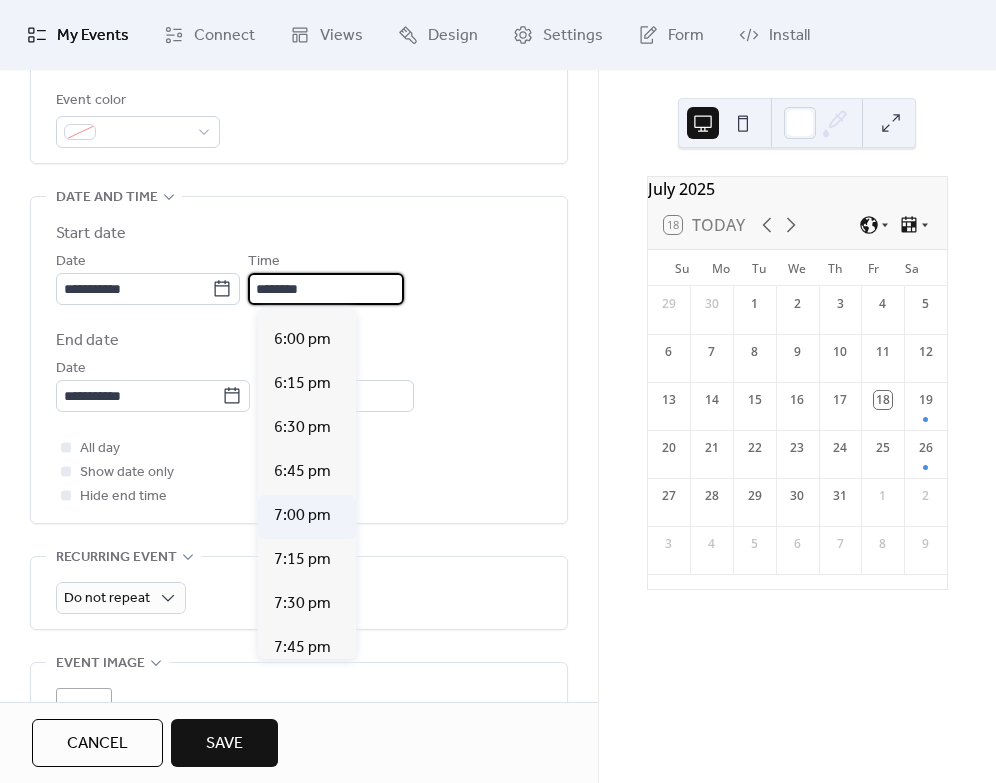 scroll, scrollTop: 3161, scrollLeft: 0, axis: vertical 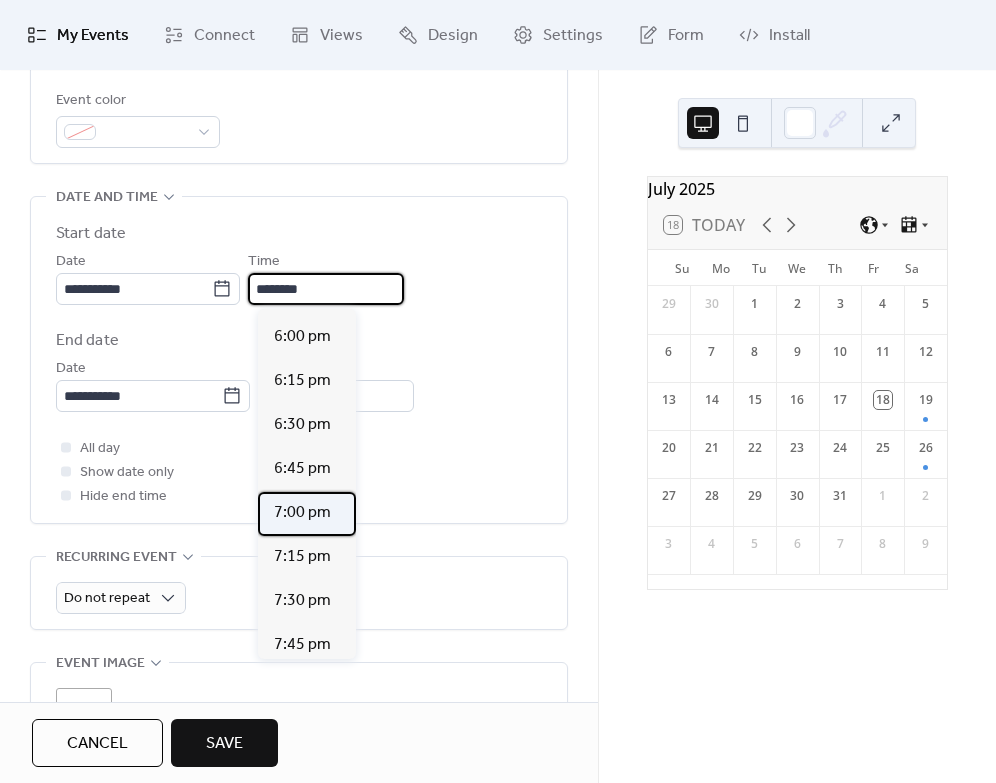 click on "7:00 pm" at bounding box center [302, 513] 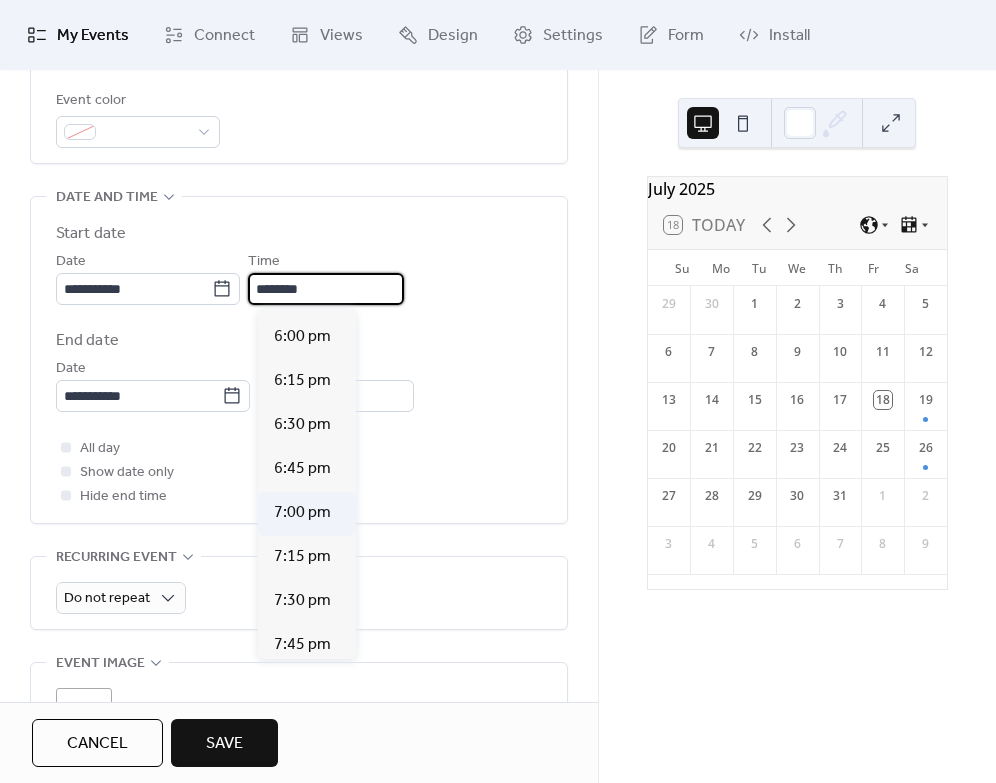 type on "*******" 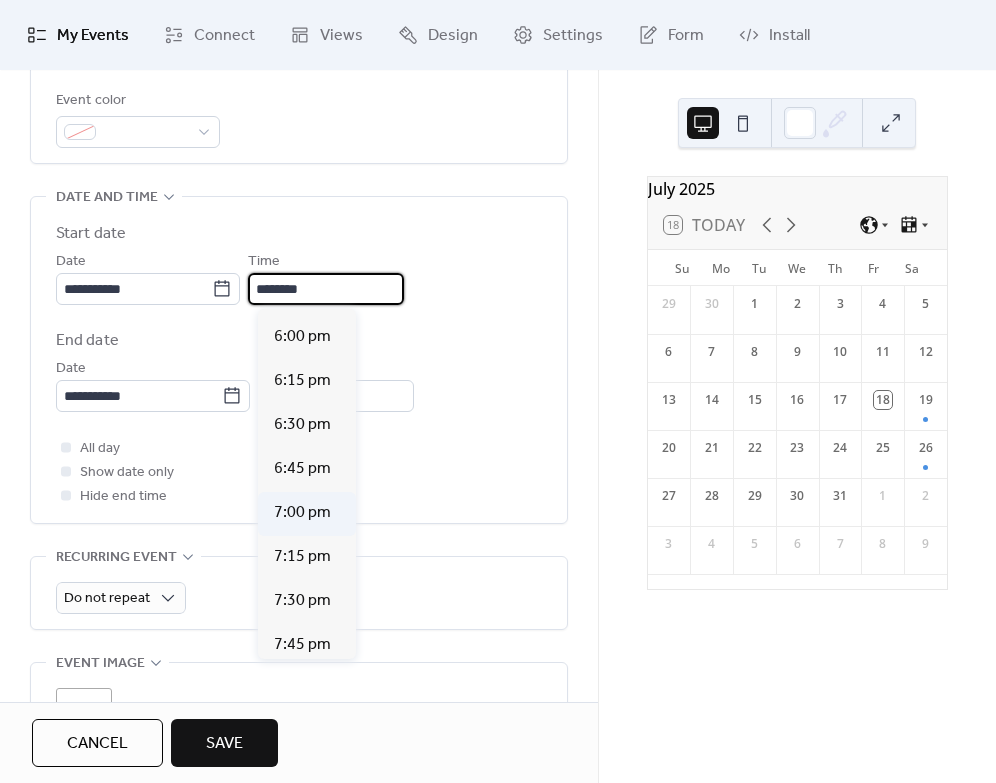 type on "*******" 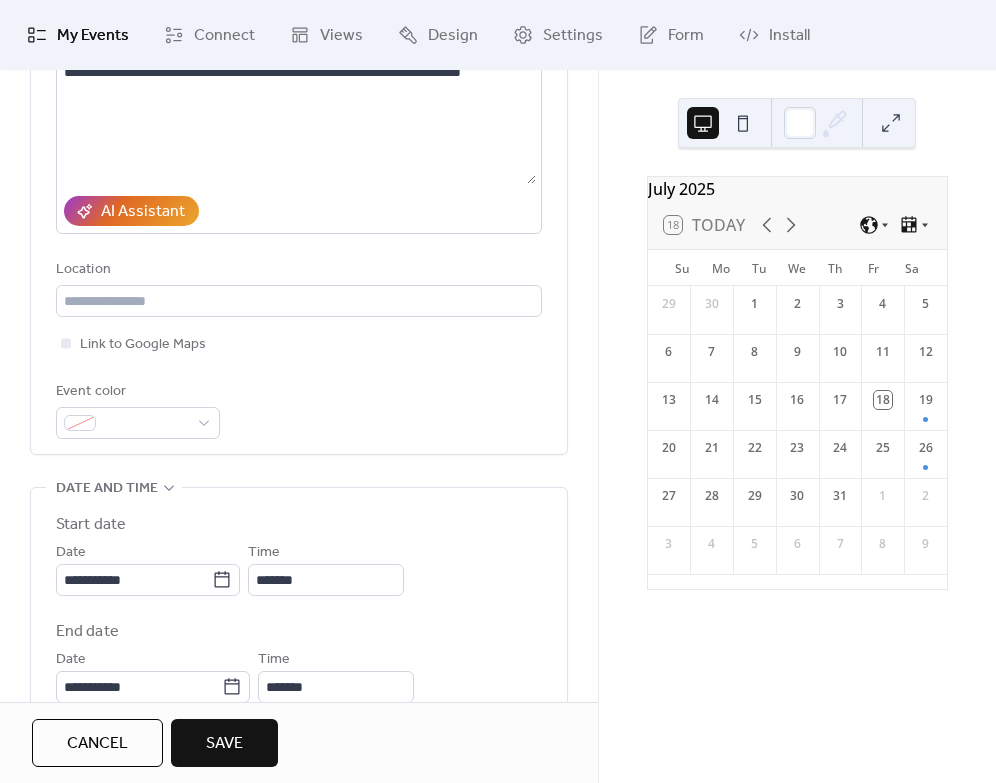 scroll, scrollTop: 257, scrollLeft: 0, axis: vertical 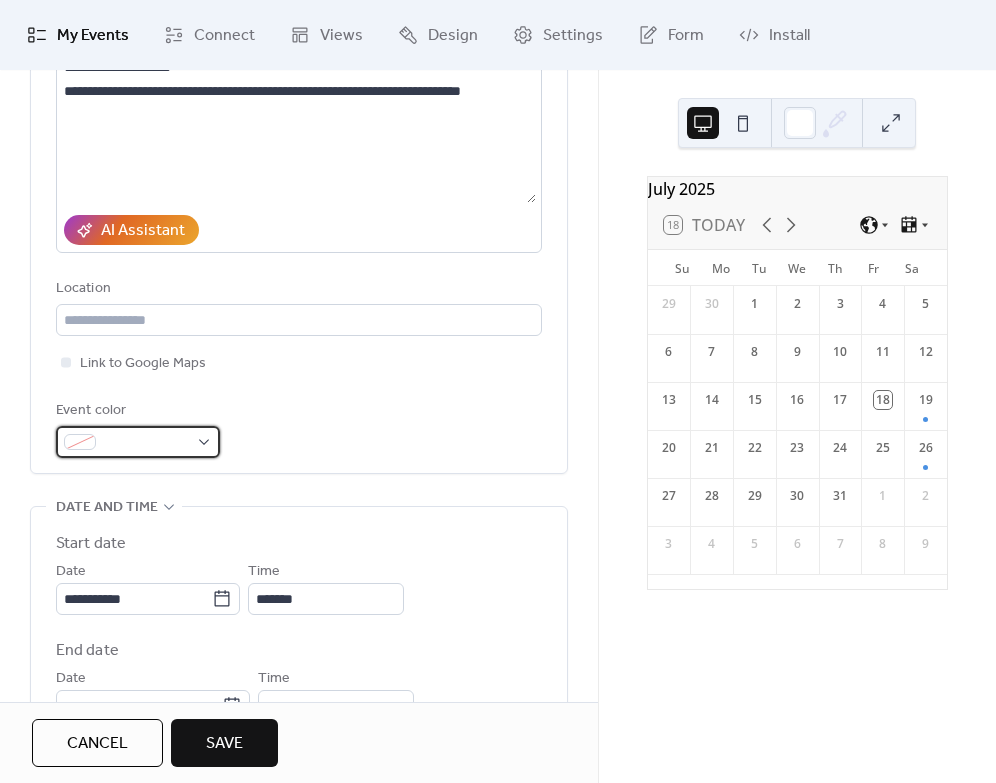 click at bounding box center (138, 442) 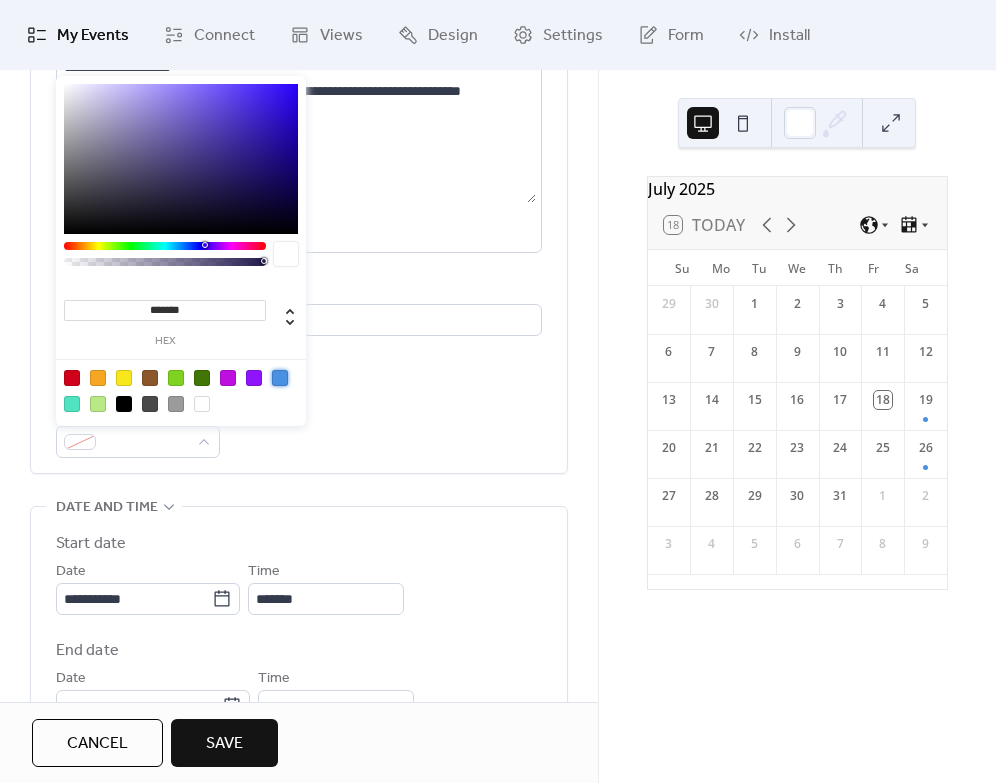 click at bounding box center [280, 378] 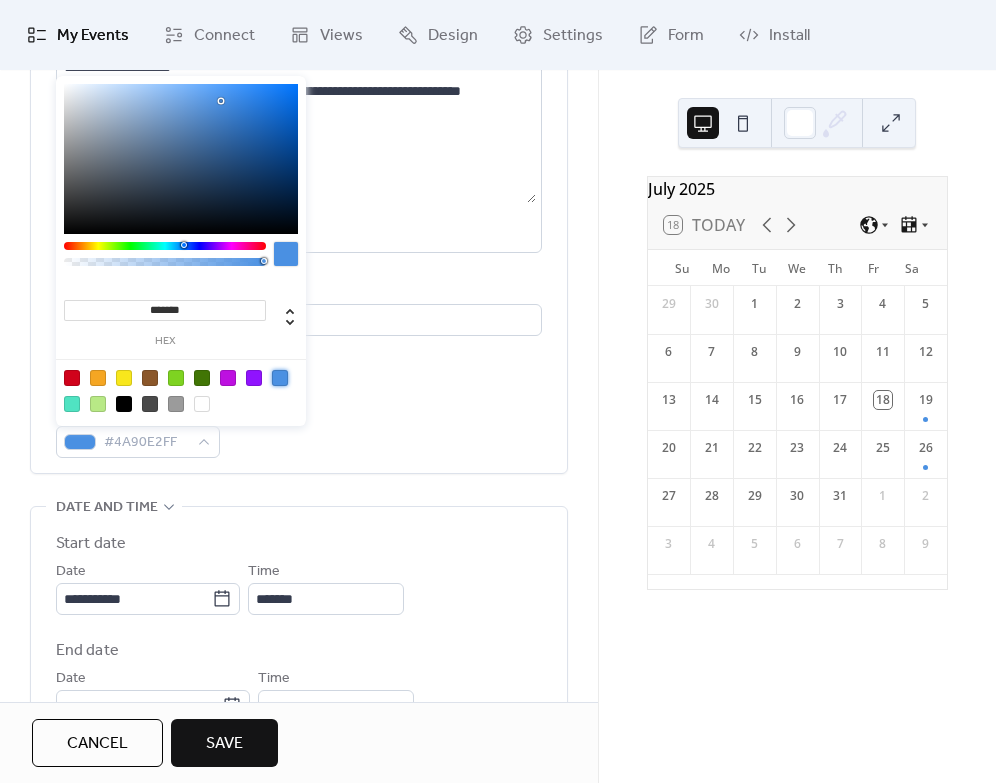 scroll, scrollTop: 239, scrollLeft: 0, axis: vertical 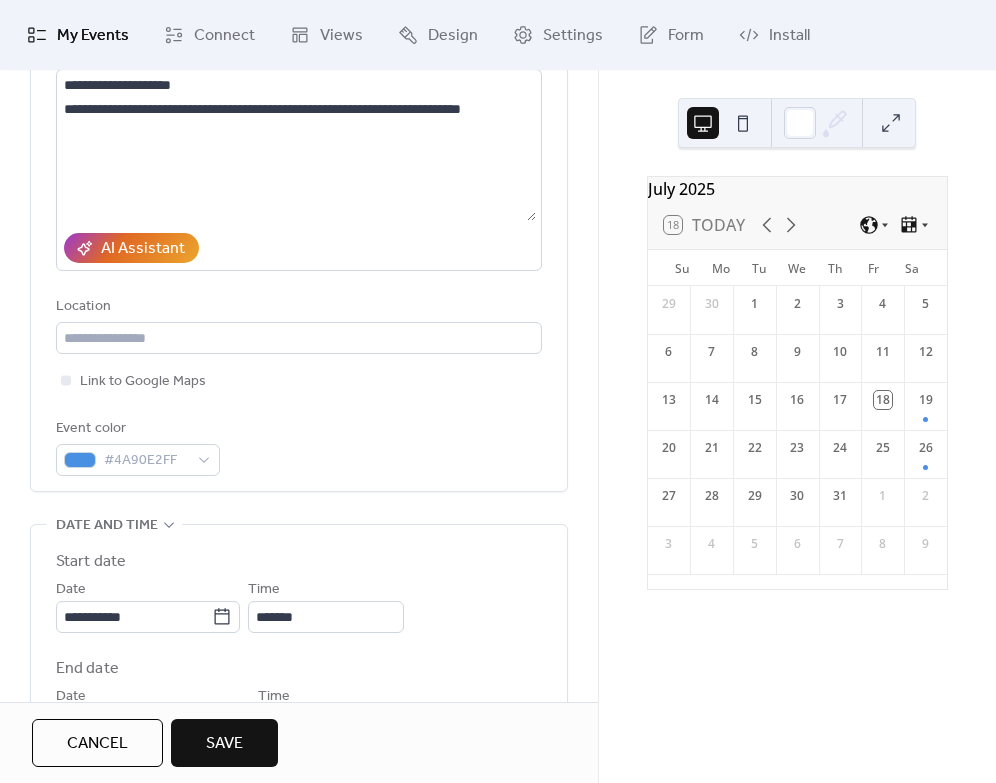 click on "**********" at bounding box center (299, 222) 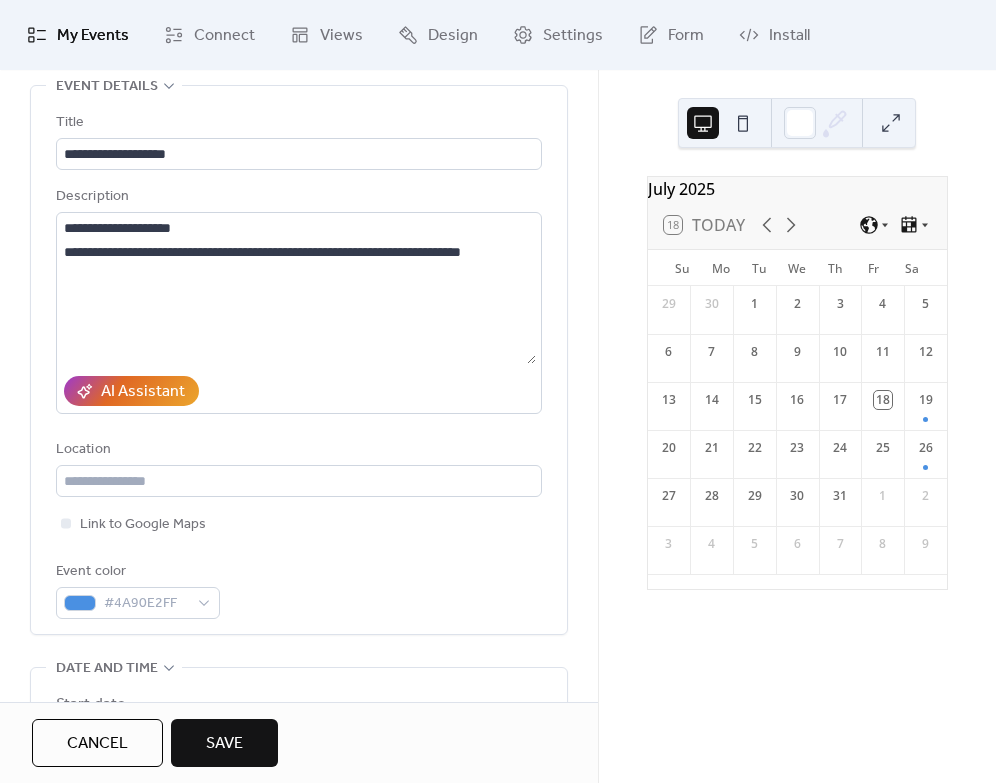 scroll, scrollTop: 80, scrollLeft: 0, axis: vertical 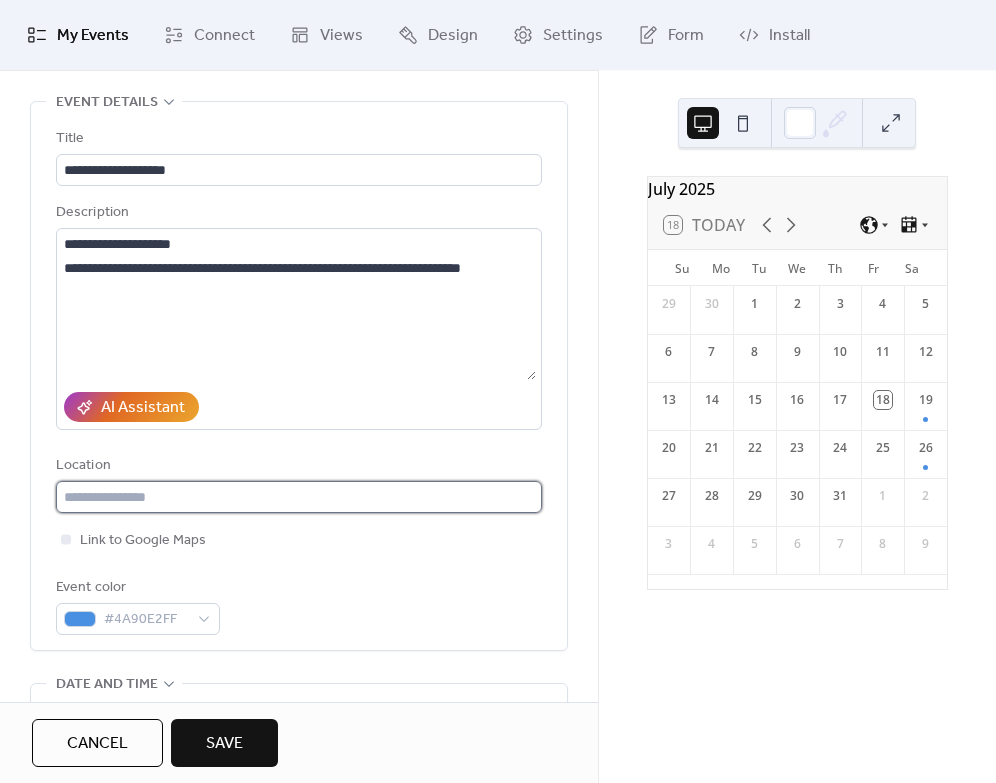 click at bounding box center [299, 497] 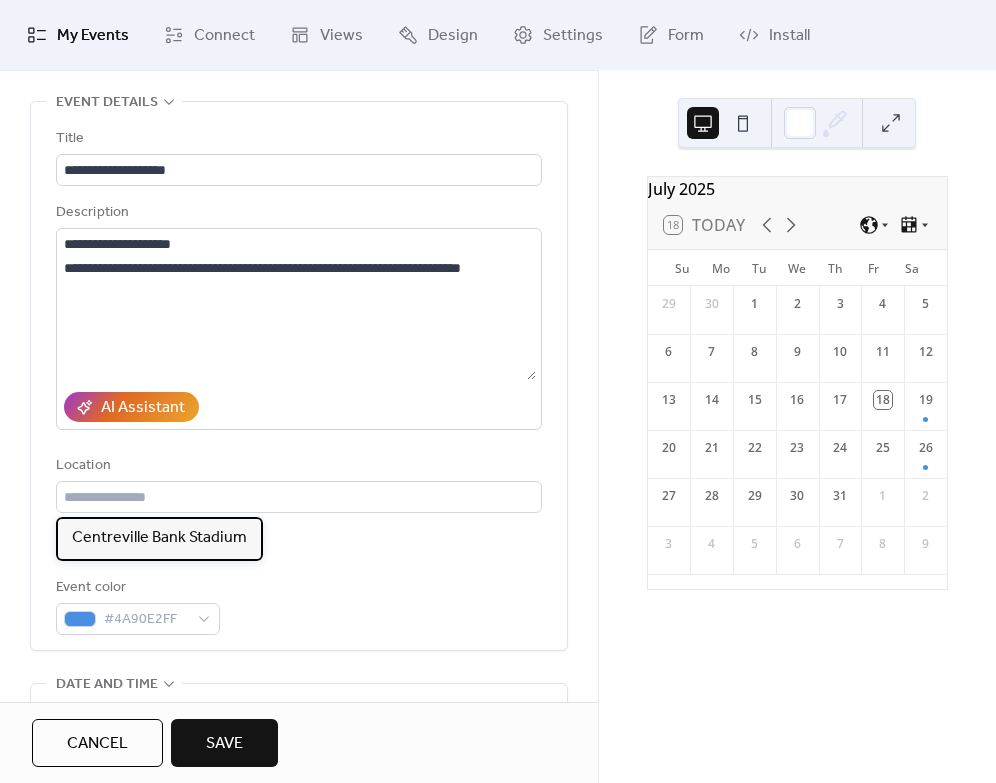 click on "Centreville Bank Stadium" at bounding box center [159, 538] 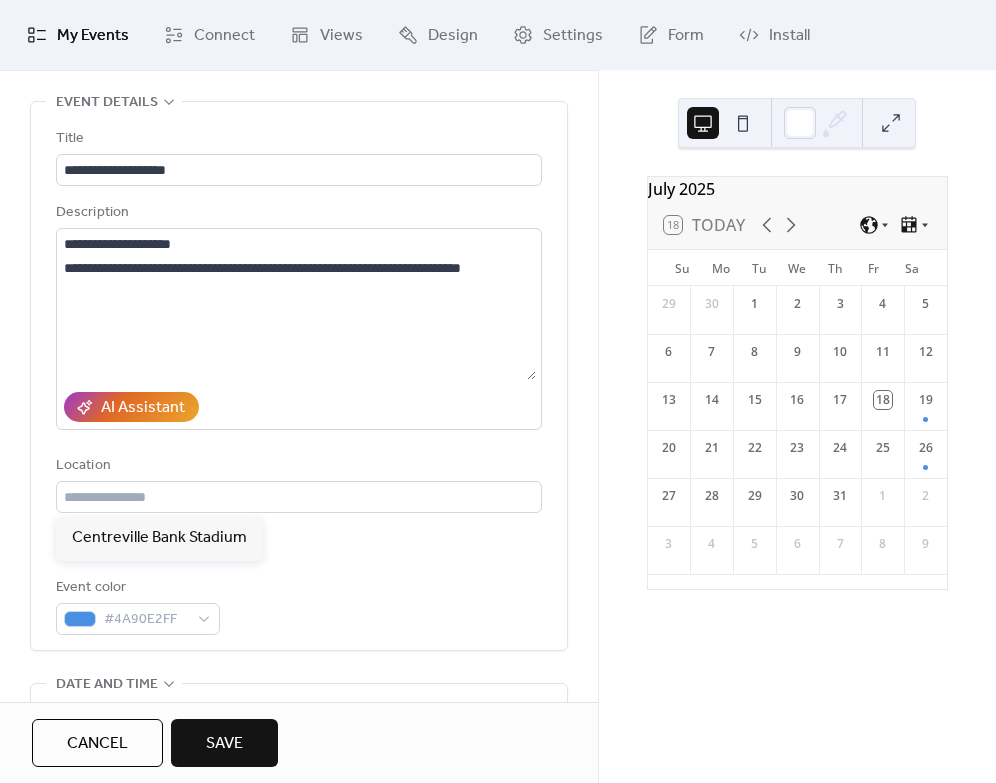type on "**********" 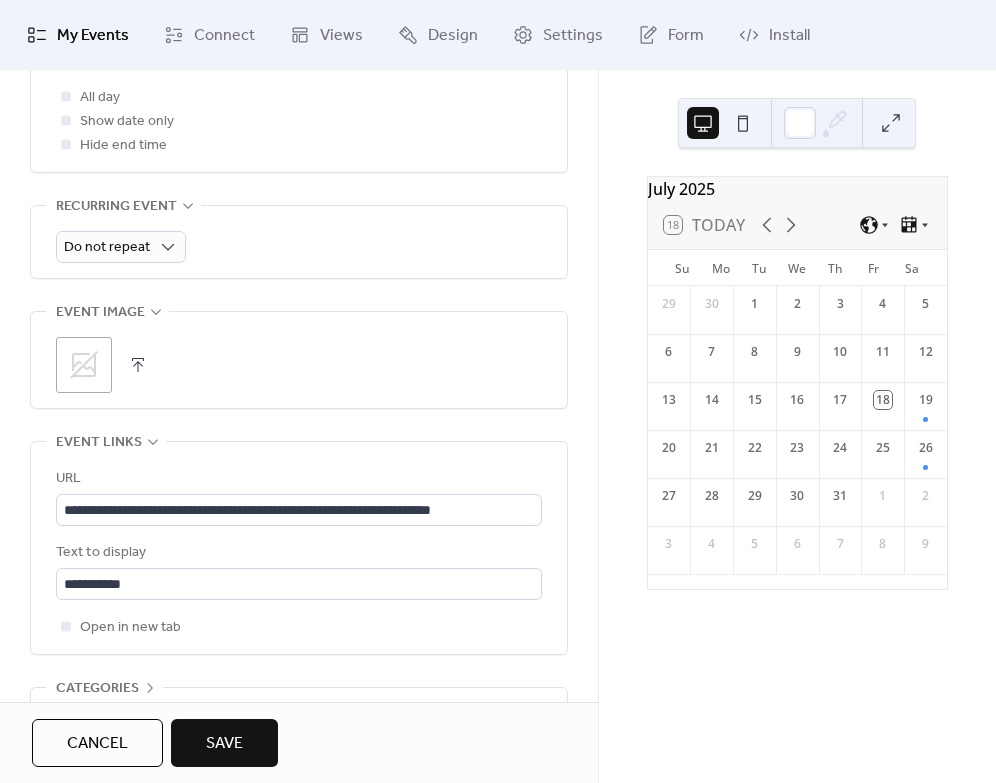 scroll, scrollTop: 919, scrollLeft: 0, axis: vertical 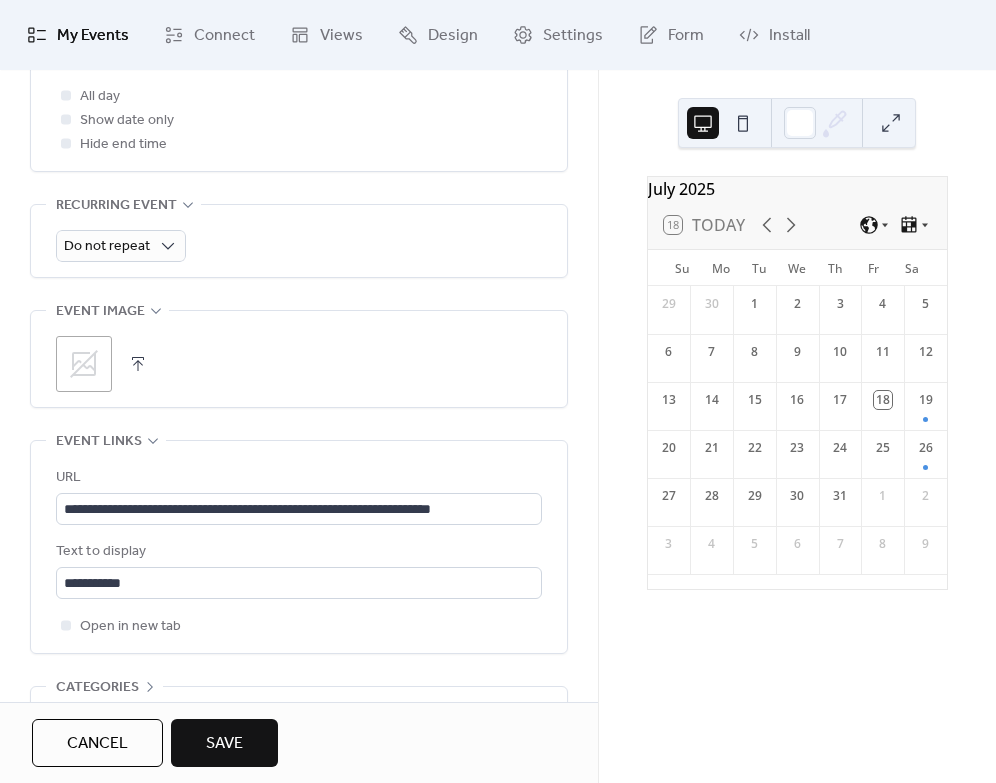 click at bounding box center (138, 364) 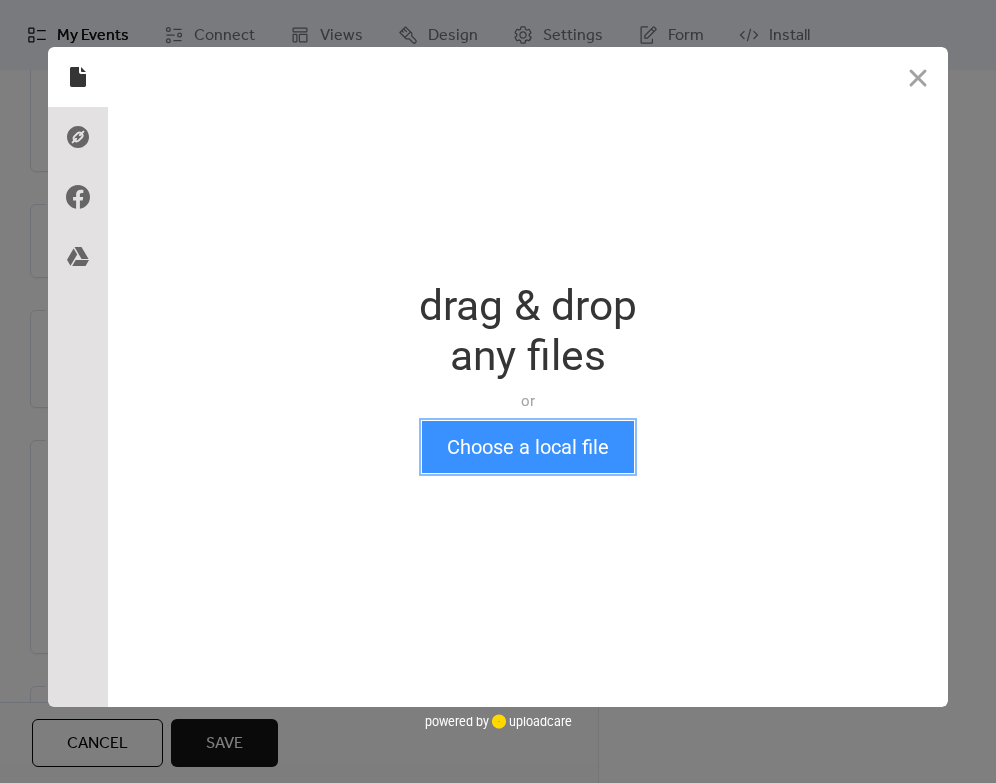 click on "Choose a local file" at bounding box center [528, 447] 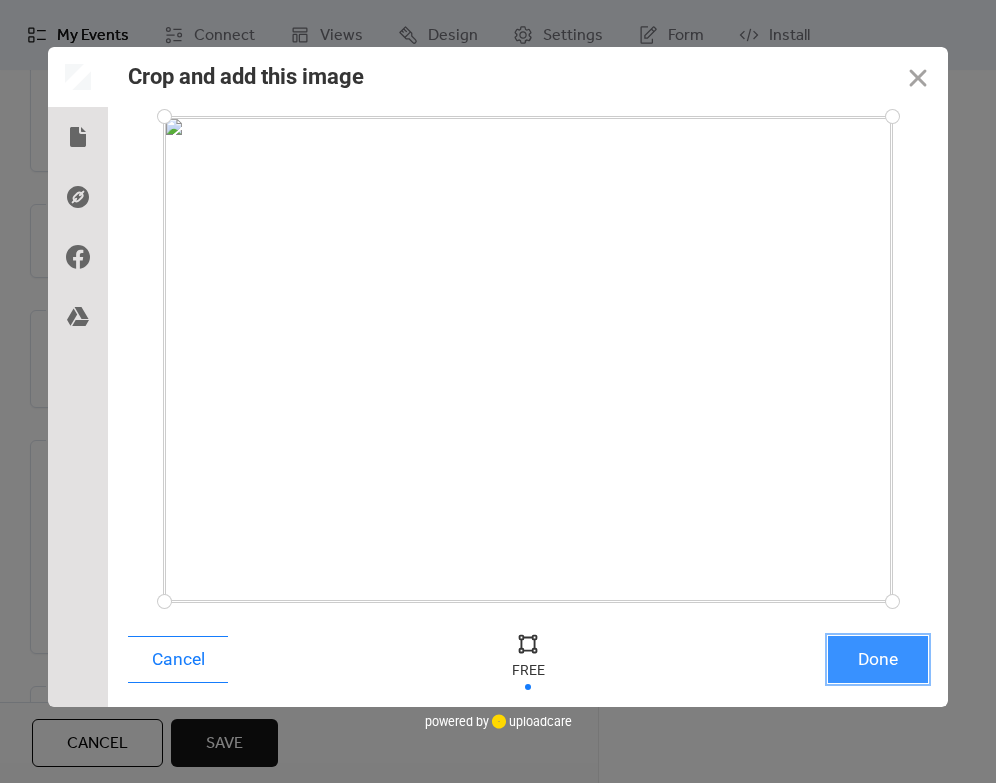 click on "Done" at bounding box center (878, 659) 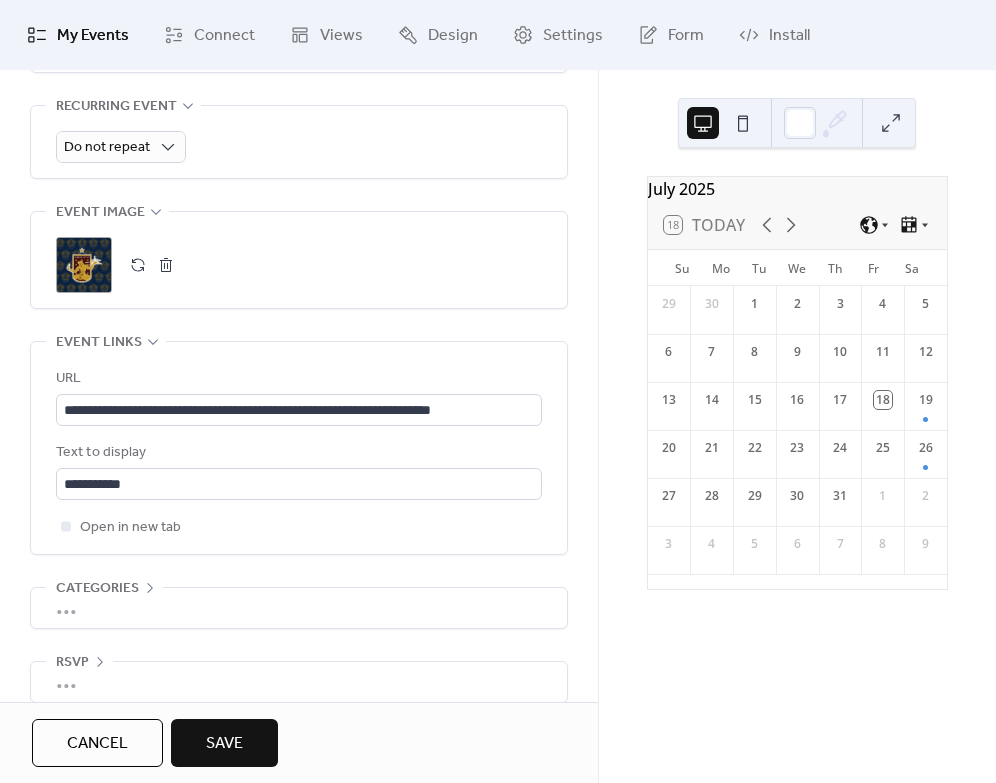 scroll, scrollTop: 1041, scrollLeft: 0, axis: vertical 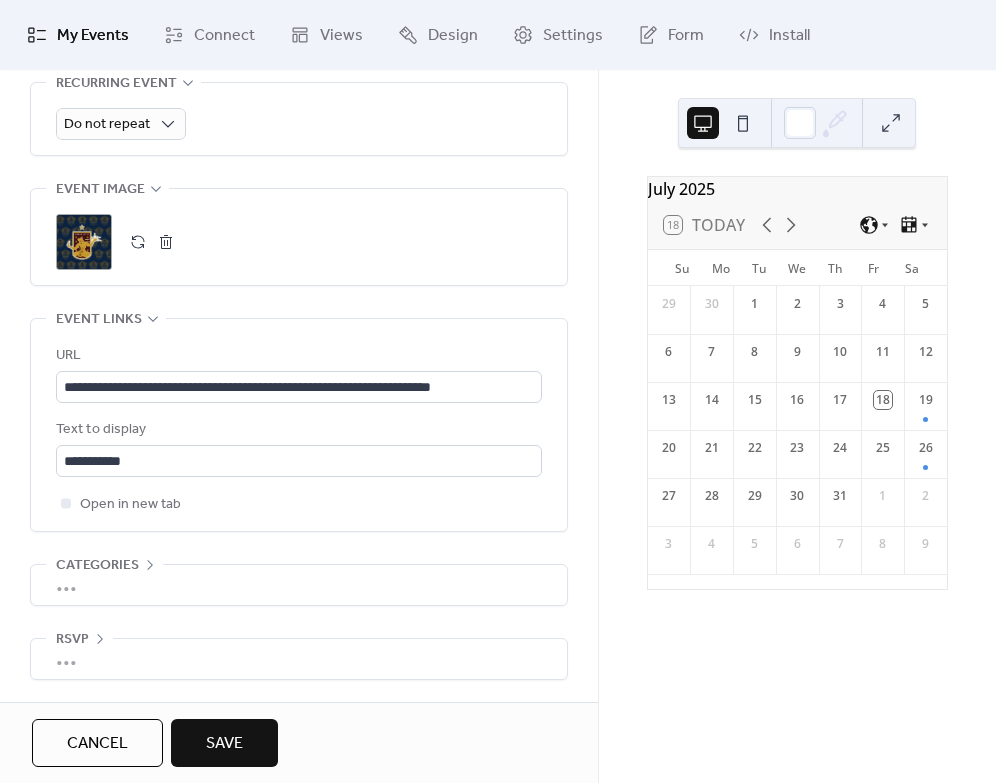 click on "Save" at bounding box center [224, 744] 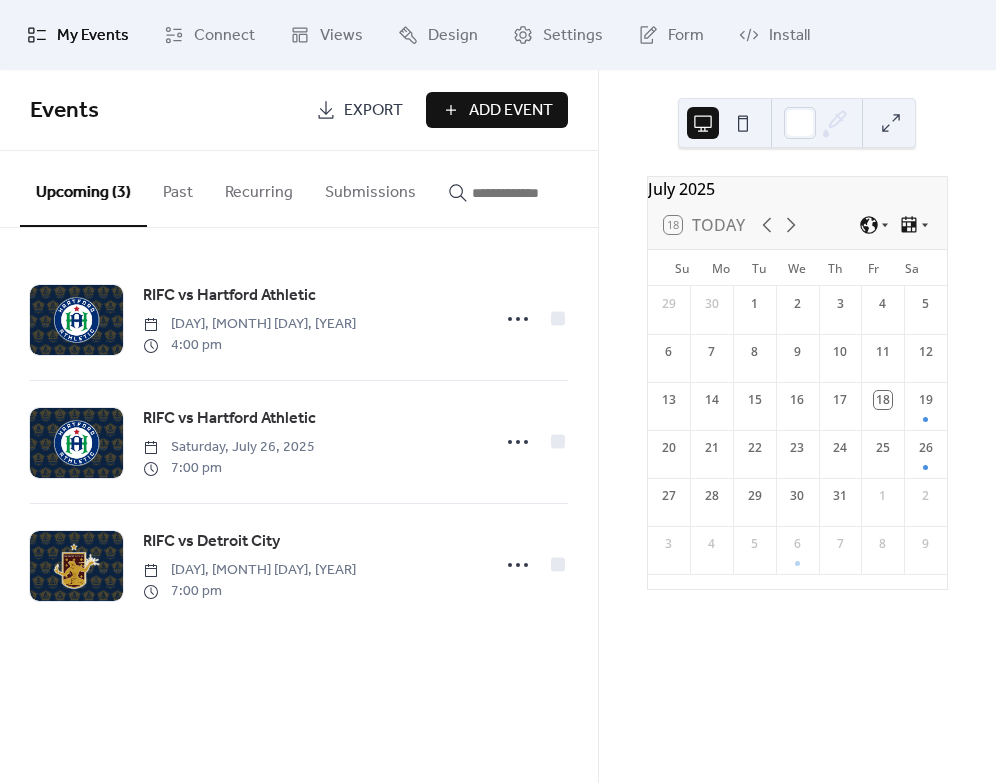click on "Add Event" at bounding box center (511, 111) 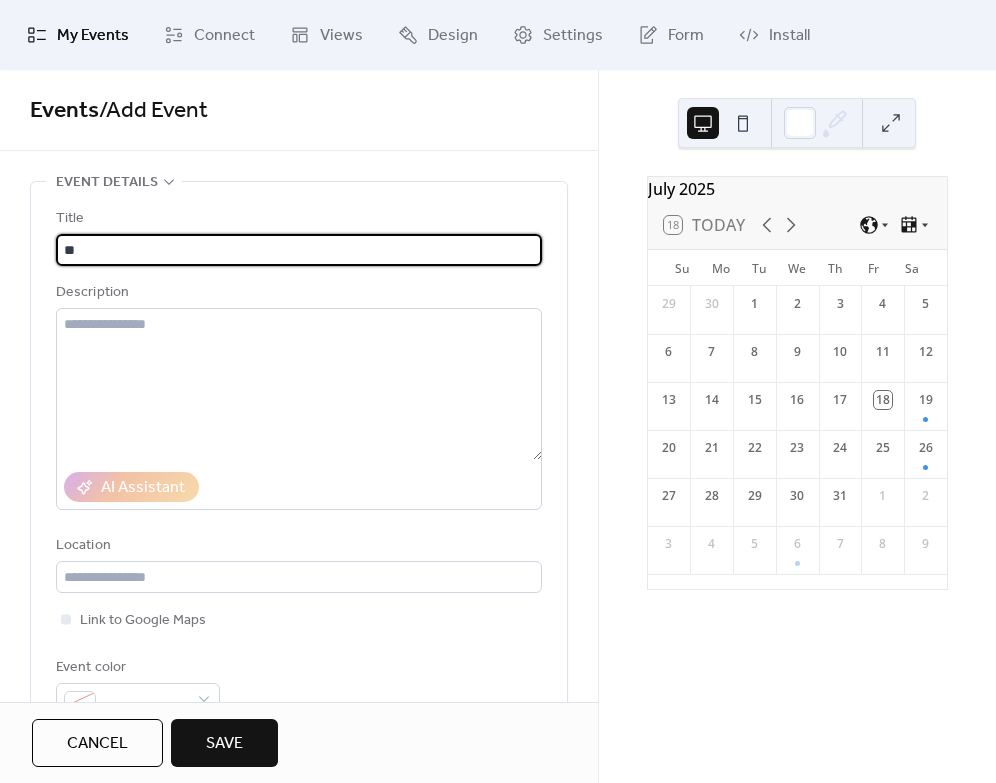 paste on "**********" 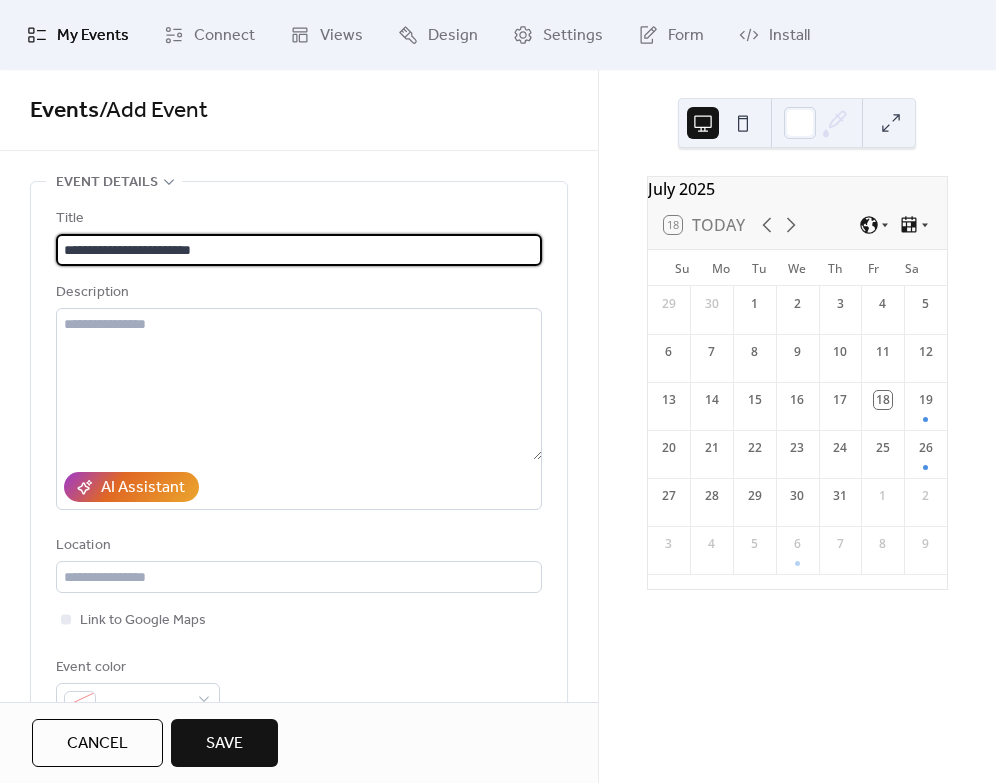 type on "**********" 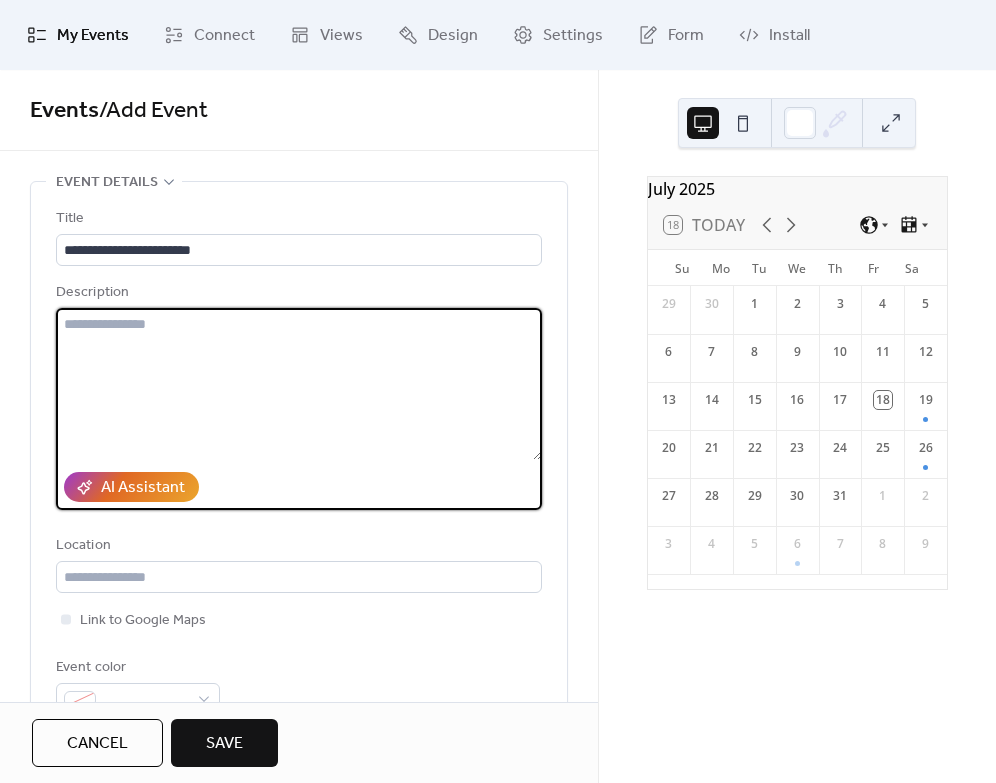click at bounding box center [299, 384] 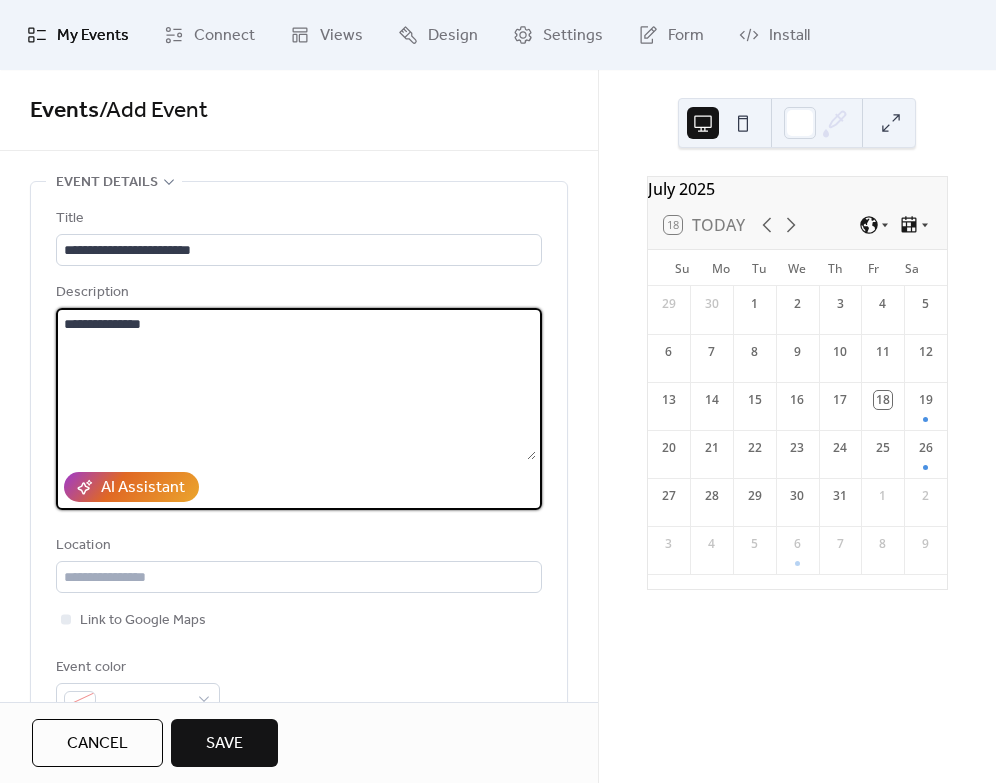 paste on "**********" 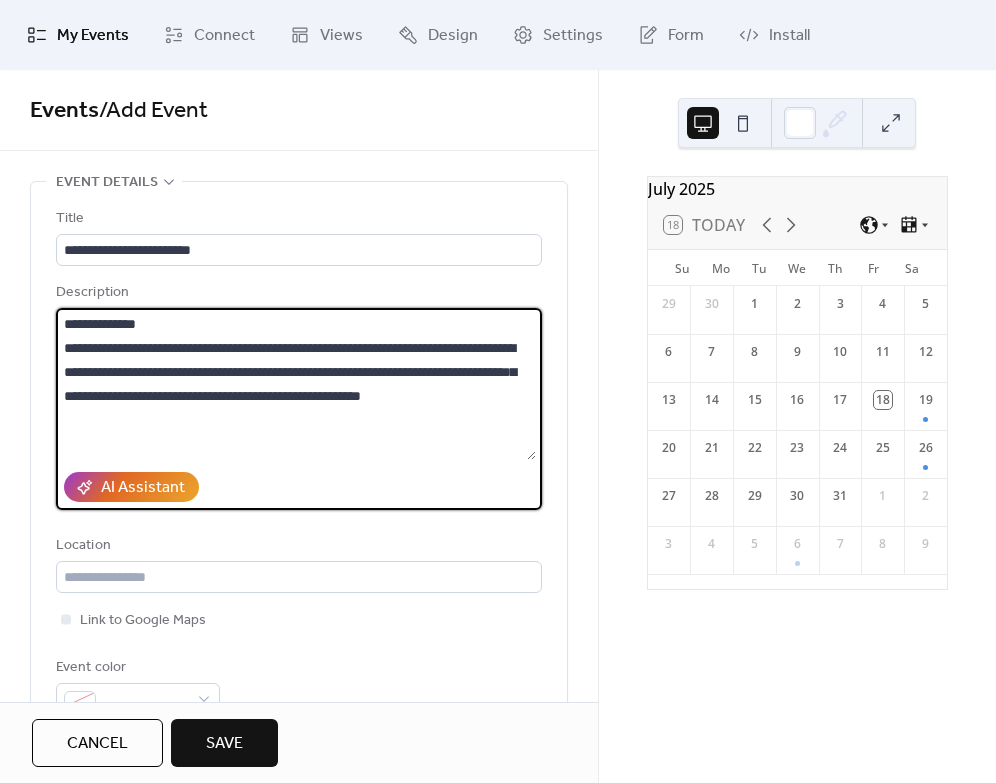type on "**********" 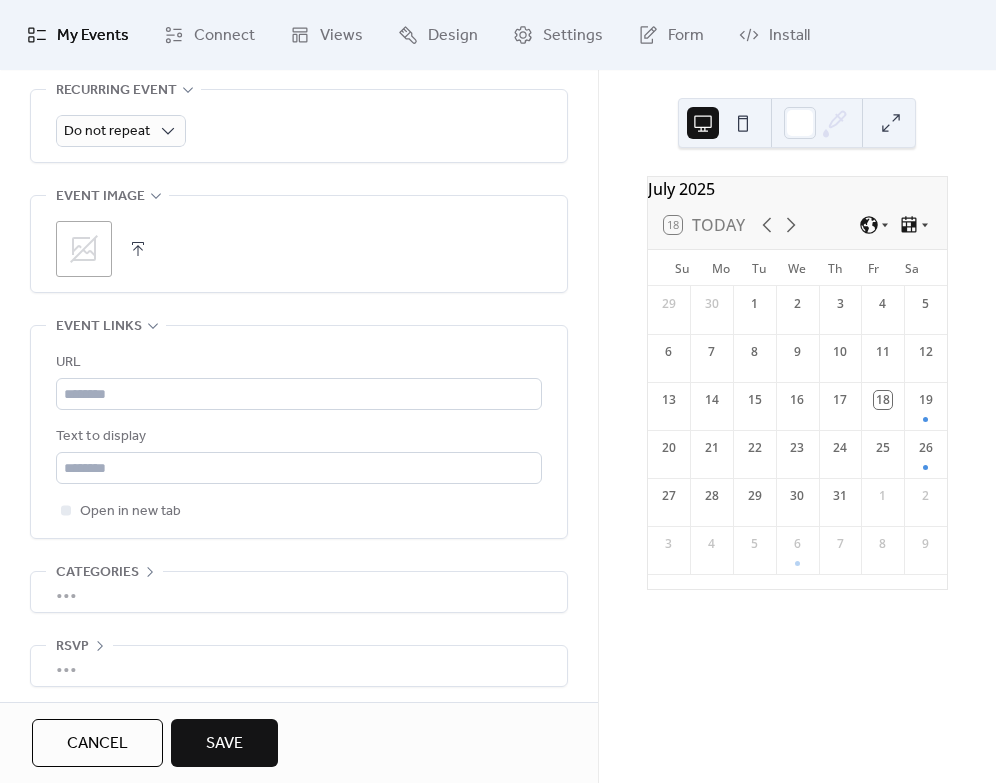 scroll, scrollTop: 1041, scrollLeft: 0, axis: vertical 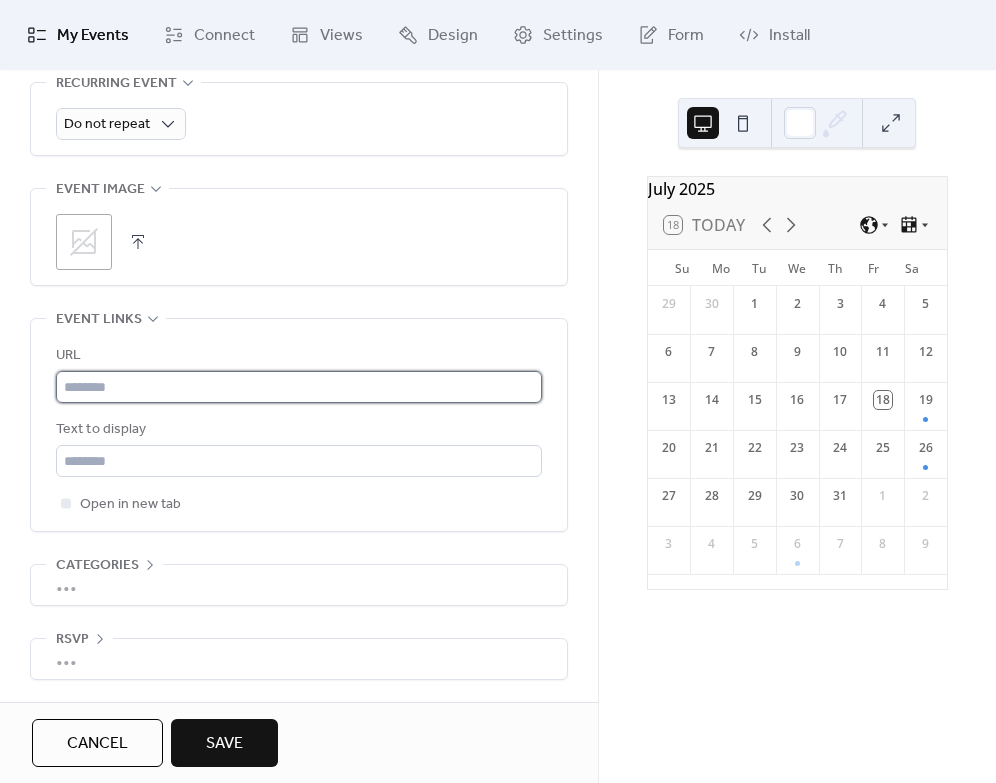 click at bounding box center [299, 387] 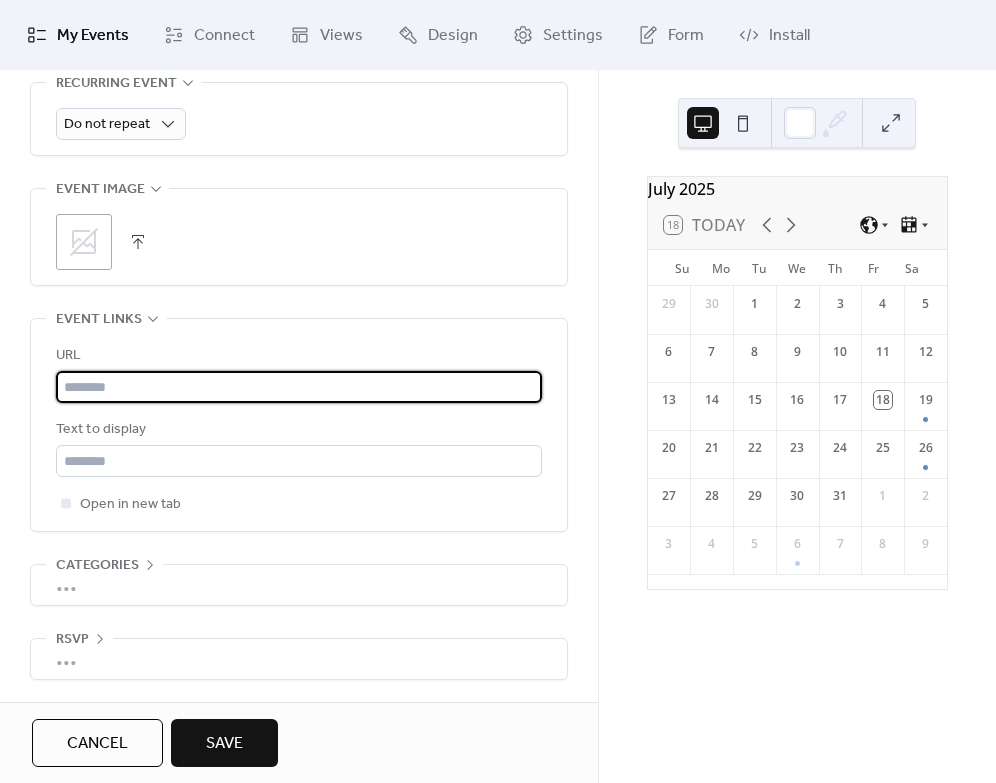 paste on "**********" 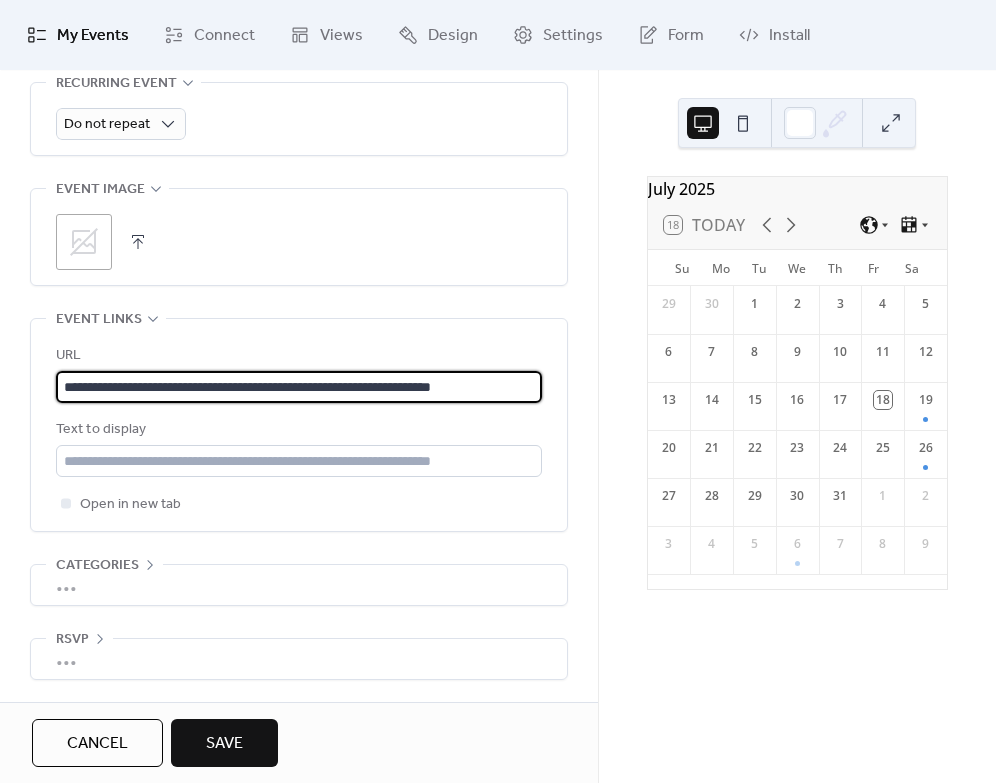 scroll, scrollTop: 0, scrollLeft: 18, axis: horizontal 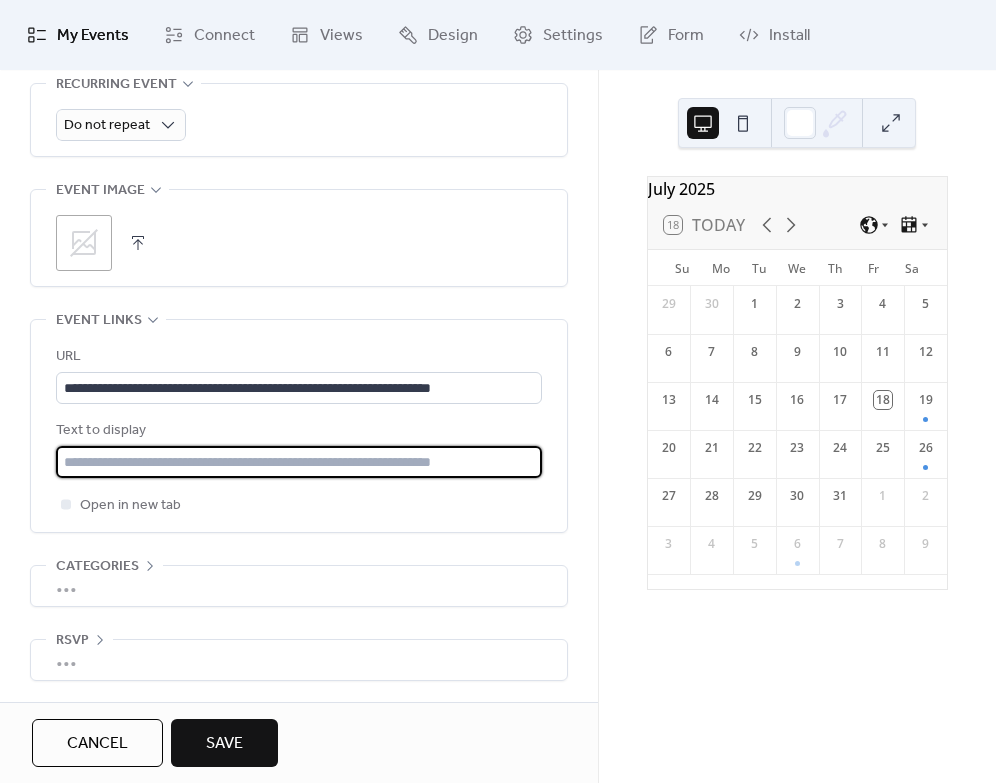 click at bounding box center [299, 462] 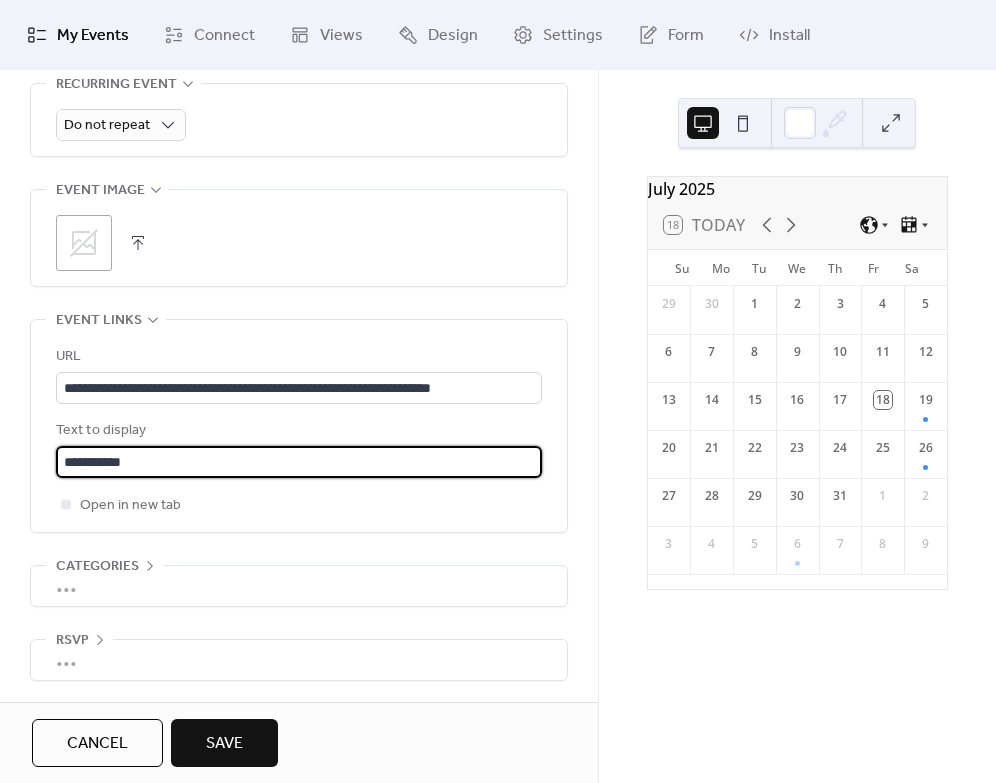 type on "**********" 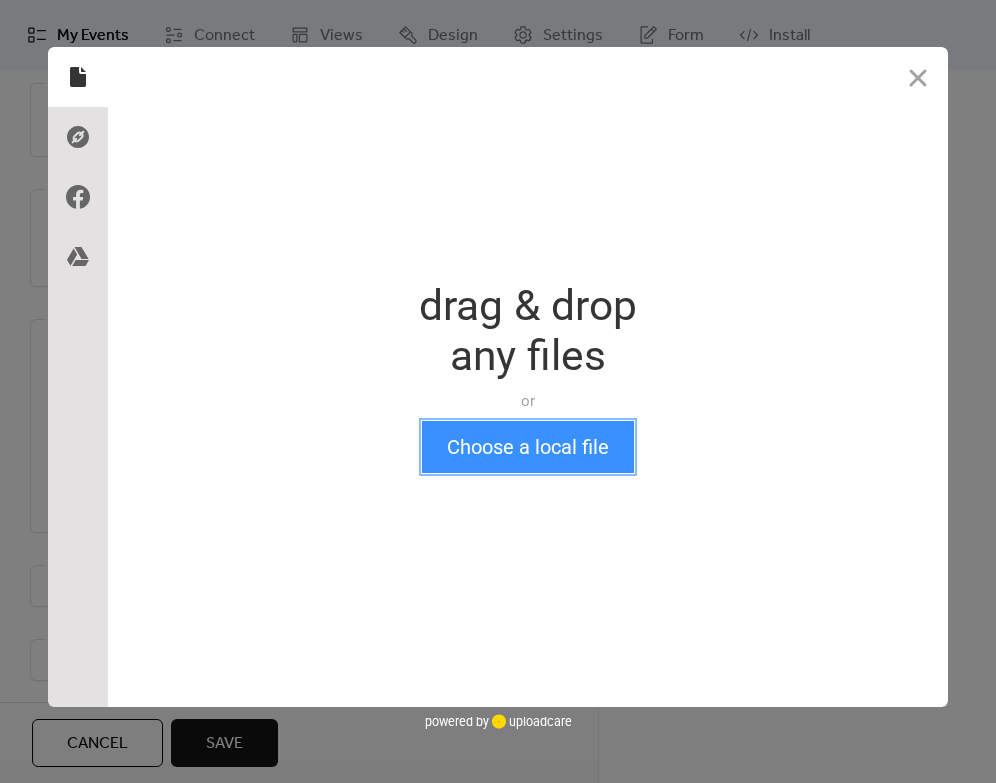 click on "Choose a local file" at bounding box center (528, 447) 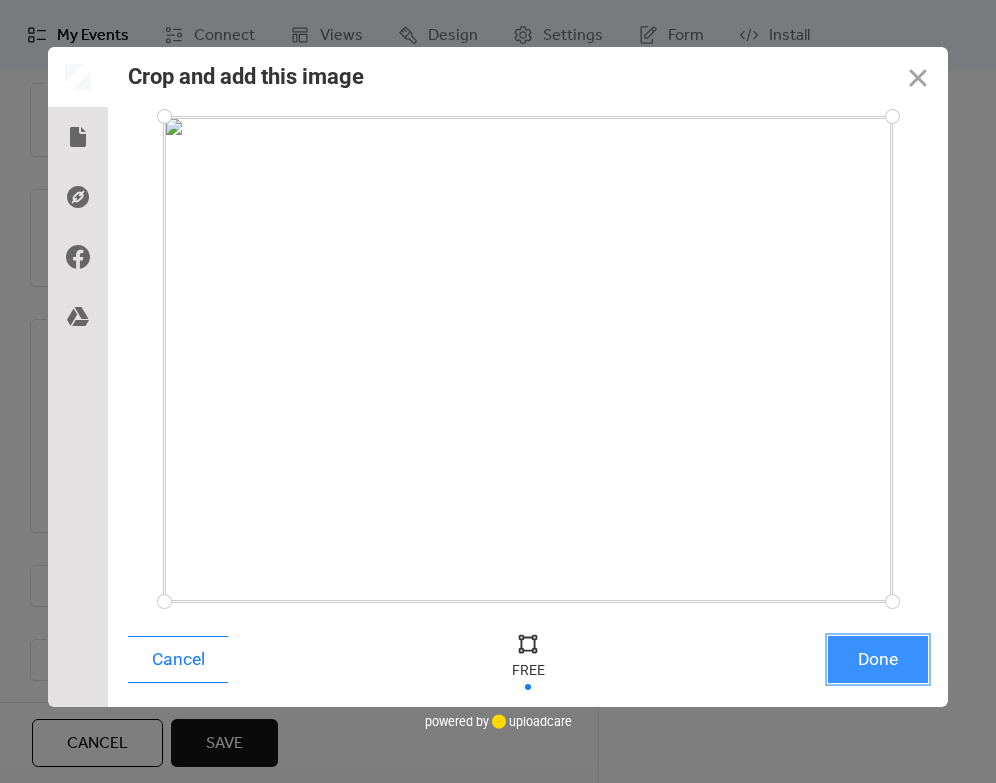 click on "Done" at bounding box center [878, 659] 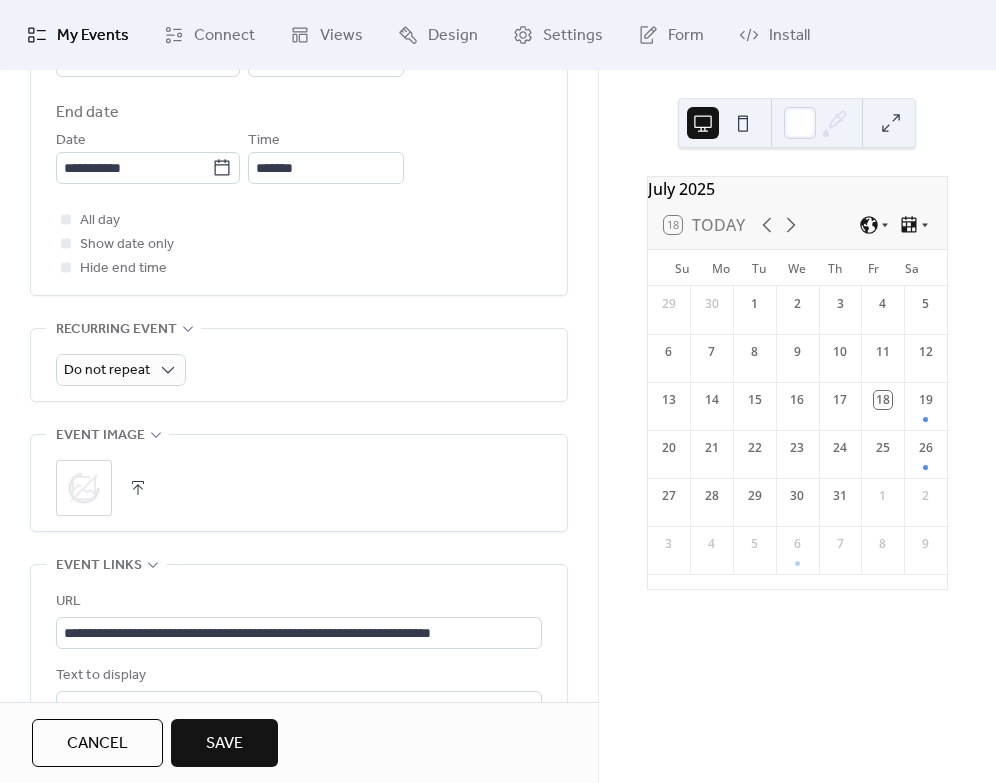 scroll, scrollTop: 788, scrollLeft: 0, axis: vertical 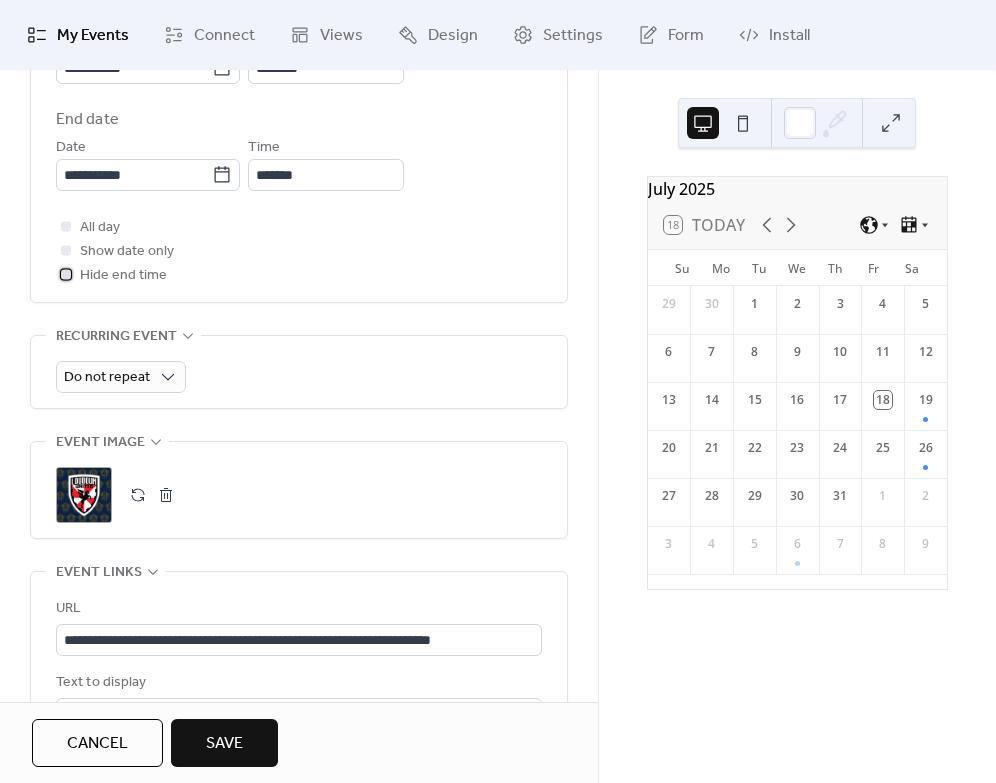 drag, startPoint x: 62, startPoint y: 272, endPoint x: 83, endPoint y: 275, distance: 21.213203 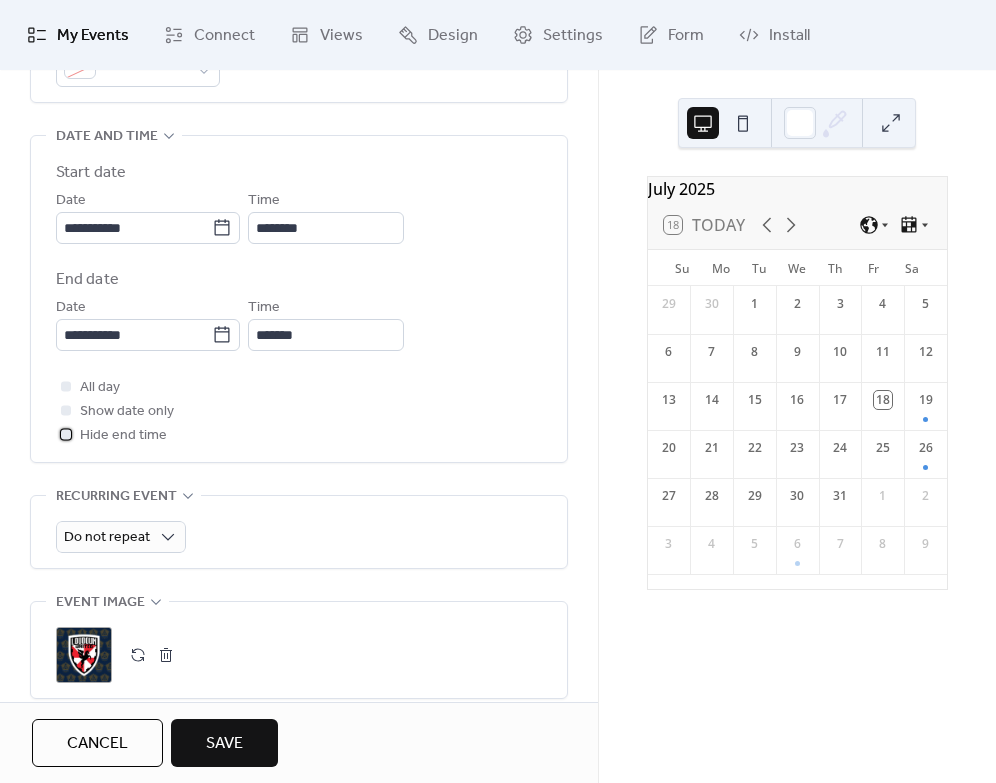 scroll, scrollTop: 631, scrollLeft: 0, axis: vertical 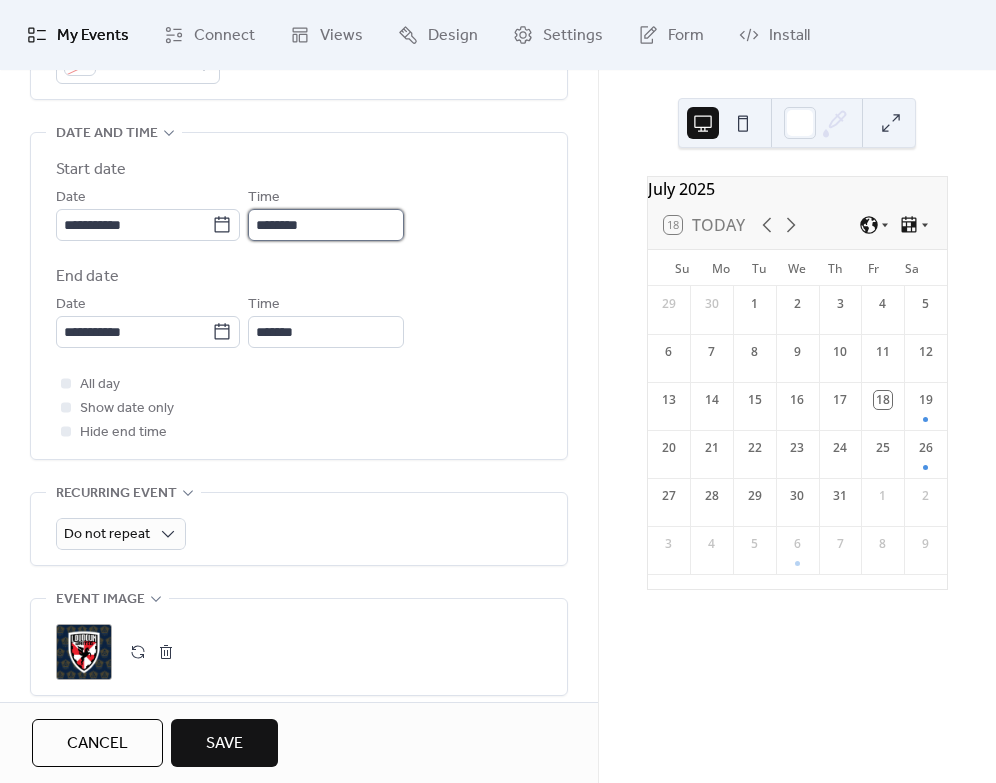 click on "********" at bounding box center [326, 225] 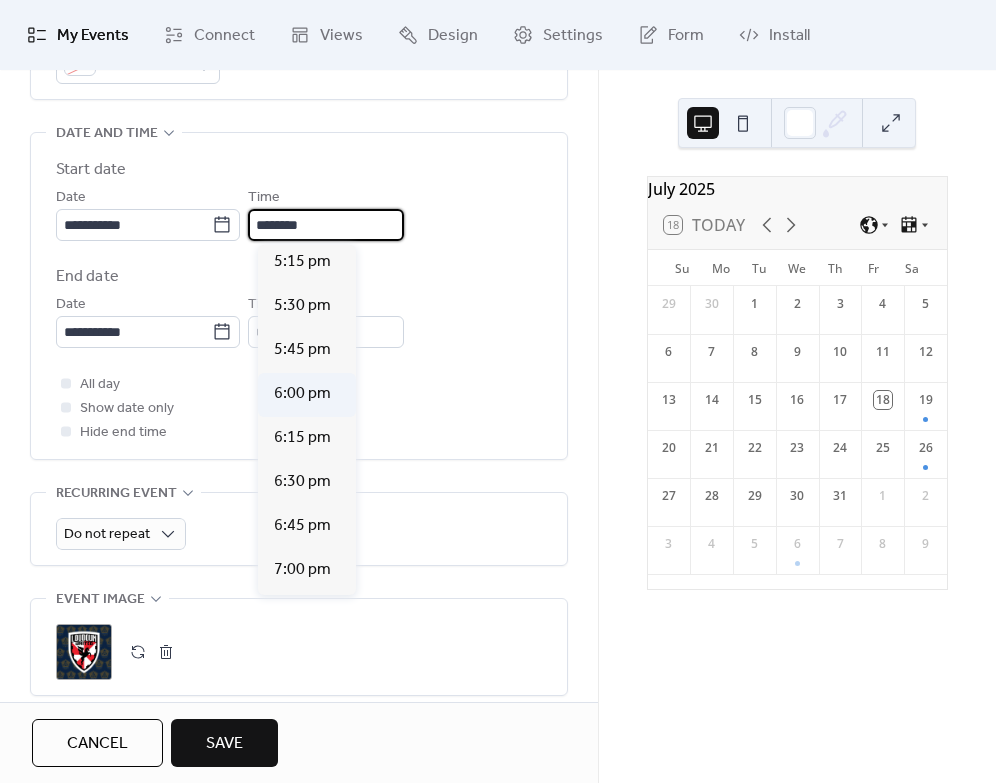 scroll, scrollTop: 3043, scrollLeft: 0, axis: vertical 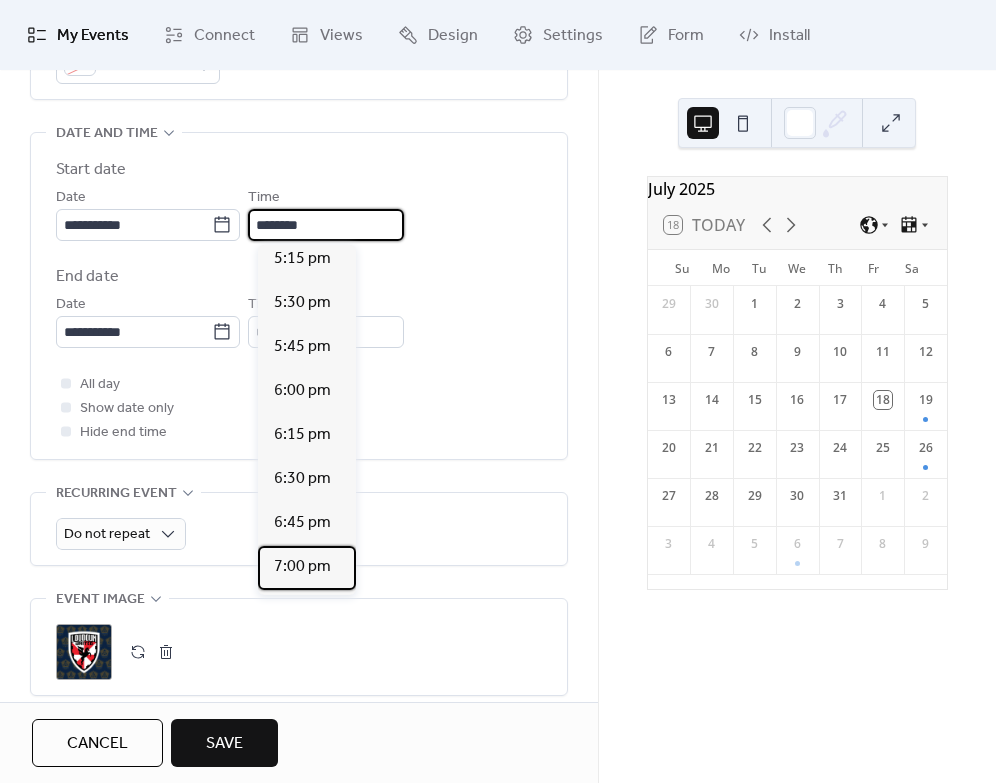 click on "7:00 pm" at bounding box center [302, 567] 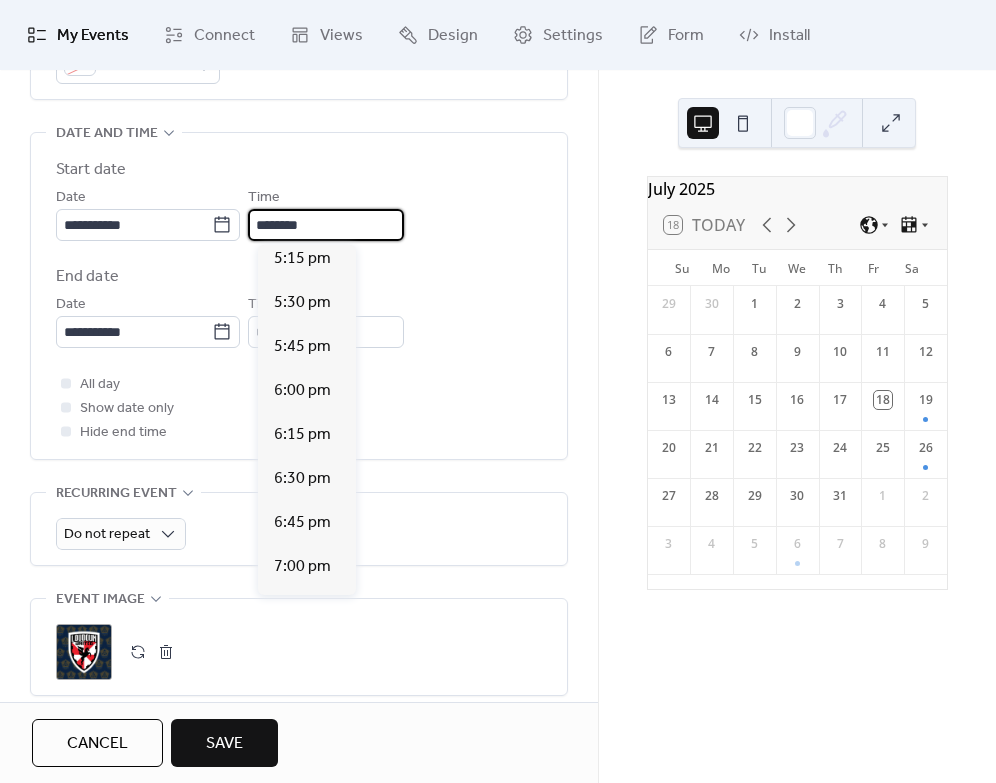 type on "*******" 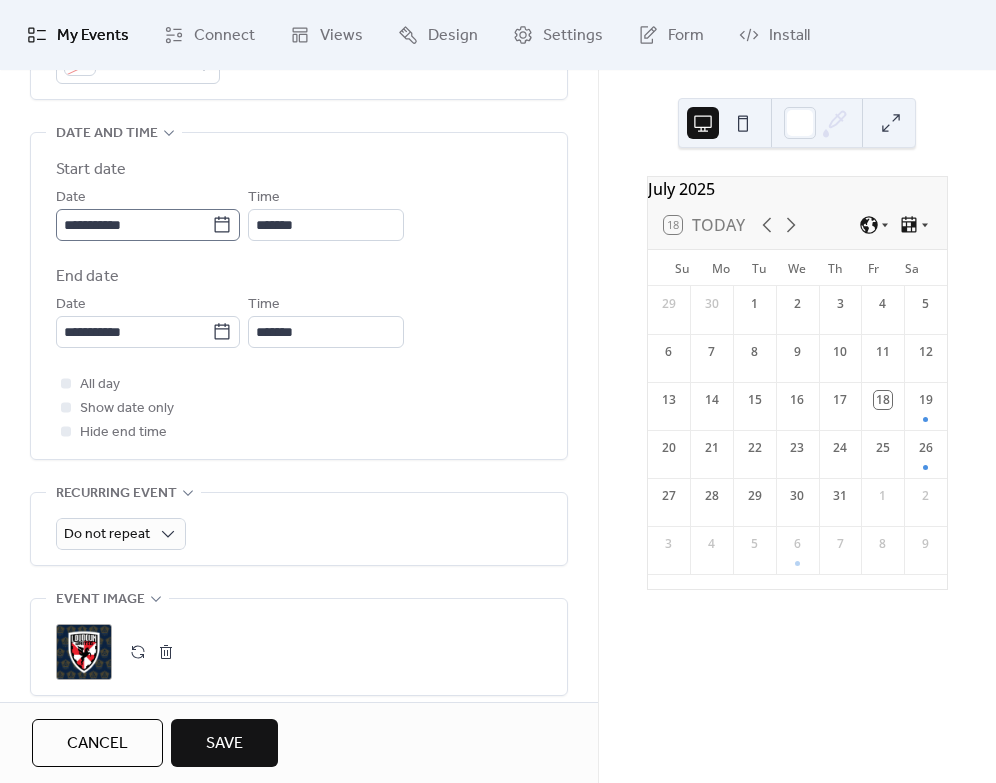 click 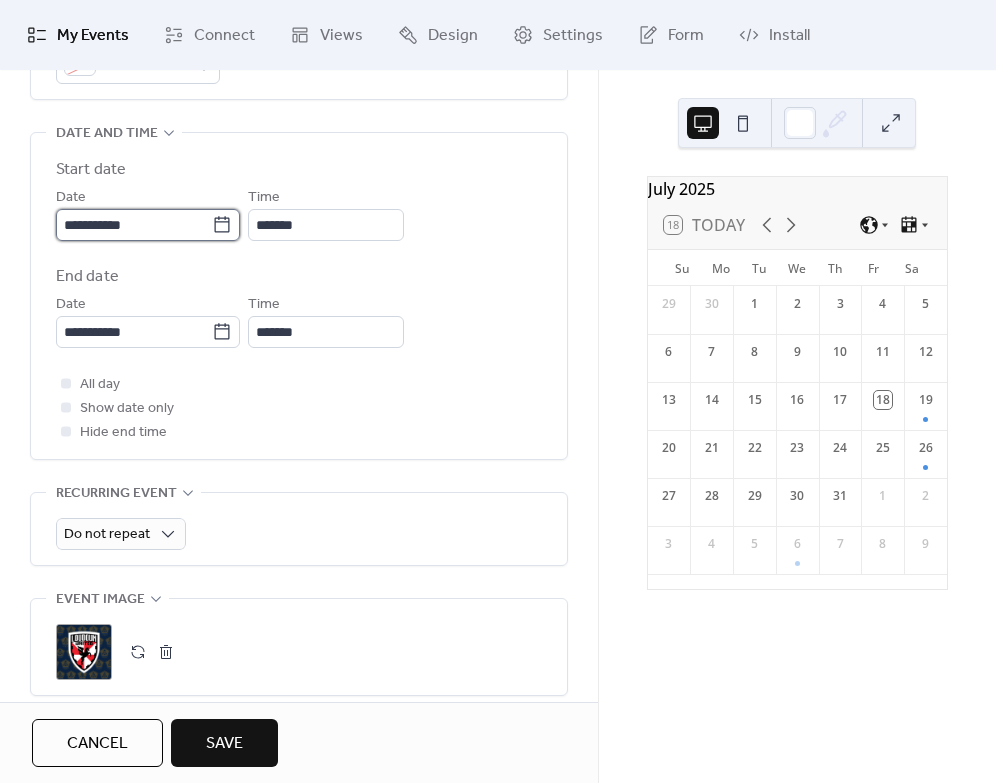 click on "**********" at bounding box center (134, 225) 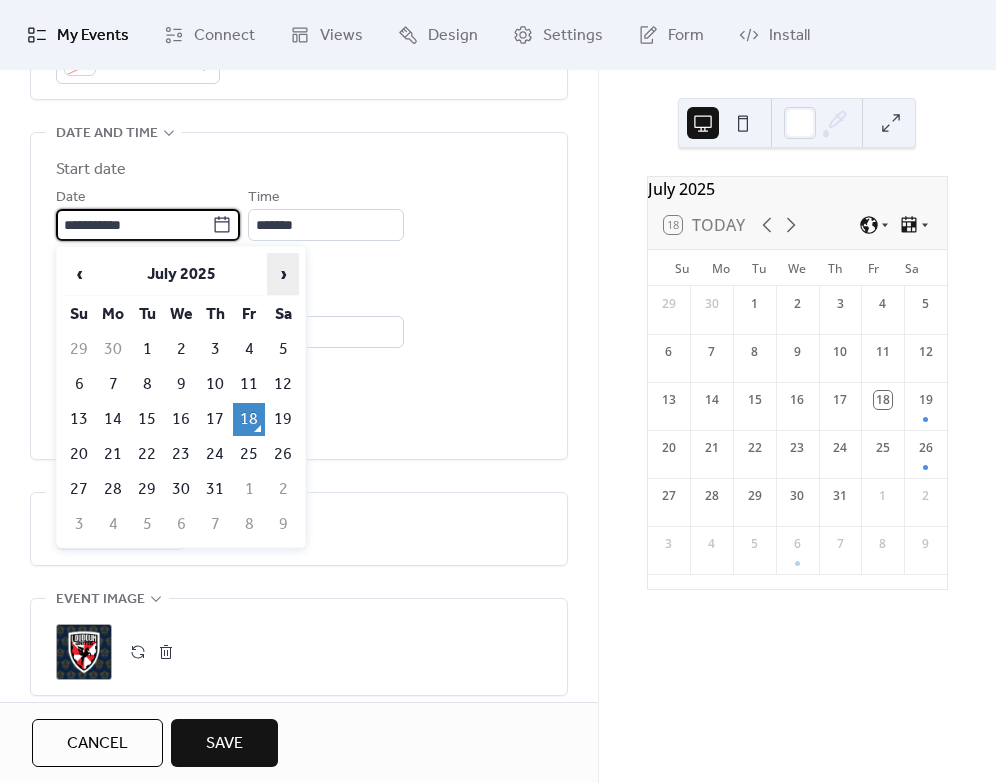 click on "›" at bounding box center [283, 274] 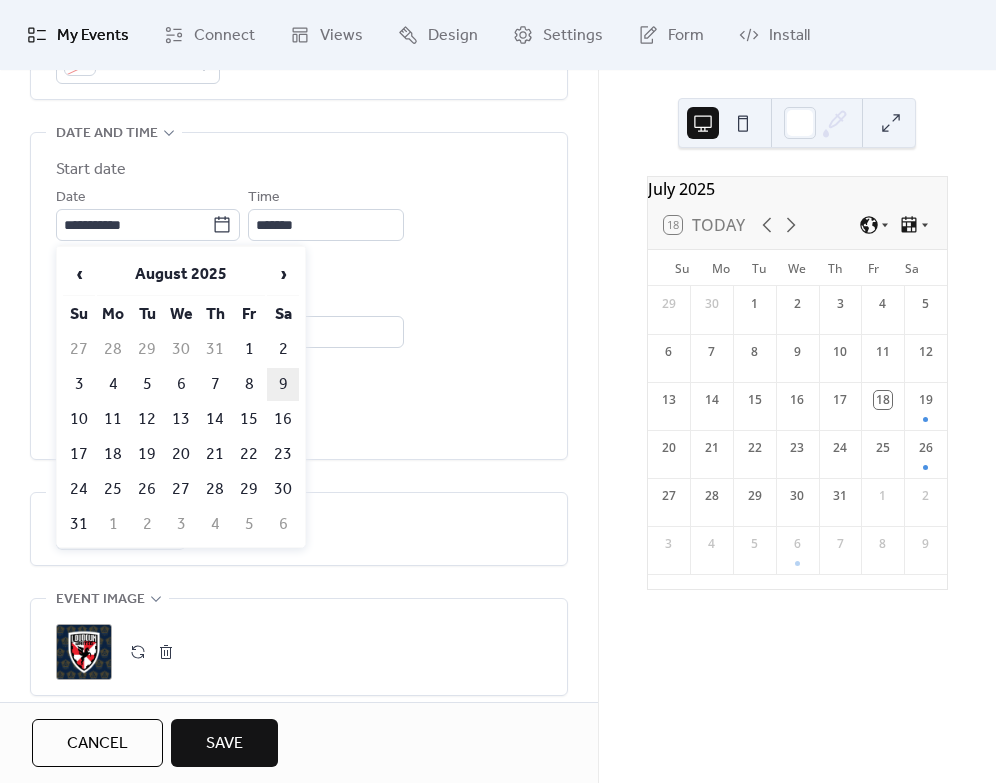 click on "9" at bounding box center (283, 384) 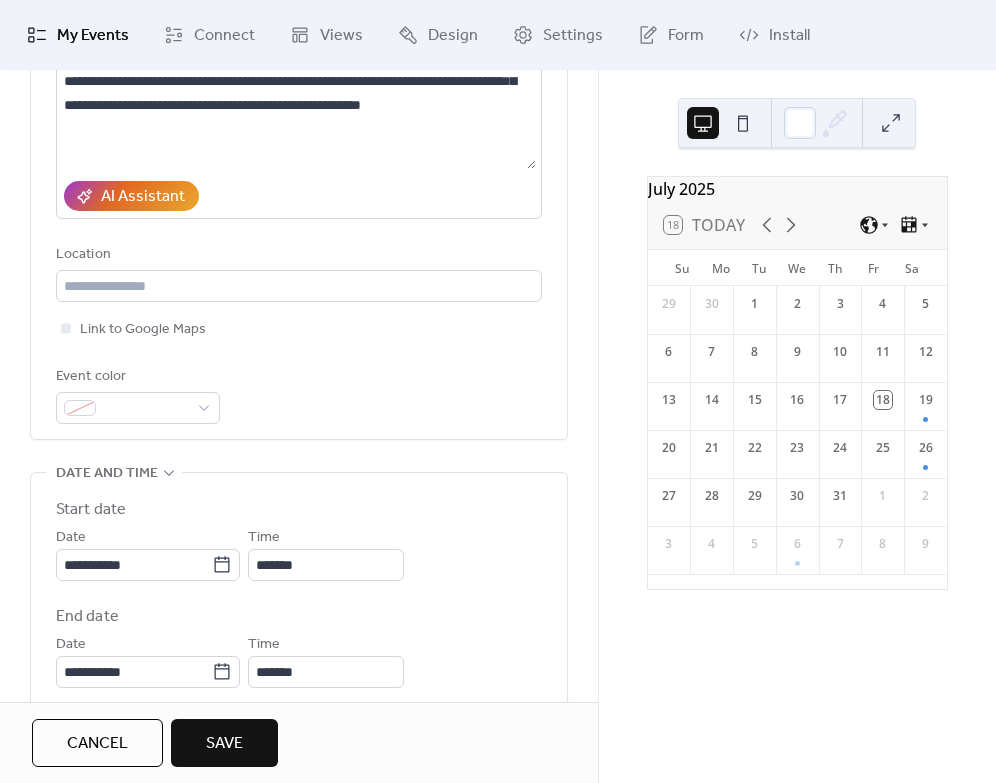 scroll, scrollTop: 280, scrollLeft: 0, axis: vertical 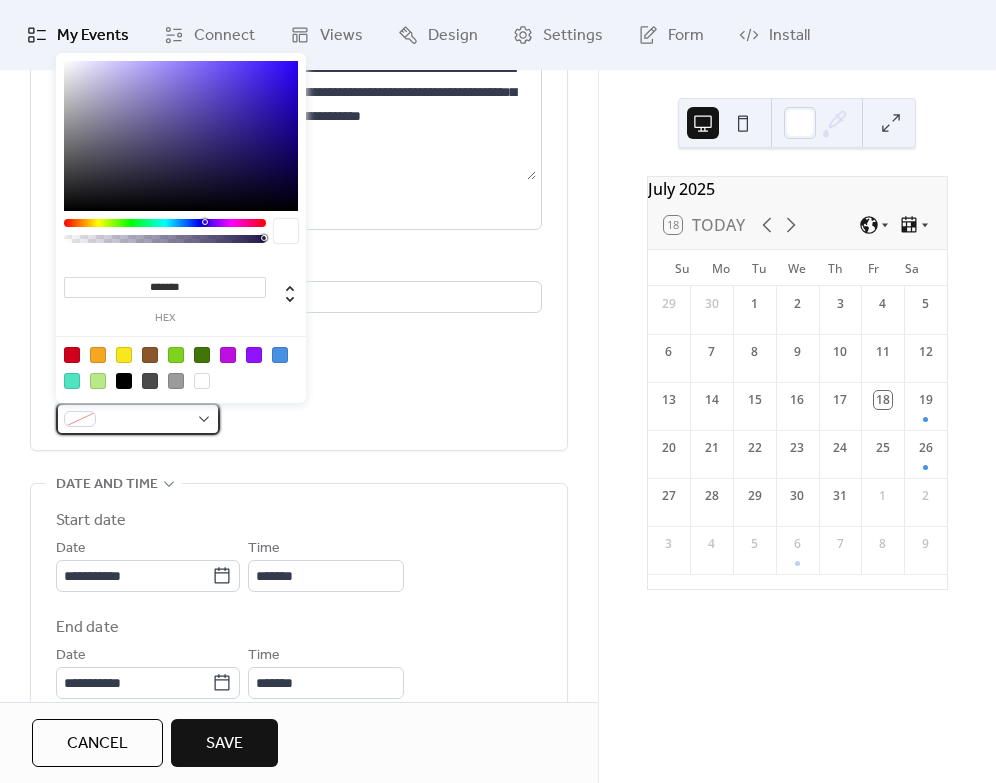 click at bounding box center [146, 420] 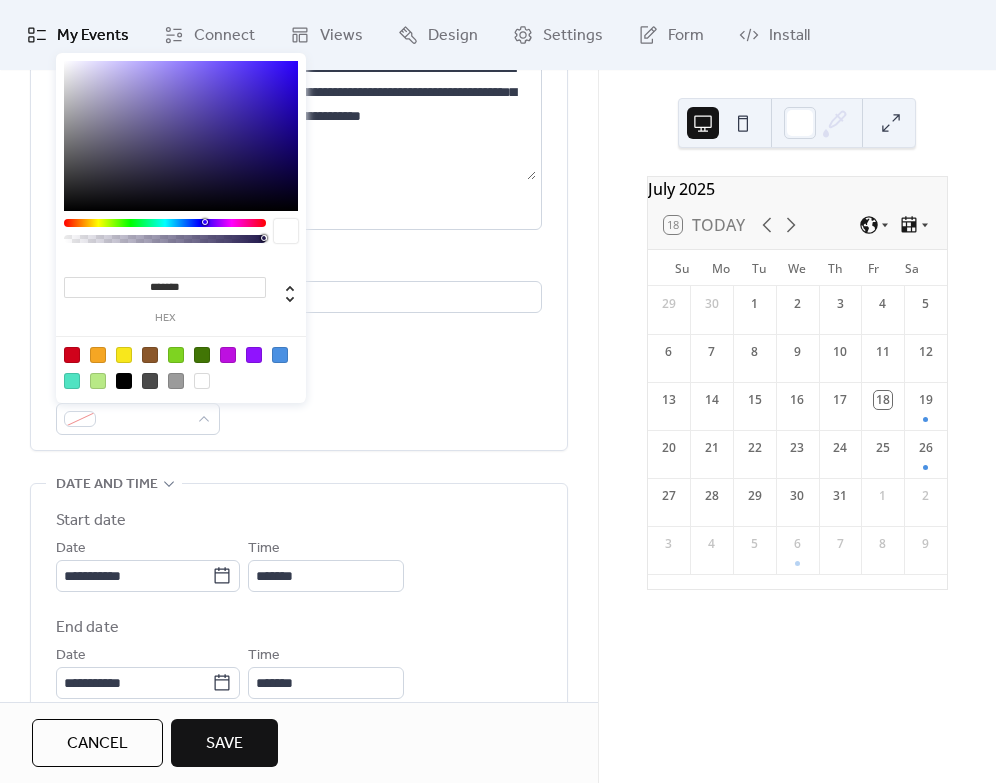 click at bounding box center (280, 355) 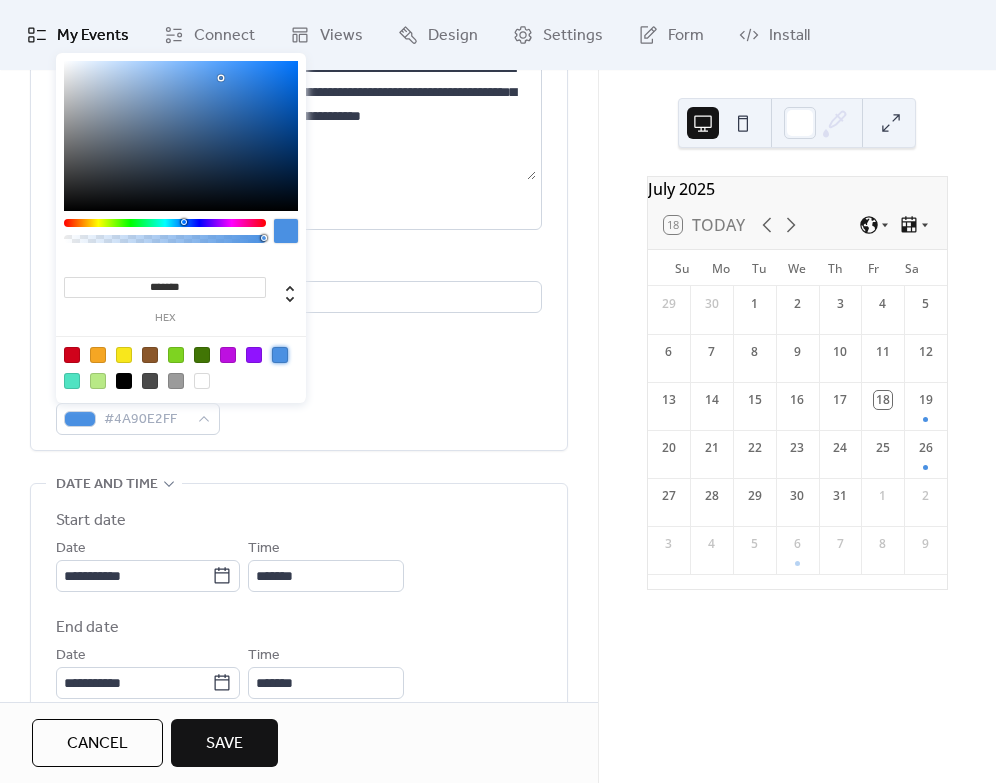 click on "Event color #4A90E2FF" at bounding box center (299, 405) 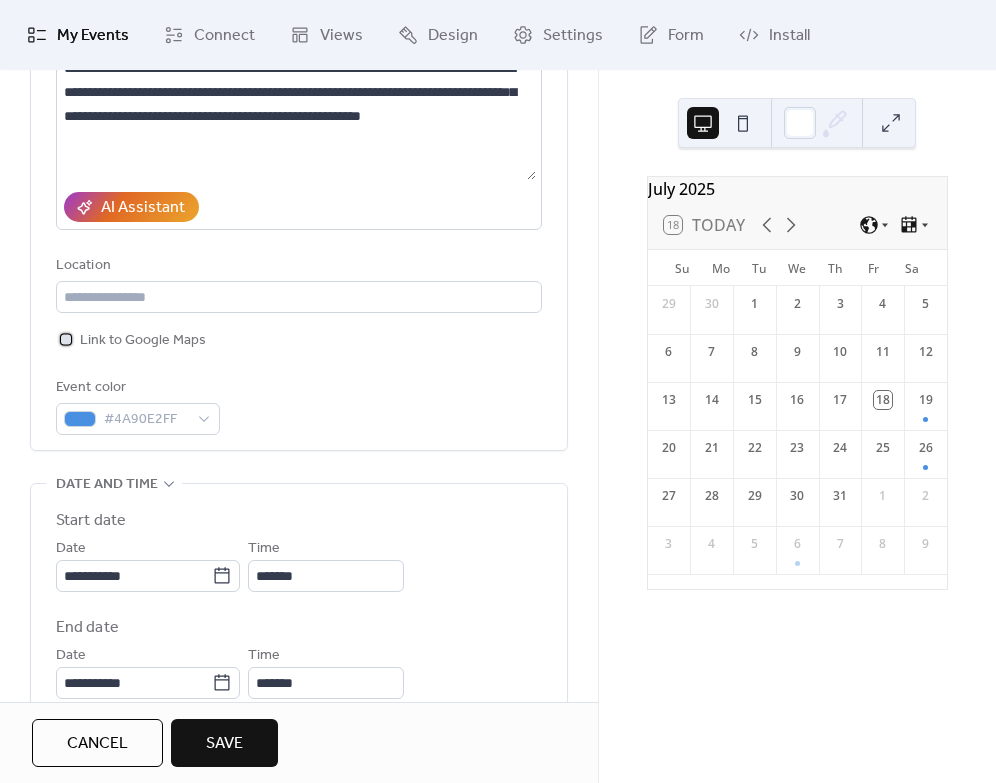 click at bounding box center [66, 339] 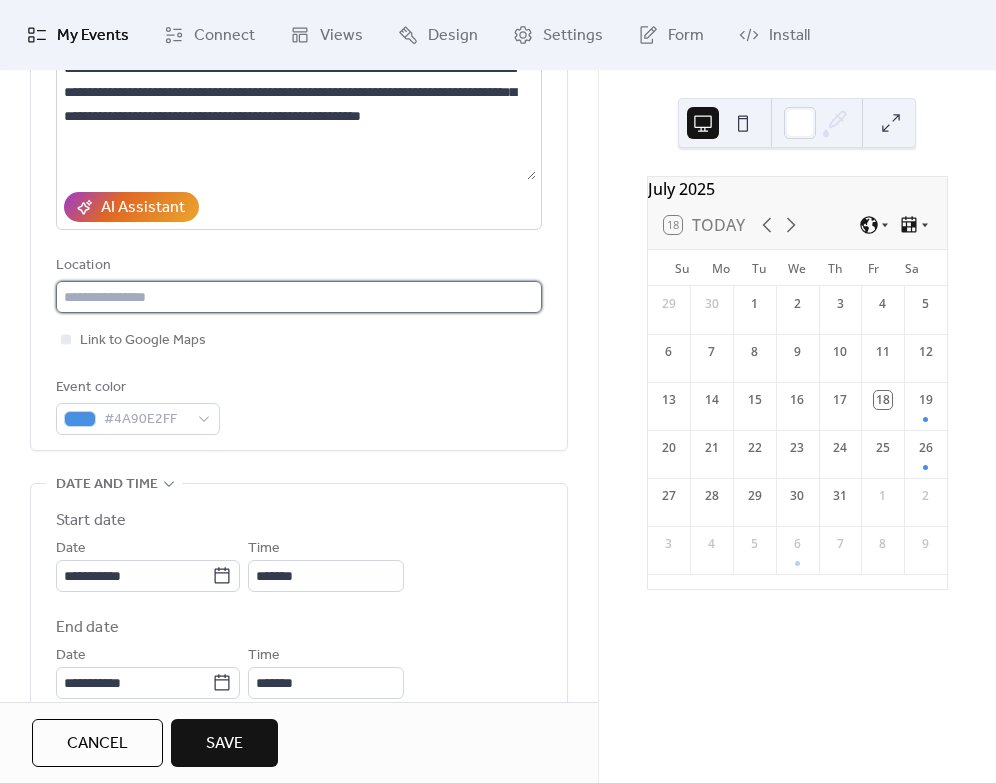 click at bounding box center [299, 297] 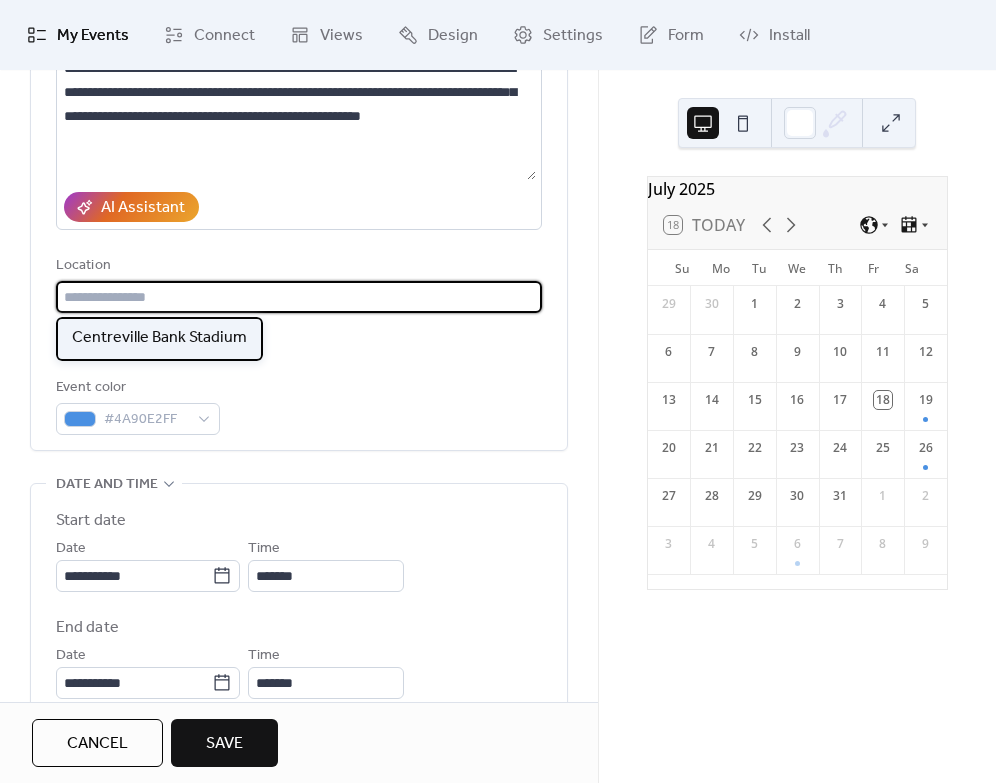 click on "Centreville Bank Stadium" at bounding box center (159, 338) 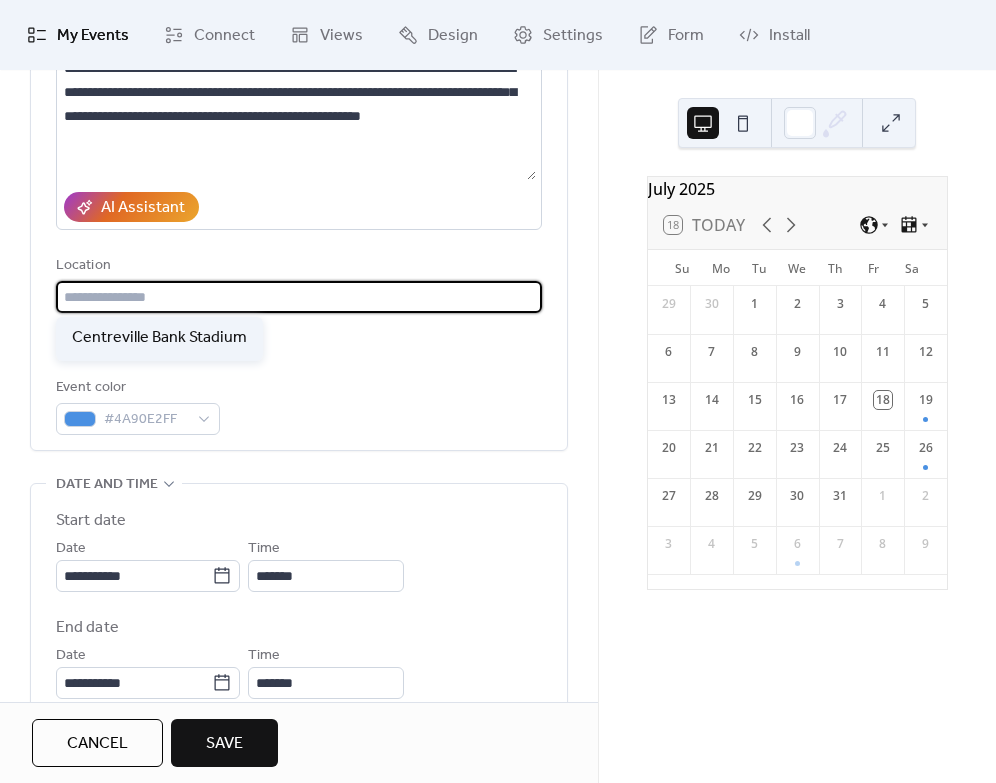 type on "**********" 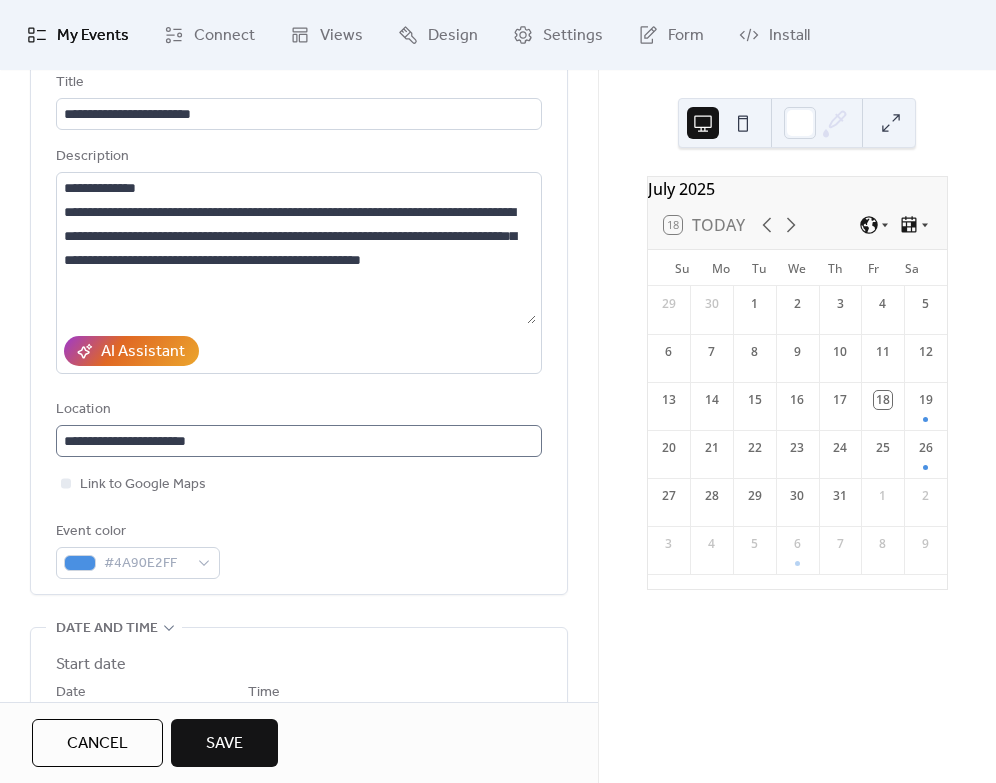 scroll, scrollTop: 137, scrollLeft: 0, axis: vertical 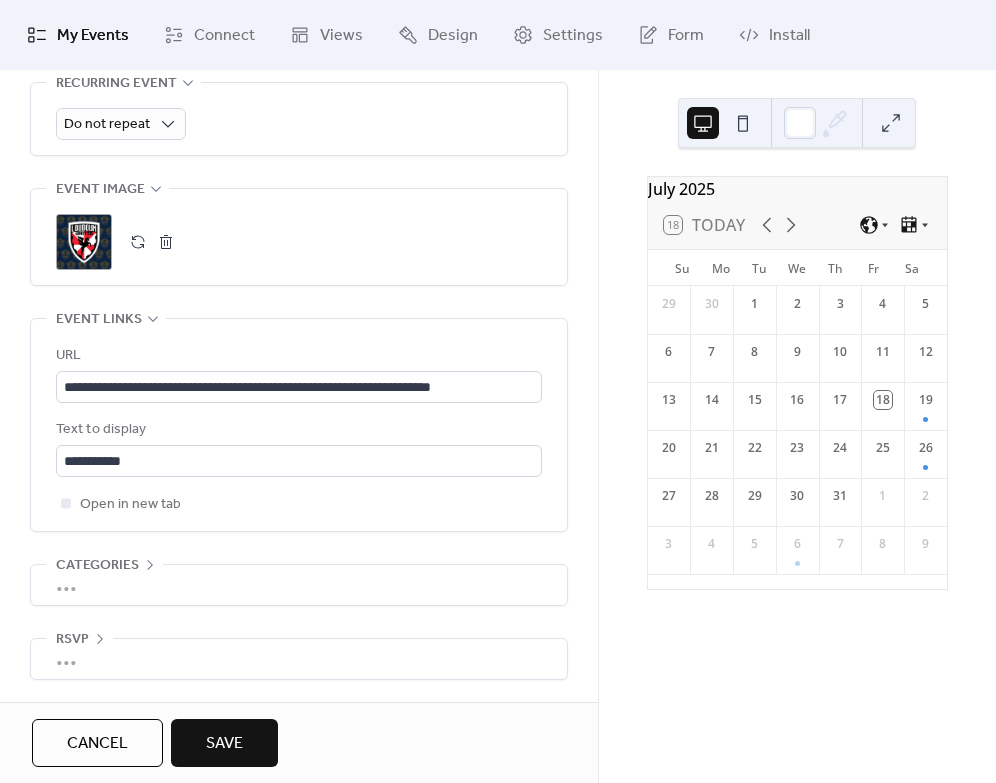 click on "Save" at bounding box center (224, 744) 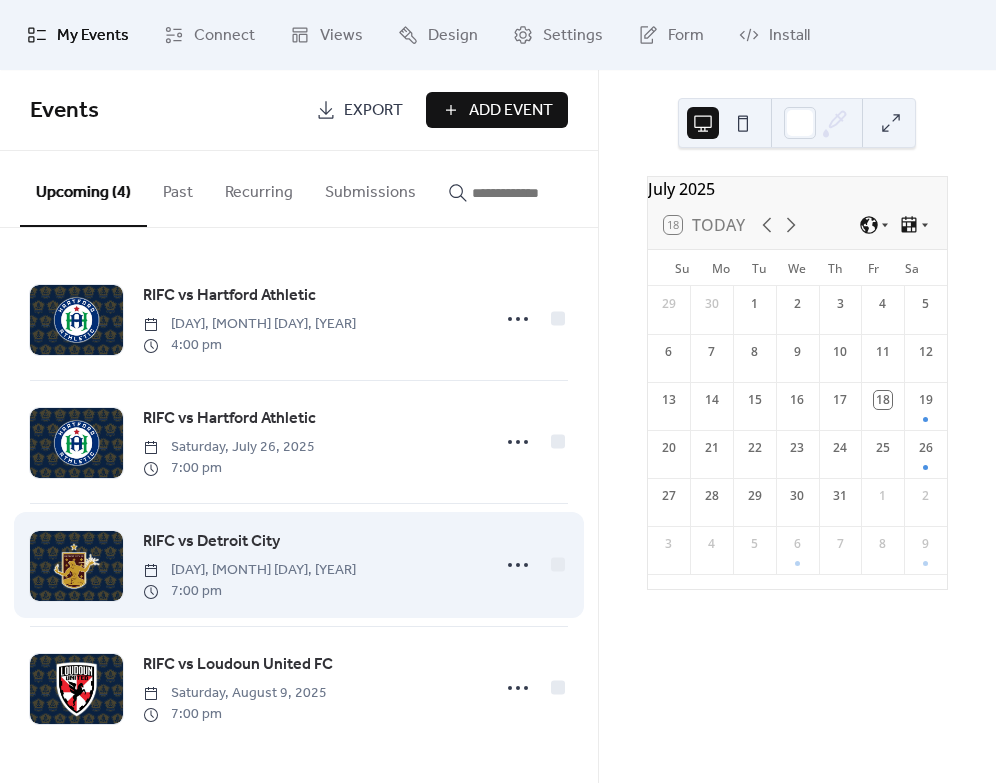 click on "RIFC vs Detroit City" at bounding box center [211, 542] 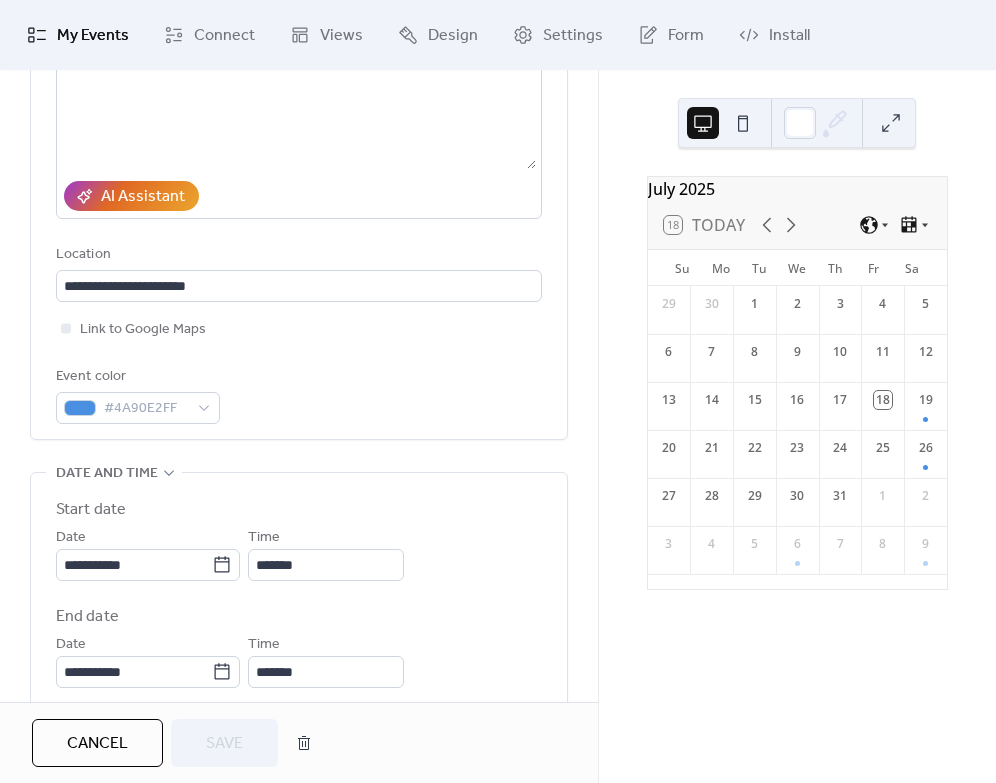 scroll, scrollTop: 304, scrollLeft: 0, axis: vertical 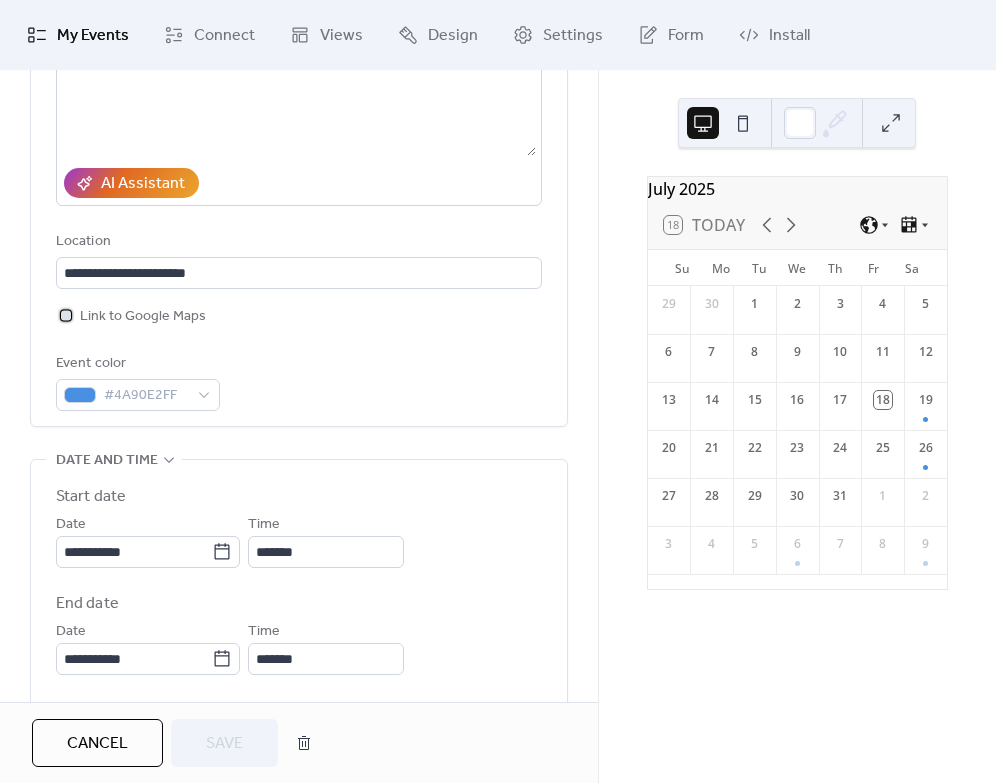 click at bounding box center (66, 315) 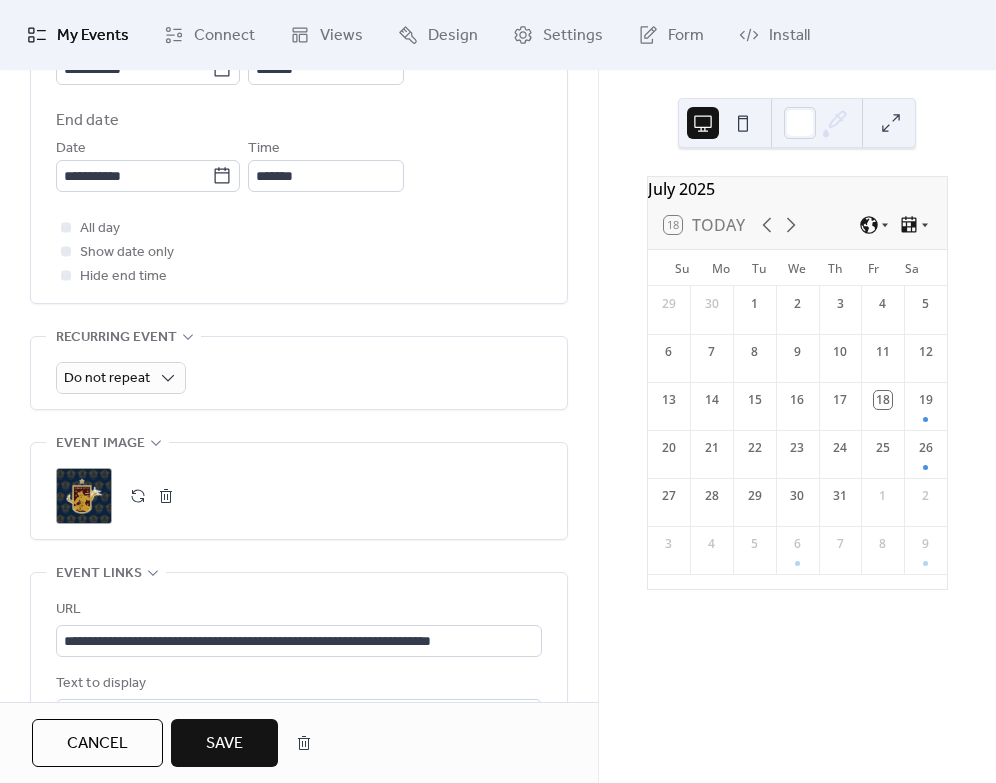 scroll, scrollTop: 795, scrollLeft: 0, axis: vertical 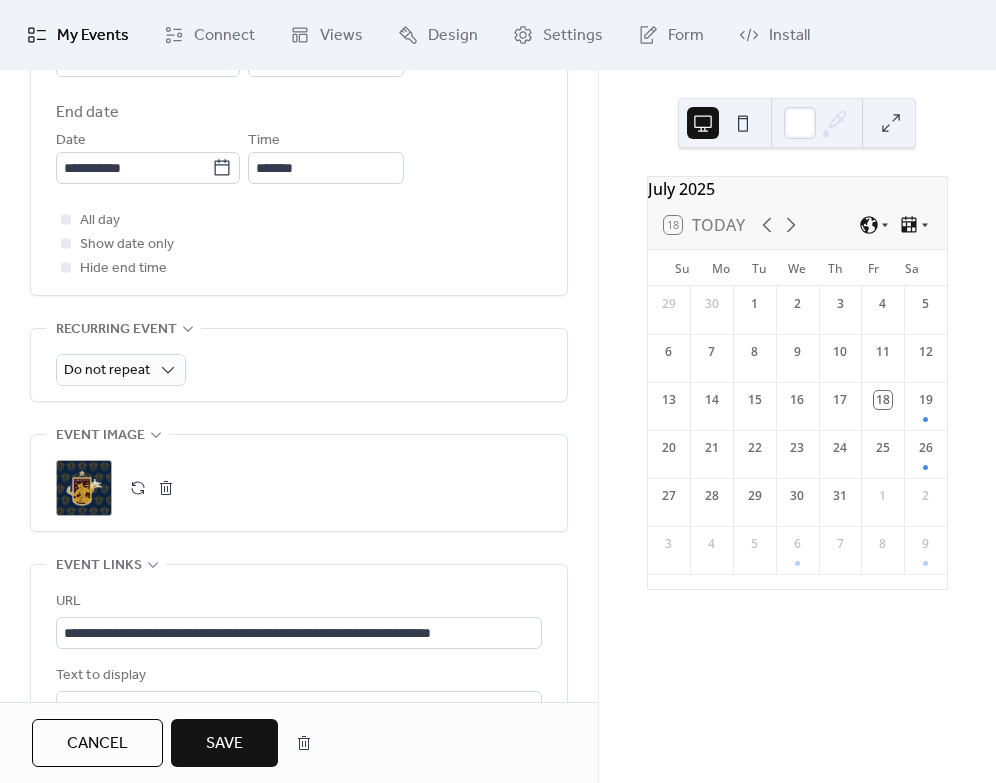 click on "Save" at bounding box center [224, 744] 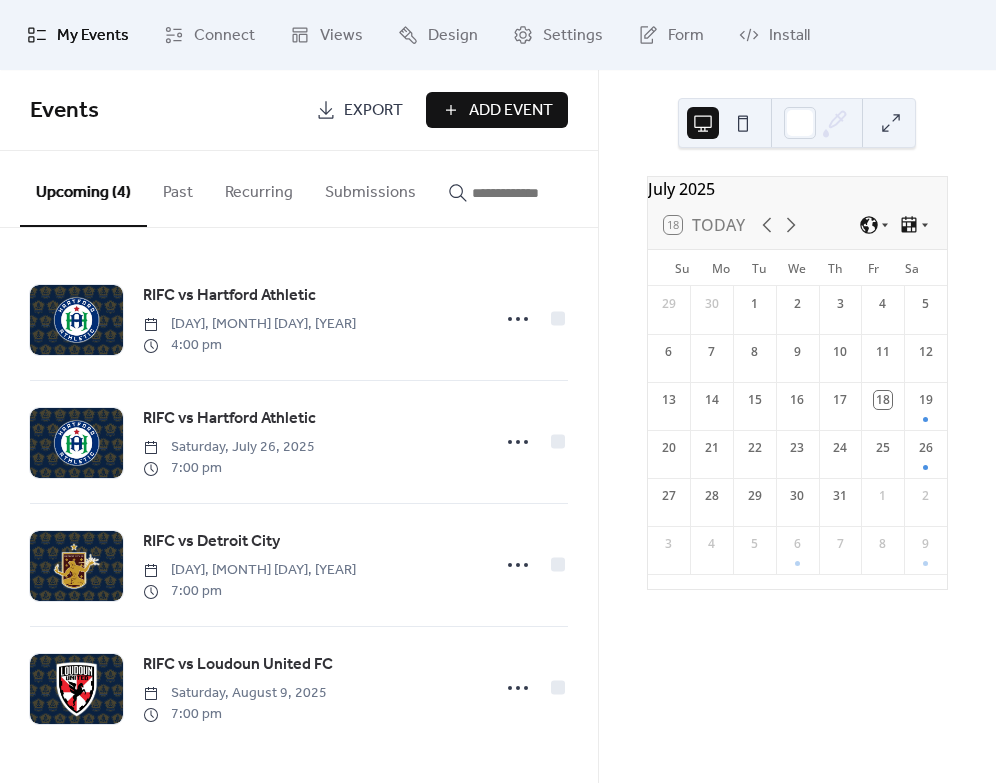 click on "Add Event" at bounding box center (511, 111) 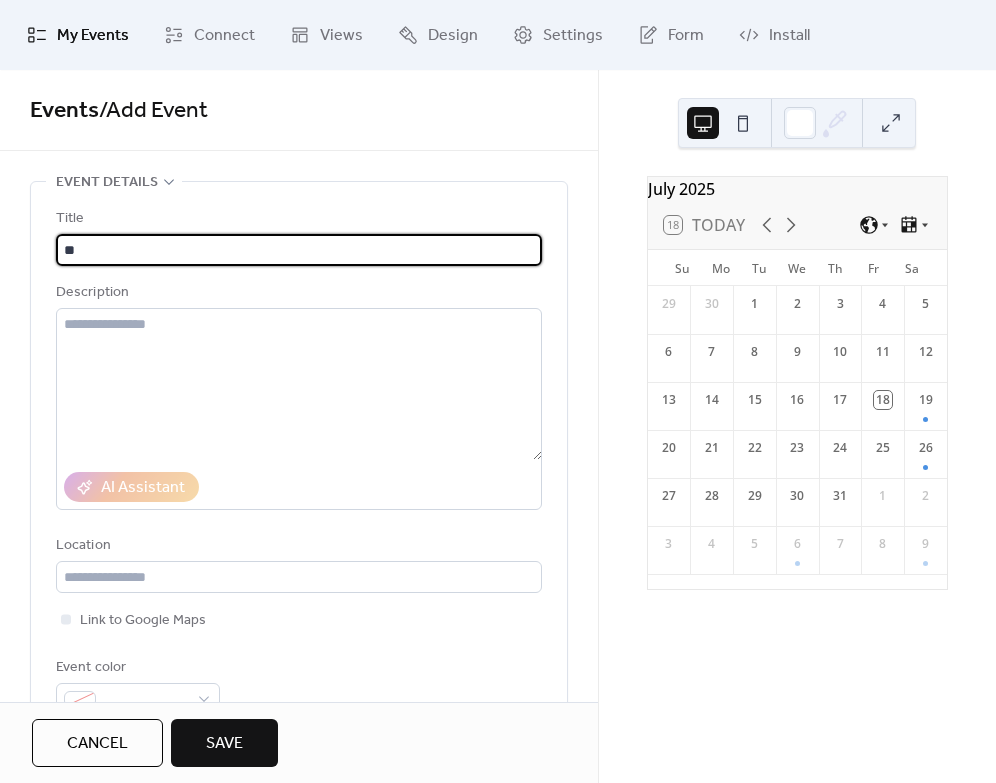 paste on "**********" 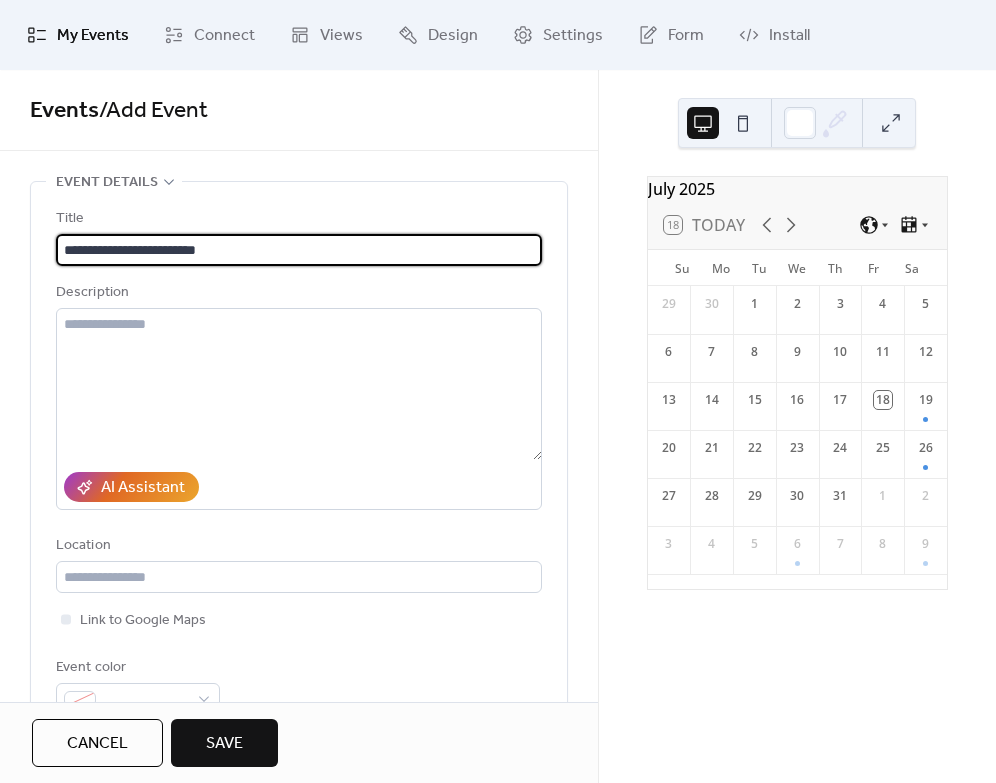type on "**********" 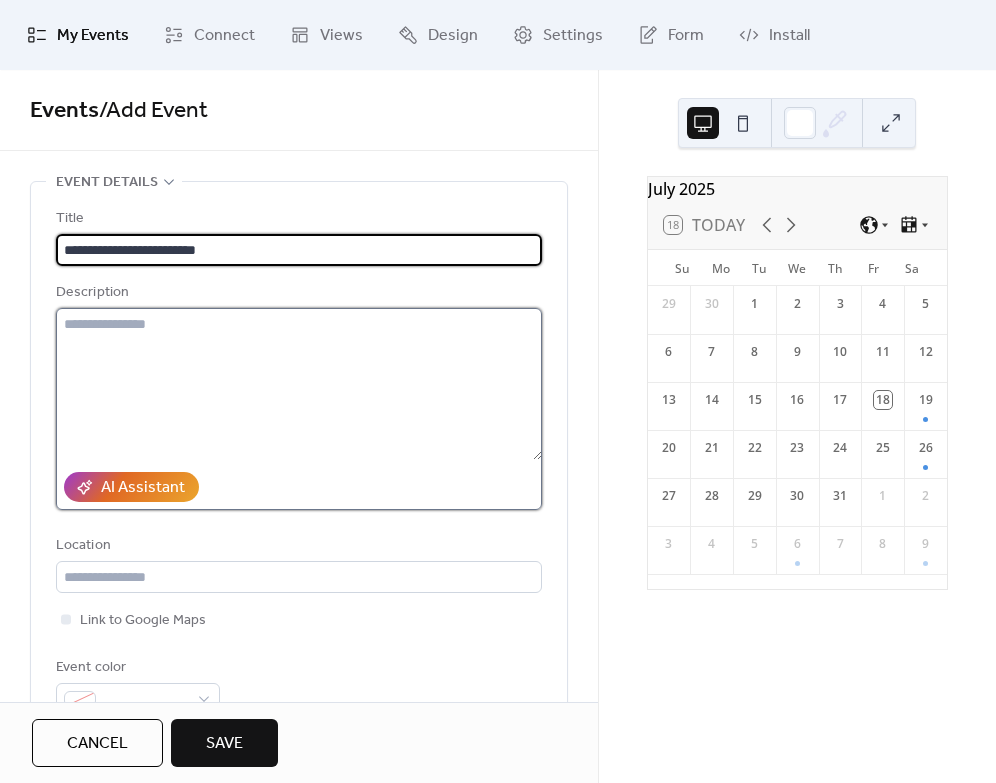 click at bounding box center (299, 384) 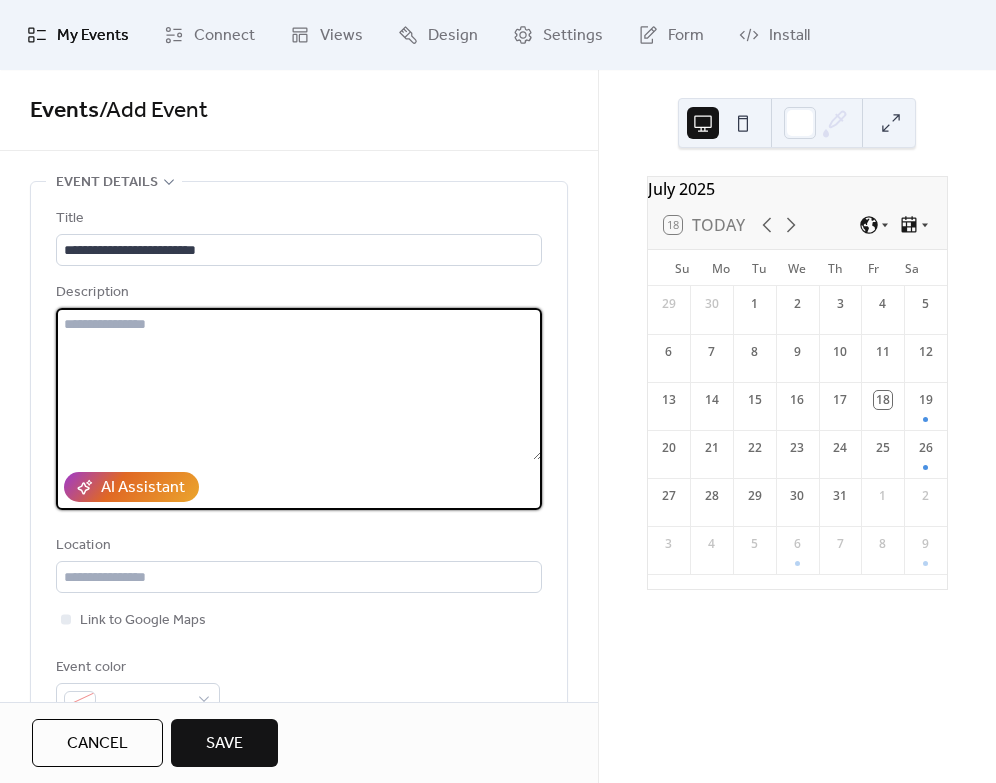 paste on "**********" 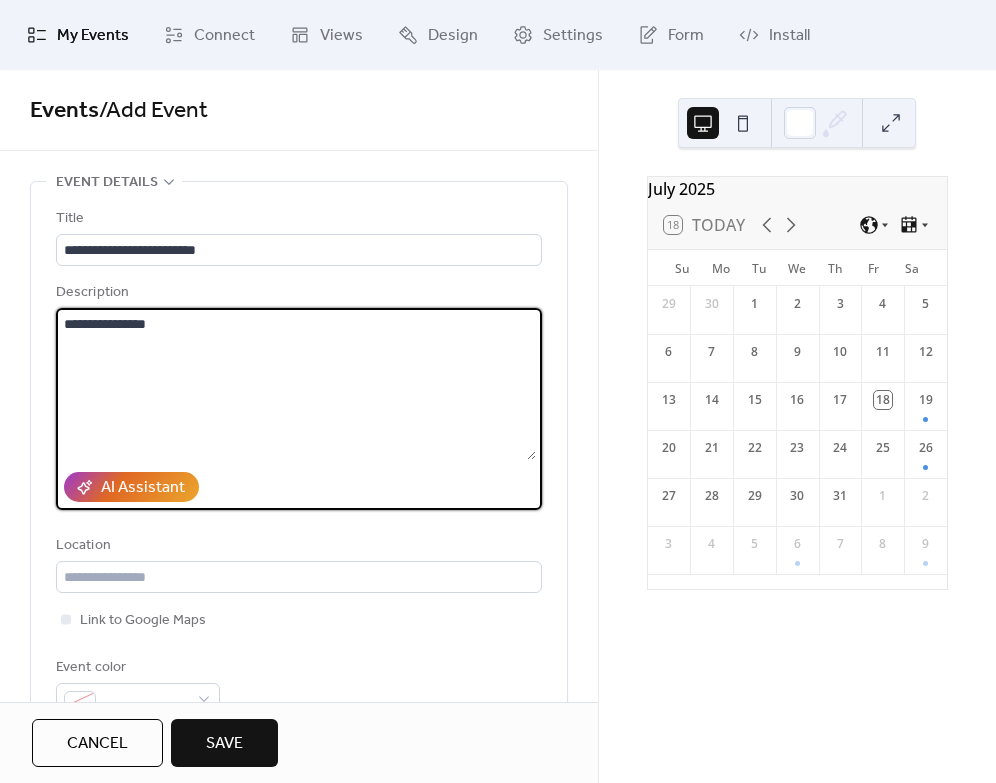 paste on "**********" 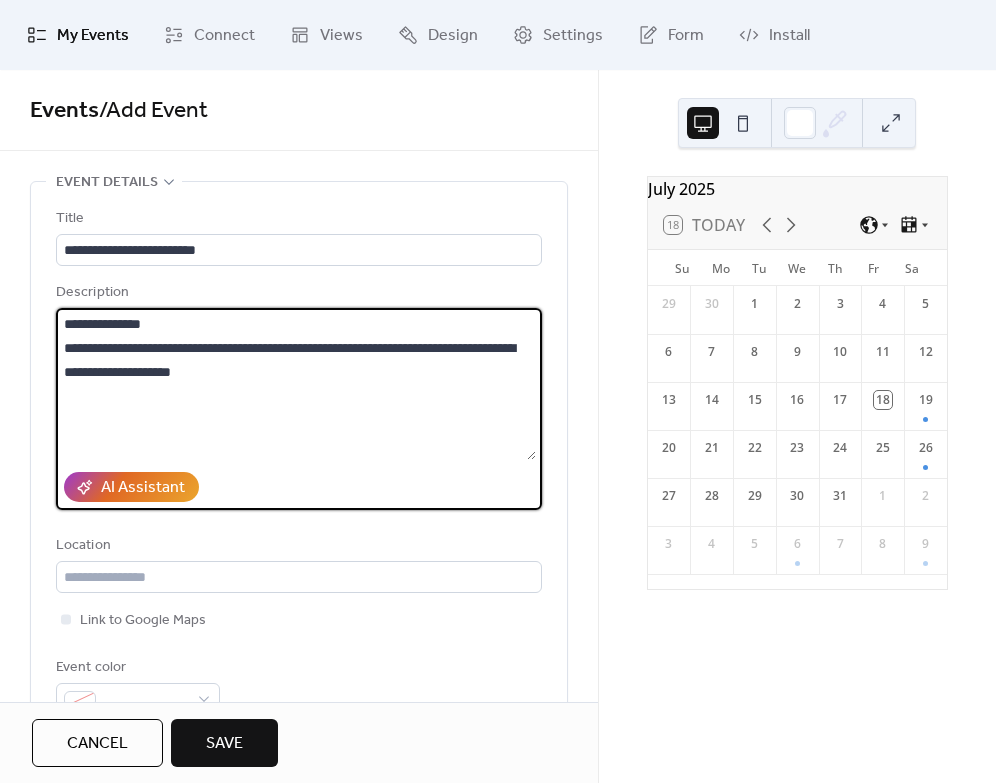 type on "**********" 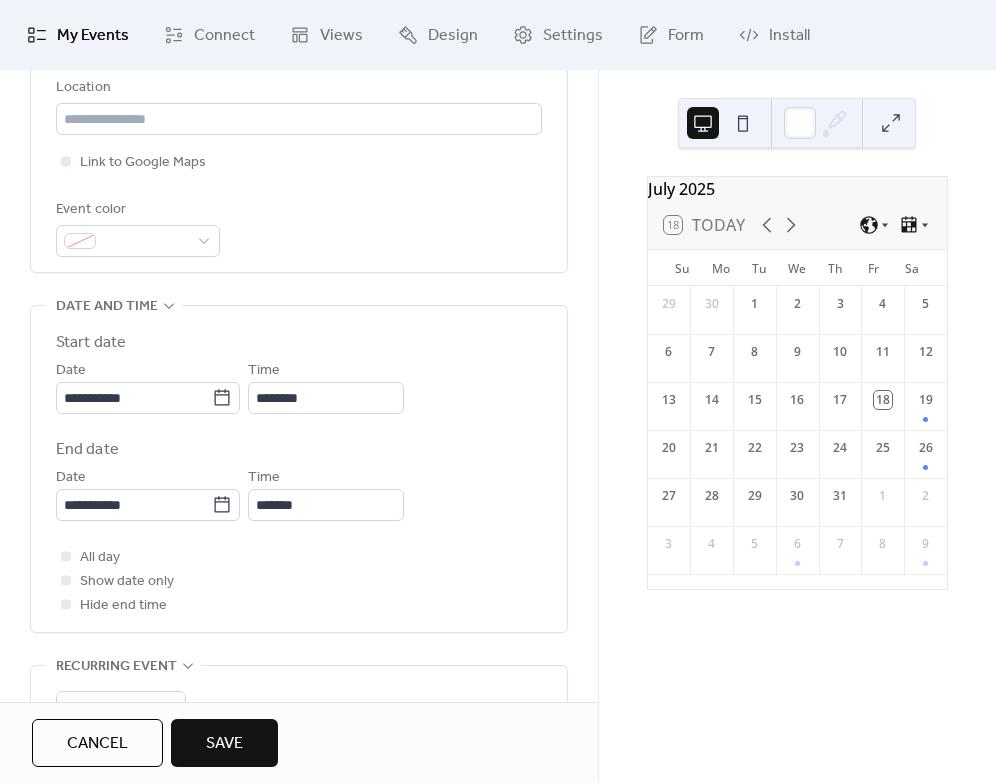 scroll, scrollTop: 469, scrollLeft: 0, axis: vertical 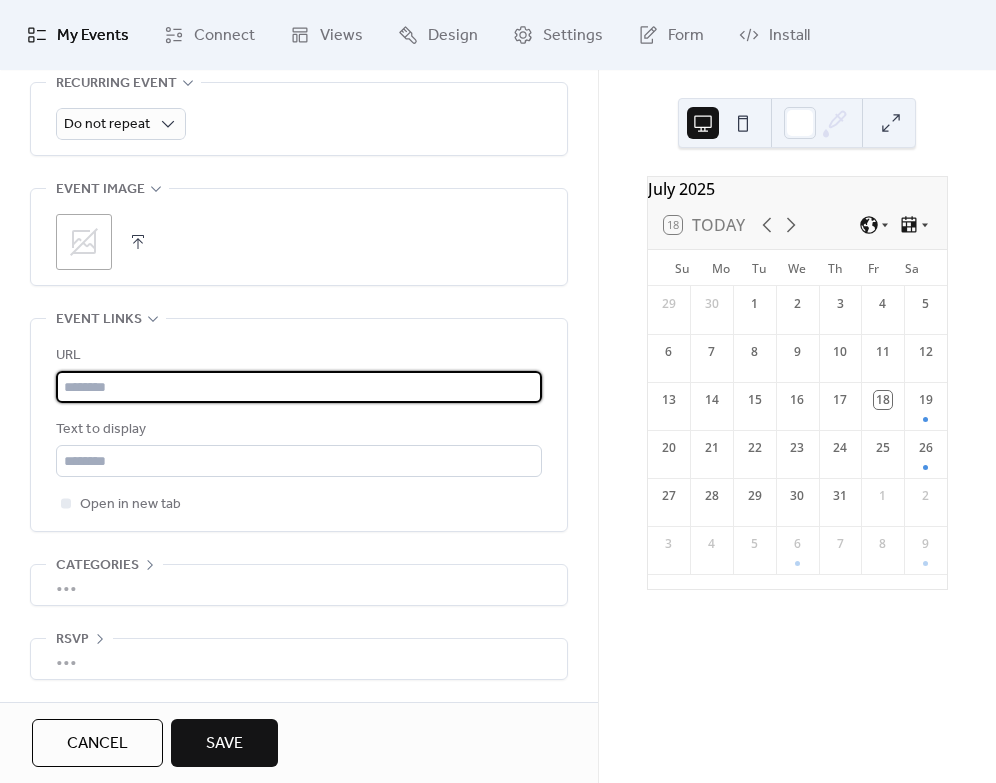 click at bounding box center [299, 387] 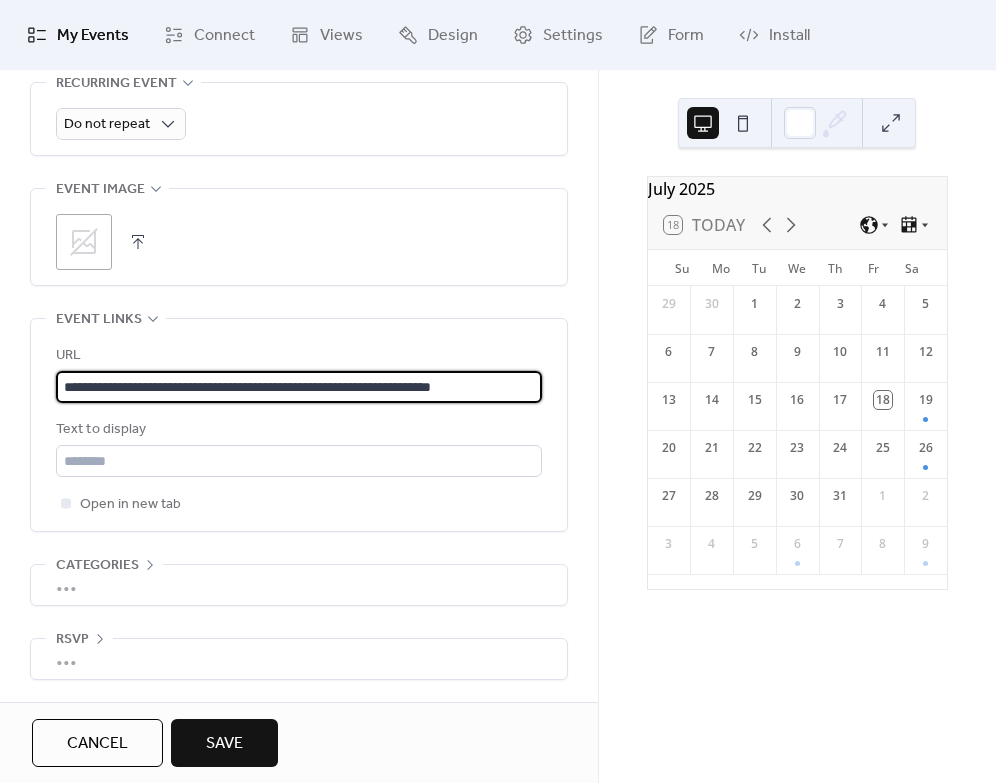 scroll, scrollTop: 0, scrollLeft: 18, axis: horizontal 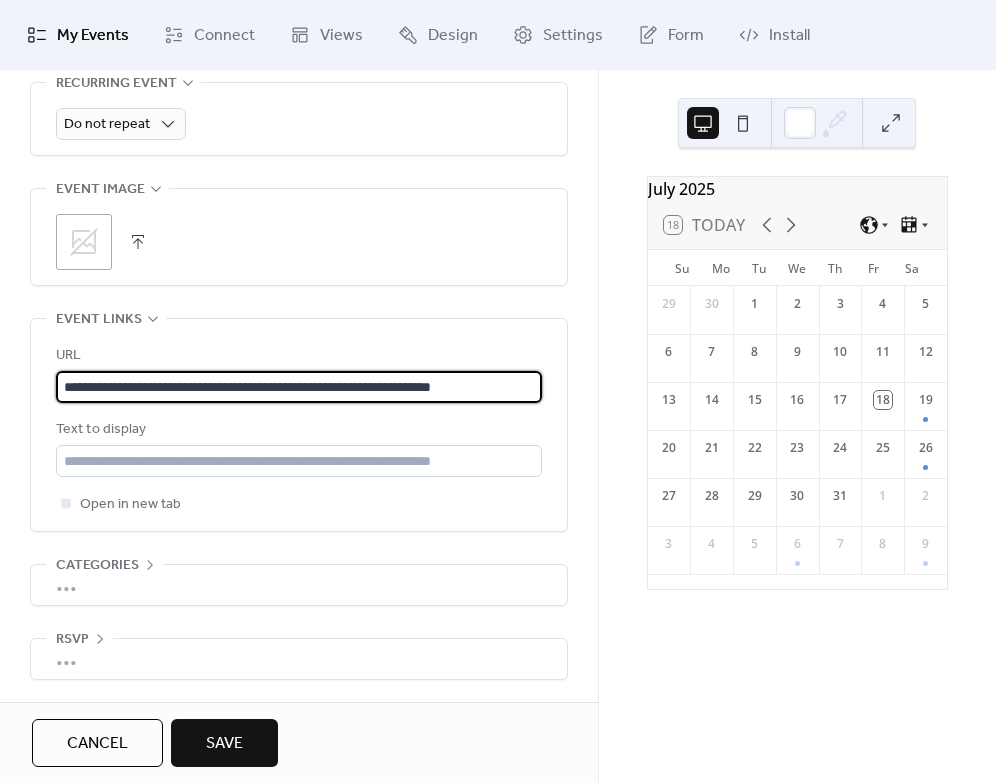 type on "**********" 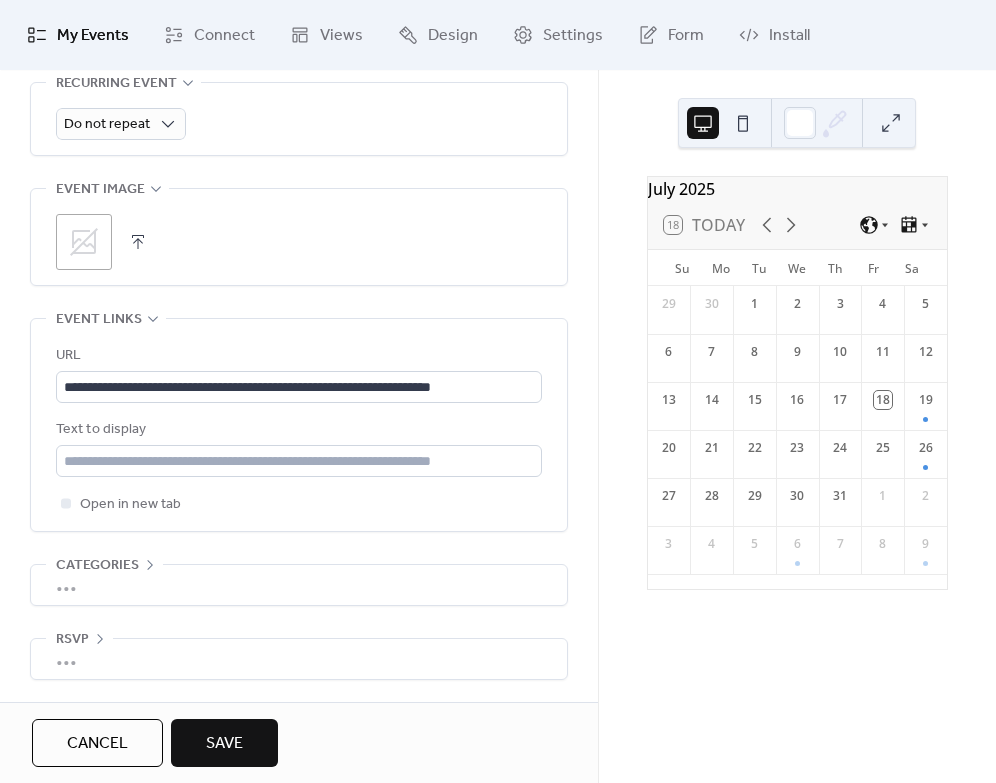 scroll, scrollTop: 1040, scrollLeft: 0, axis: vertical 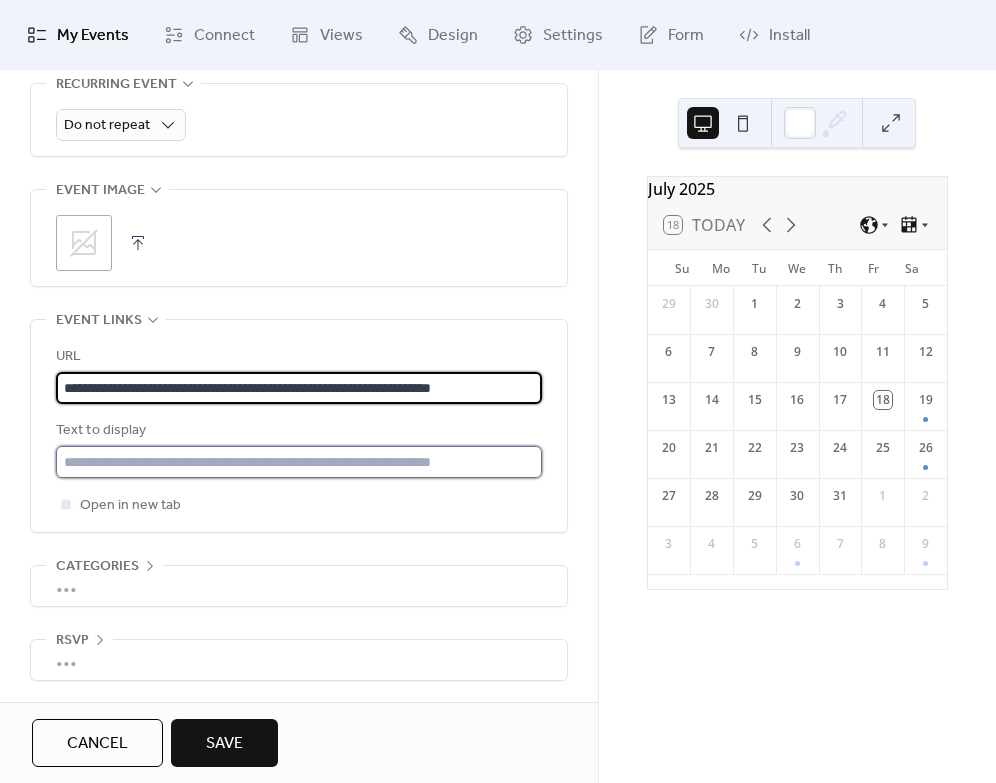 click at bounding box center [299, 462] 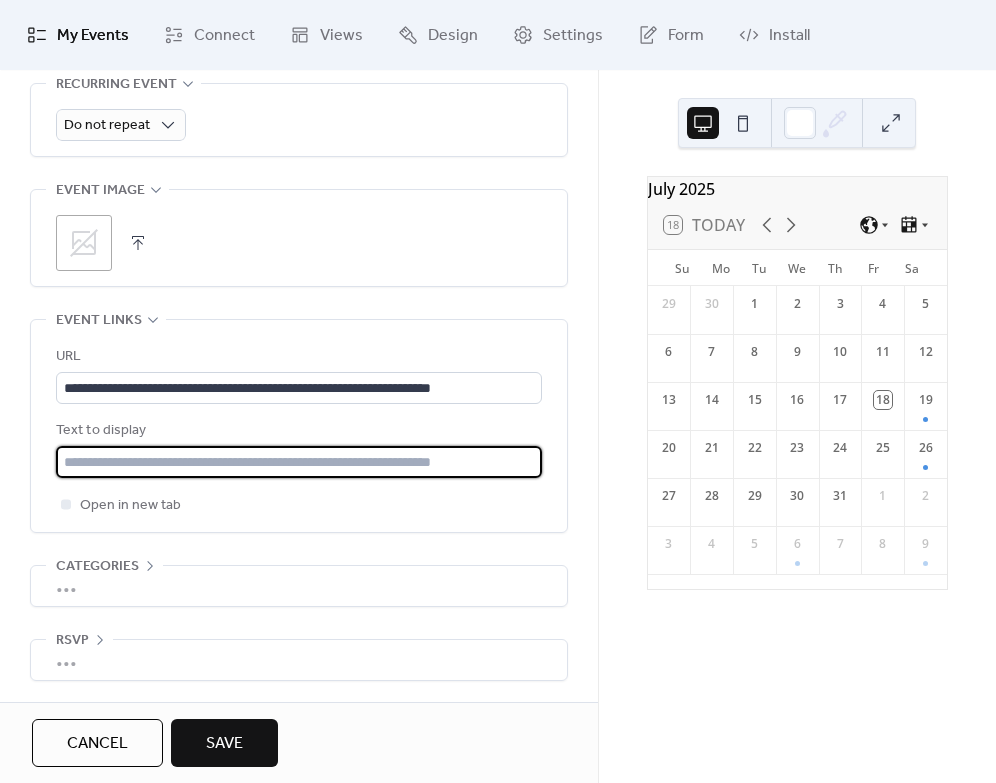 paste on "**********" 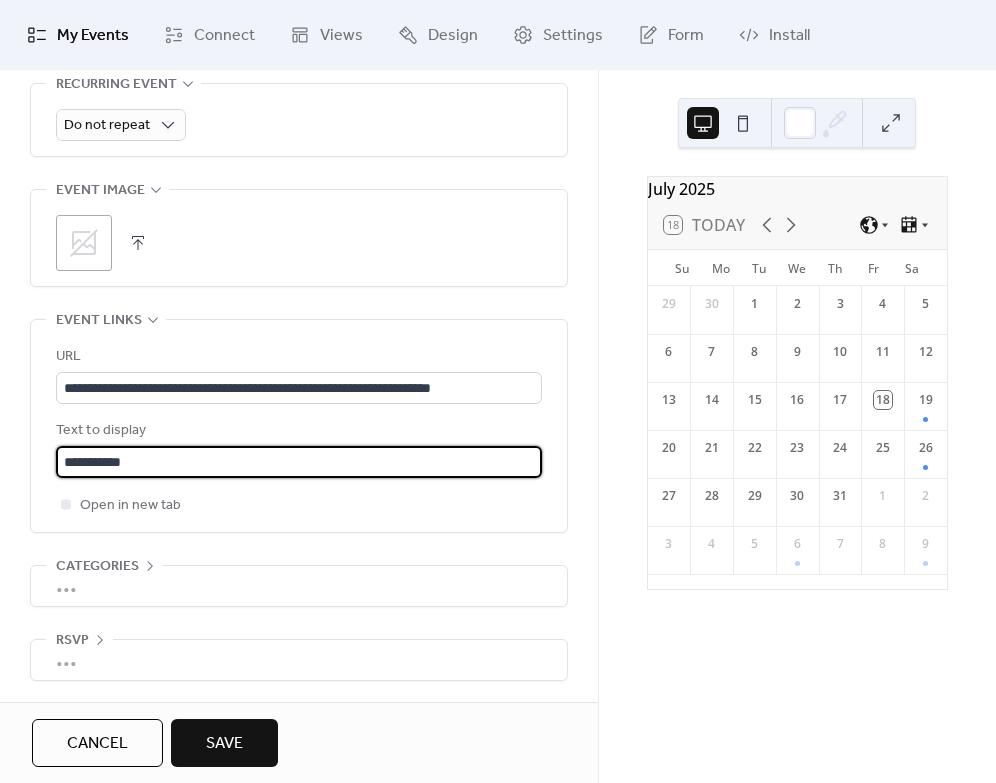 type on "**********" 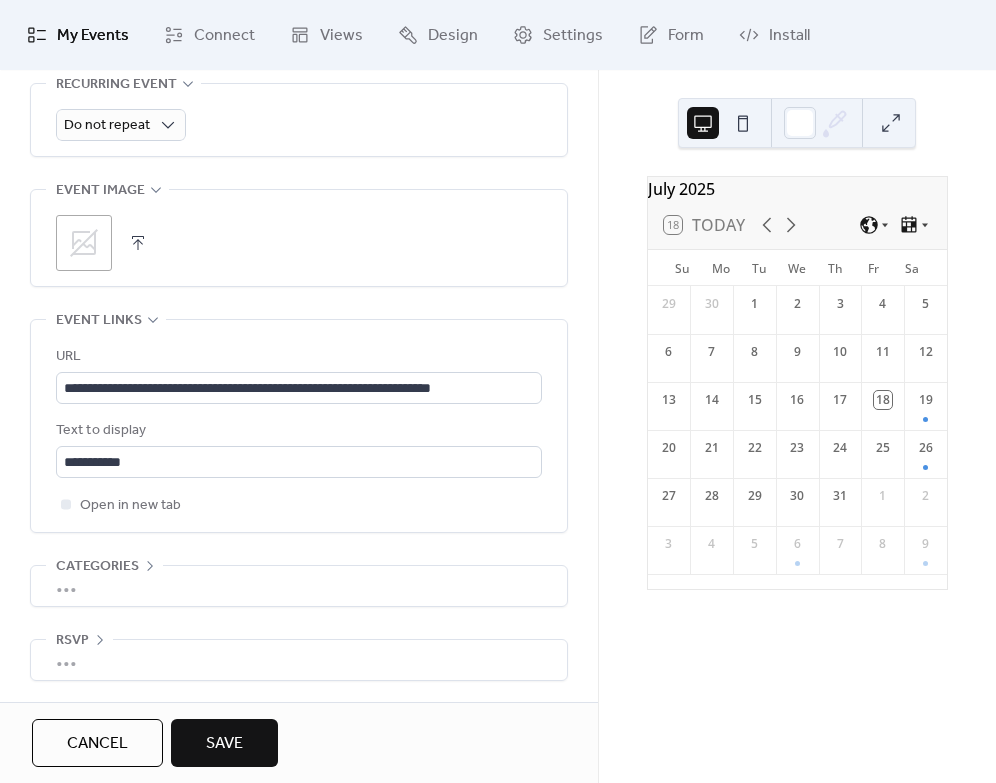 click on "**********" at bounding box center (299, 426) 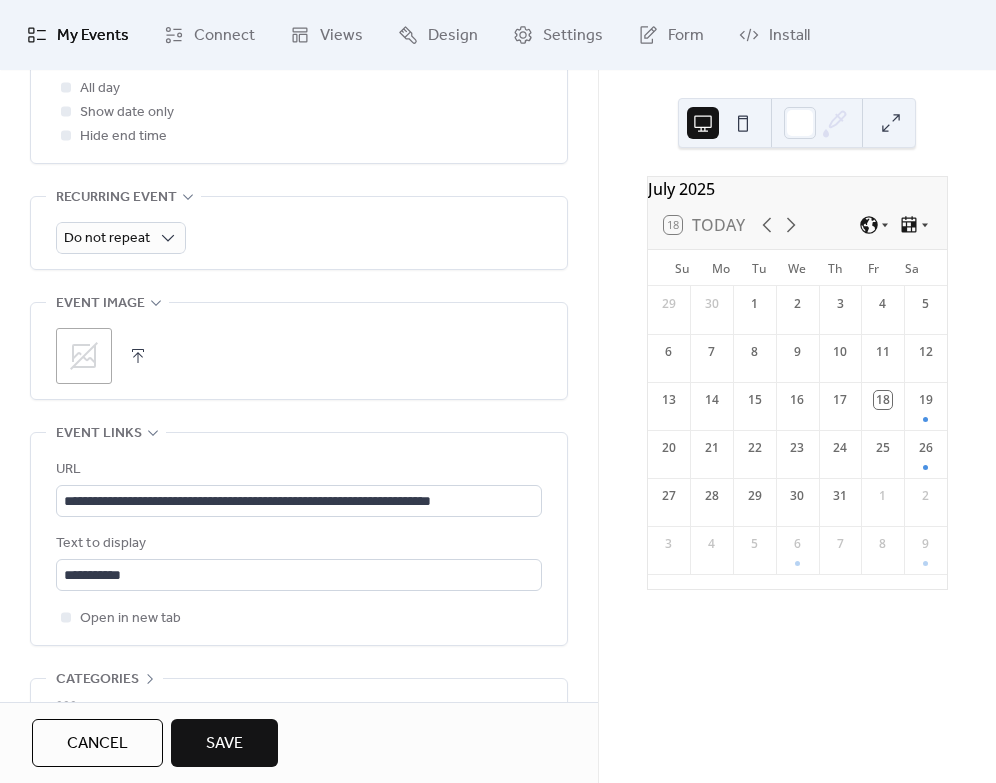 scroll, scrollTop: 924, scrollLeft: 0, axis: vertical 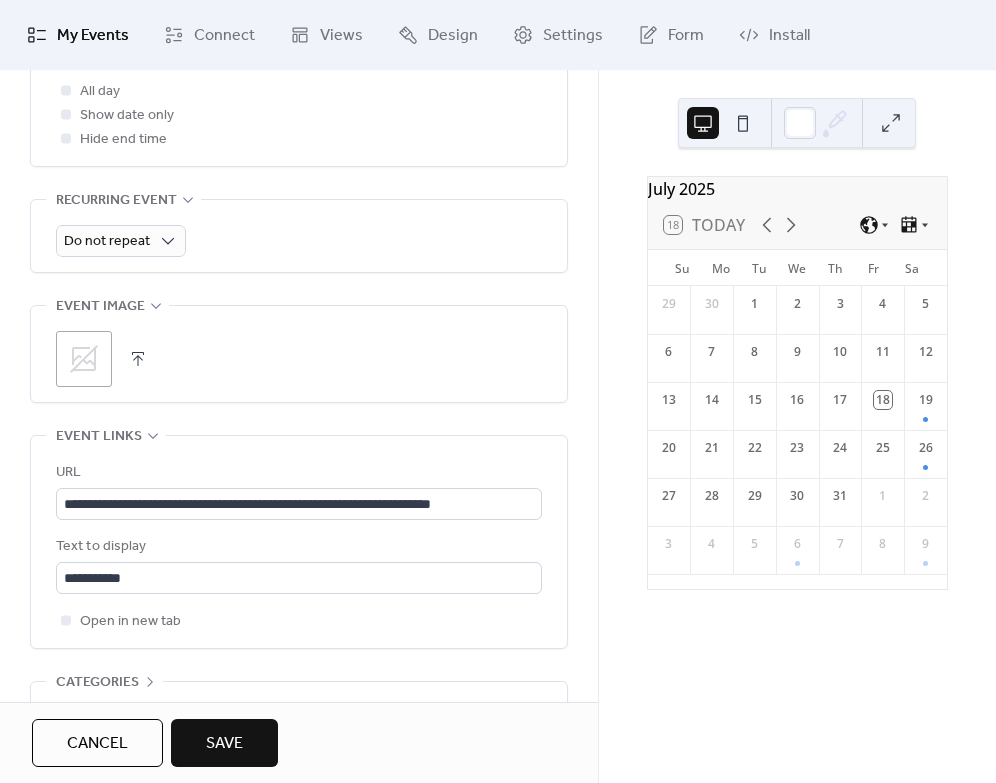 click at bounding box center (138, 359) 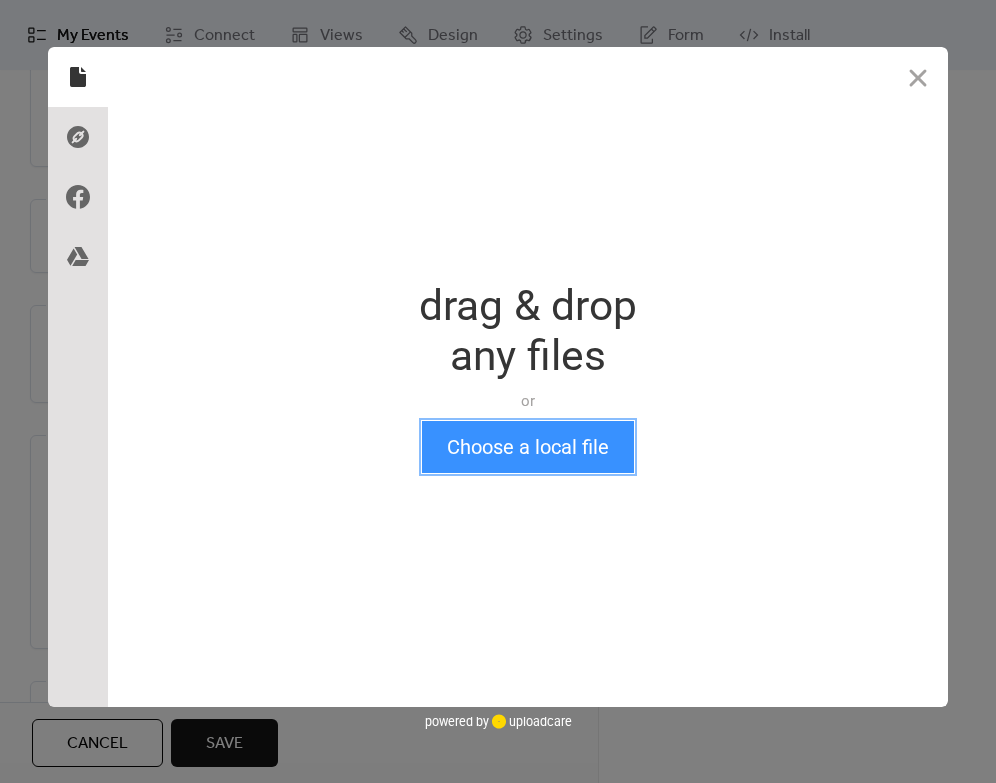 click on "Choose a local file" at bounding box center [528, 447] 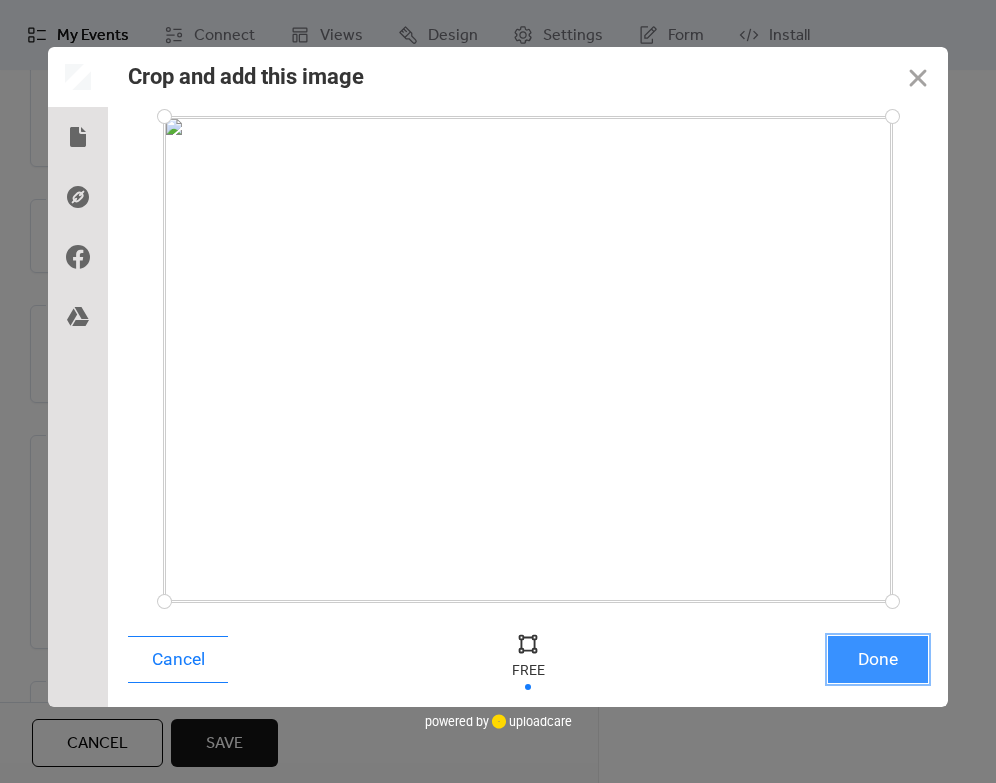 click on "Done" at bounding box center [878, 659] 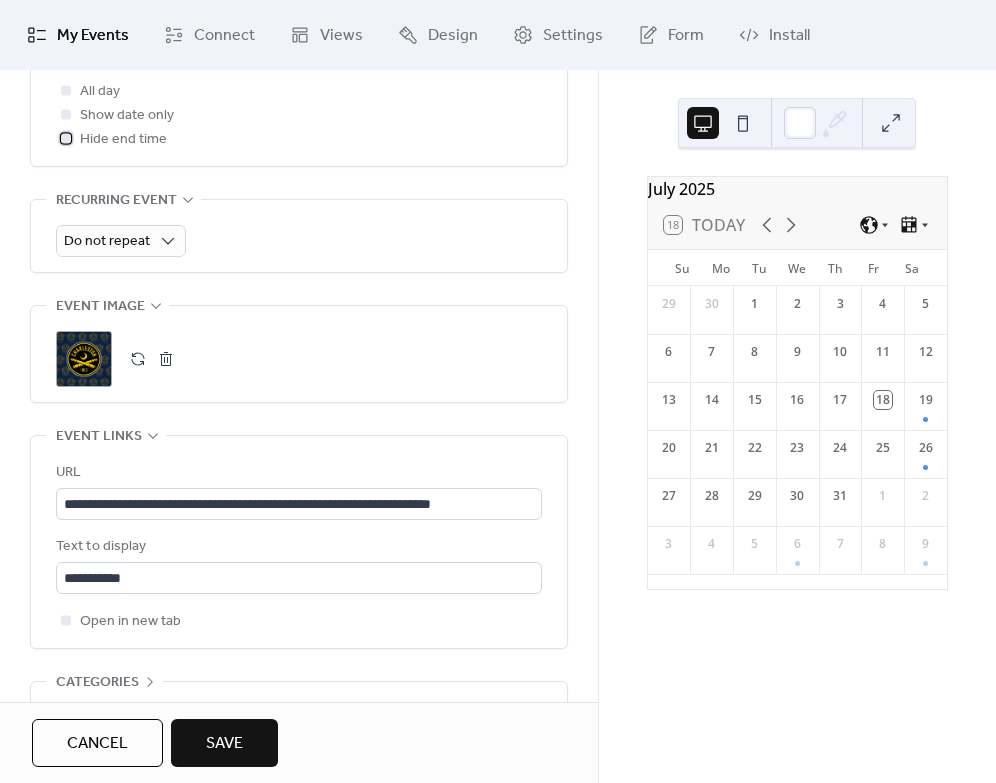 drag, startPoint x: 69, startPoint y: 141, endPoint x: 173, endPoint y: 155, distance: 104.93808 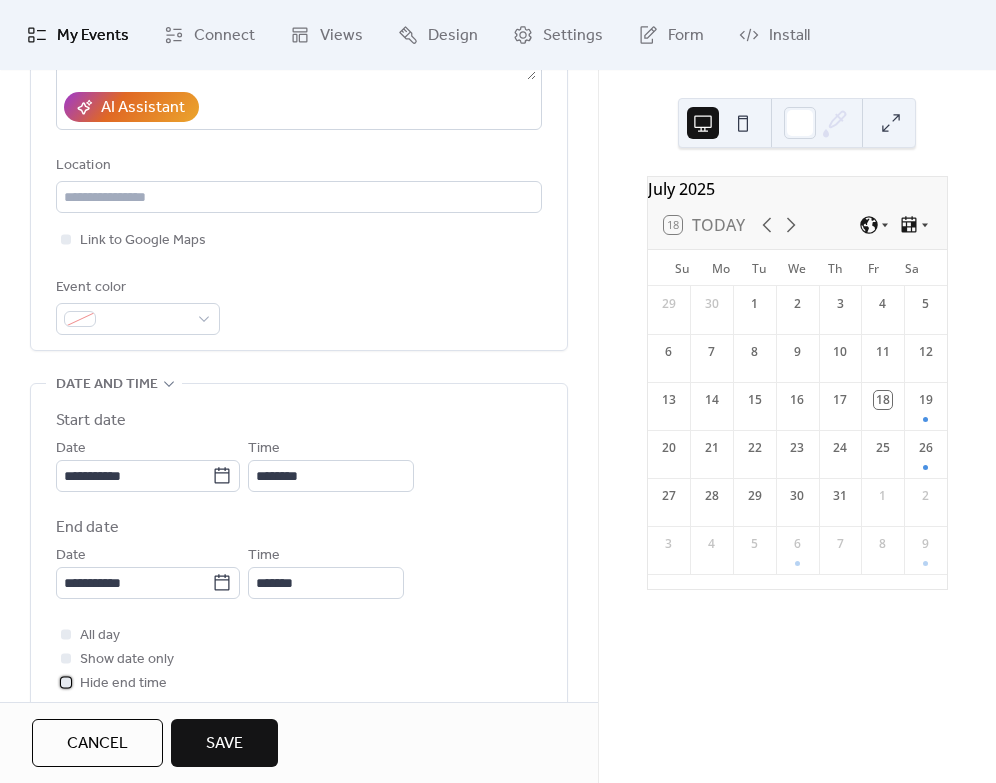 scroll, scrollTop: 378, scrollLeft: 0, axis: vertical 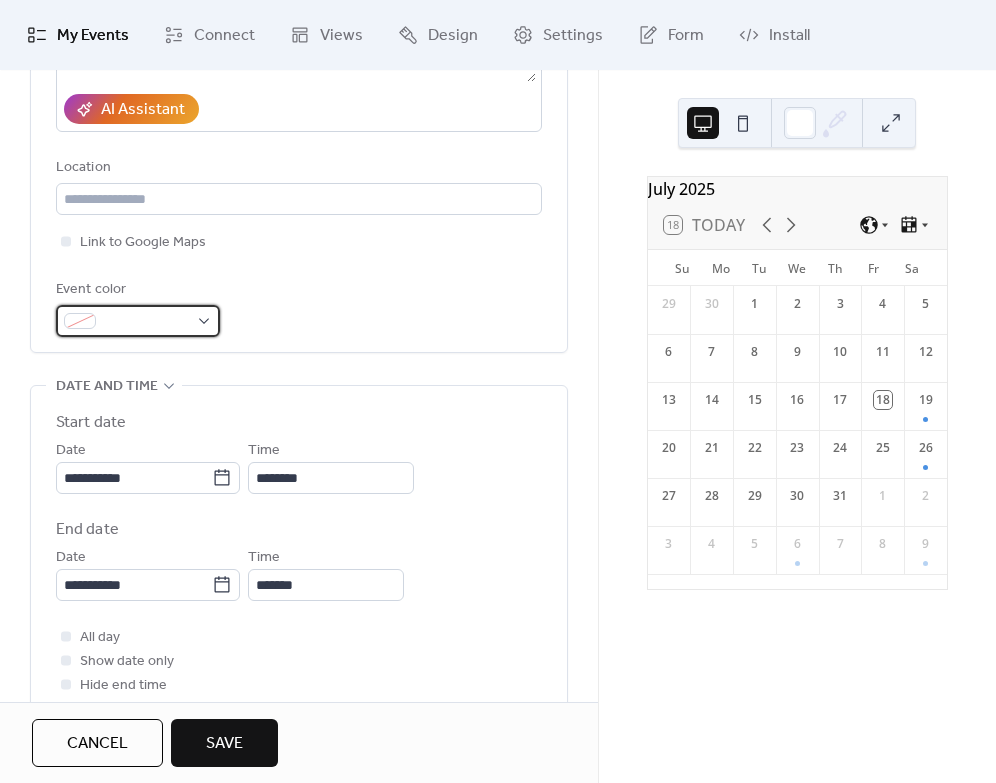 click at bounding box center (138, 321) 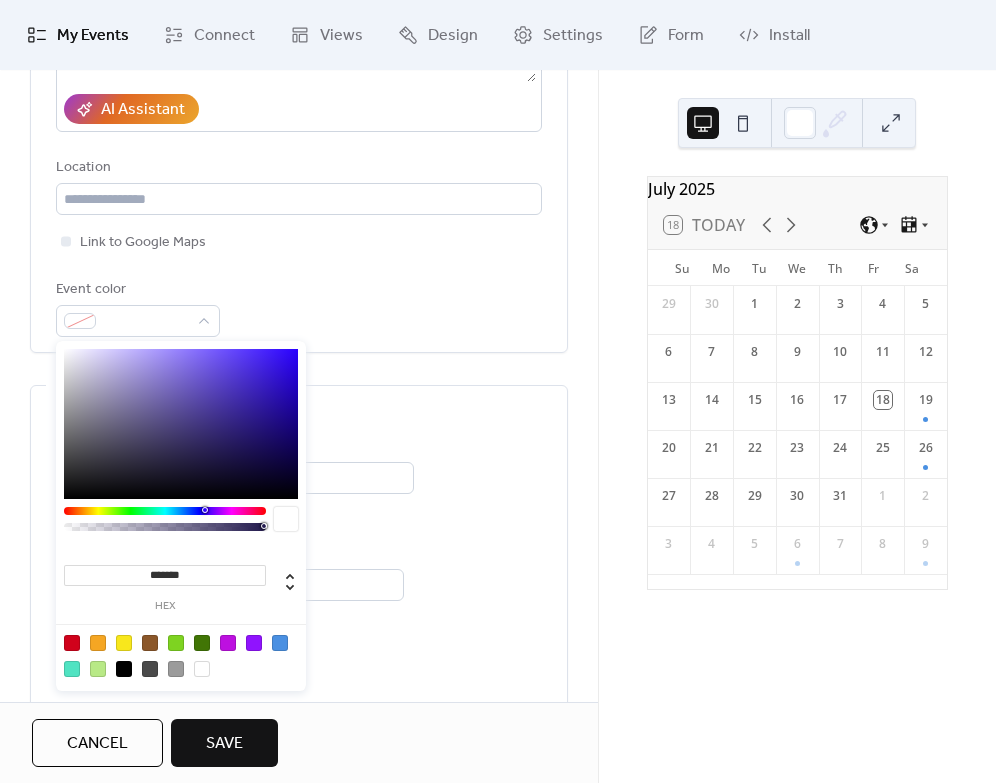 click at bounding box center [280, 643] 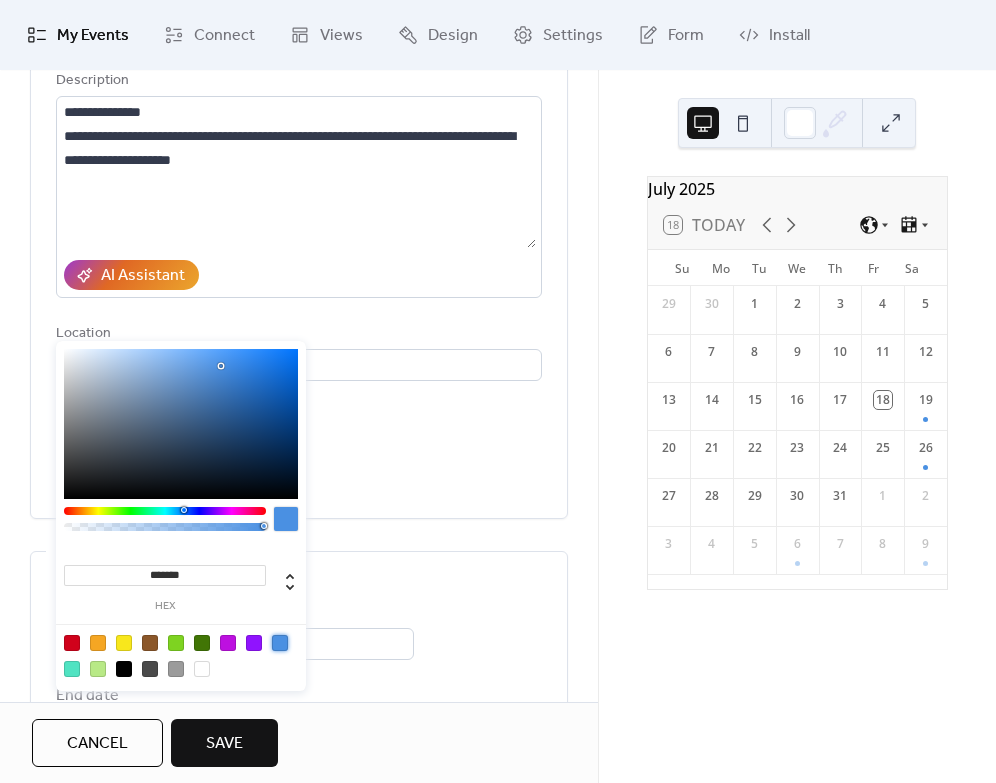 scroll, scrollTop: 191, scrollLeft: 0, axis: vertical 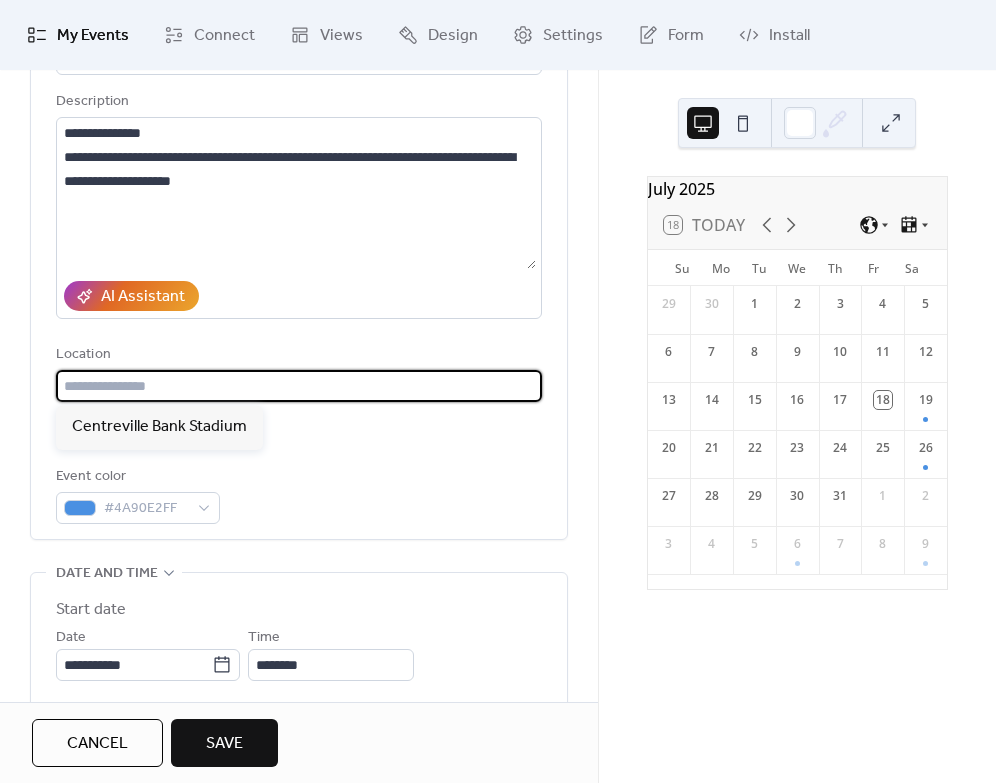 click at bounding box center (299, 386) 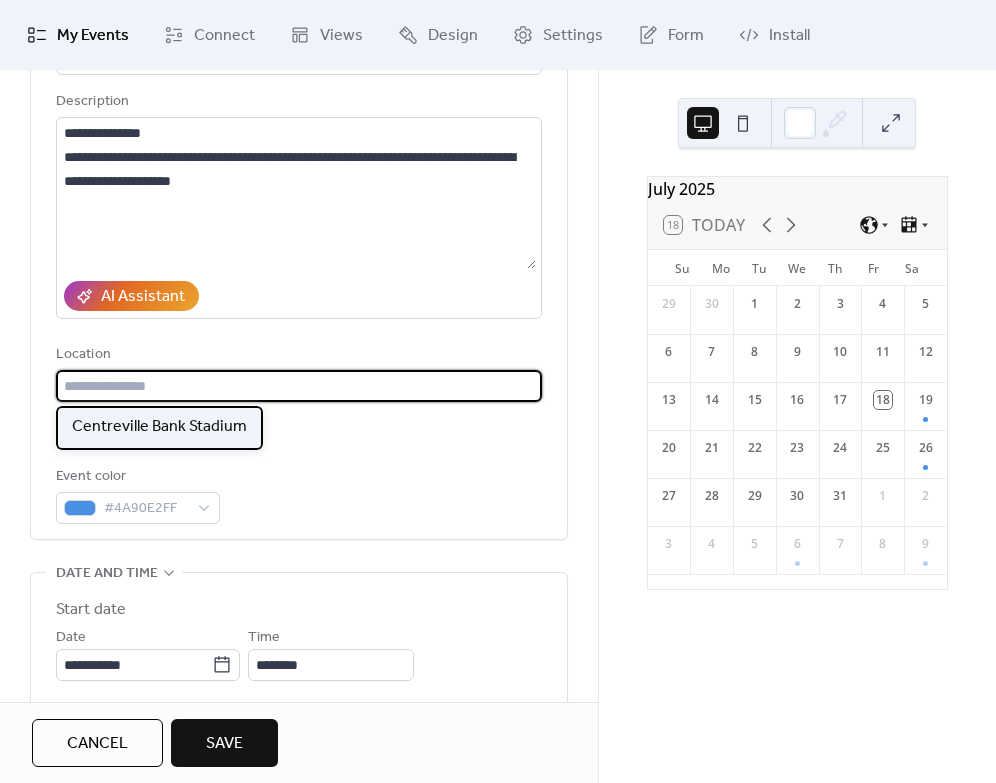 click on "Centreville Bank Stadium" at bounding box center [159, 427] 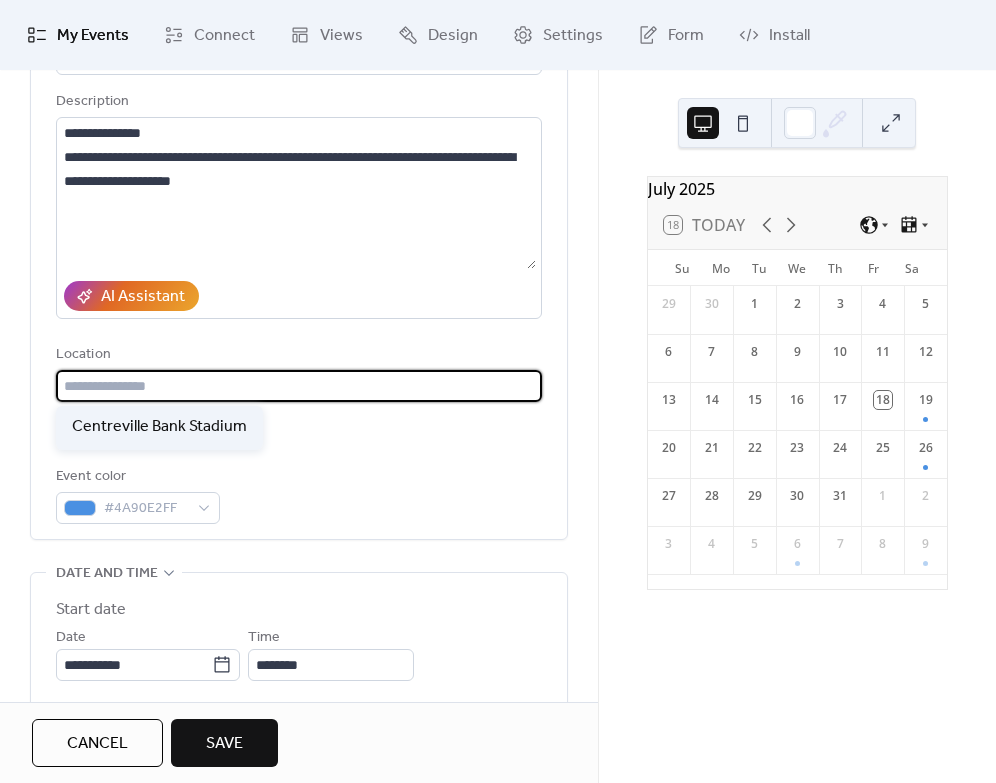 type on "**********" 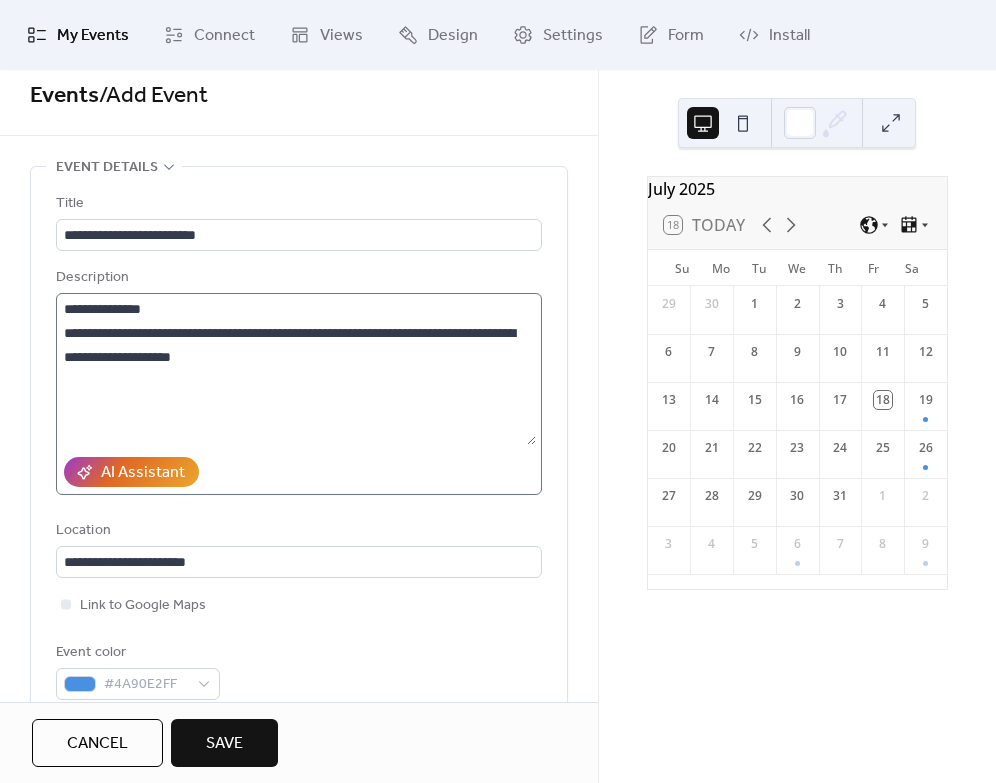 scroll, scrollTop: 0, scrollLeft: 0, axis: both 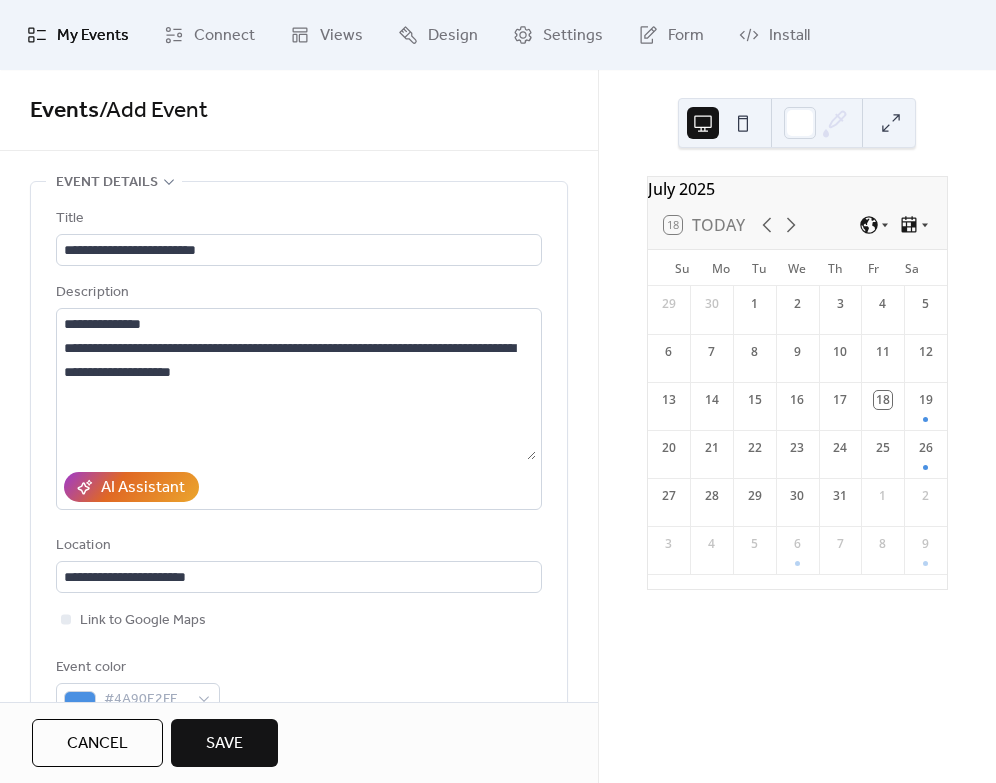 click on "Save" at bounding box center (224, 744) 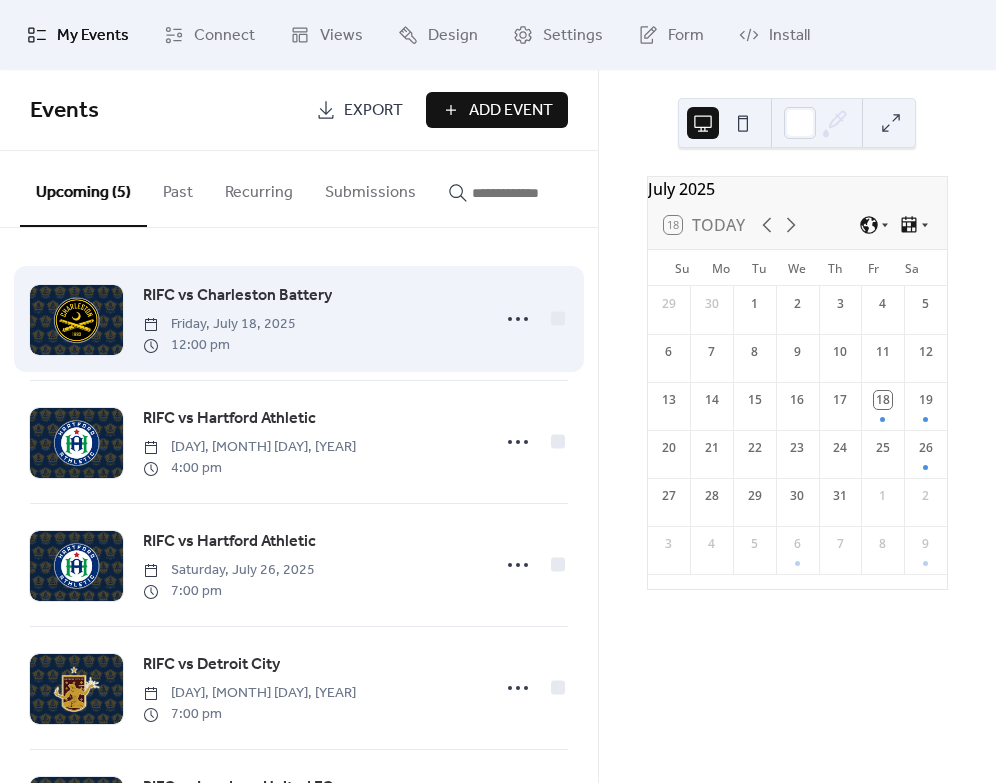 scroll, scrollTop: 27, scrollLeft: 0, axis: vertical 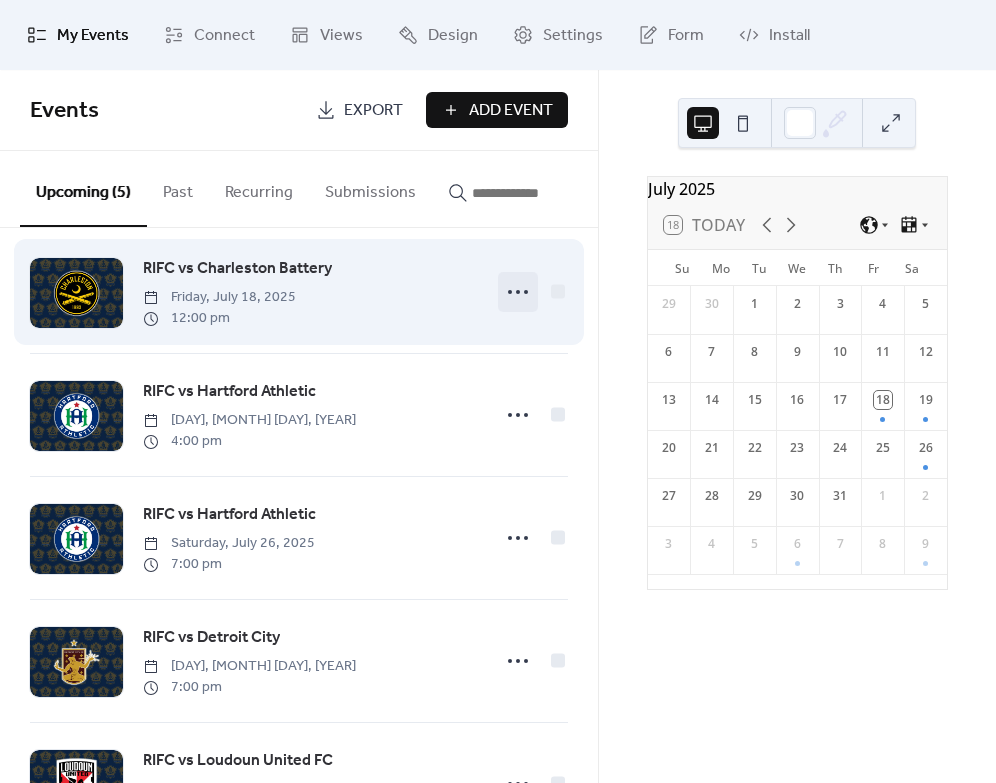 click 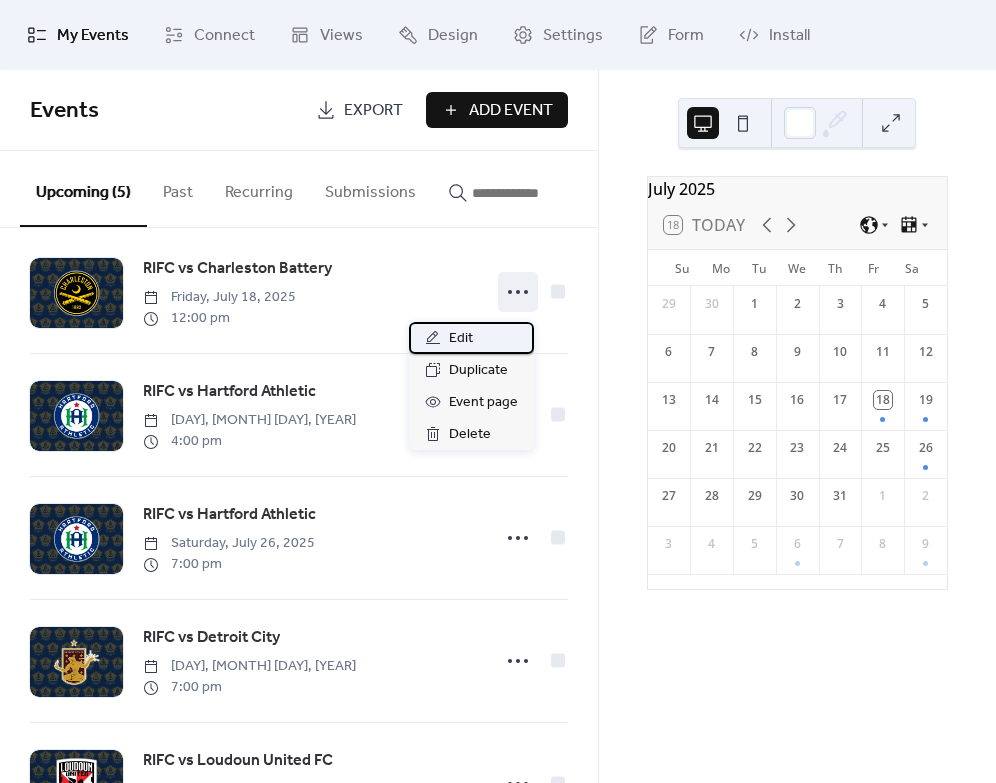click on "Edit" at bounding box center (471, 338) 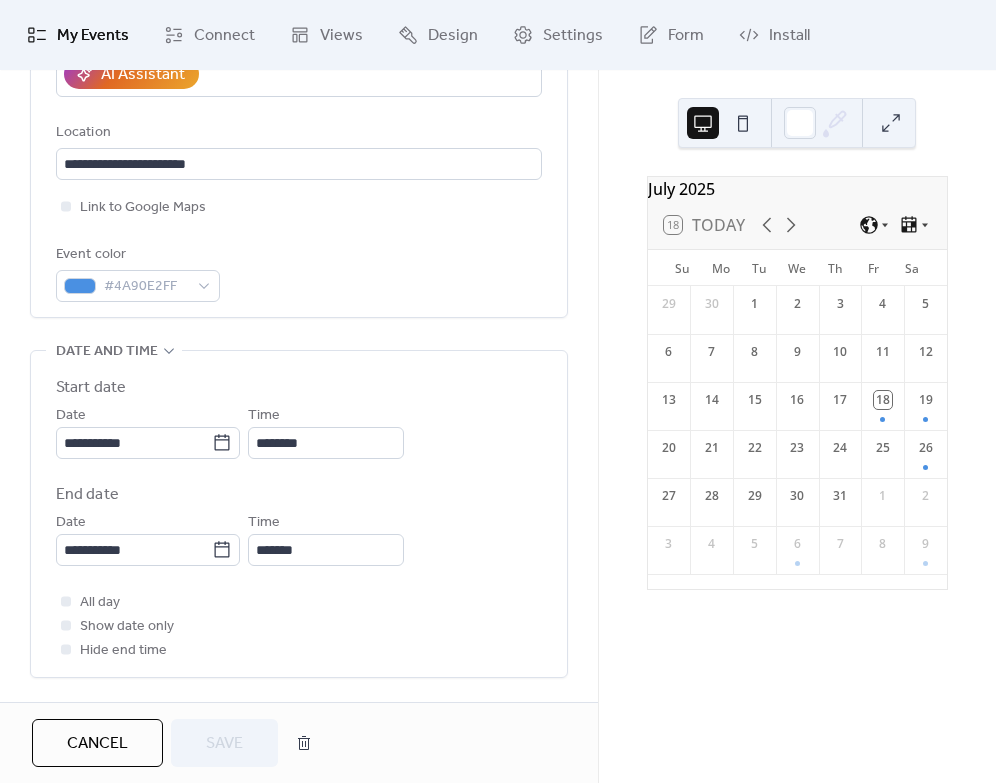 scroll, scrollTop: 429, scrollLeft: 0, axis: vertical 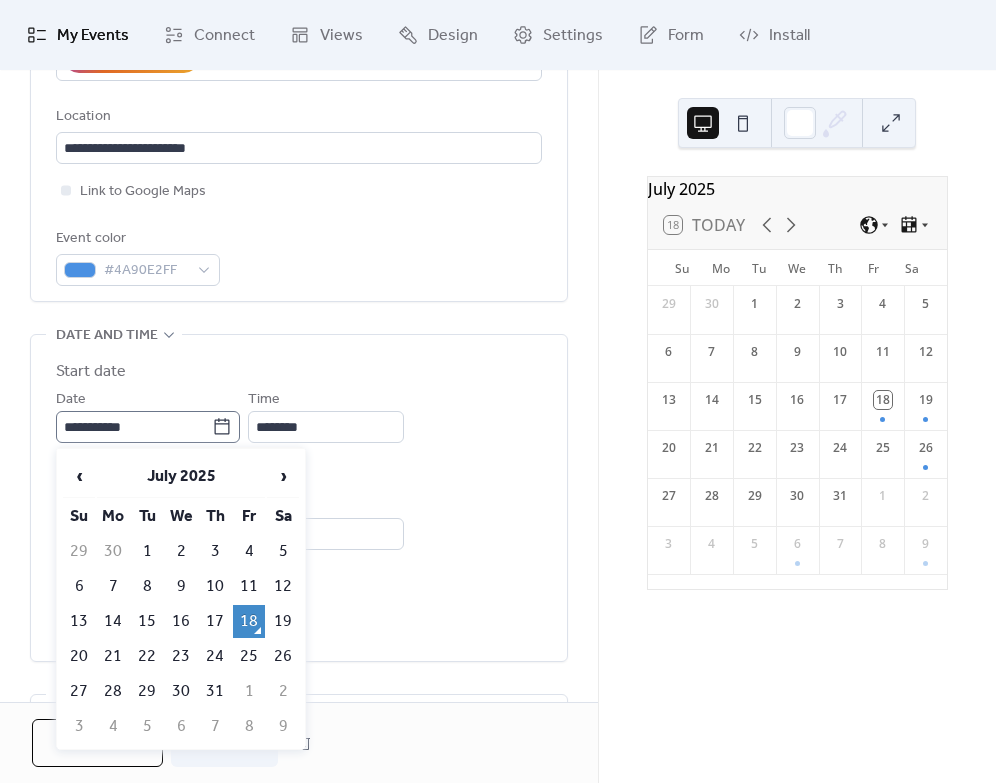 click 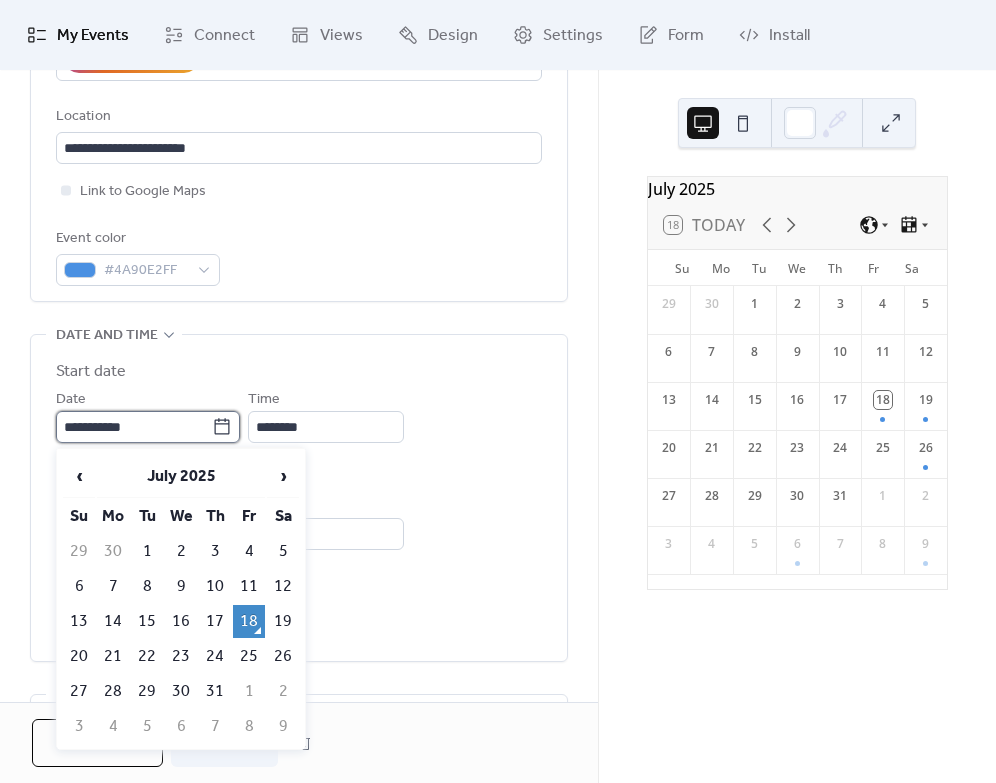 click on "**********" at bounding box center (134, 427) 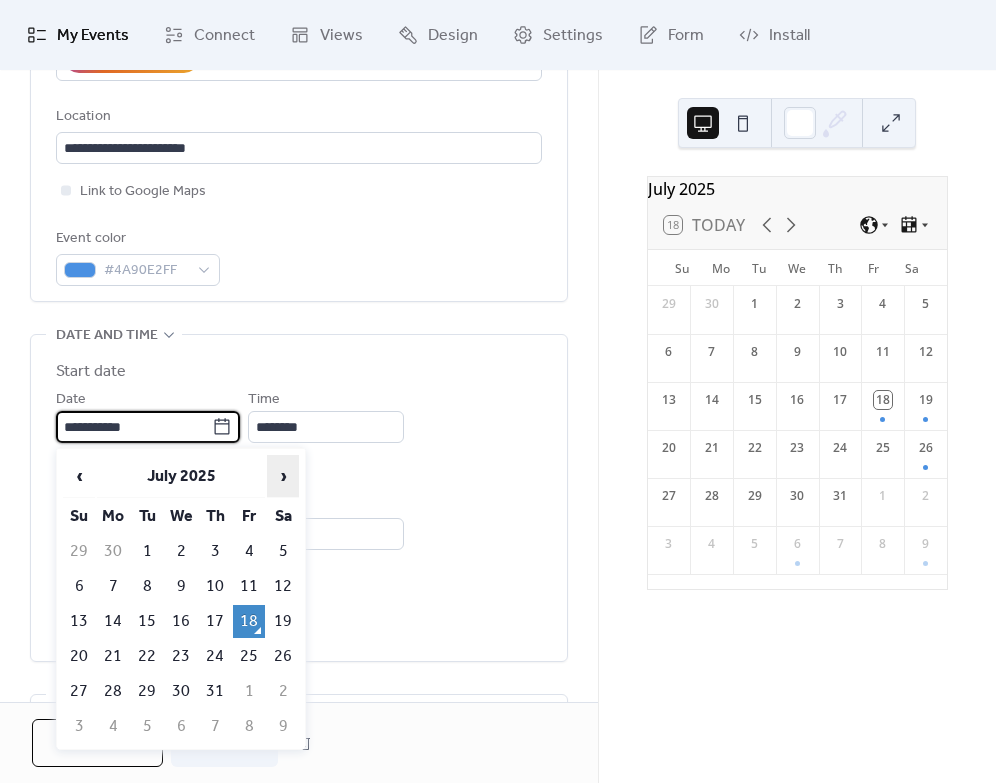 click on "›" at bounding box center [283, 476] 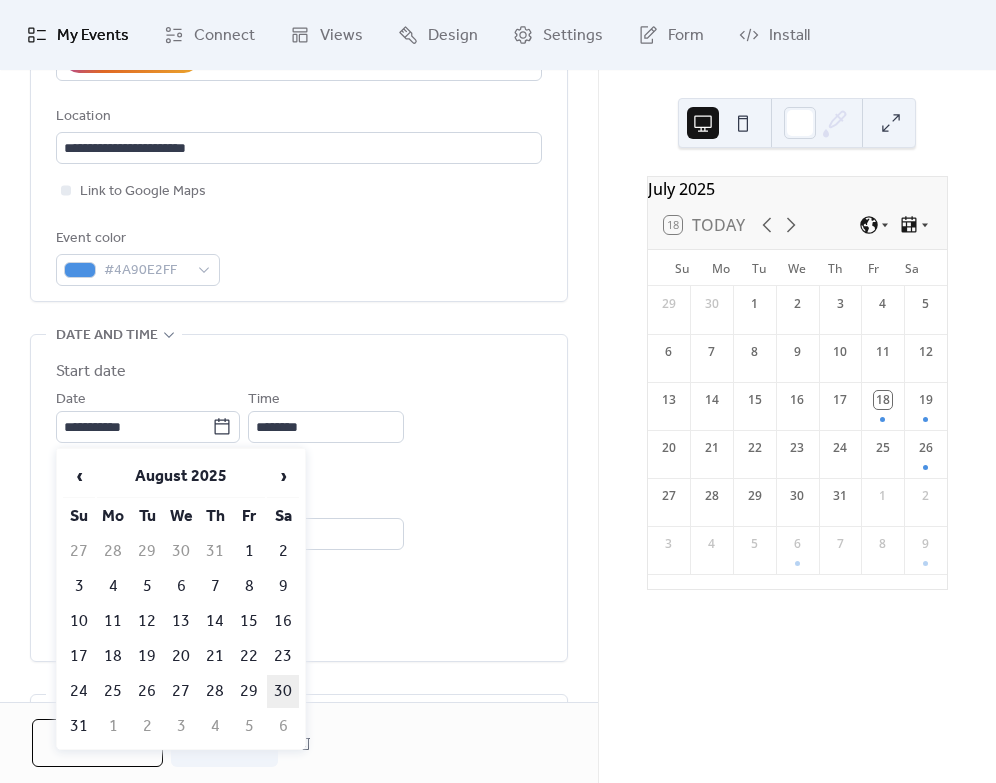 click on "30" at bounding box center [283, 691] 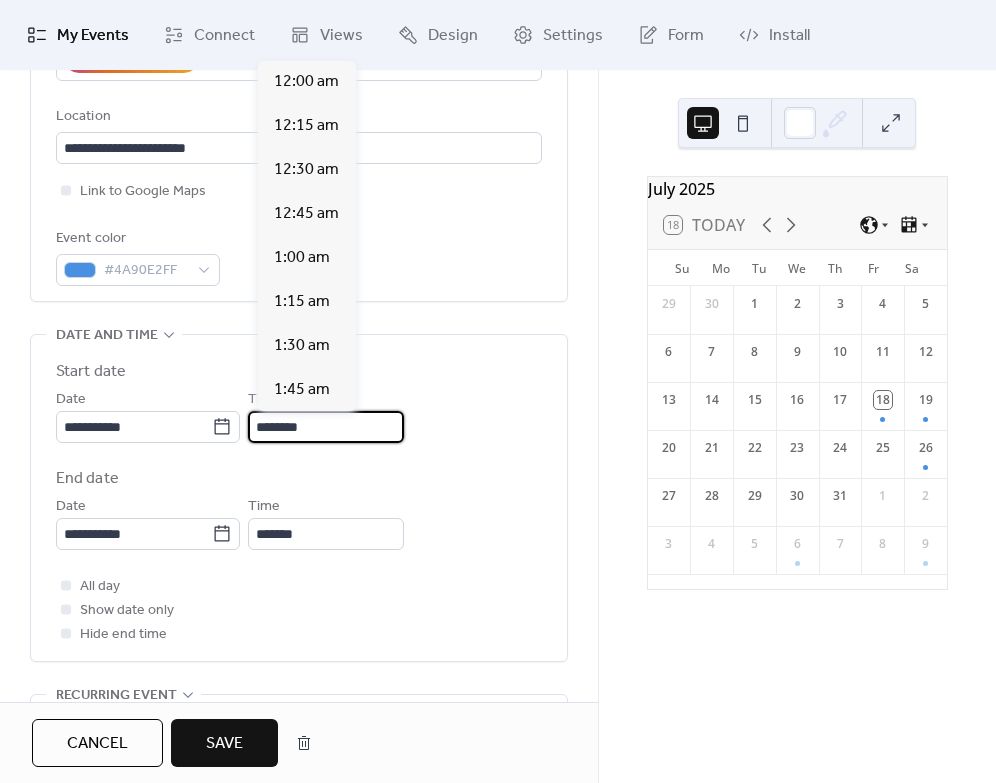 click on "********" at bounding box center [326, 427] 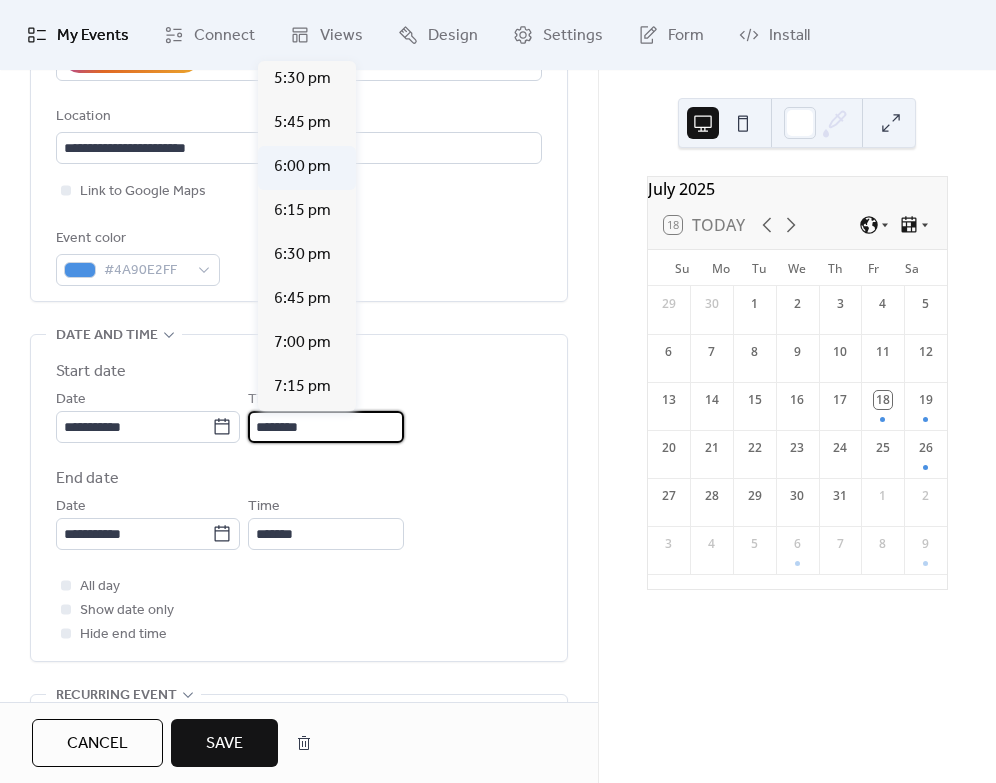 scroll, scrollTop: 3111, scrollLeft: 0, axis: vertical 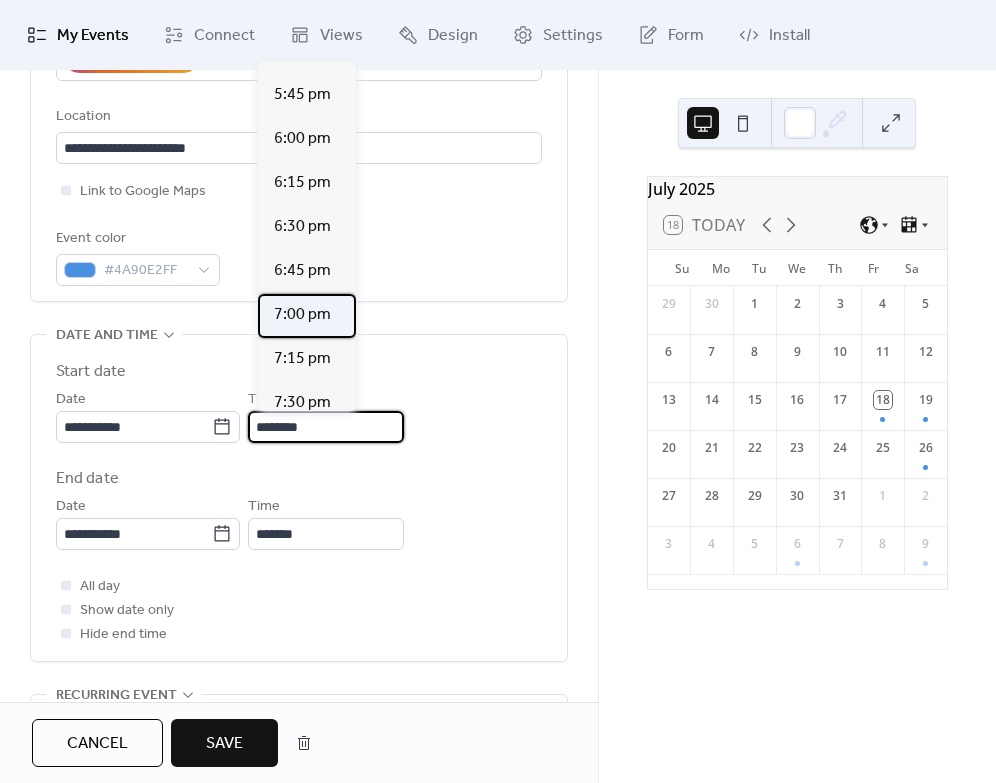 click on "7:00 pm" at bounding box center [302, 315] 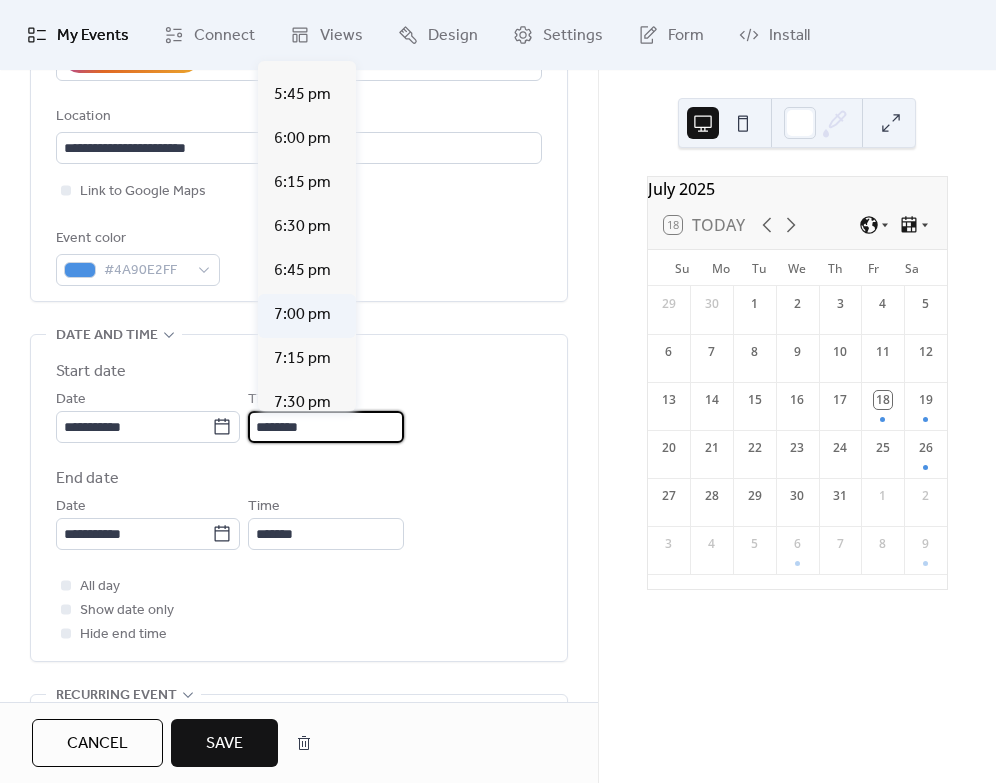 type on "*******" 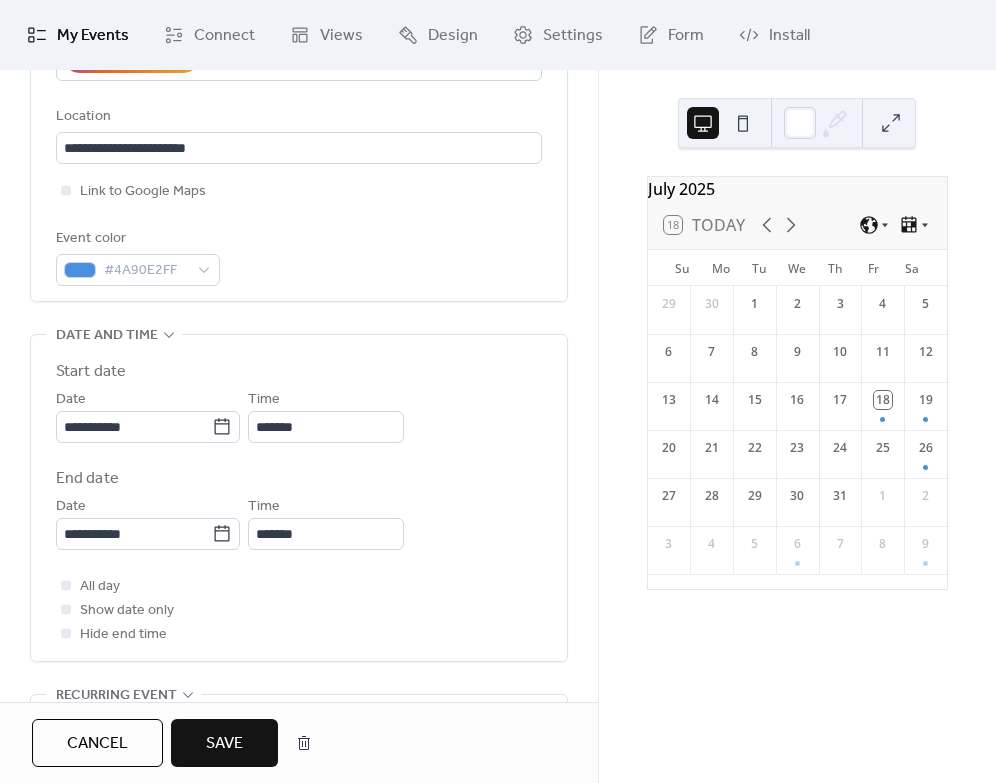 click on "Save" at bounding box center [224, 744] 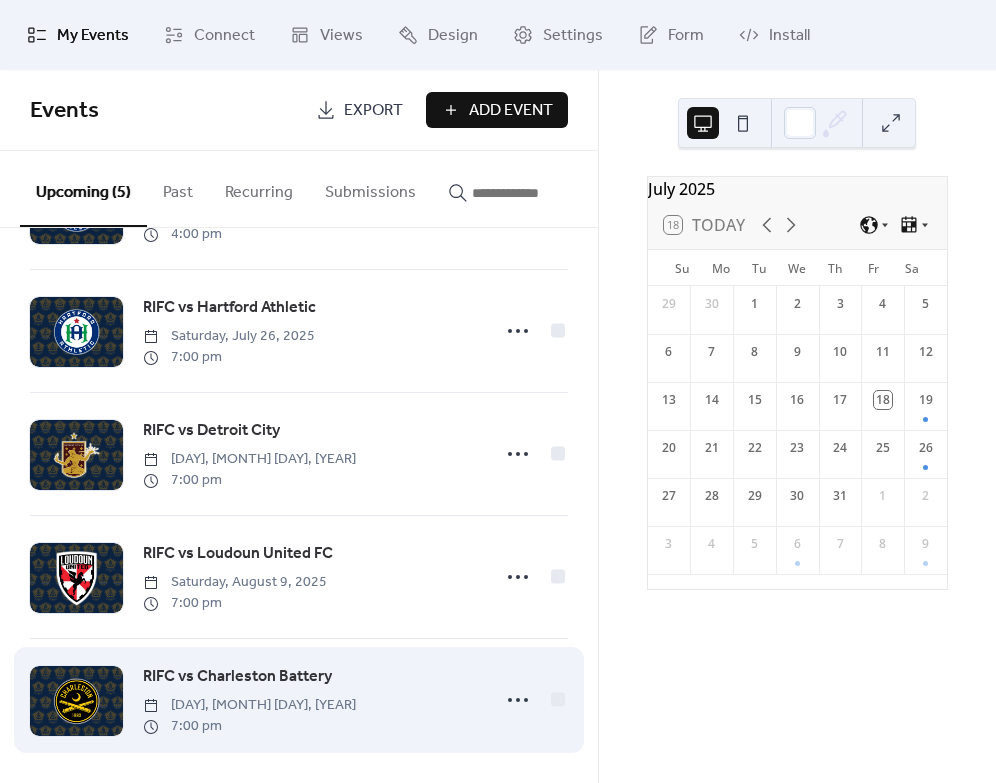 scroll, scrollTop: 125, scrollLeft: 0, axis: vertical 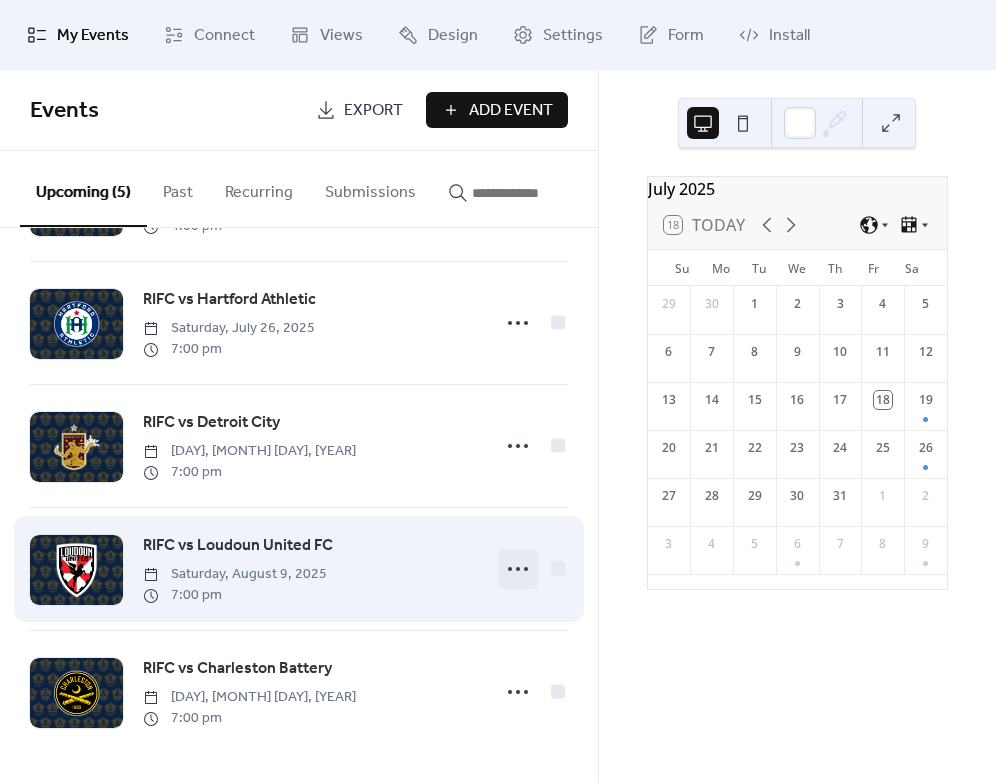click 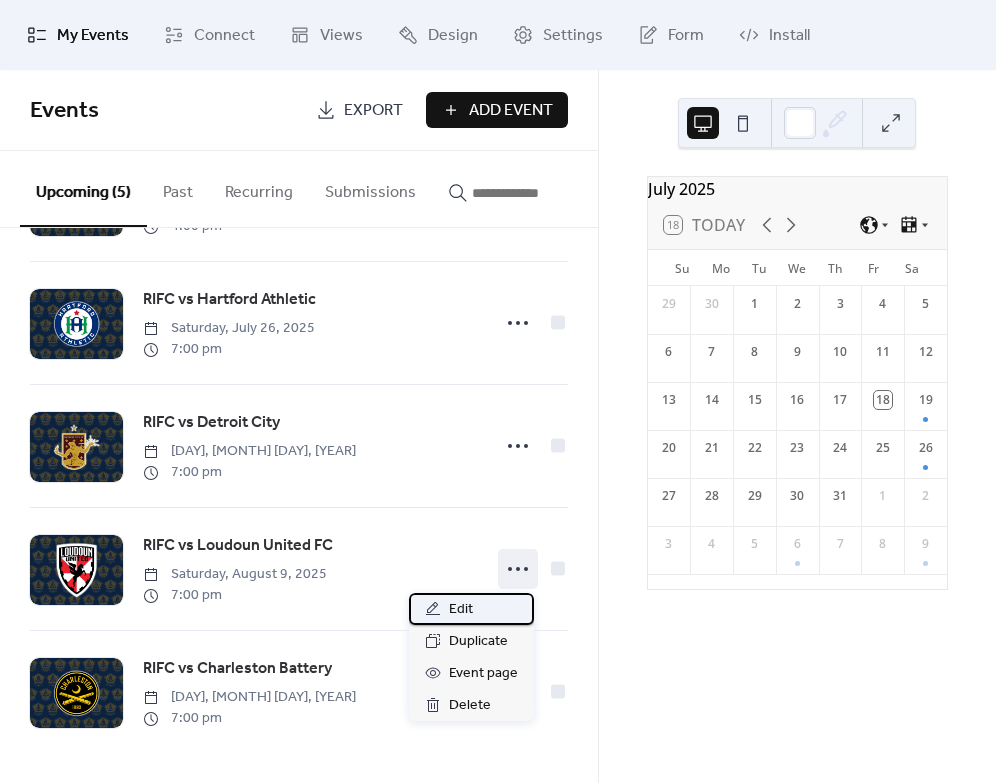 click on "Edit" at bounding box center [471, 609] 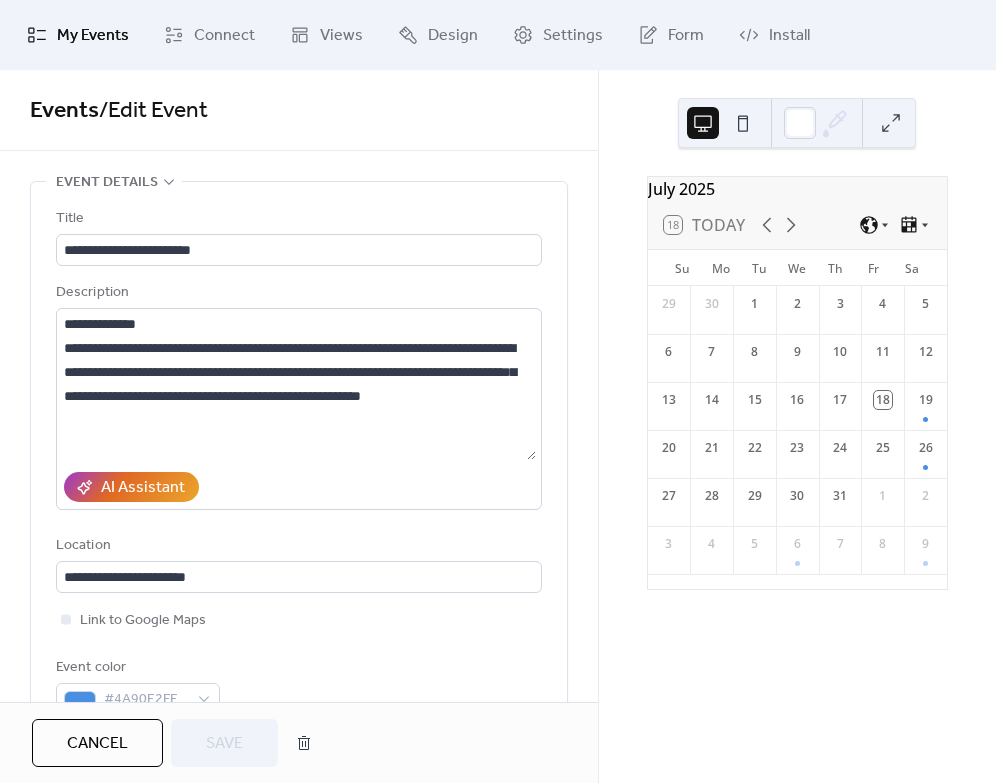 click on "Cancel" at bounding box center (97, 744) 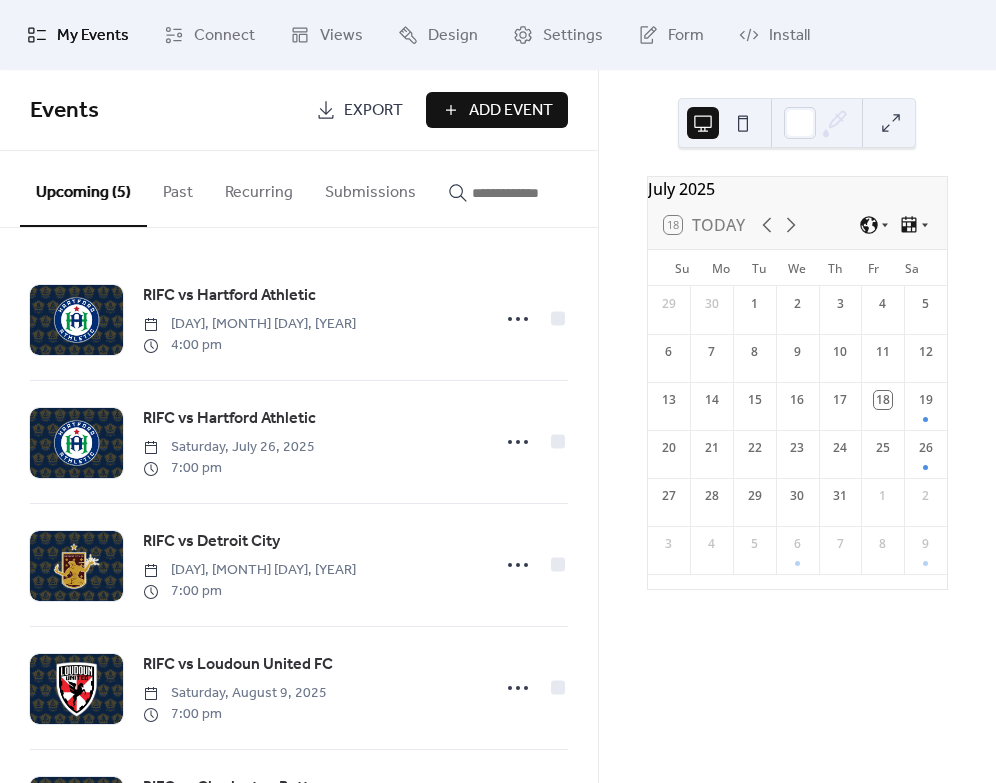 click on "Add Event" at bounding box center [511, 111] 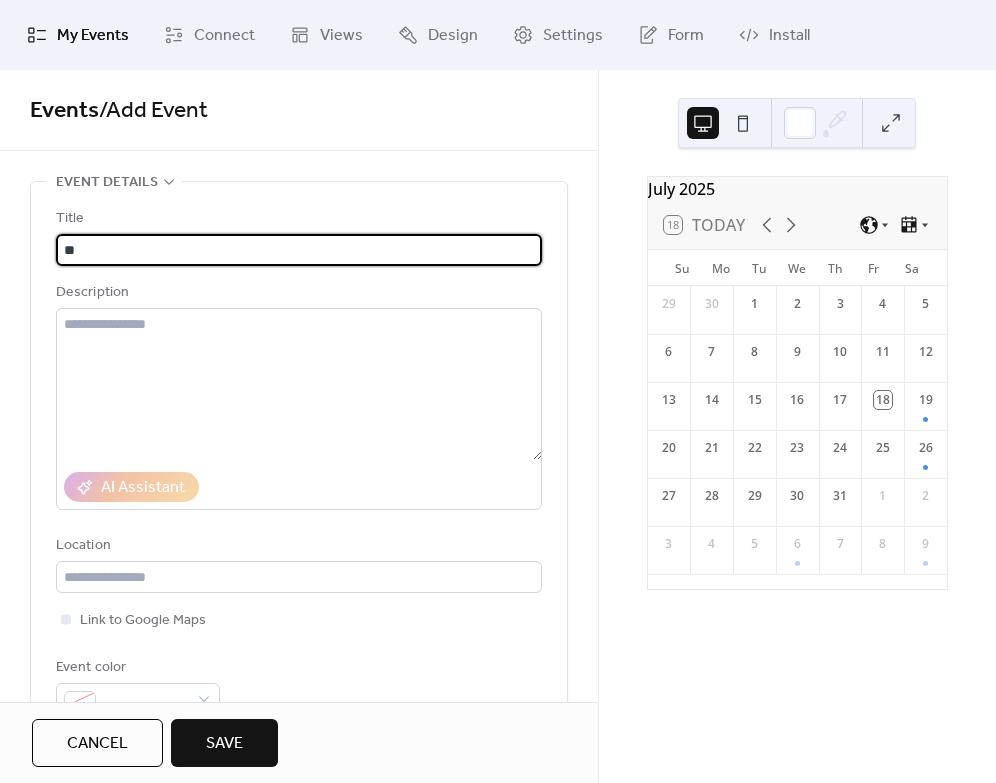 paste on "**********" 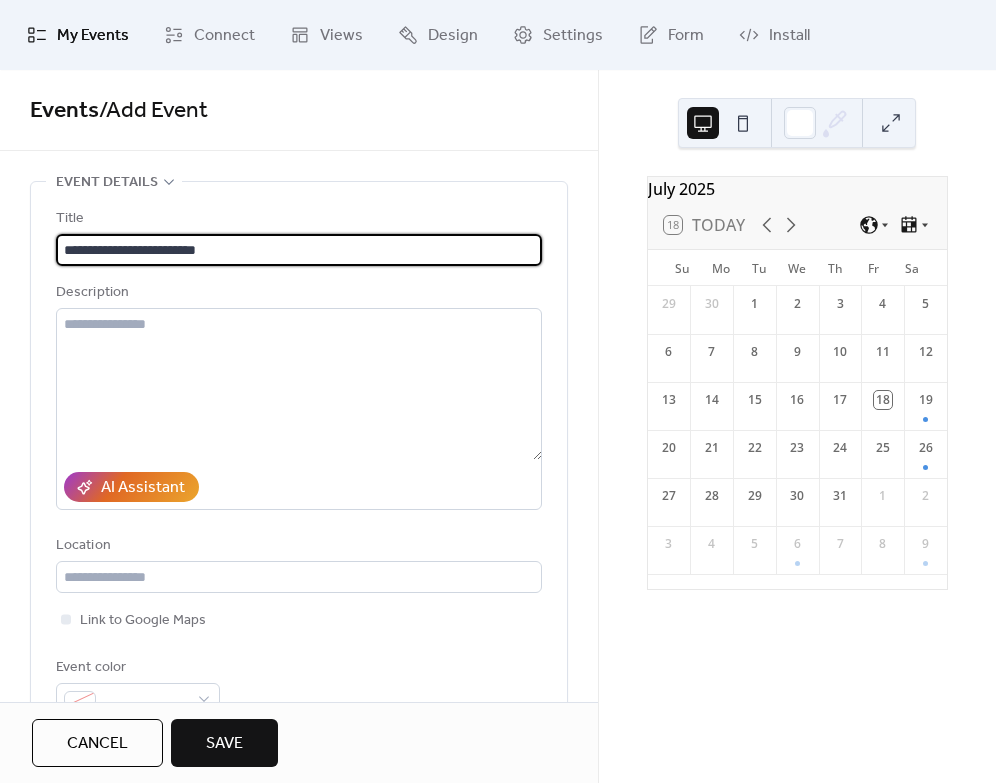 type on "**********" 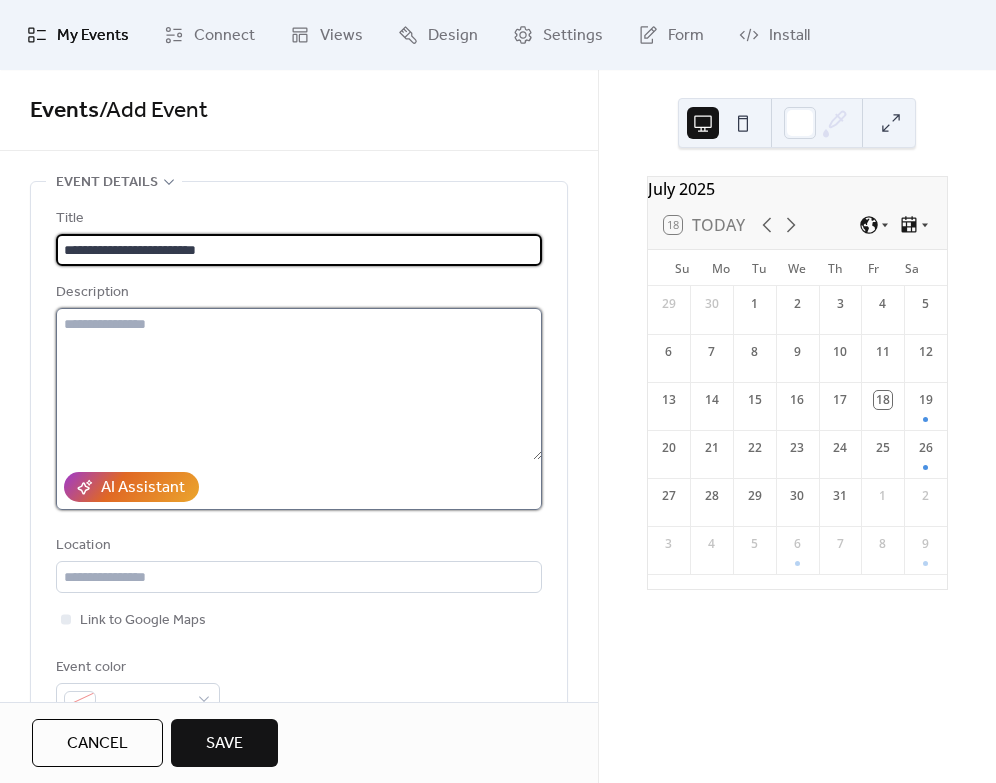 click at bounding box center [299, 384] 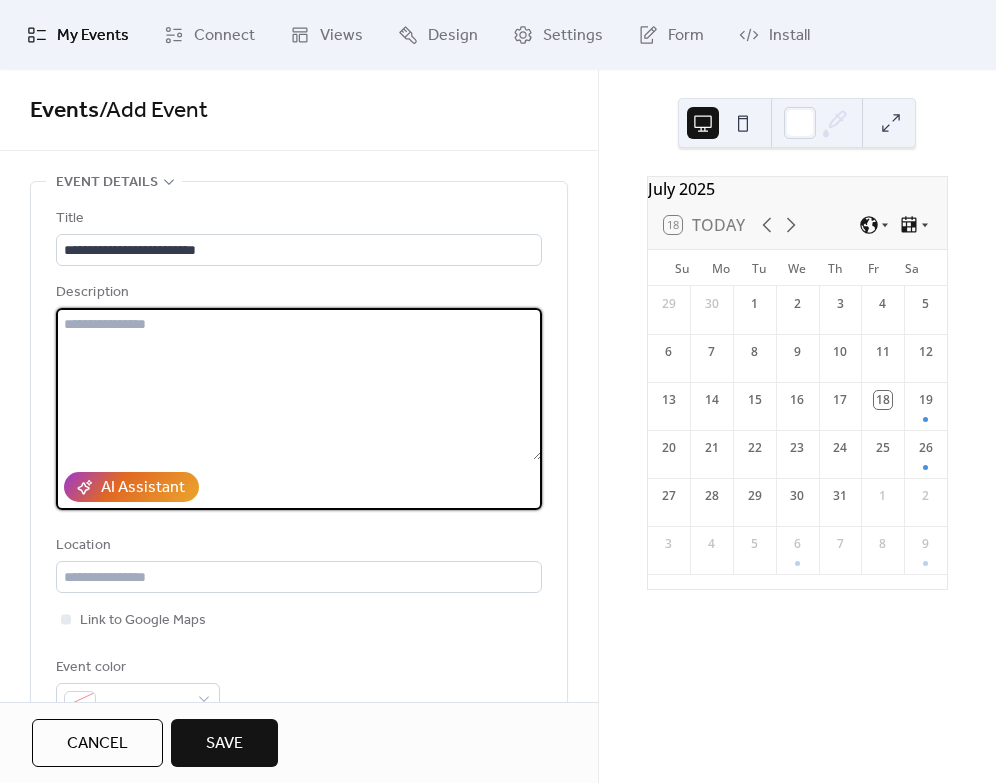paste on "**********" 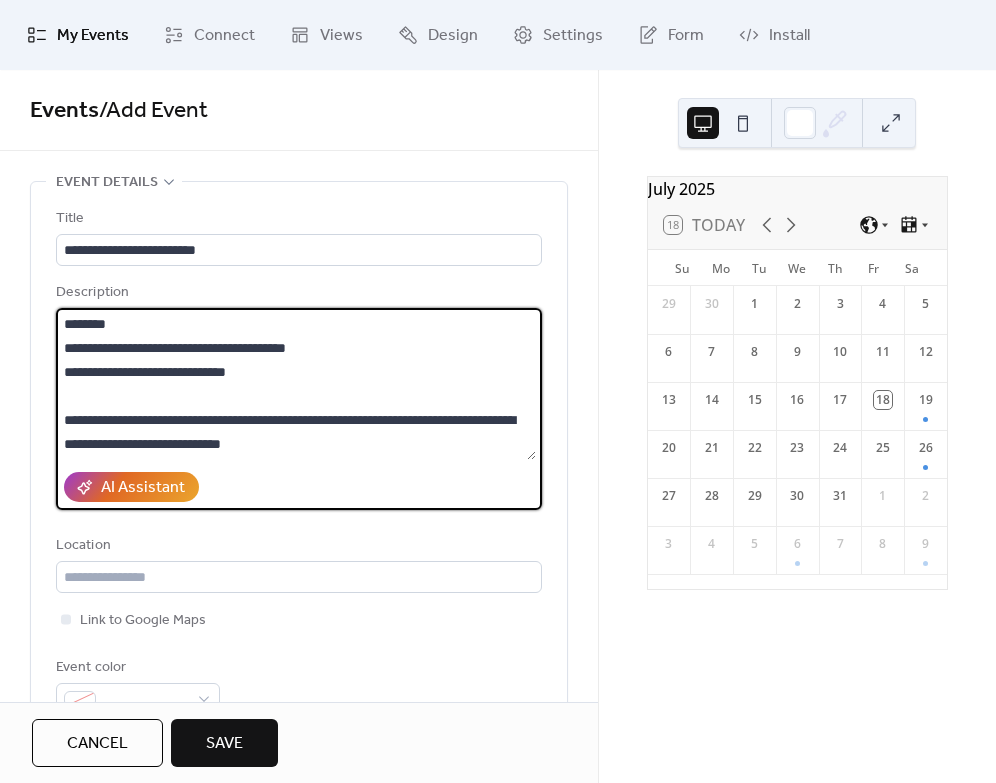 drag, startPoint x: 62, startPoint y: 346, endPoint x: 350, endPoint y: 354, distance: 288.11108 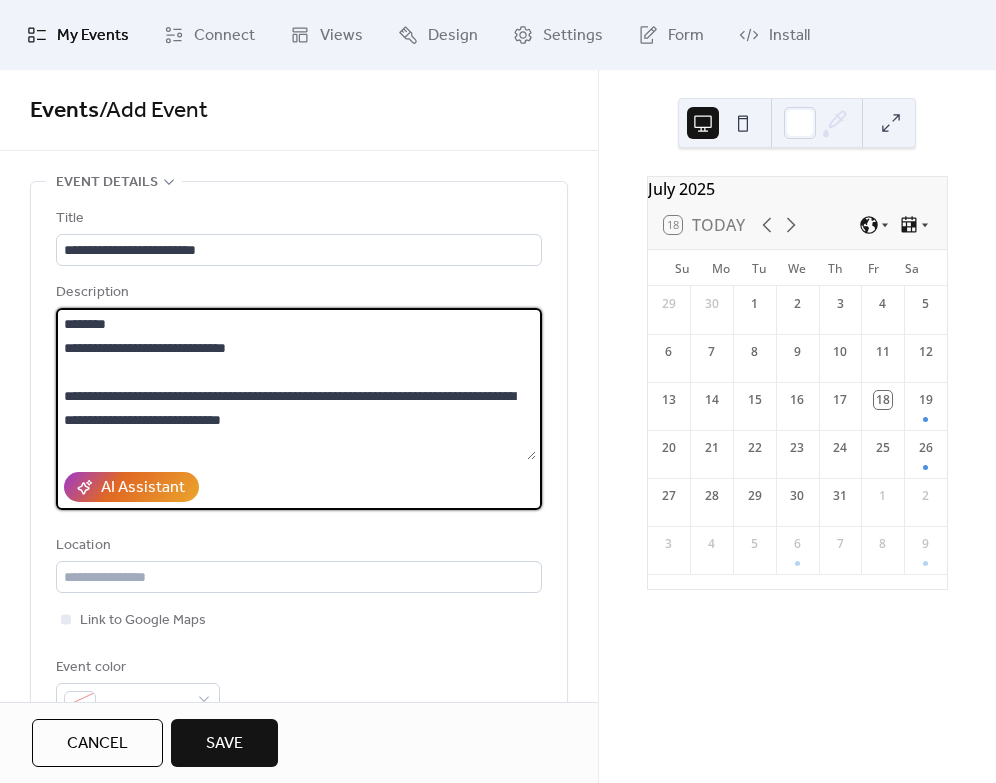 type on "**********" 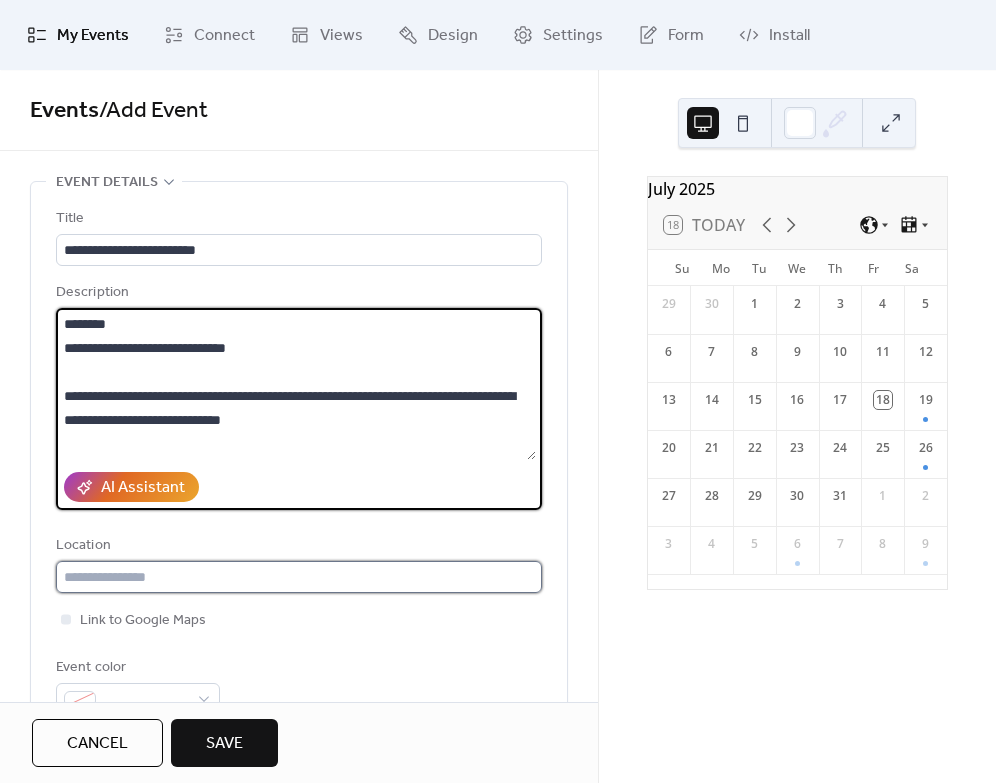 click at bounding box center [299, 577] 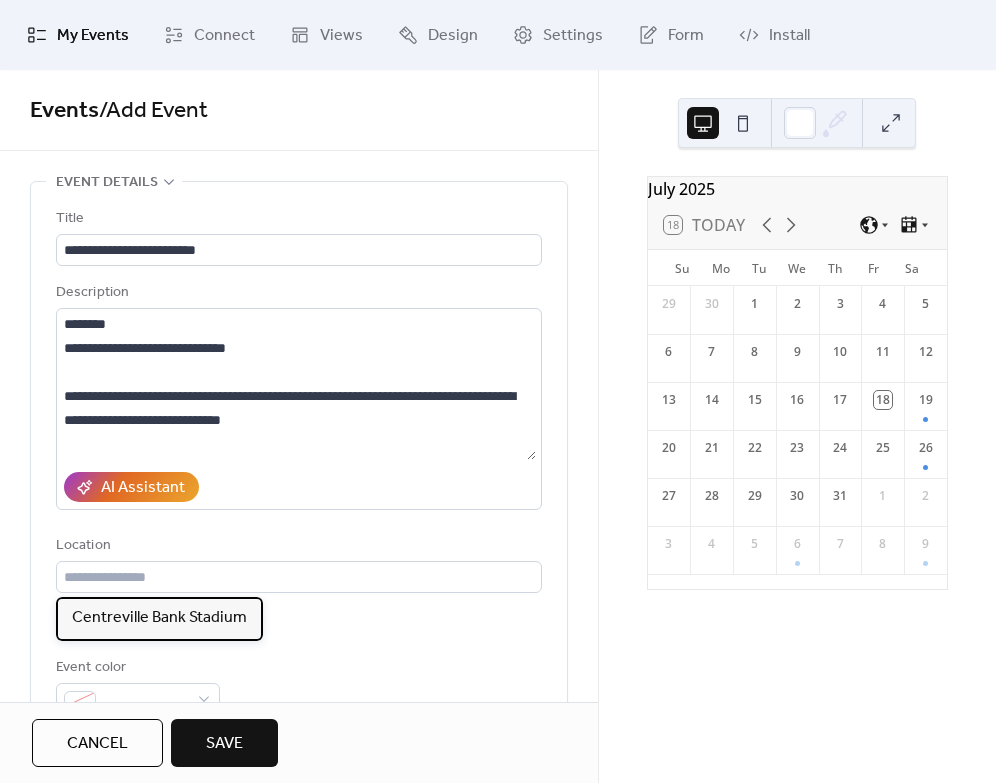 click on "Centreville Bank Stadium" at bounding box center (159, 618) 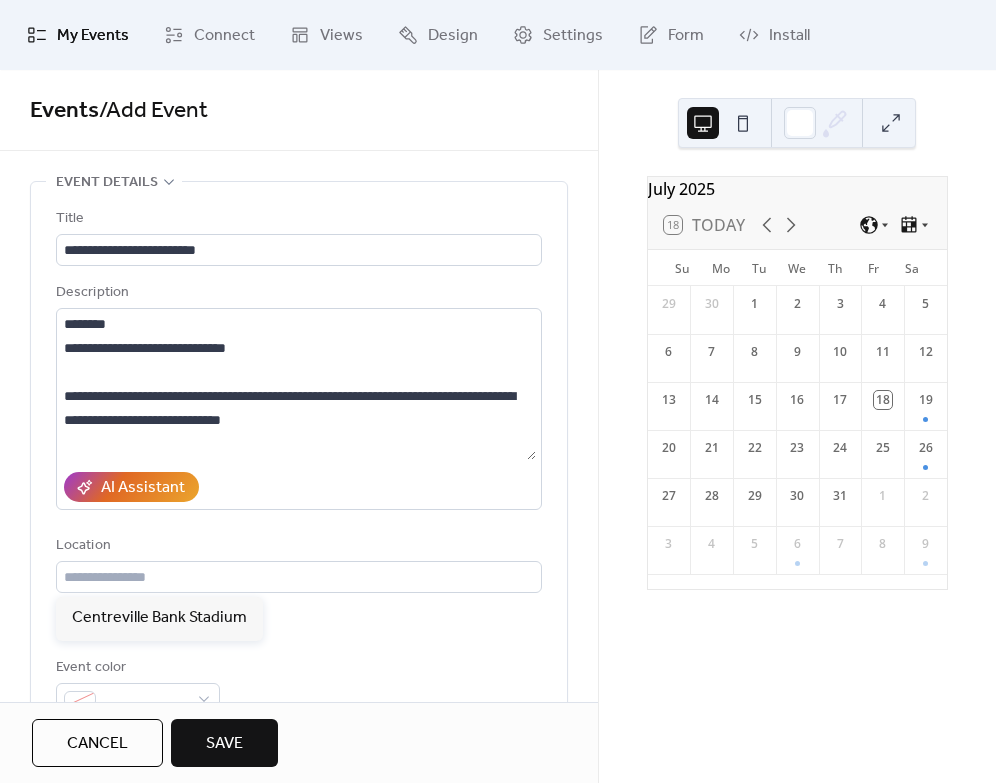 type on "**********" 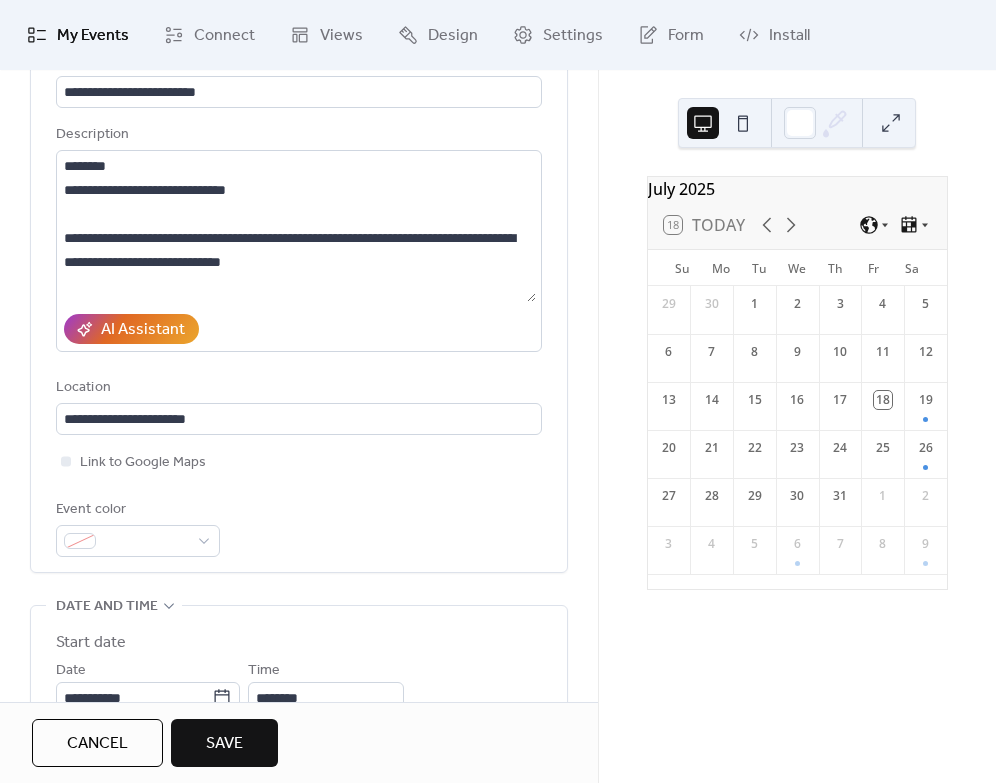 scroll, scrollTop: 162, scrollLeft: 0, axis: vertical 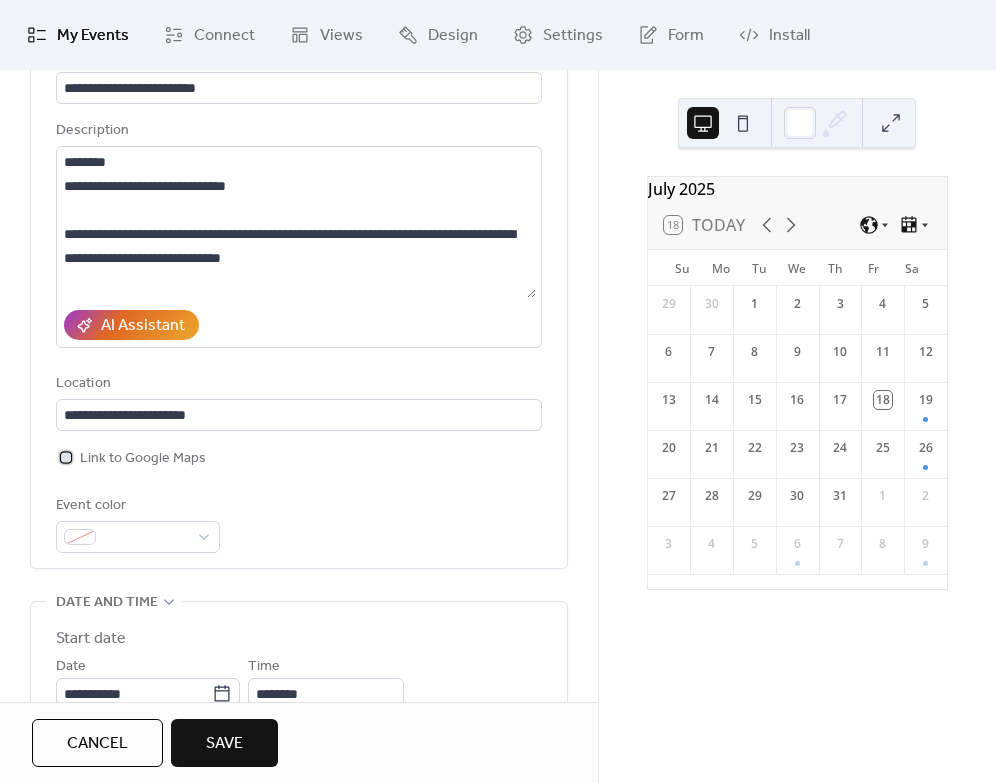 click at bounding box center [66, 457] 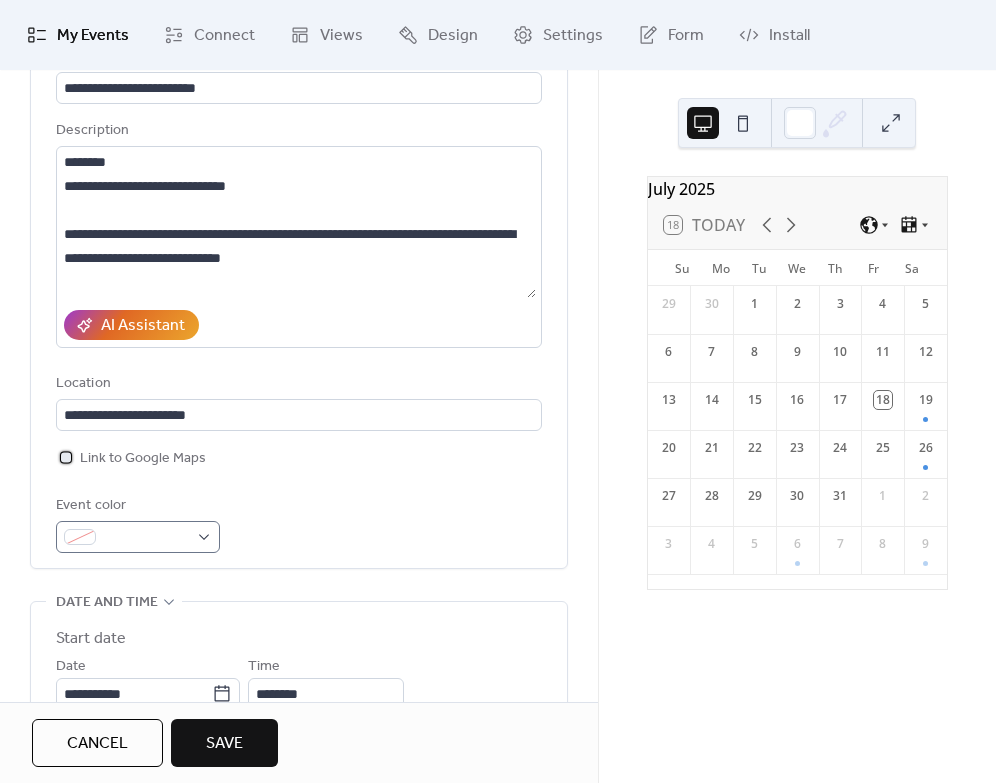 scroll, scrollTop: 161, scrollLeft: 0, axis: vertical 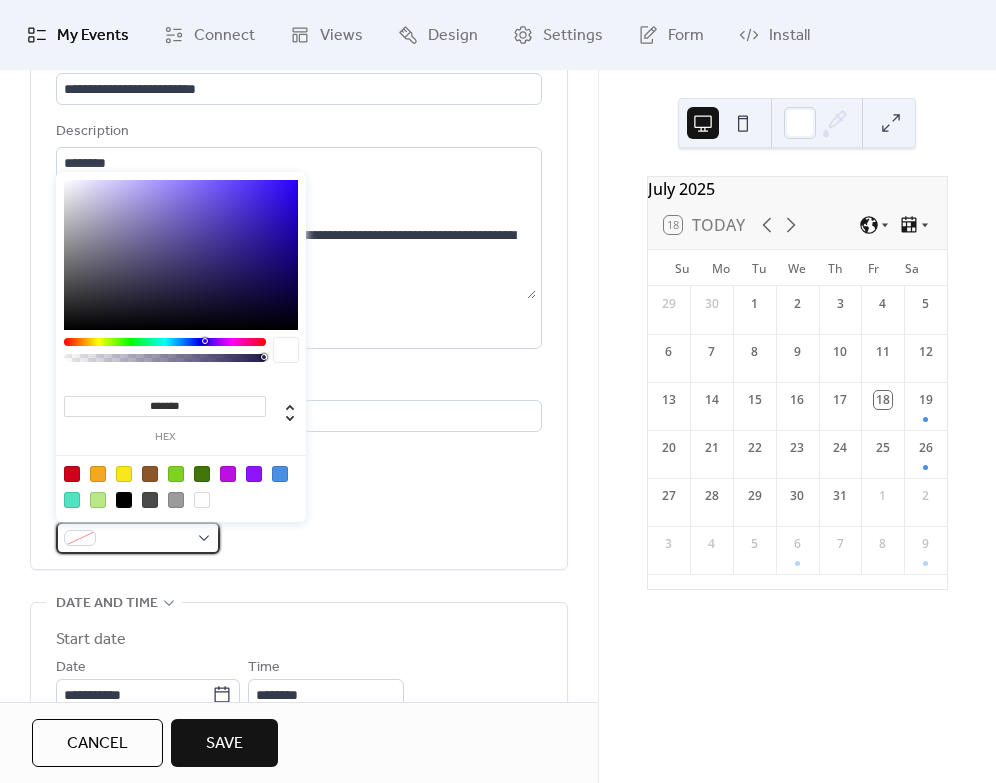 click at bounding box center [138, 538] 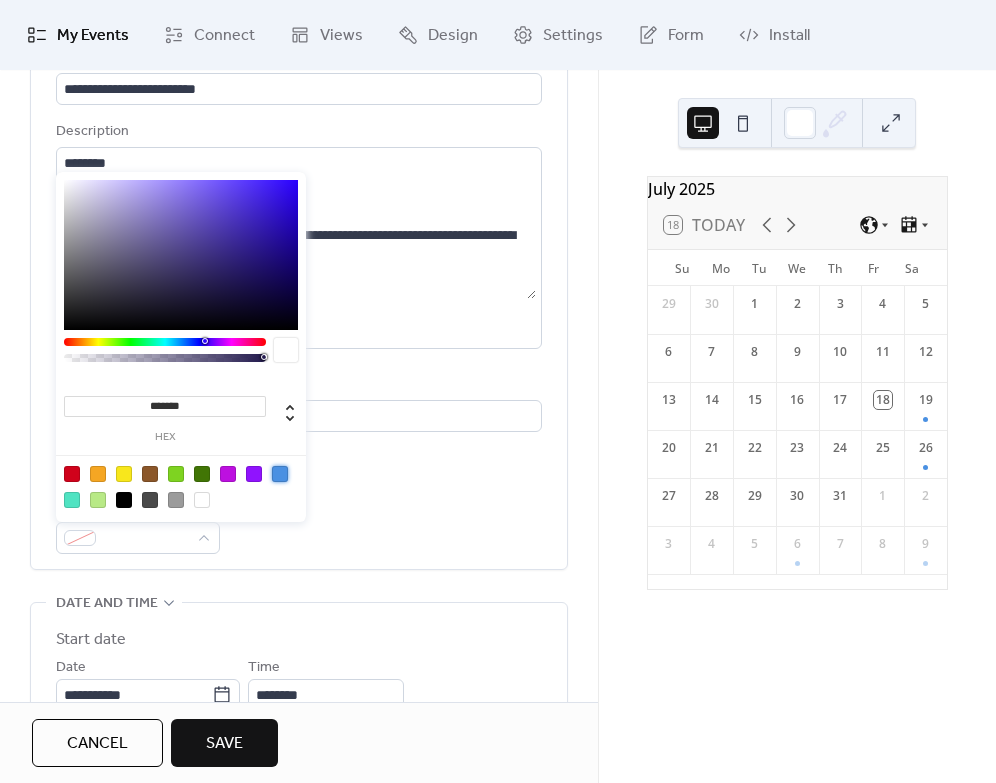 click at bounding box center (280, 474) 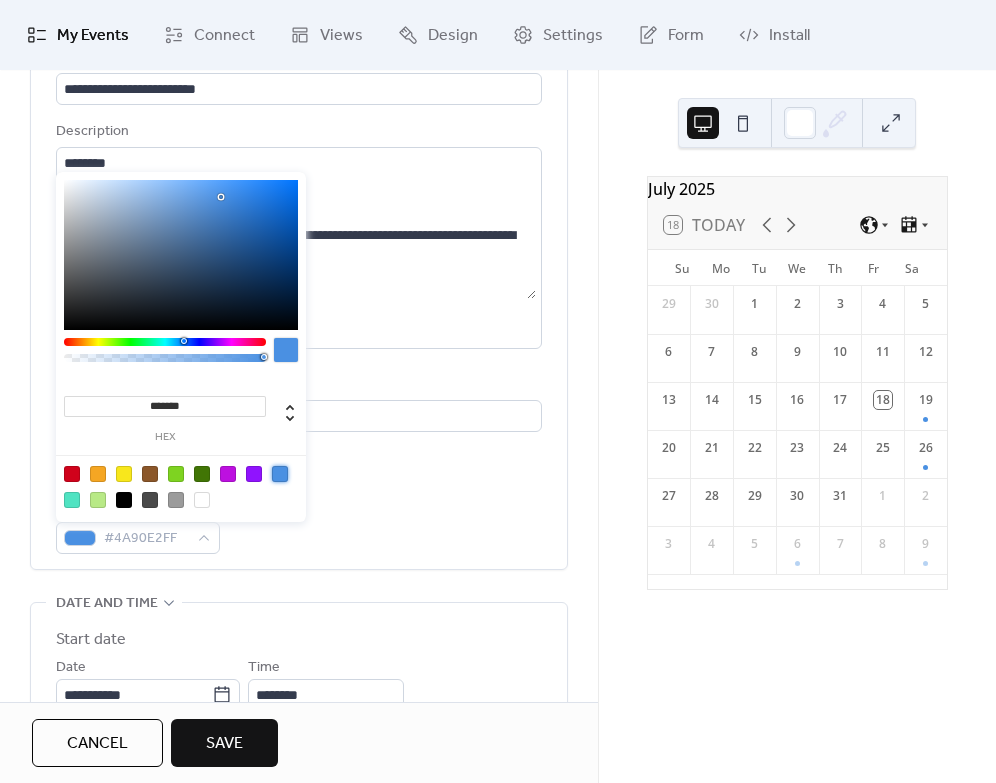 click on "Event color #4A90E2FF" at bounding box center [299, 524] 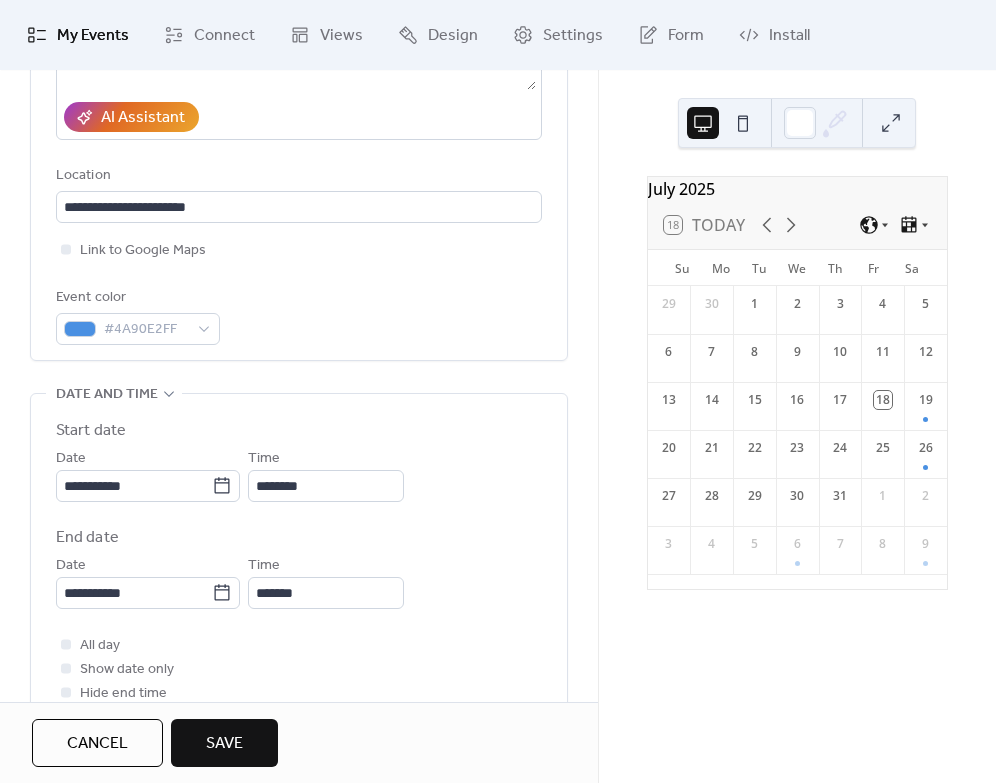 scroll, scrollTop: 371, scrollLeft: 0, axis: vertical 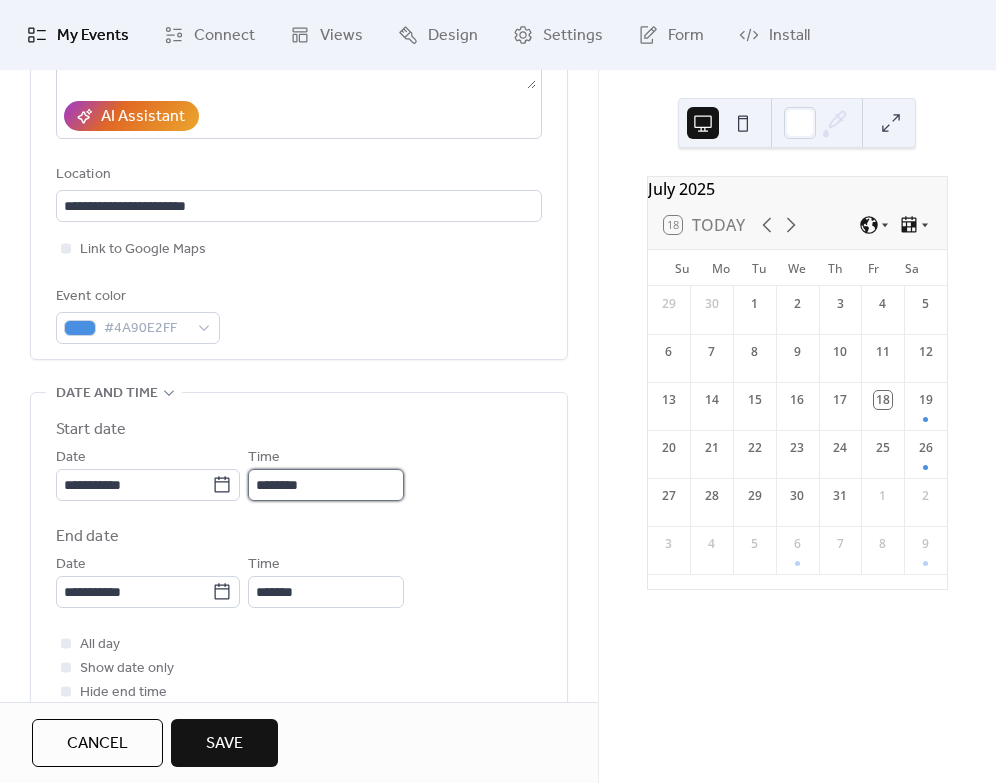 click on "********" at bounding box center (326, 485) 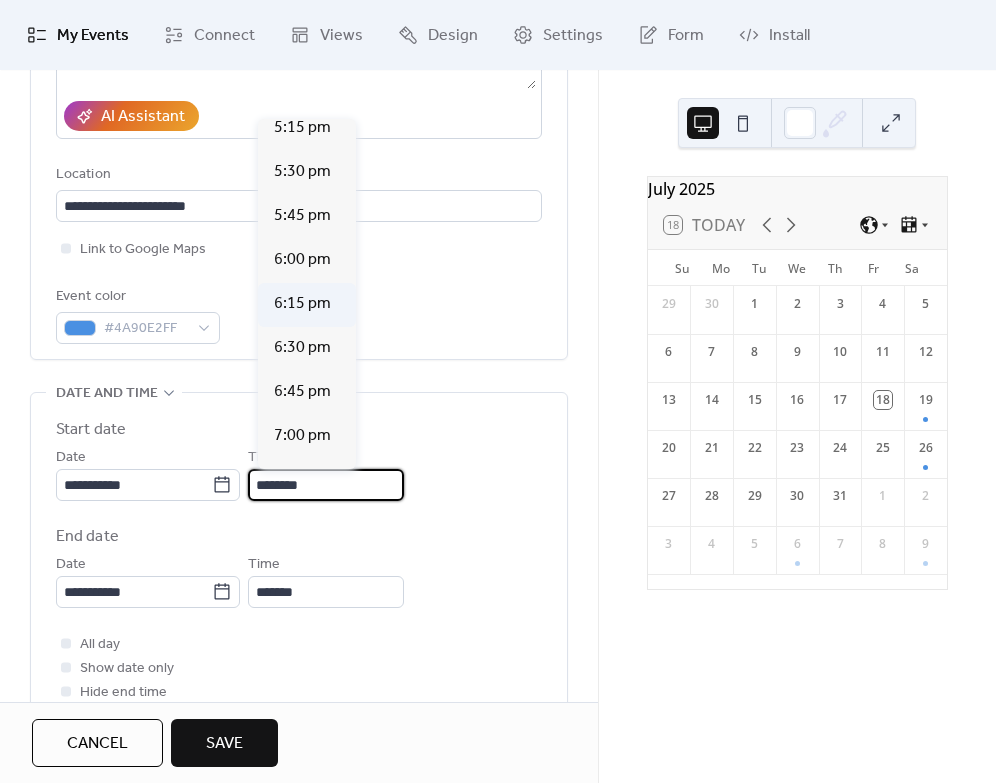 scroll, scrollTop: 3057, scrollLeft: 0, axis: vertical 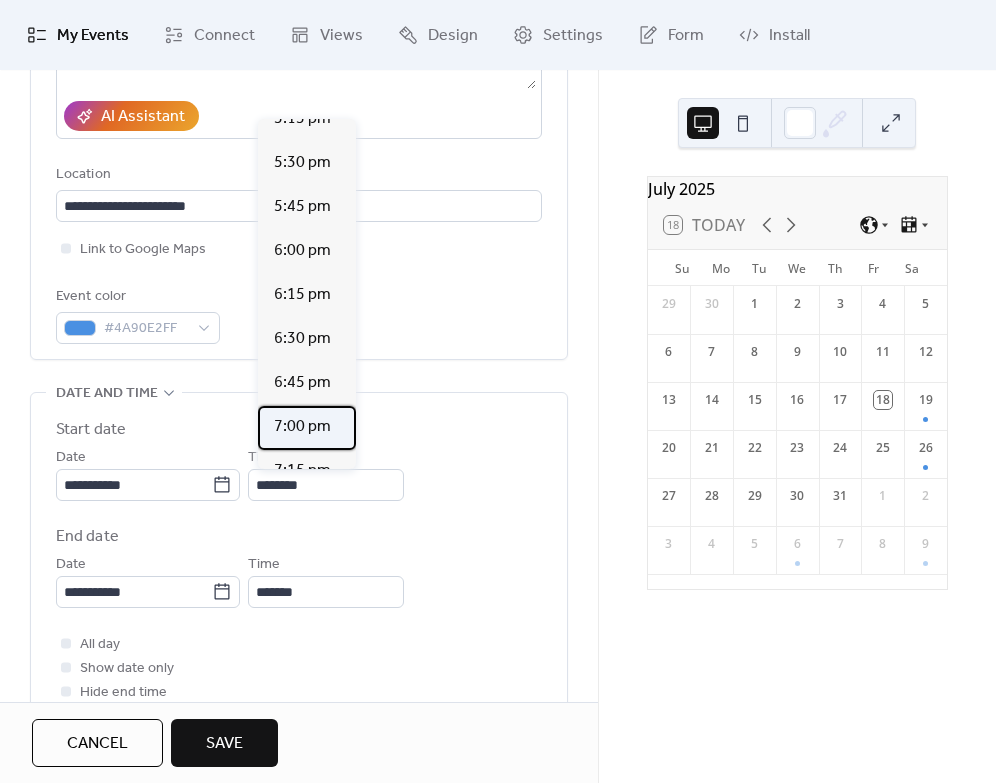 click on "7:00 pm" at bounding box center [302, 427] 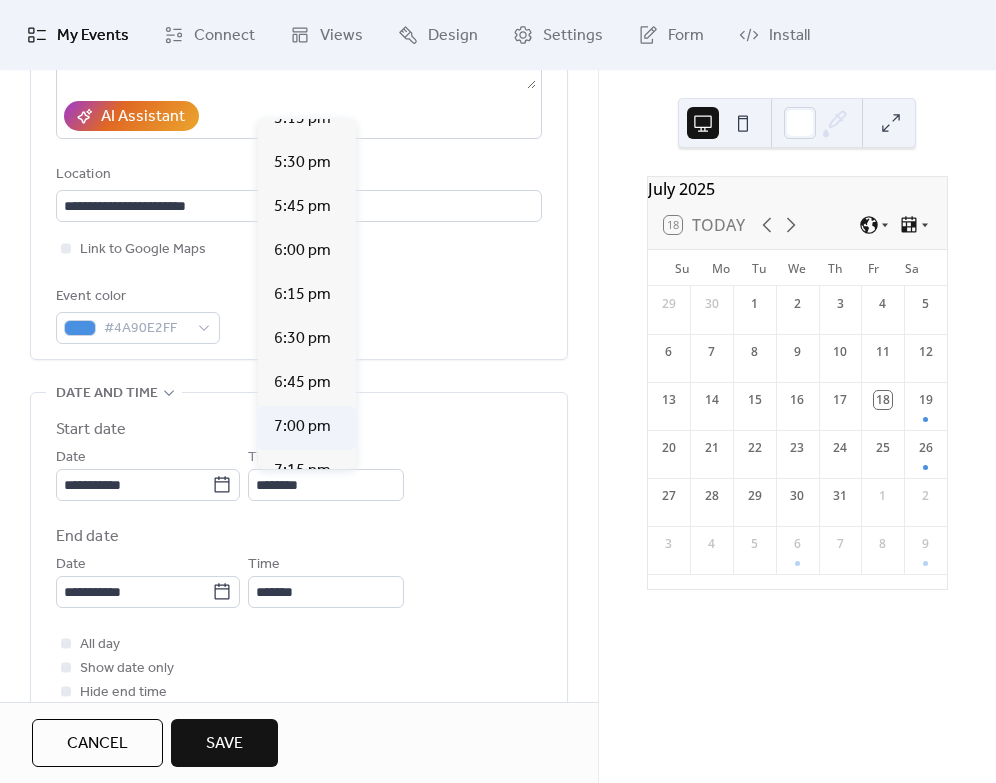 type on "*******" 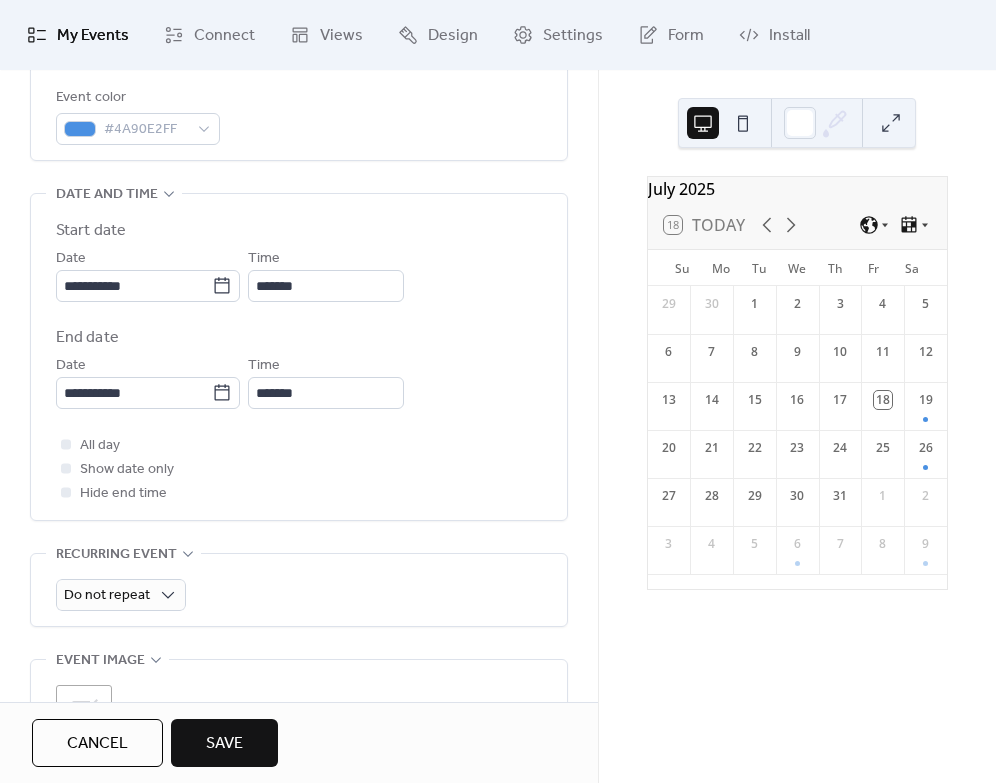 scroll, scrollTop: 584, scrollLeft: 0, axis: vertical 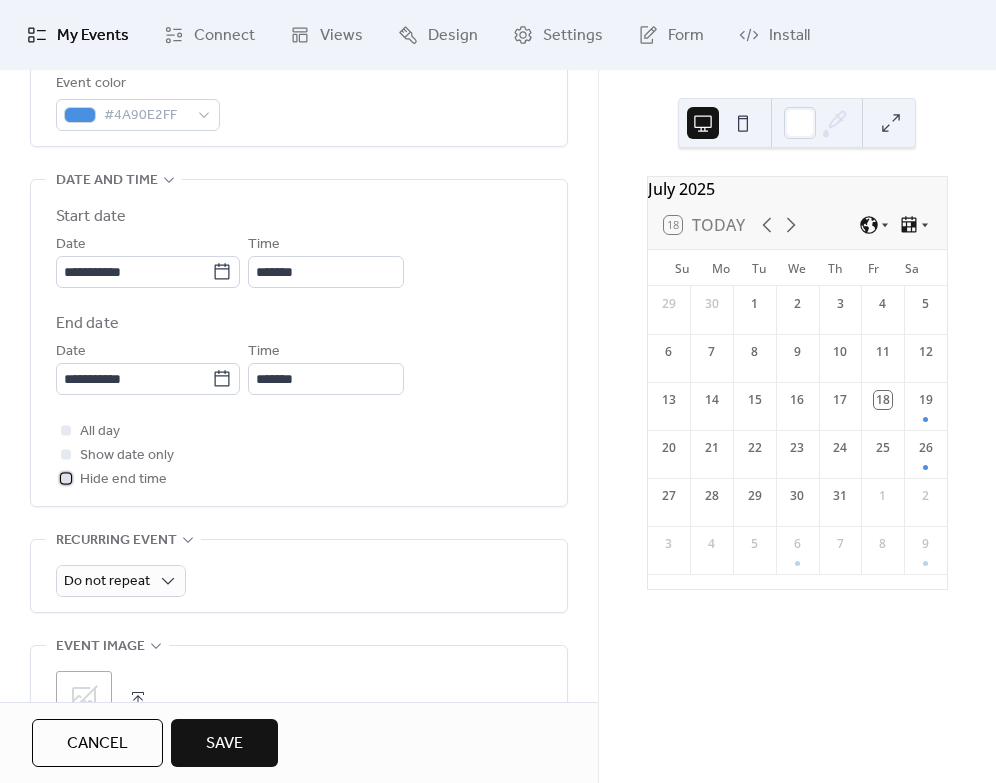 click at bounding box center [66, 478] 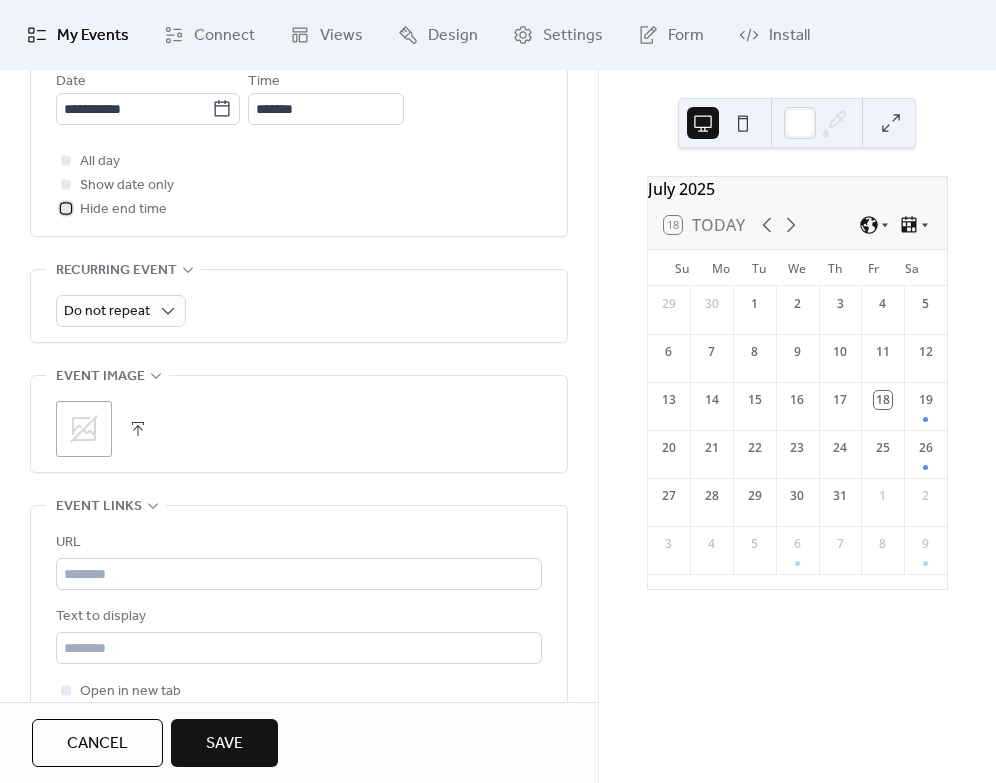 scroll, scrollTop: 856, scrollLeft: 0, axis: vertical 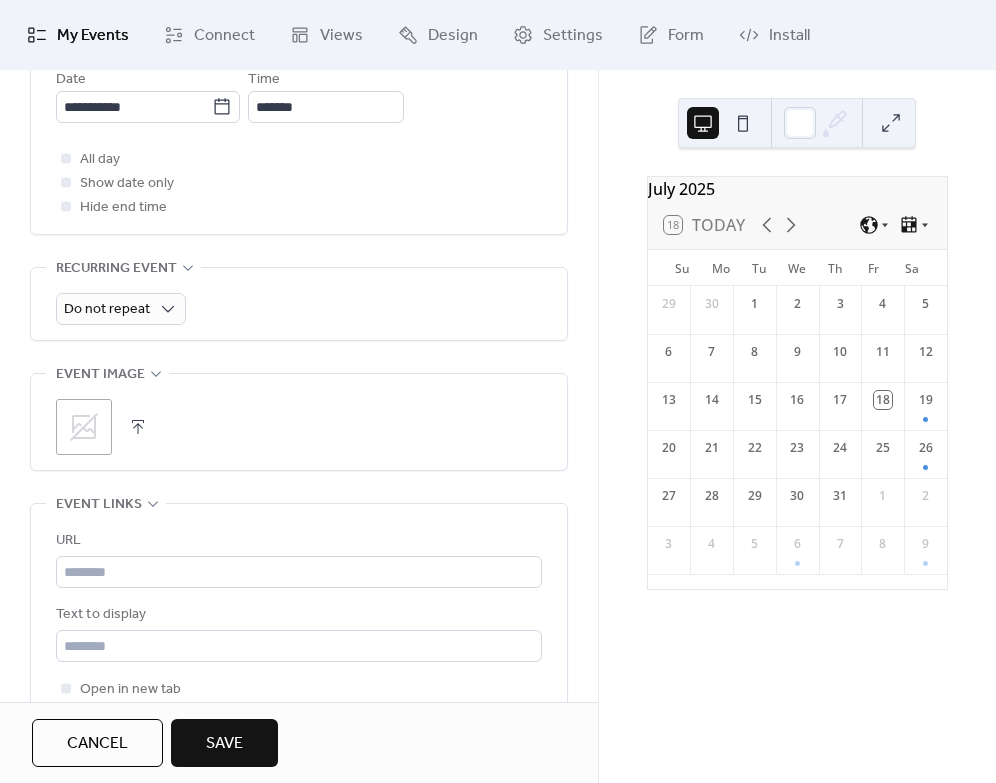 click at bounding box center [138, 427] 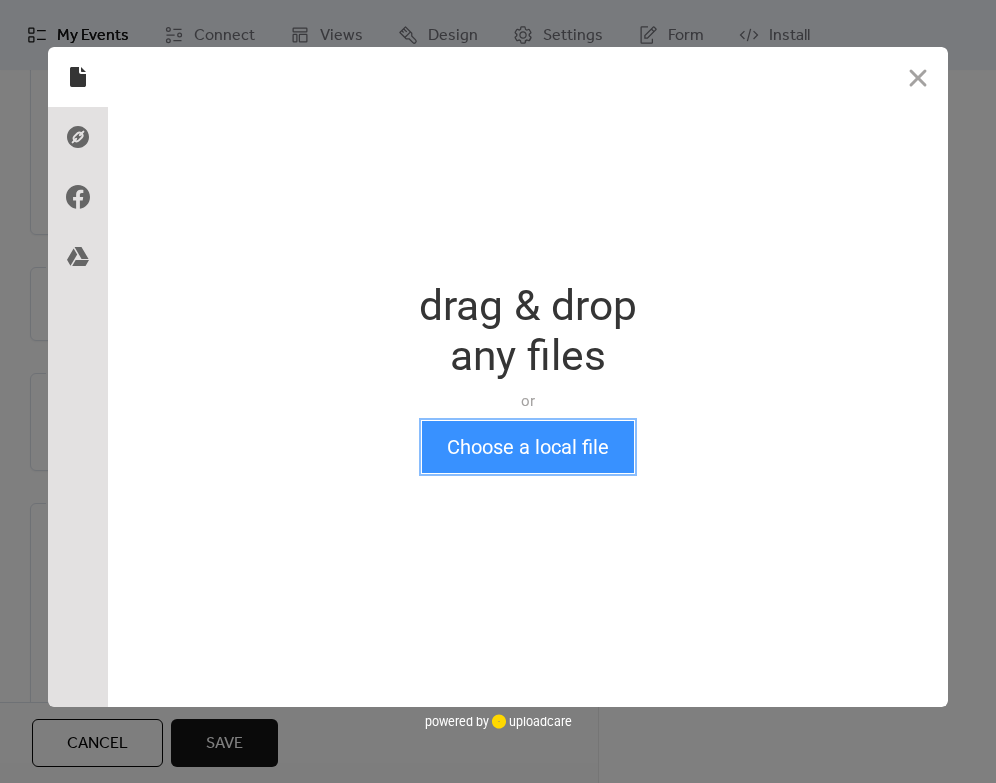click on "Choose a local file" at bounding box center (528, 447) 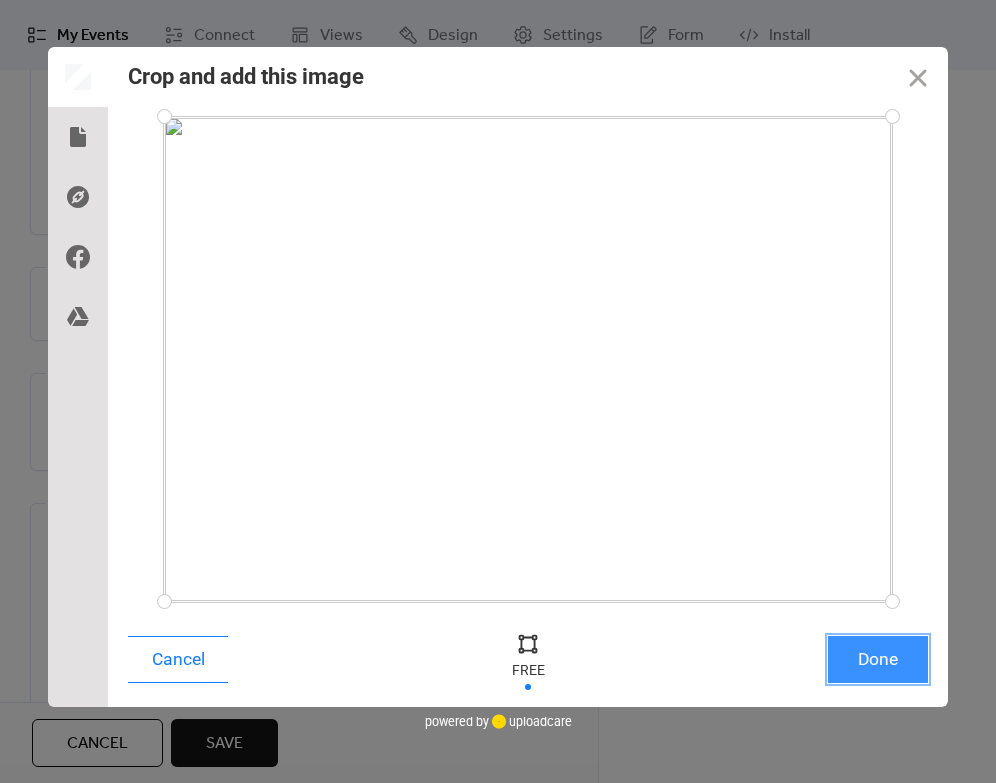 click on "Done" at bounding box center (878, 659) 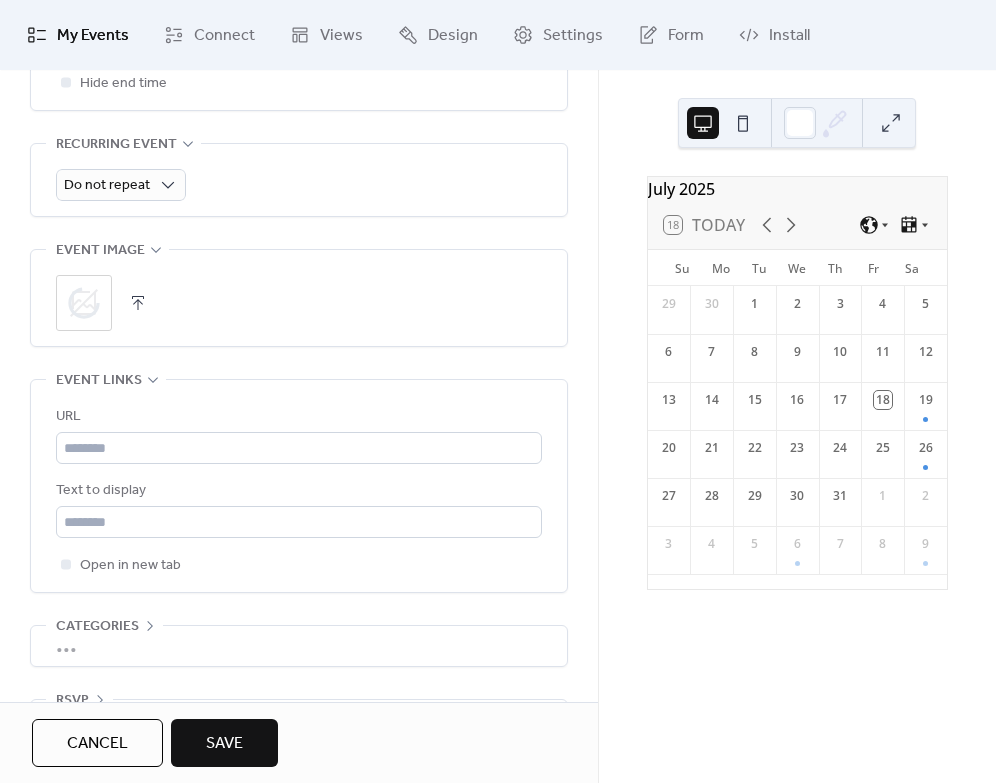 scroll, scrollTop: 988, scrollLeft: 0, axis: vertical 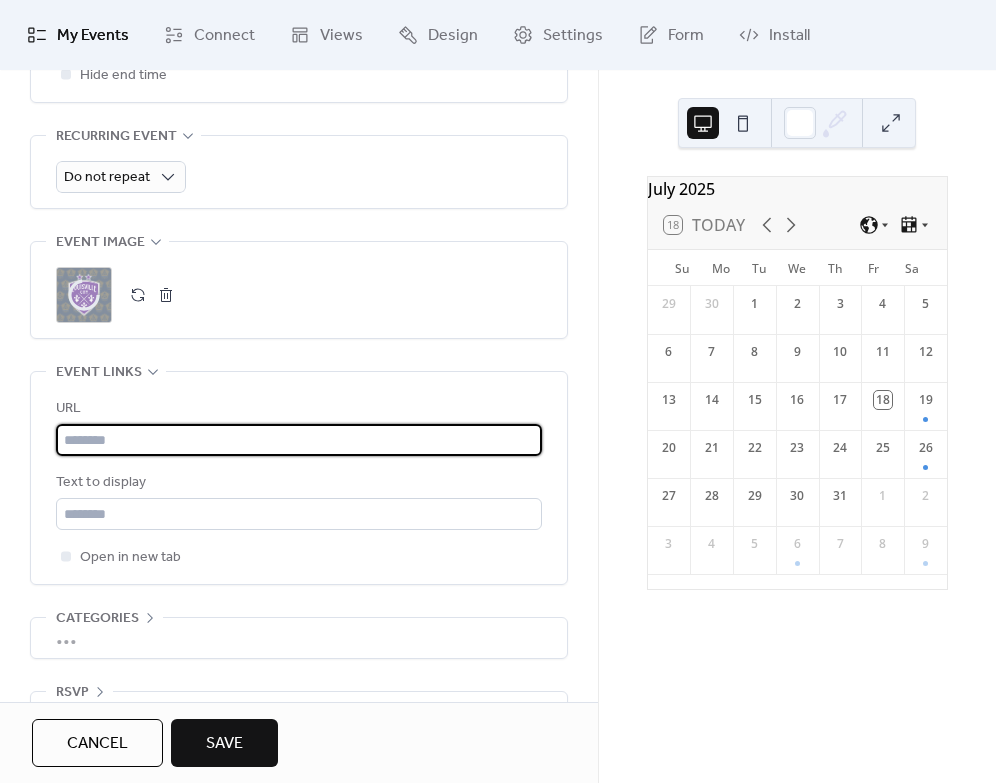 click at bounding box center [299, 440] 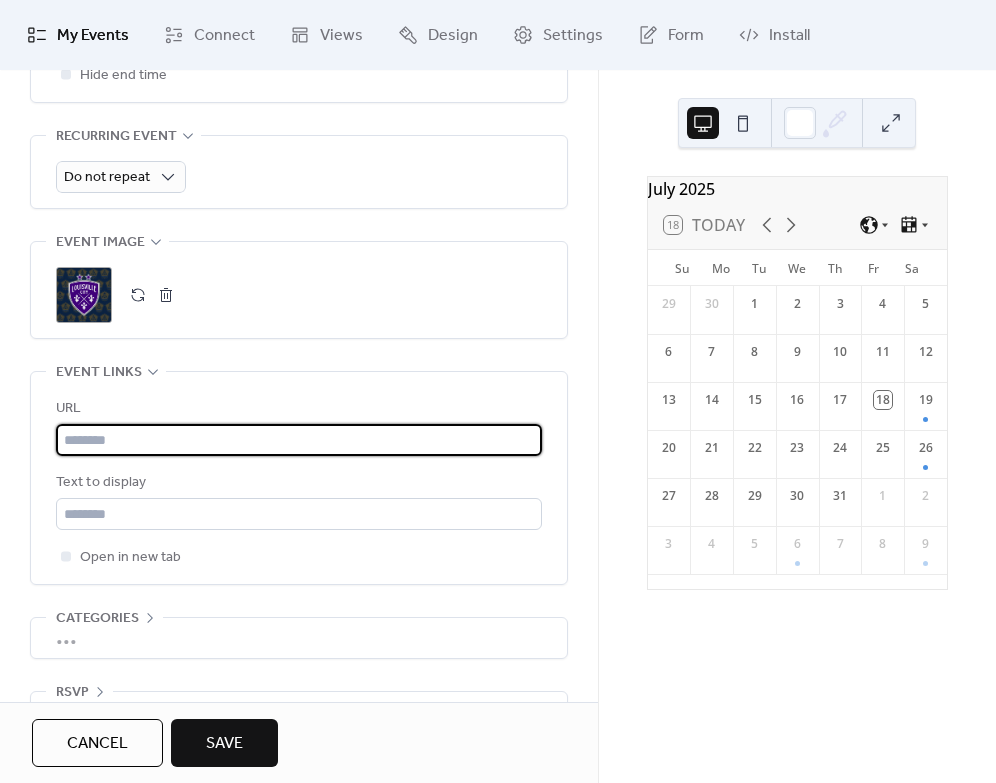 paste on "**********" 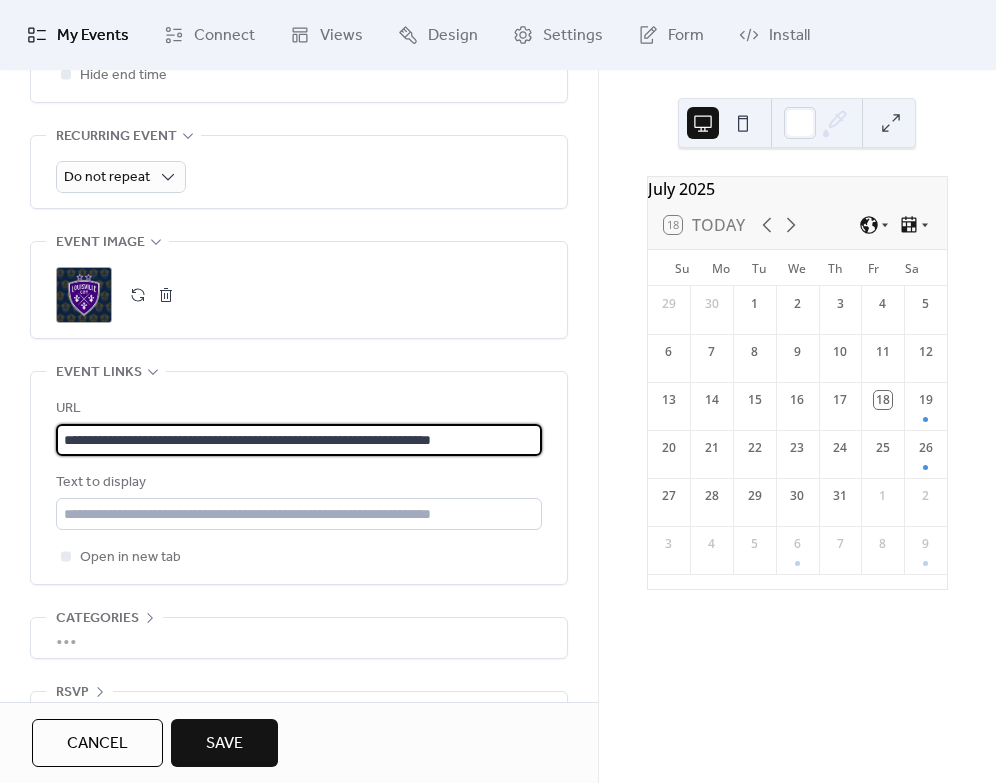 scroll, scrollTop: 0, scrollLeft: 18, axis: horizontal 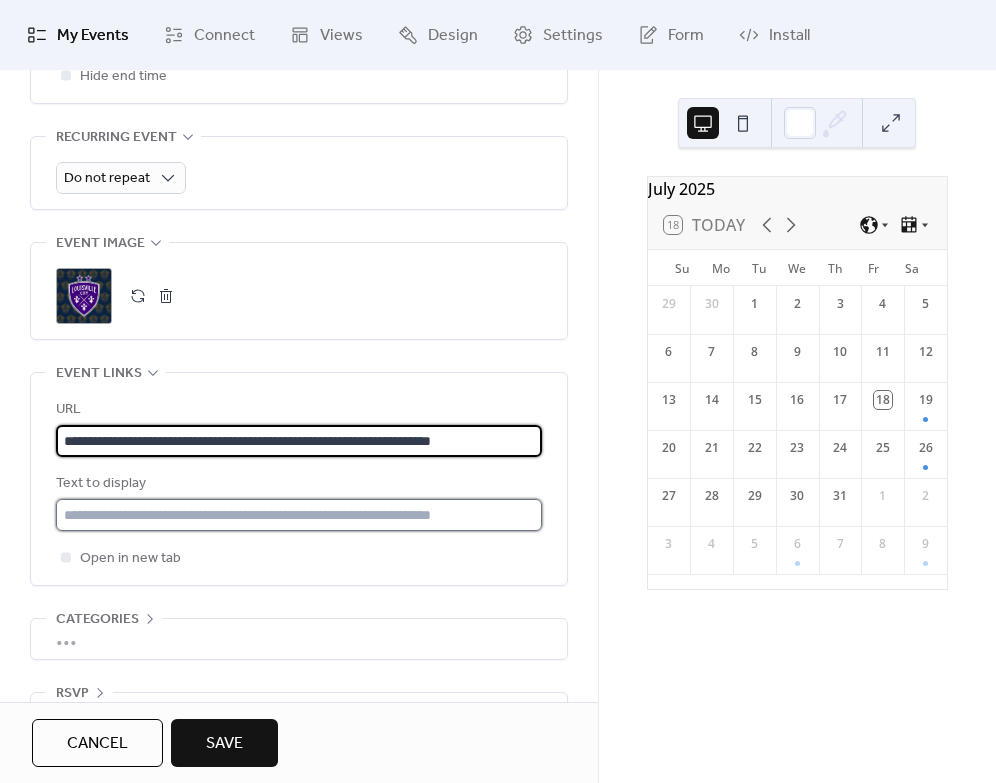 click at bounding box center [299, 515] 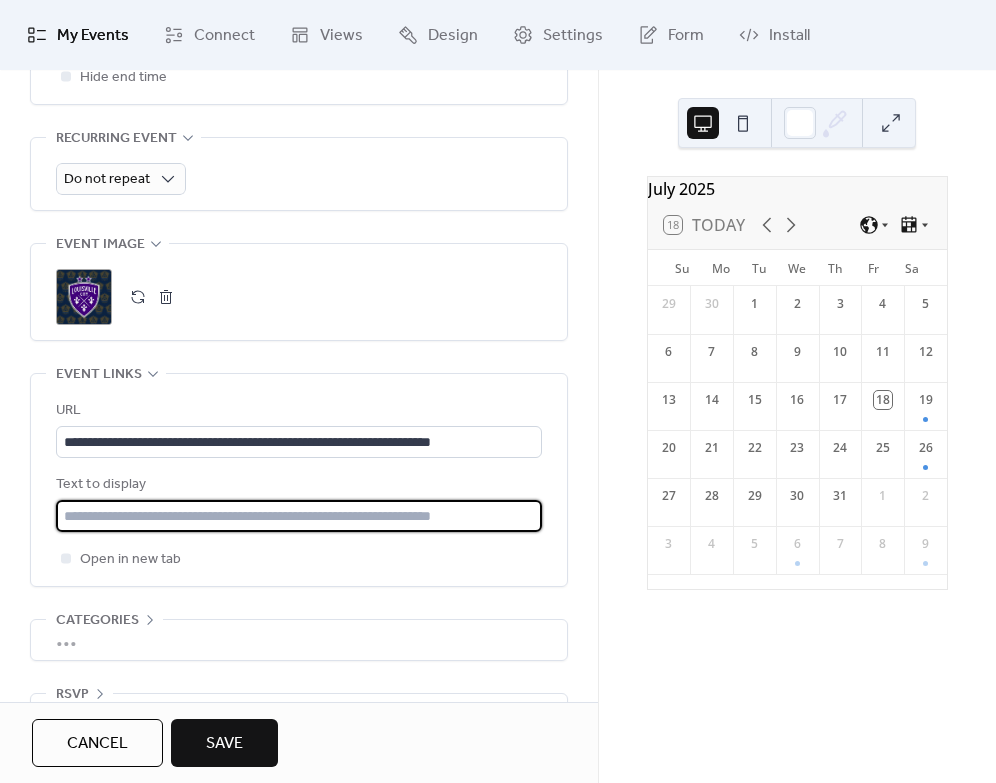 scroll, scrollTop: 984, scrollLeft: 0, axis: vertical 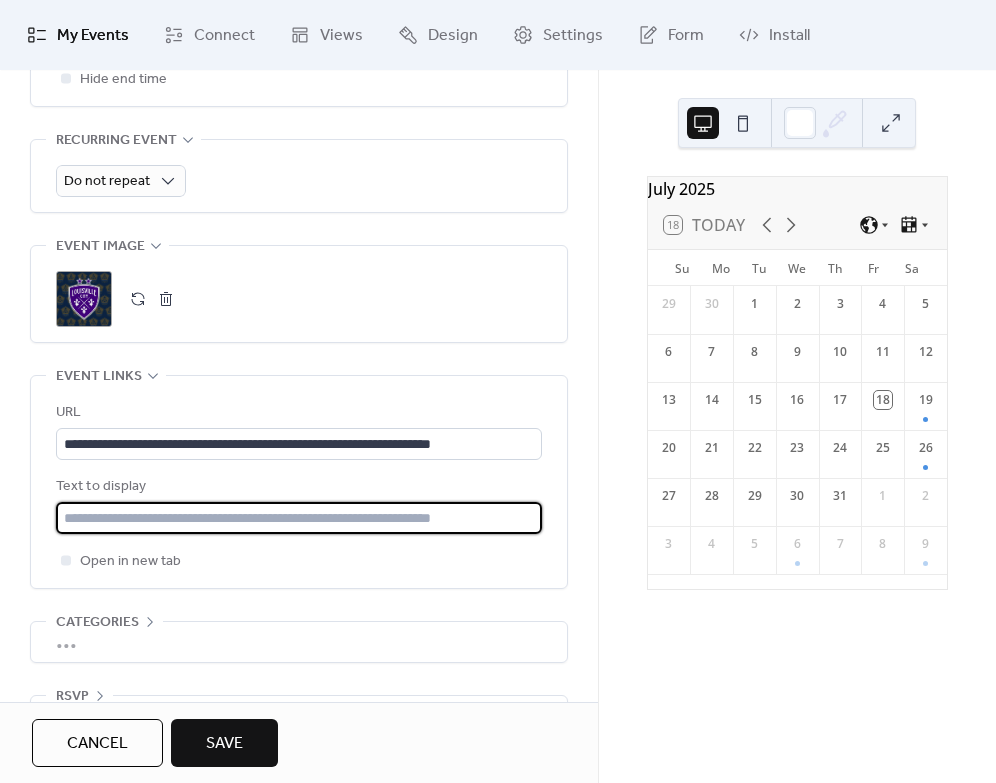 paste on "**********" 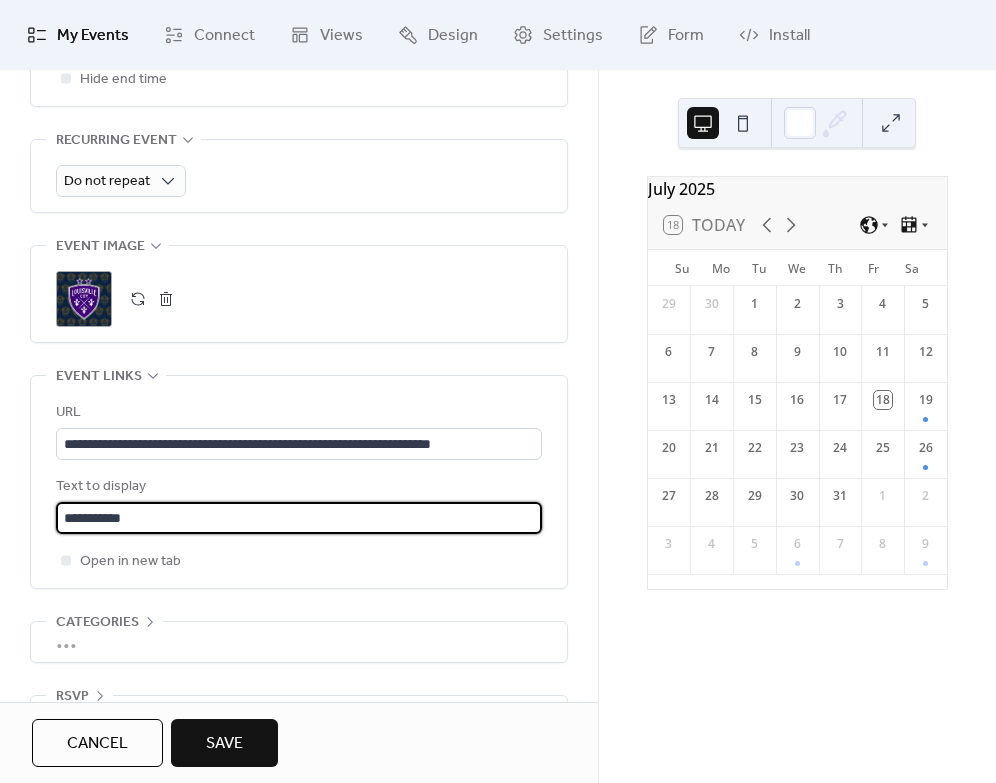 scroll, scrollTop: 1, scrollLeft: 0, axis: vertical 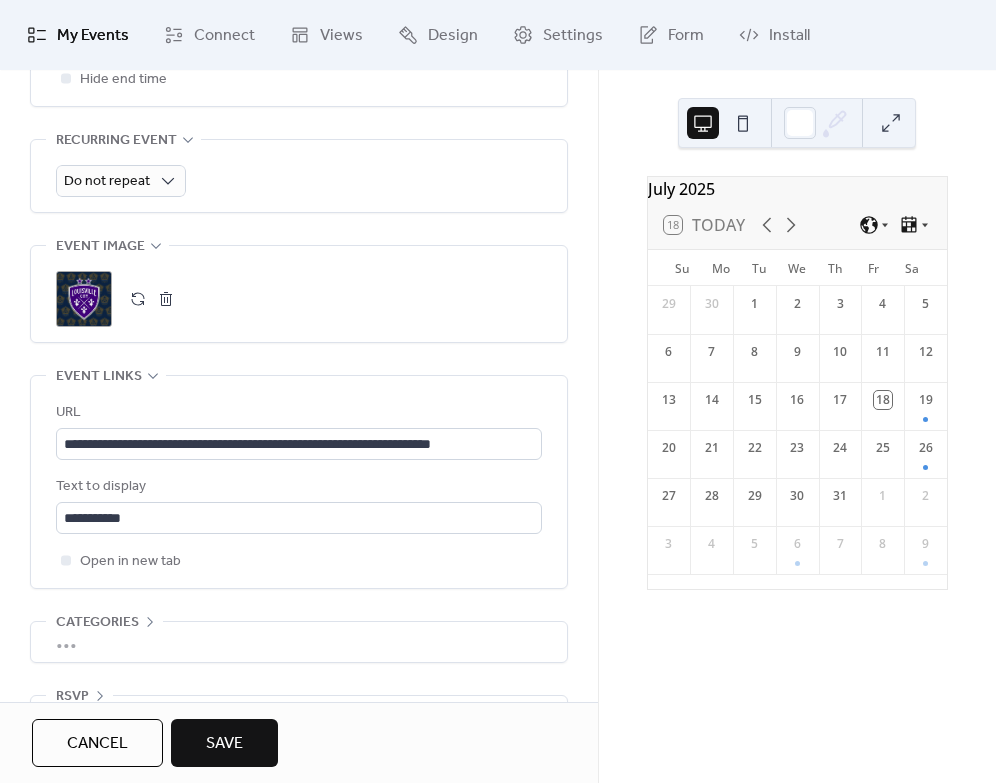 click on "Save" at bounding box center [224, 744] 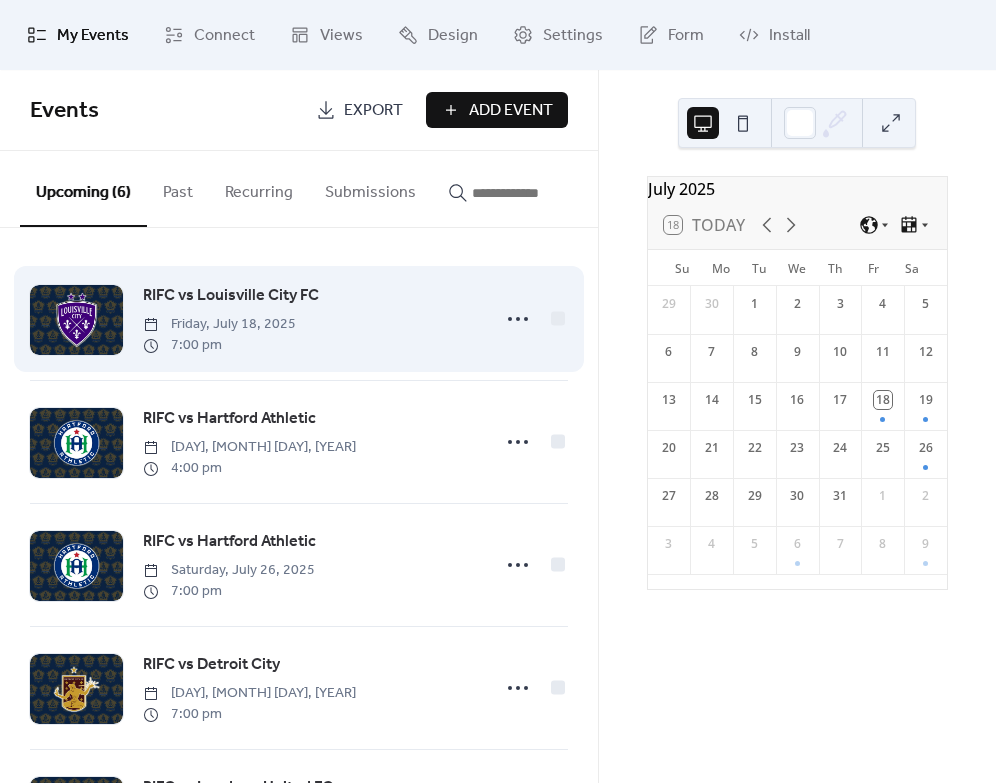 click on "RIFC vs Louisville City FC" at bounding box center [231, 296] 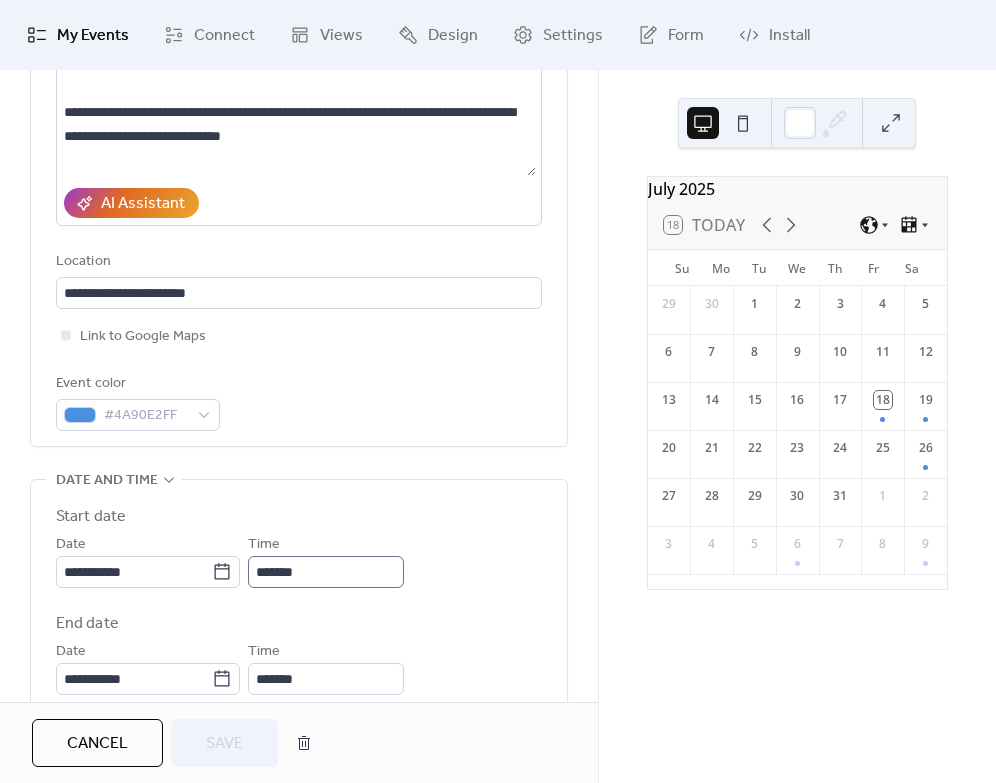 scroll, scrollTop: 285, scrollLeft: 0, axis: vertical 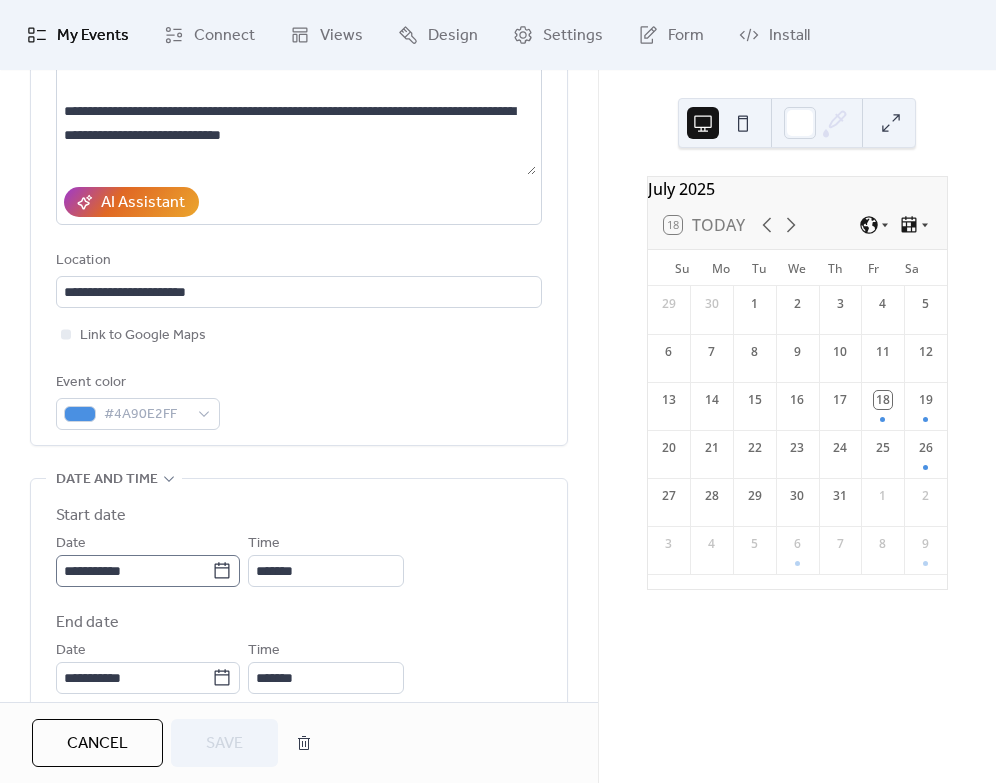 click 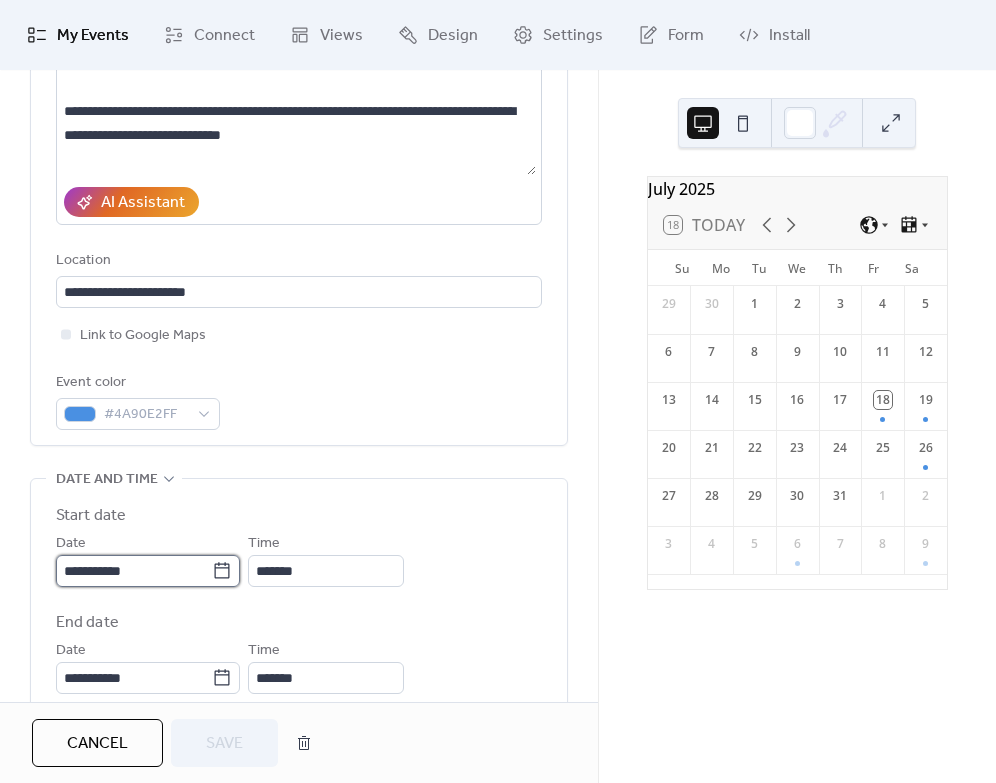 click on "**********" at bounding box center (134, 571) 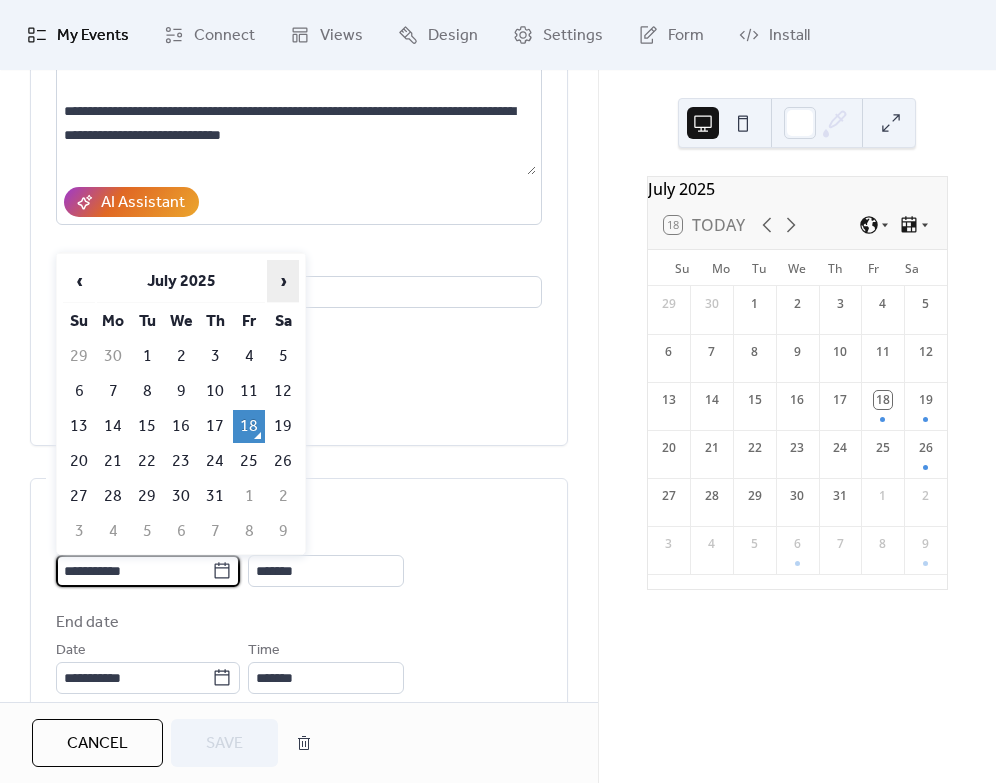click on "›" at bounding box center (283, 281) 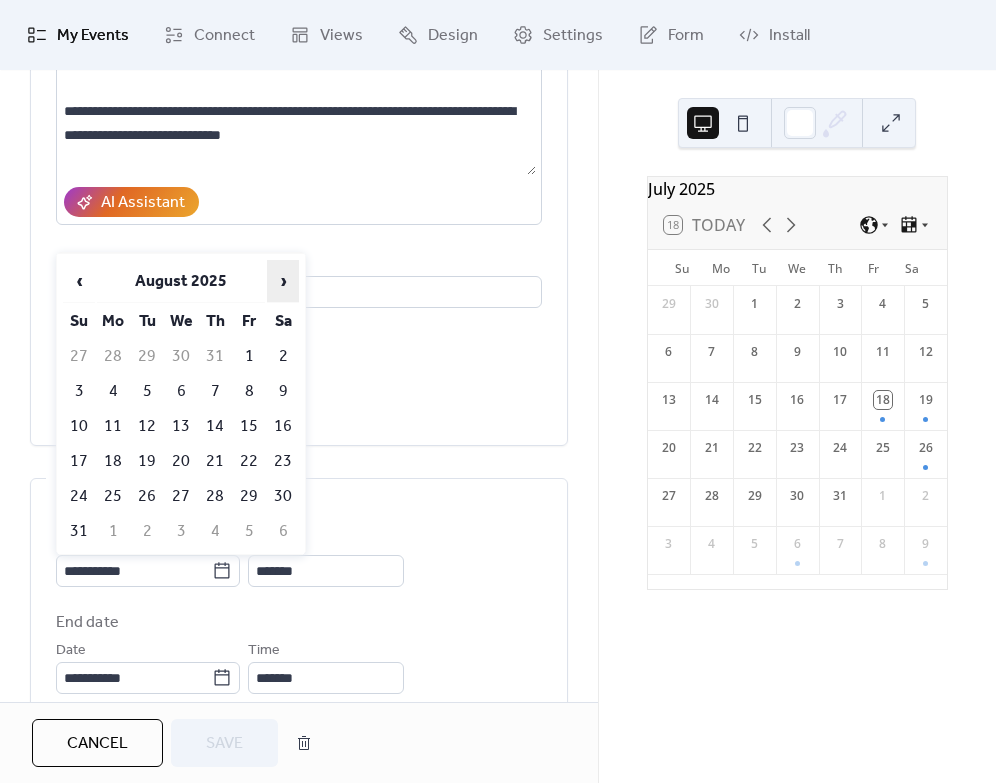 click on "›" at bounding box center [283, 281] 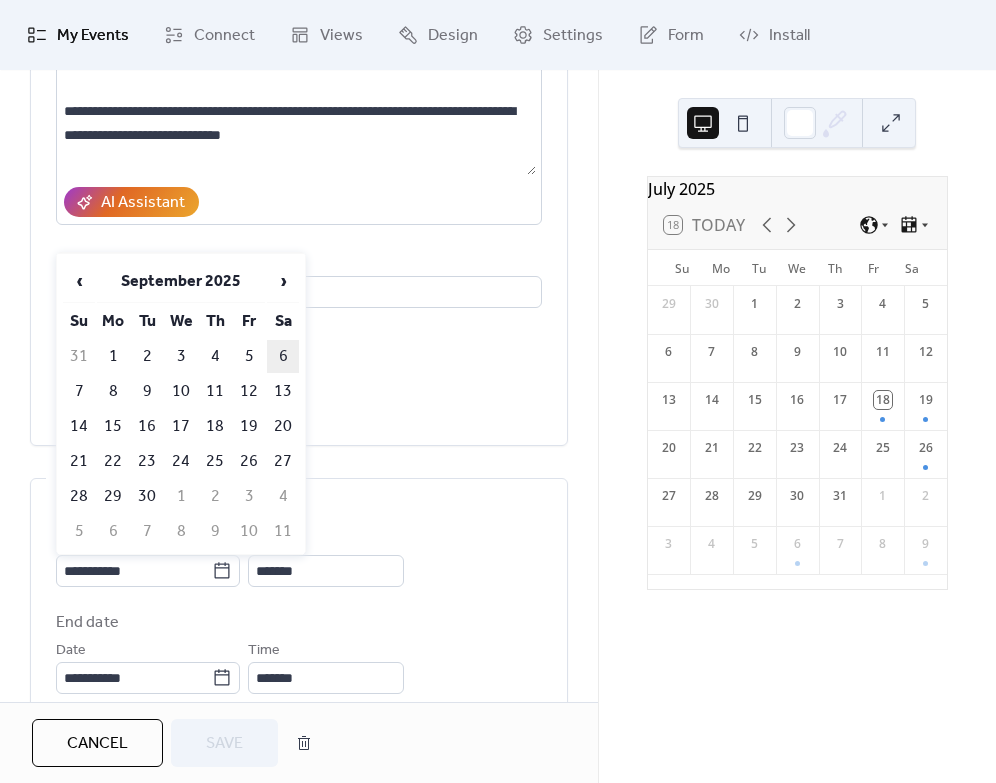click on "6" at bounding box center [283, 356] 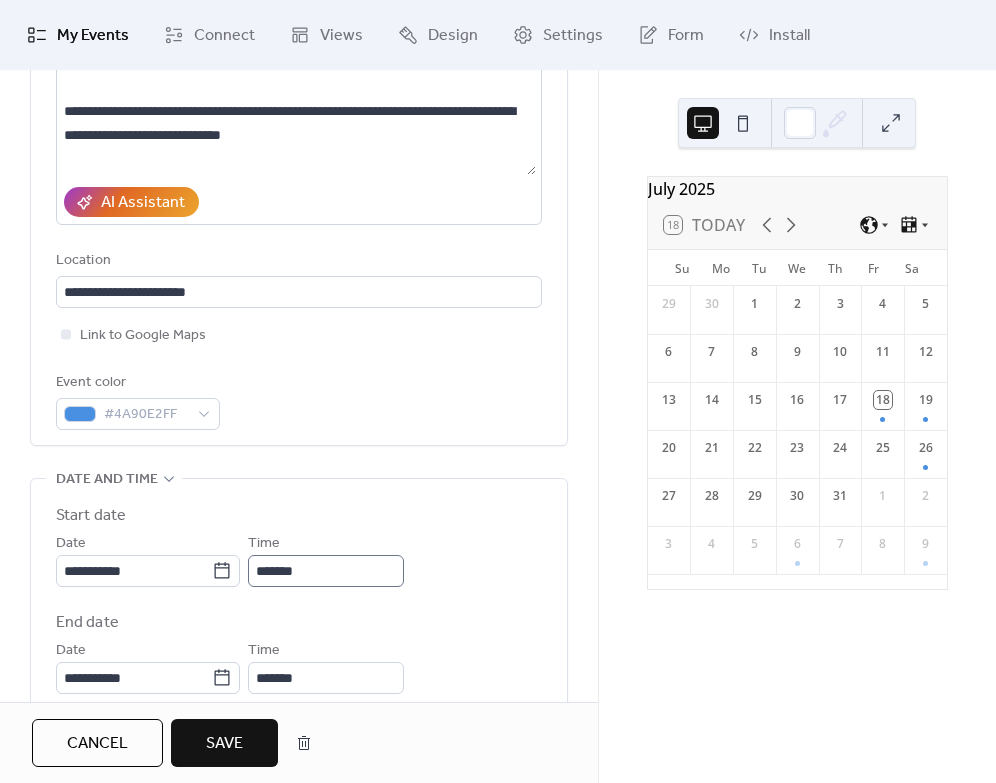 scroll, scrollTop: 1, scrollLeft: 0, axis: vertical 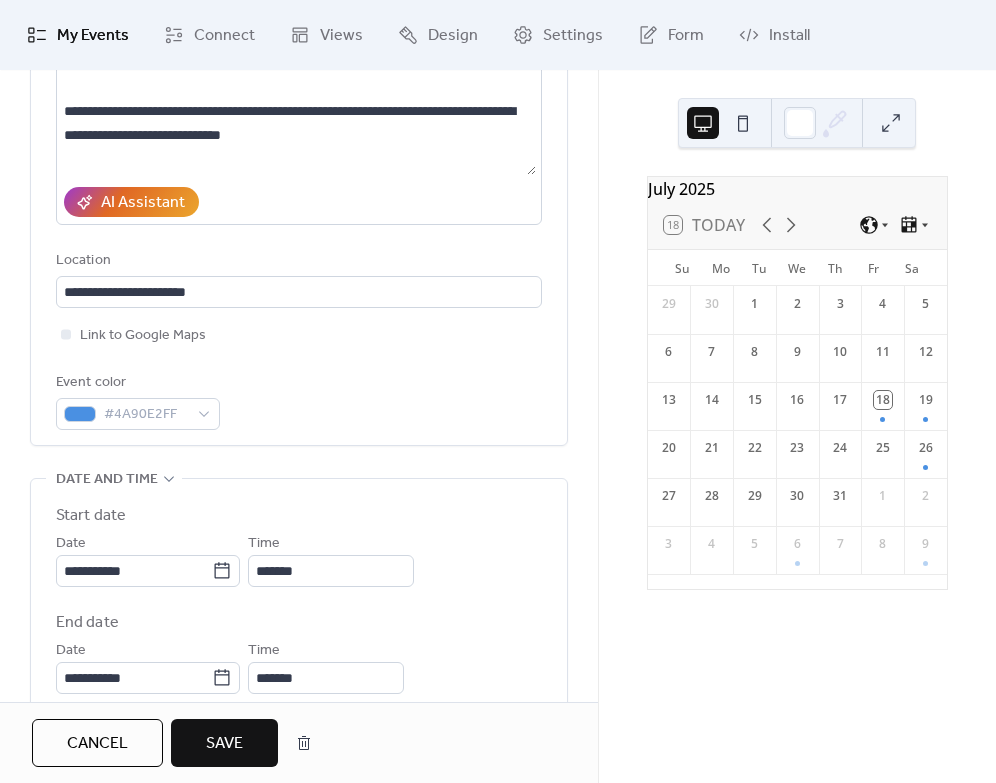 click on "Save" at bounding box center [224, 744] 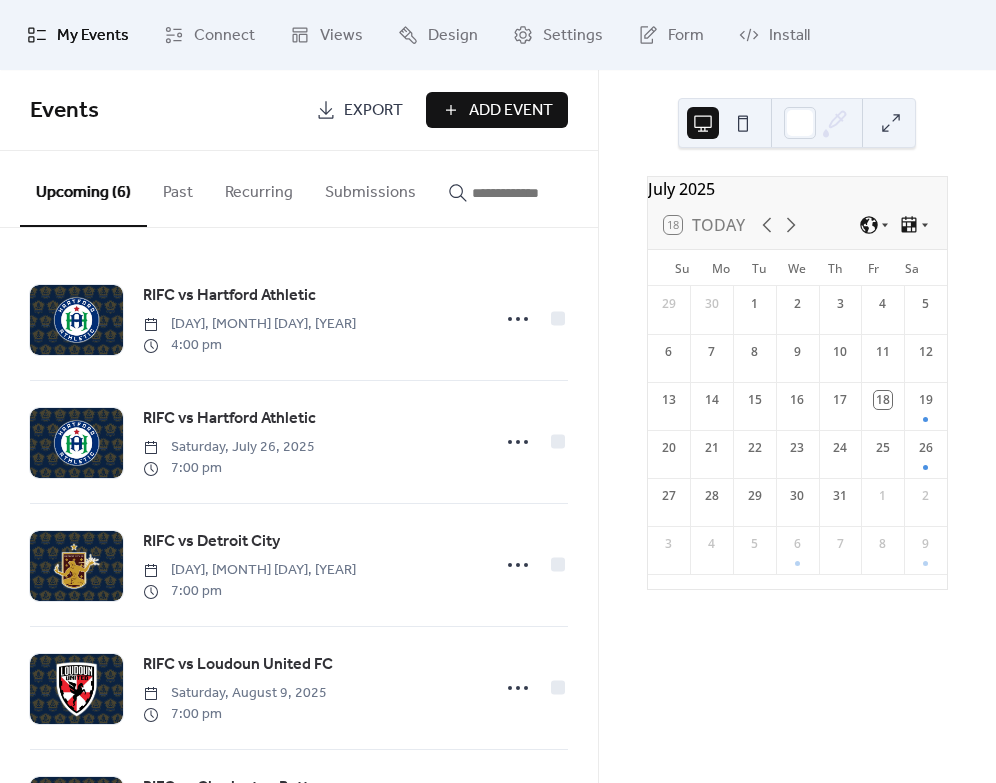 click on "Add Event" at bounding box center (511, 111) 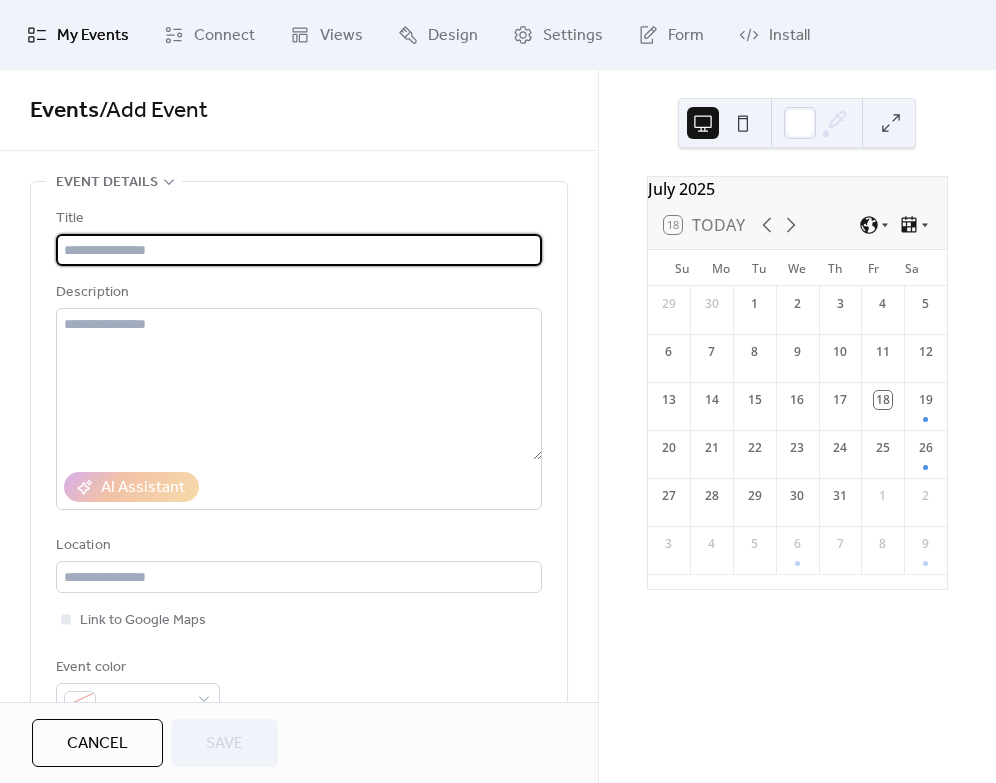 paste on "**********" 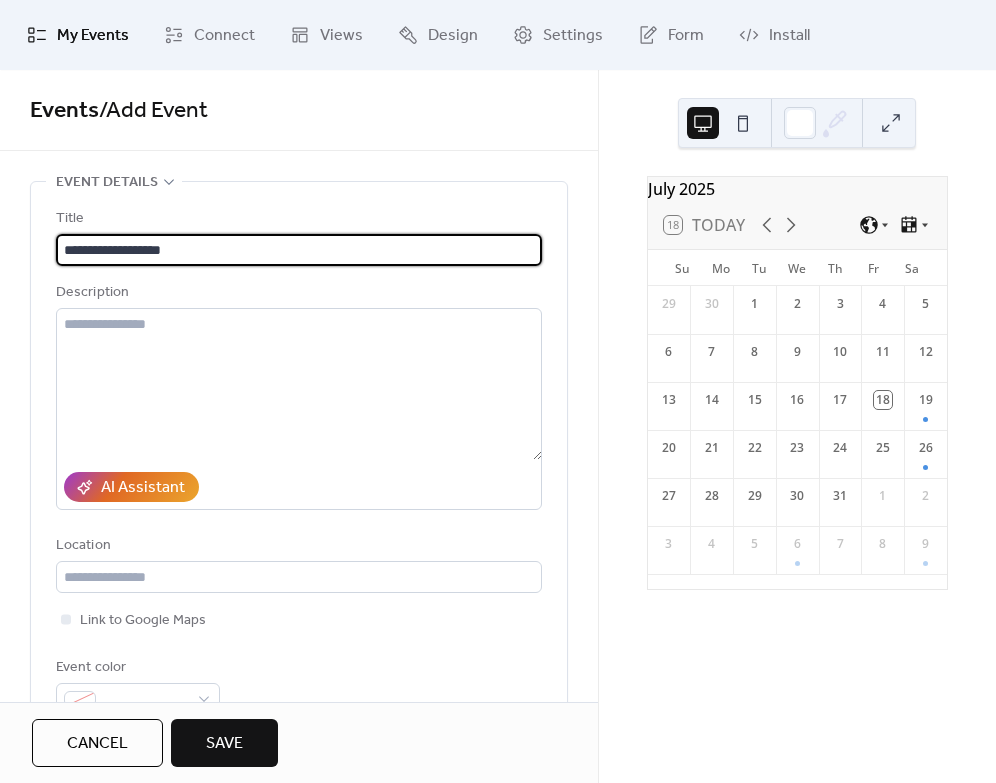 type on "**********" 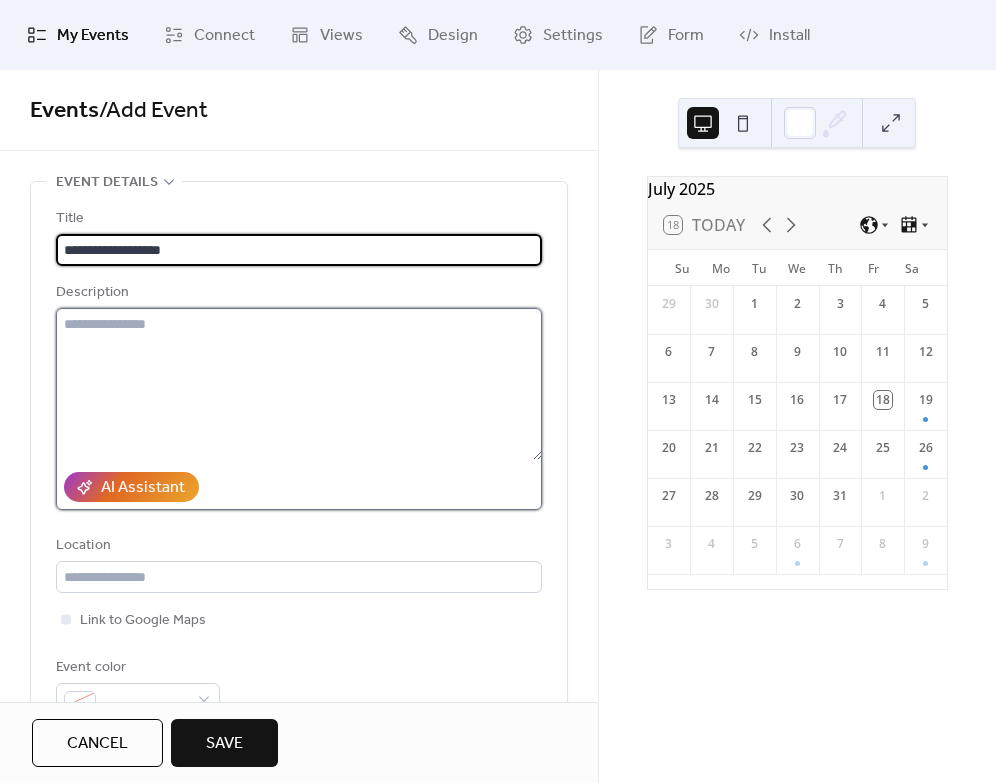 click at bounding box center (299, 384) 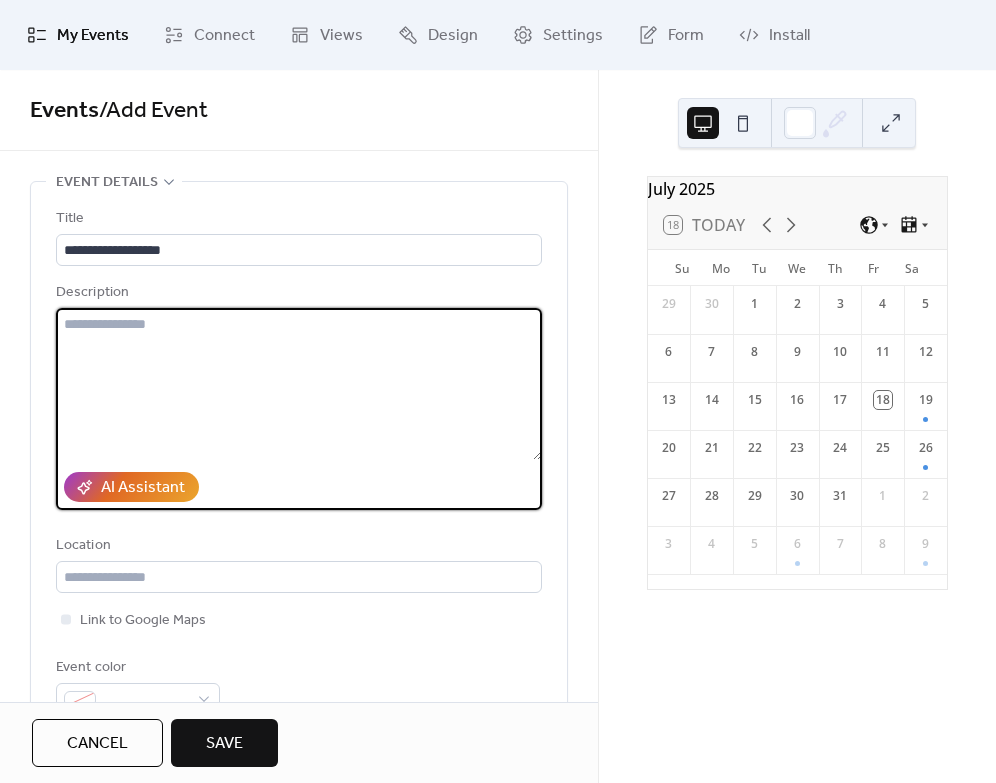 paste on "**********" 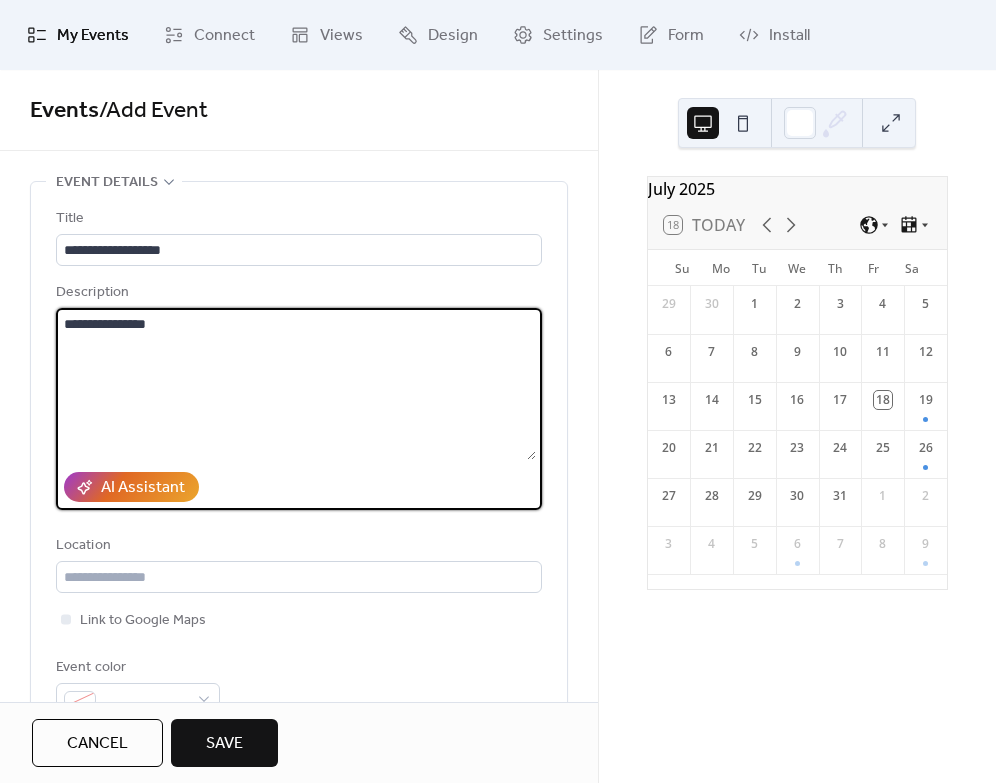 type on "**********" 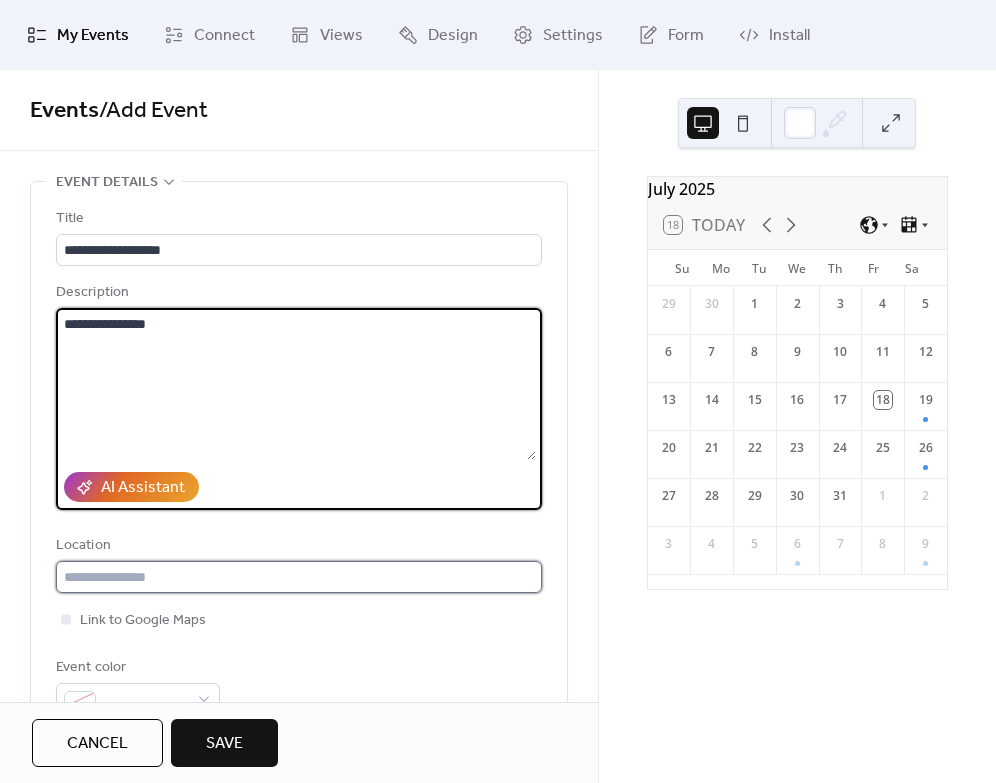 click at bounding box center (299, 577) 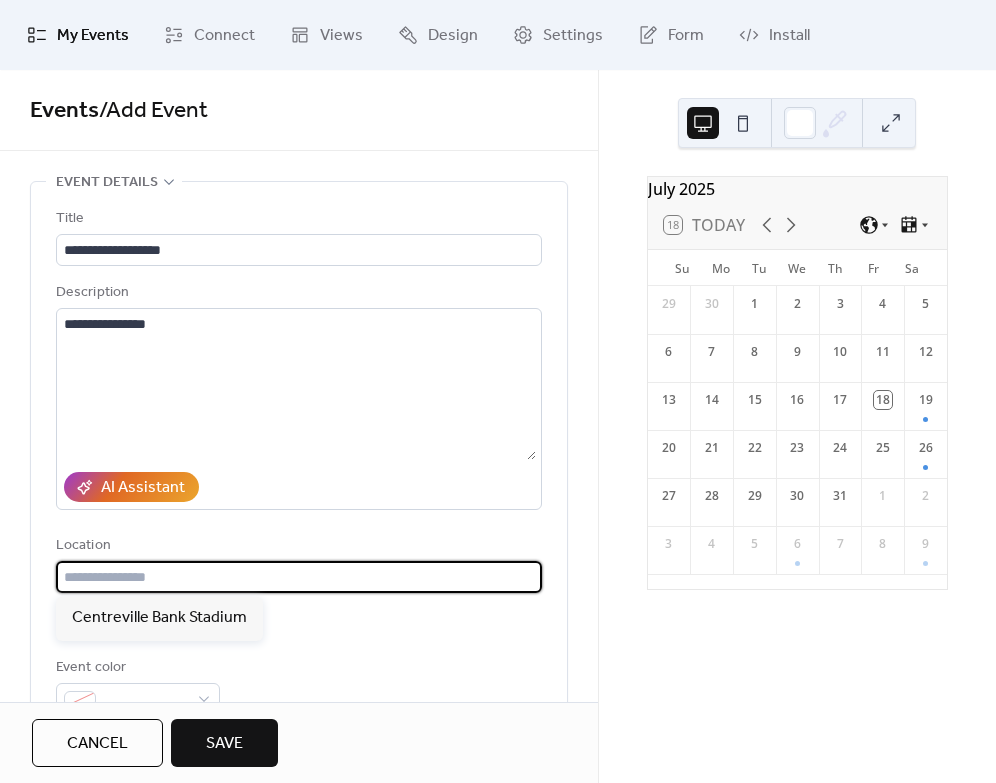 click at bounding box center (299, 577) 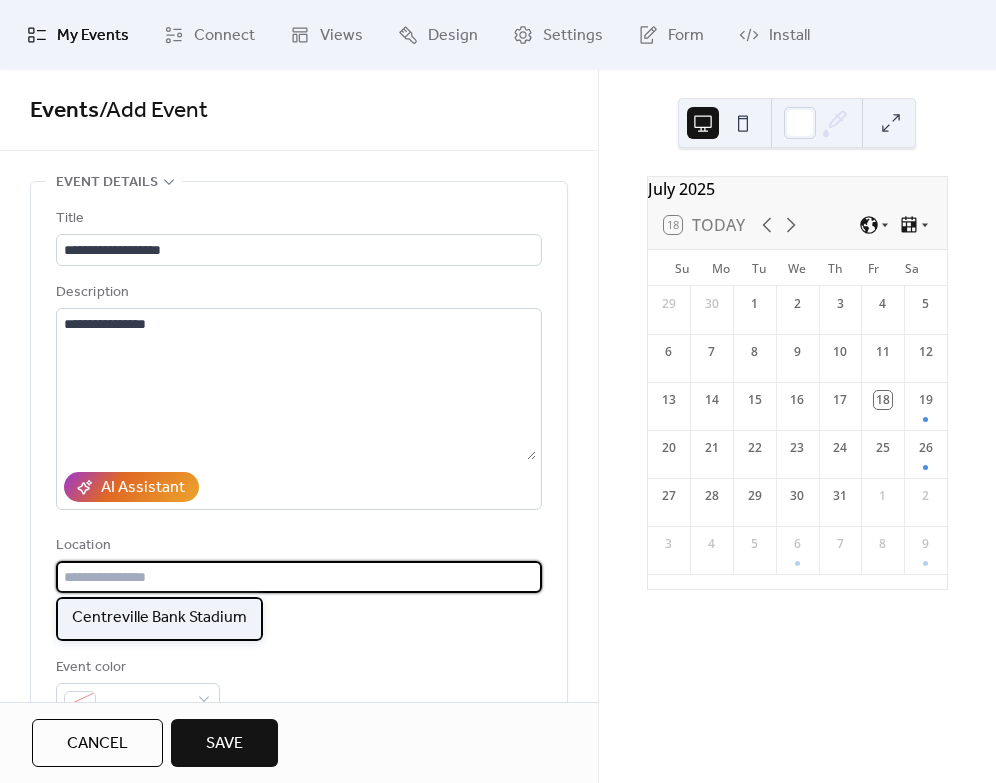 click on "Centreville Bank Stadium" at bounding box center [159, 618] 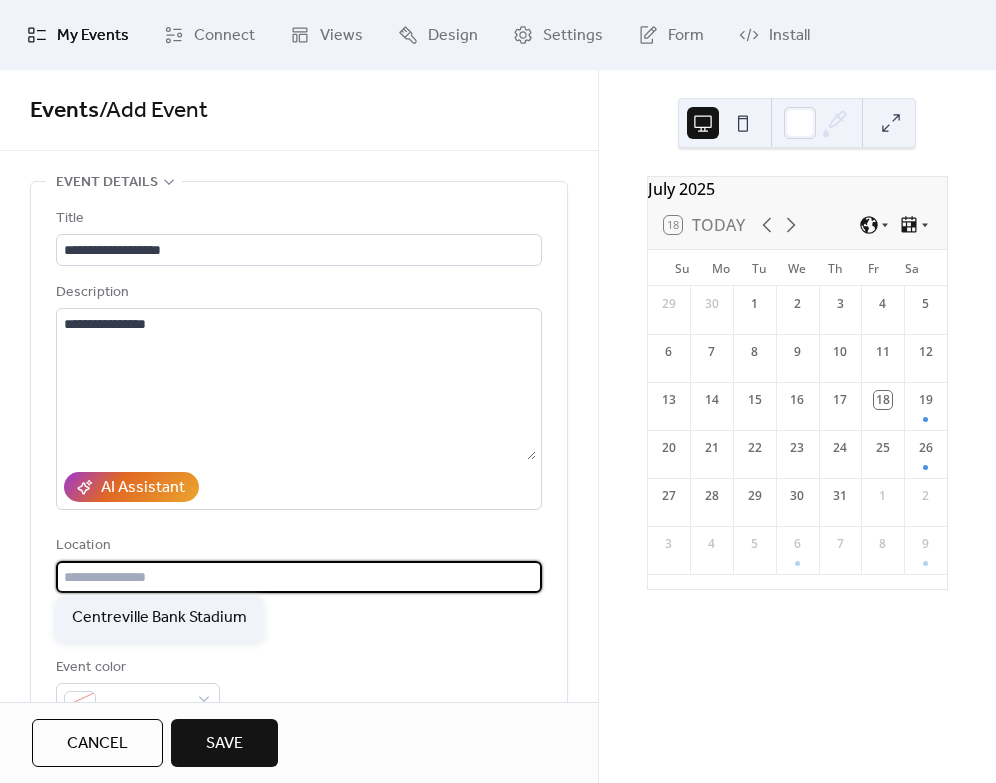 type on "**********" 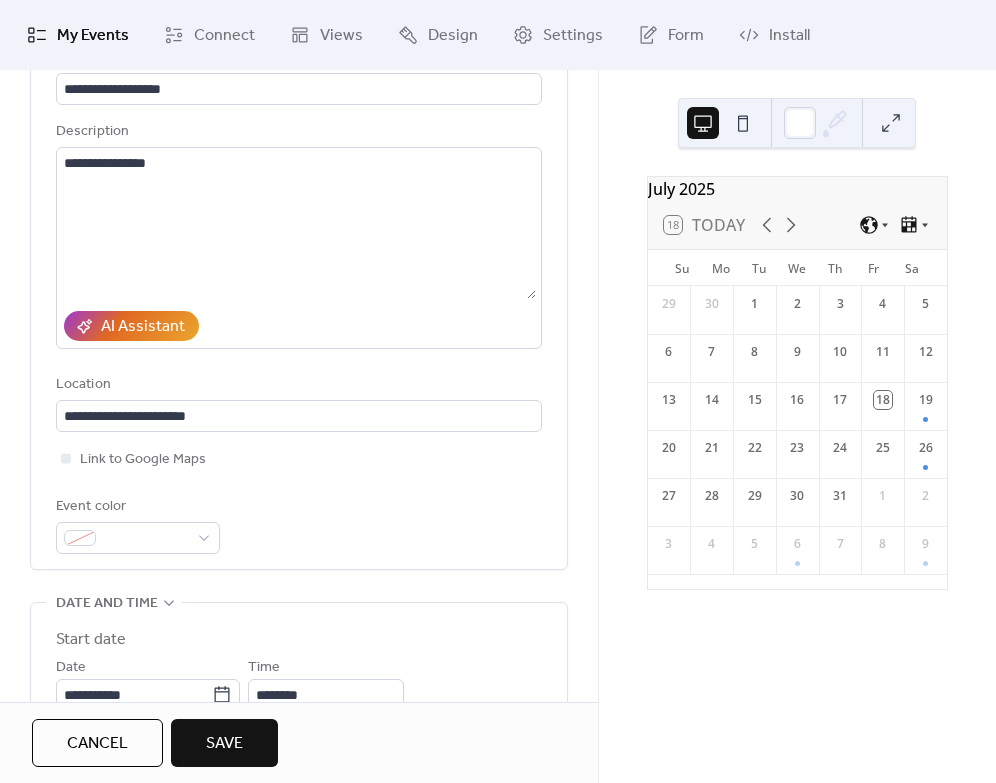 scroll, scrollTop: 167, scrollLeft: 0, axis: vertical 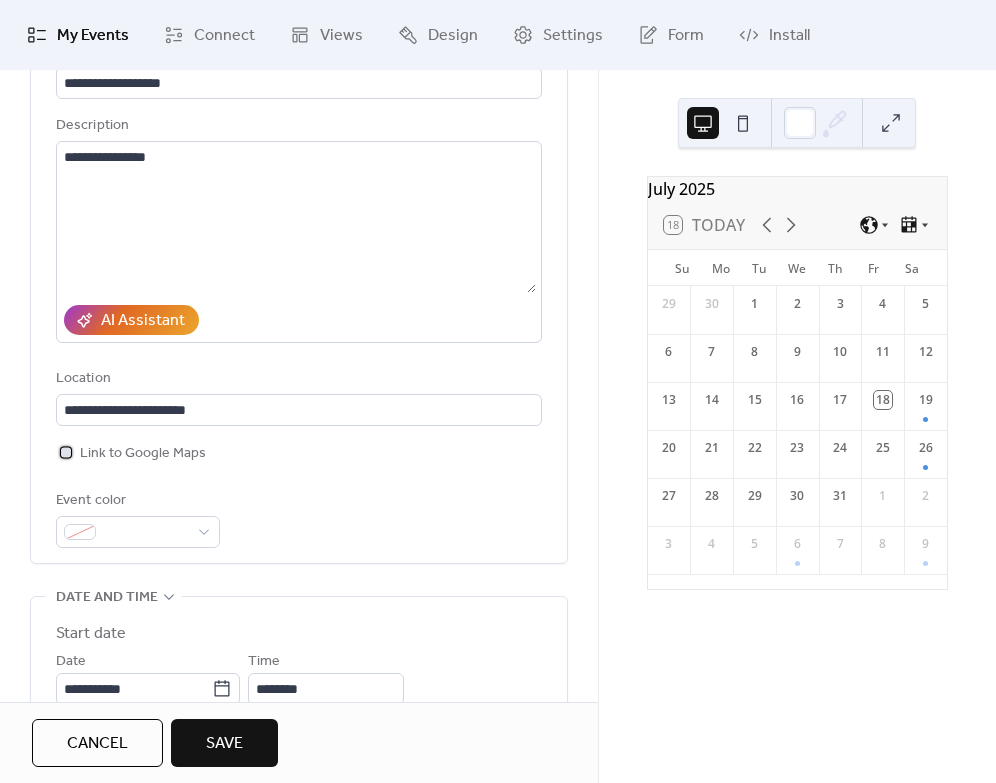 click at bounding box center [66, 452] 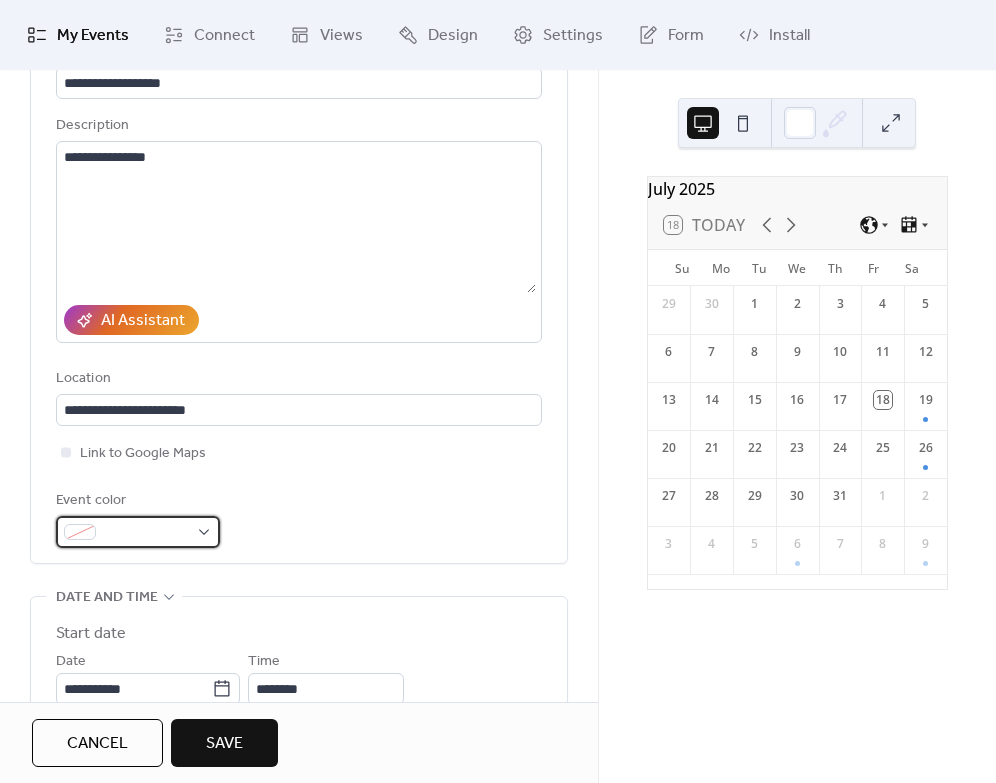 click at bounding box center (138, 532) 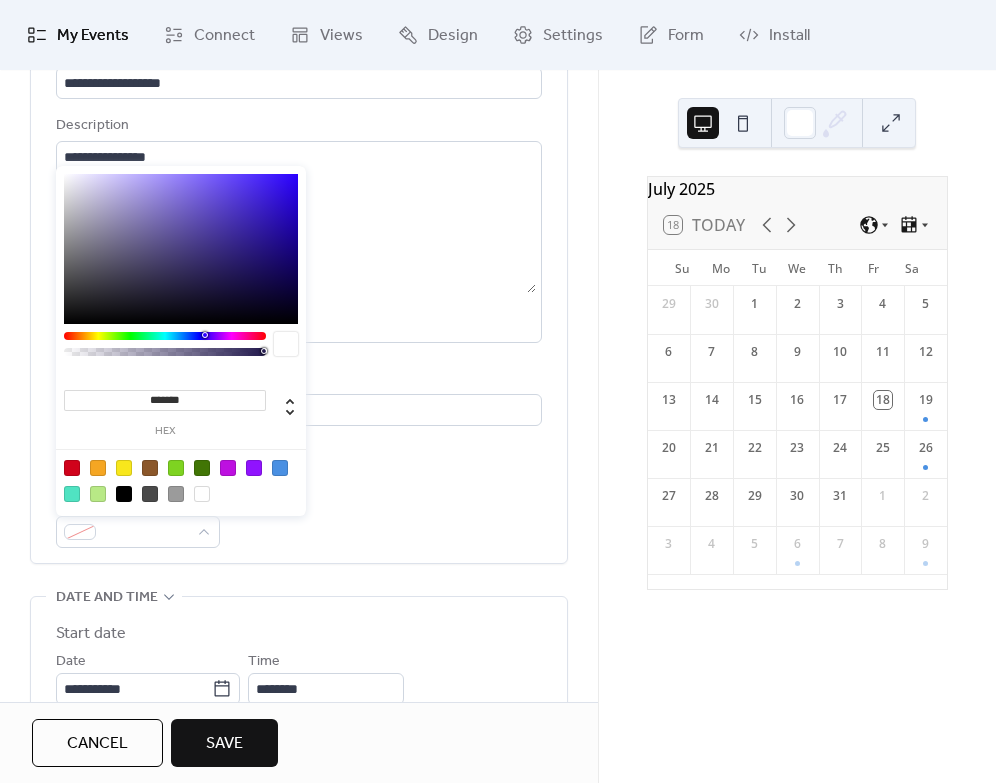 click at bounding box center [280, 468] 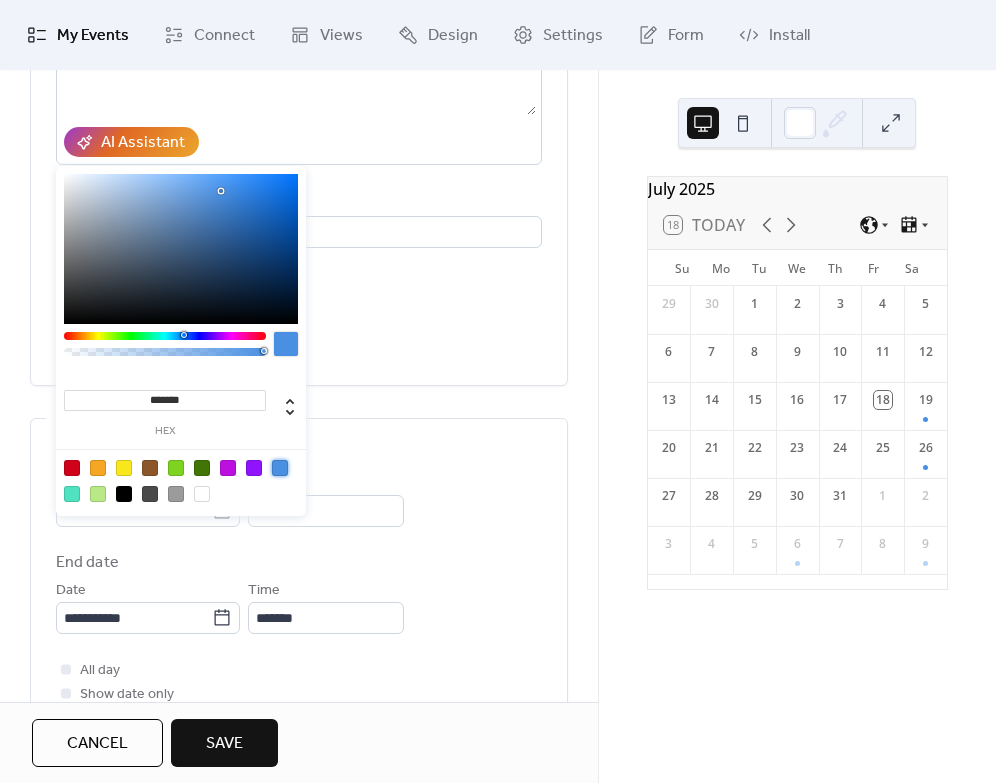scroll, scrollTop: 354, scrollLeft: 0, axis: vertical 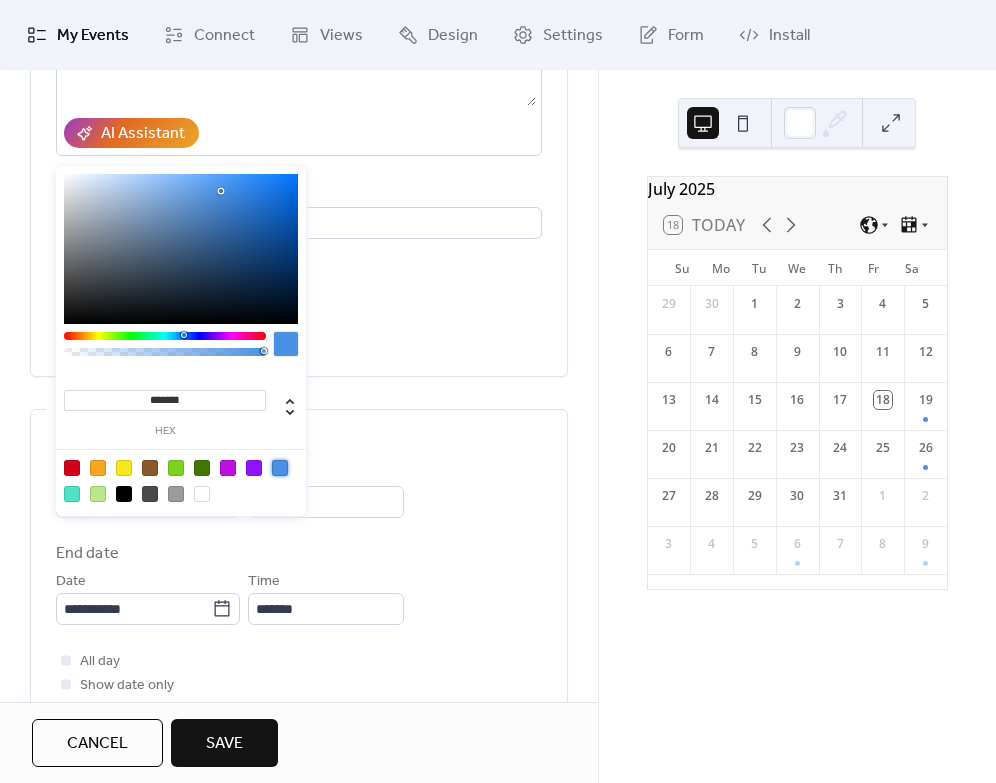 click on "End date" at bounding box center (299, 554) 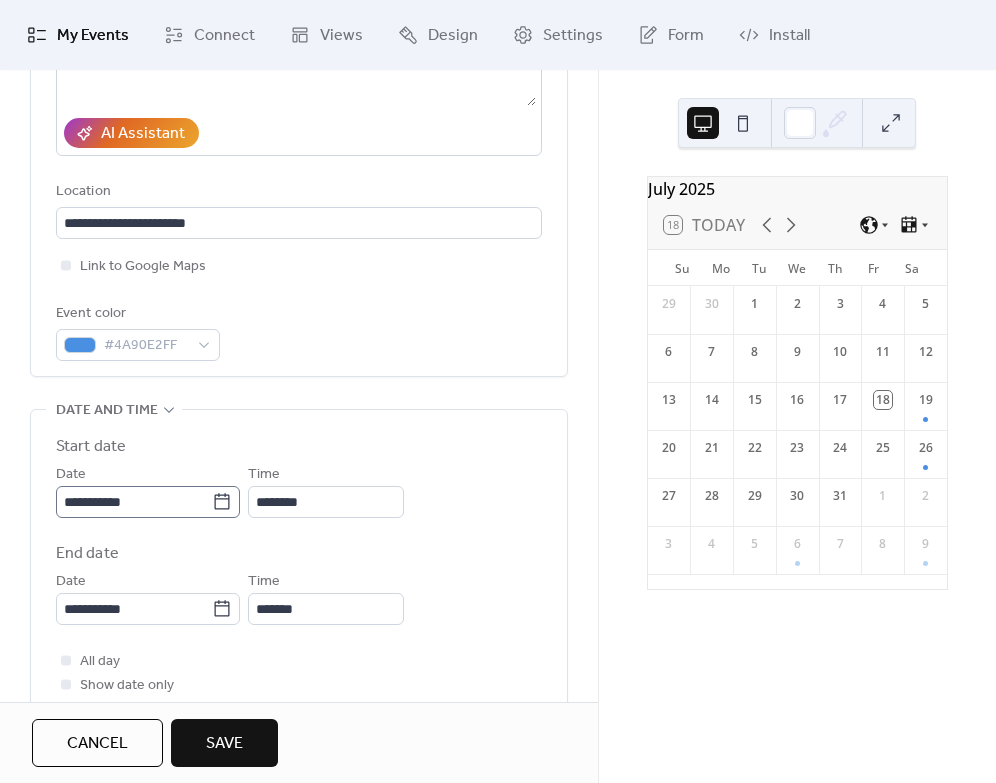click 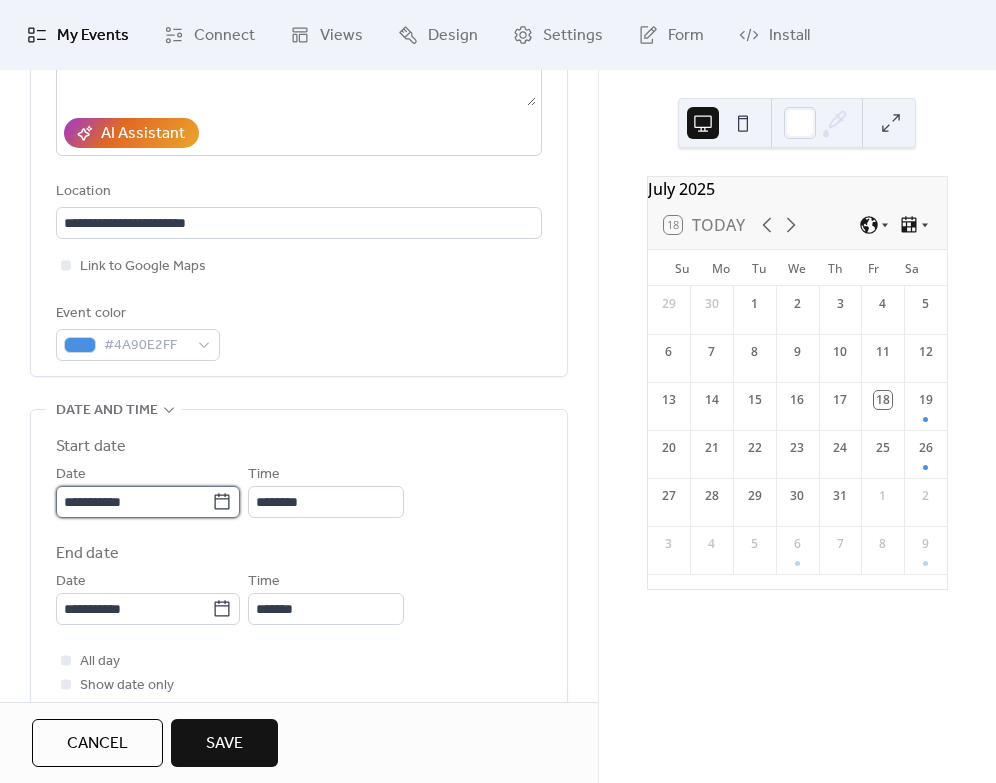 click on "**********" at bounding box center [134, 502] 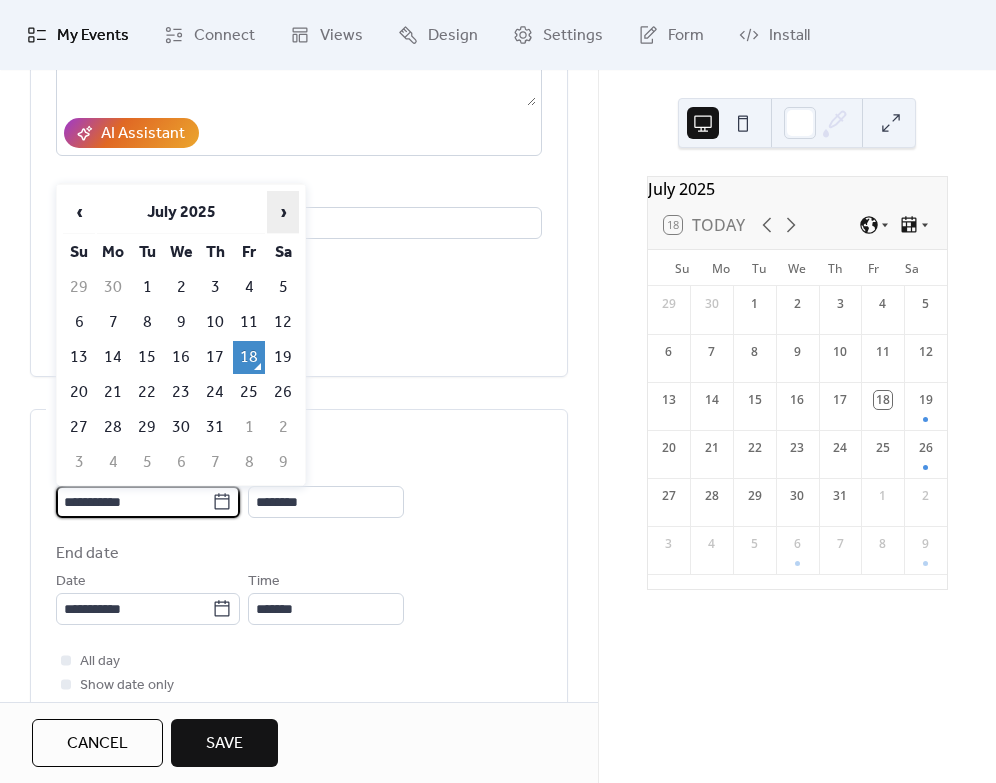 click on "›" at bounding box center [283, 212] 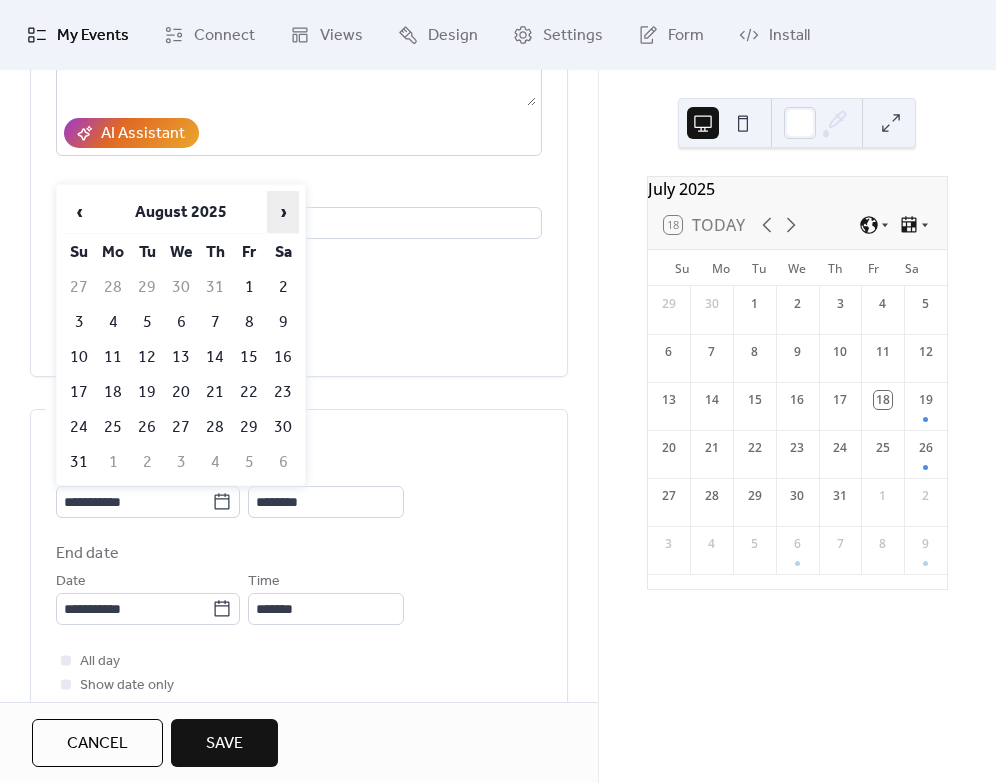 click on "›" at bounding box center (283, 212) 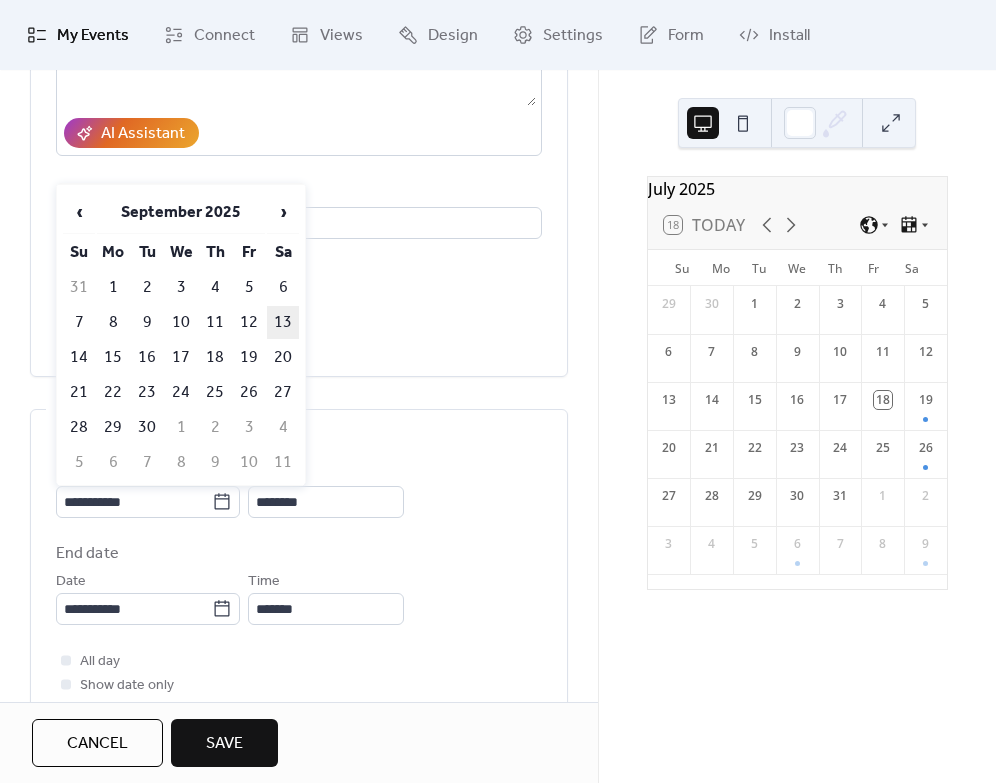 click on "13" at bounding box center (283, 322) 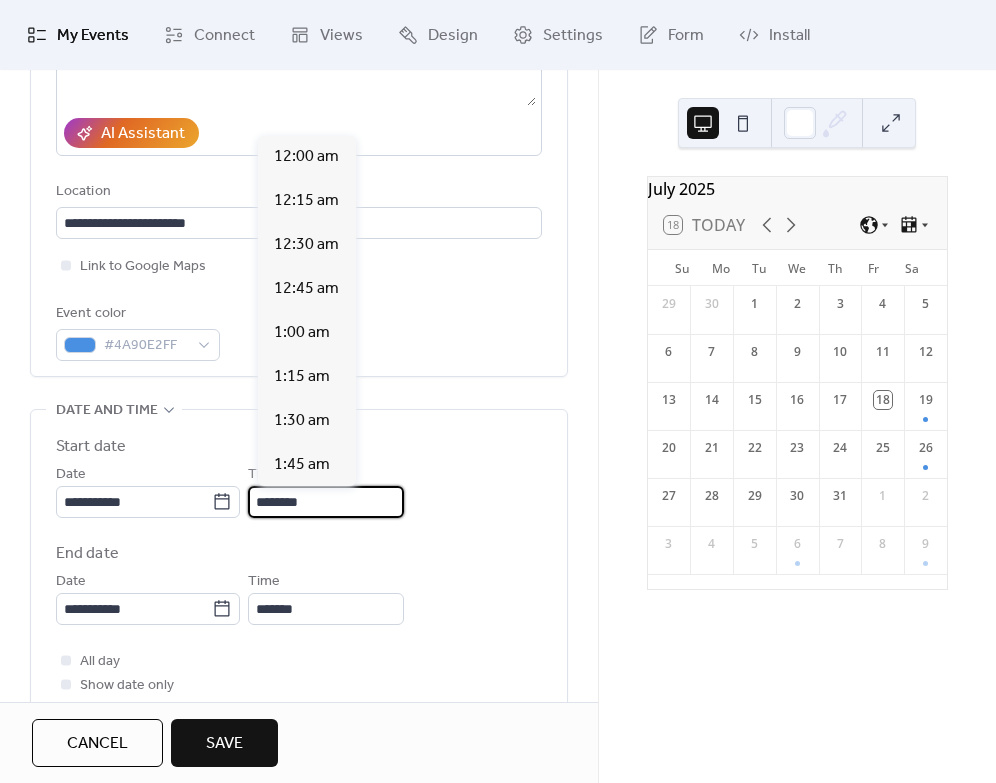 click on "********" at bounding box center [326, 502] 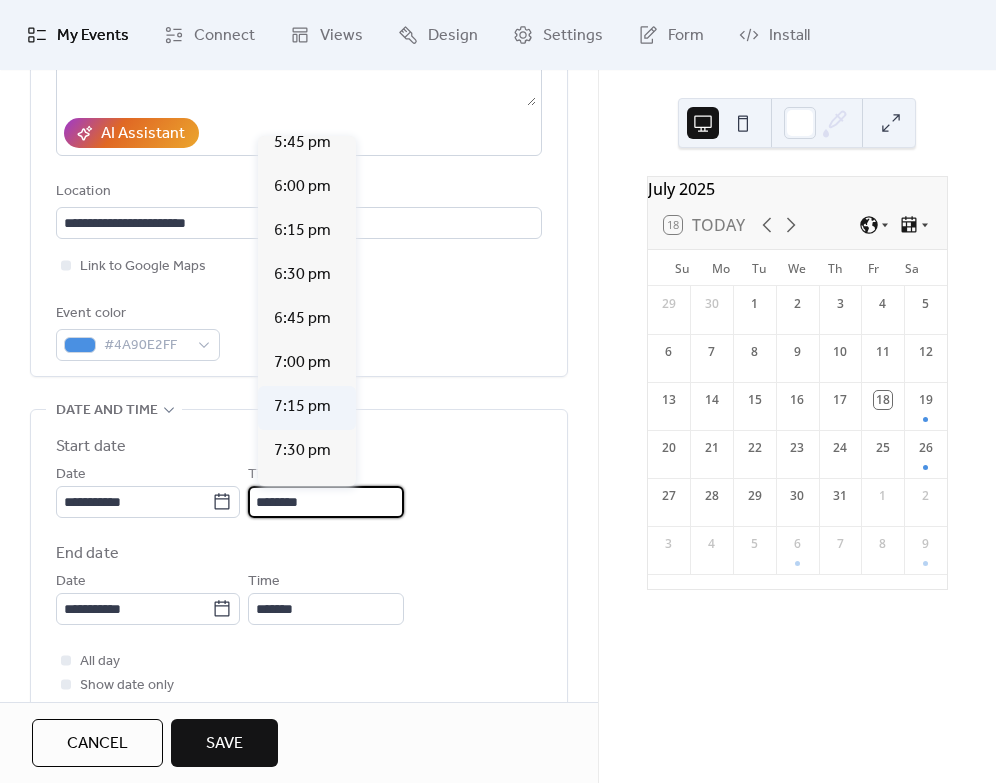 scroll, scrollTop: 3141, scrollLeft: 0, axis: vertical 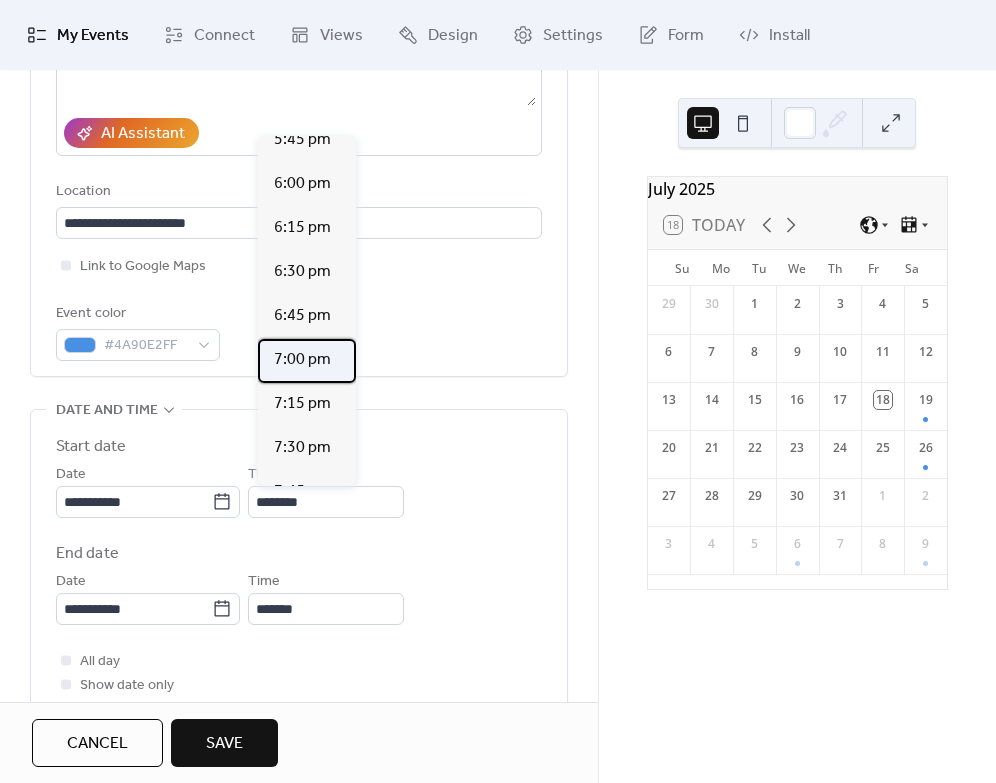 click on "7:00 pm" at bounding box center (302, 360) 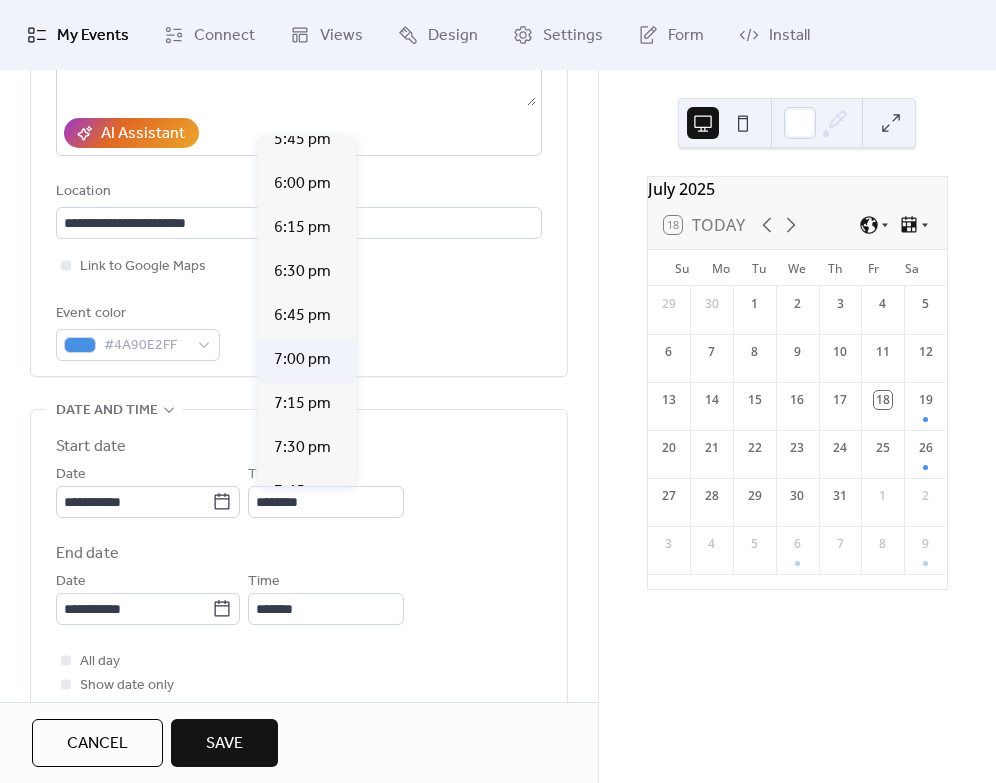 type on "*******" 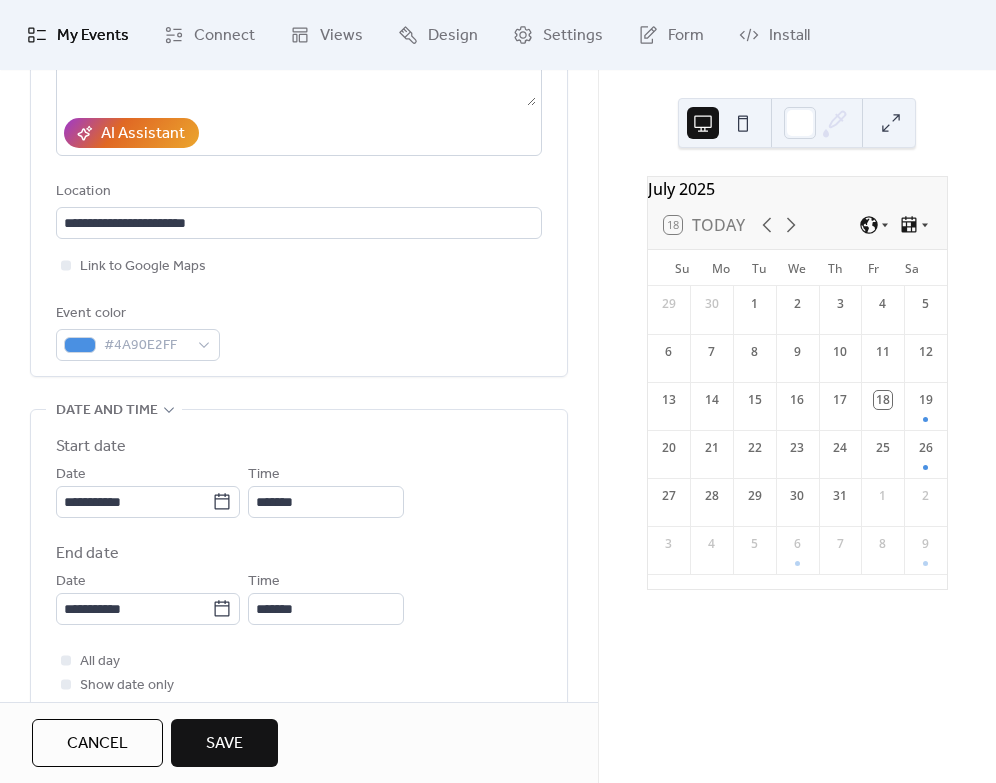 click on "**********" at bounding box center [299, 583] 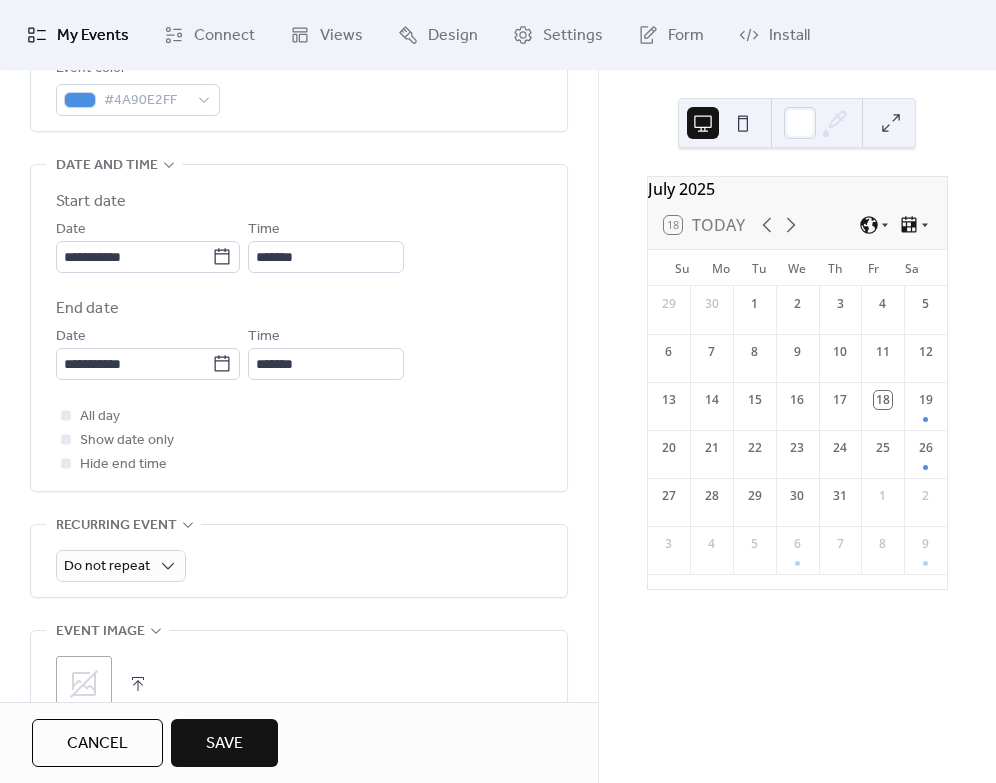 scroll, scrollTop: 600, scrollLeft: 0, axis: vertical 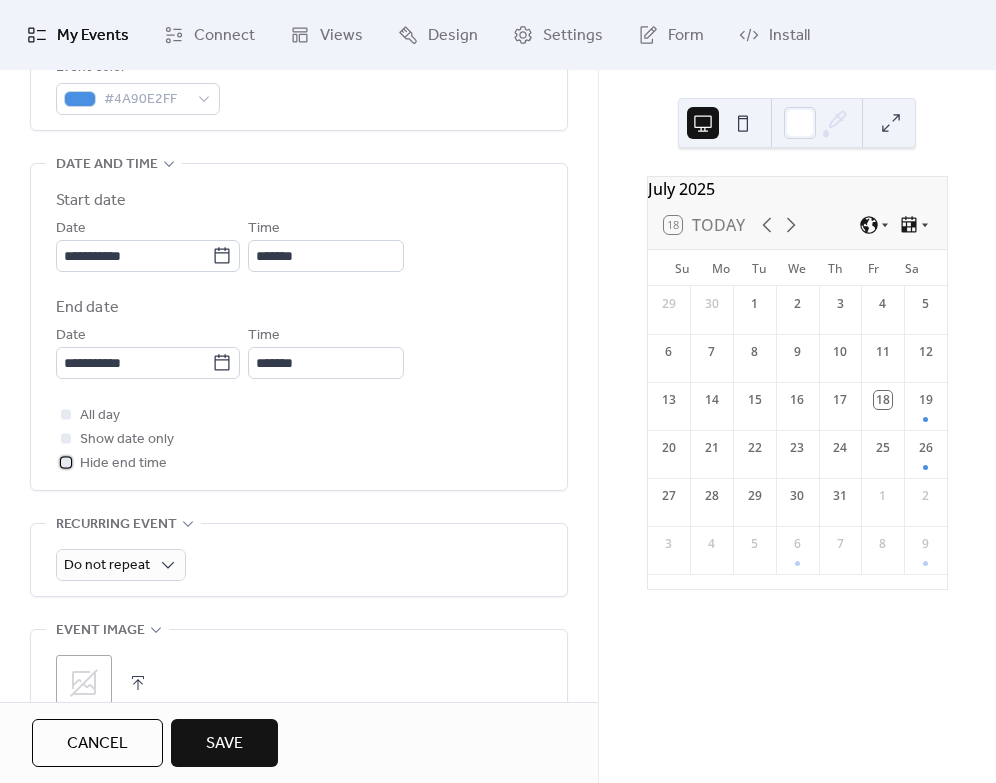 drag, startPoint x: 64, startPoint y: 463, endPoint x: 265, endPoint y: 428, distance: 204.0245 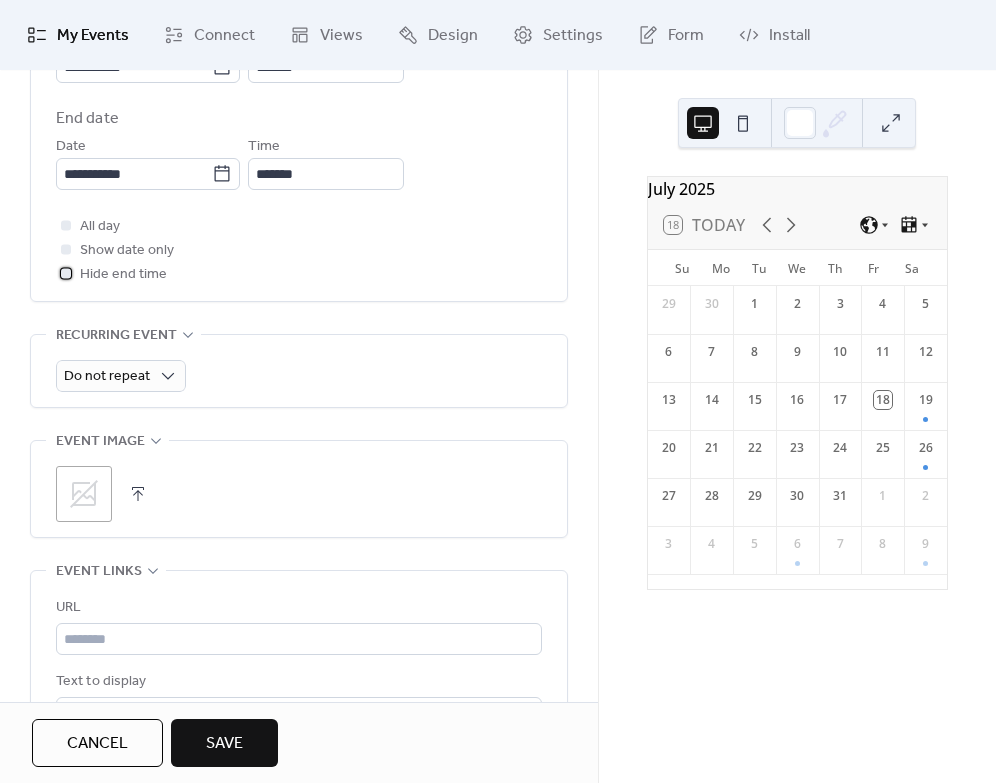 scroll, scrollTop: 791, scrollLeft: 0, axis: vertical 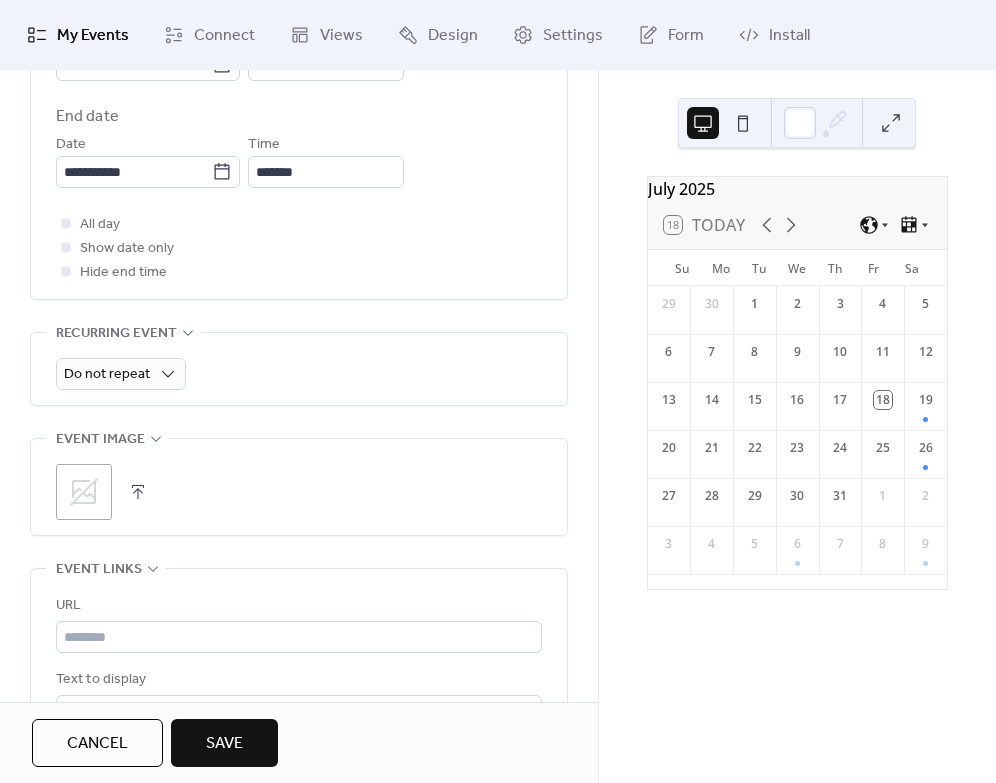 click at bounding box center (138, 492) 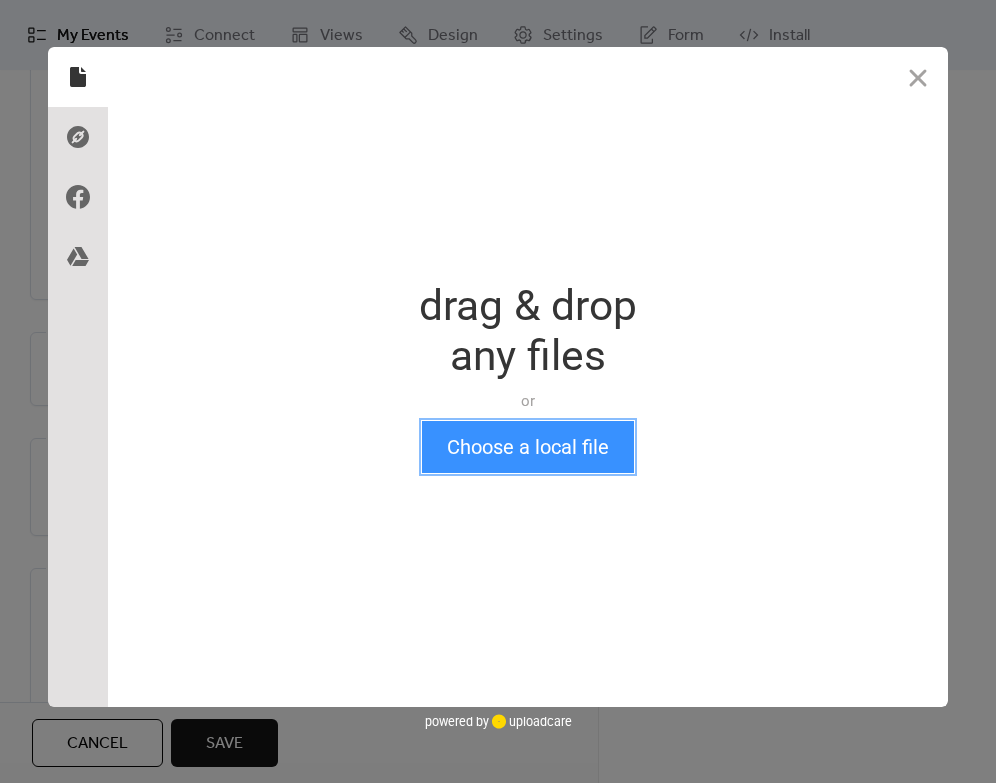 click on "Choose a local file" at bounding box center (528, 447) 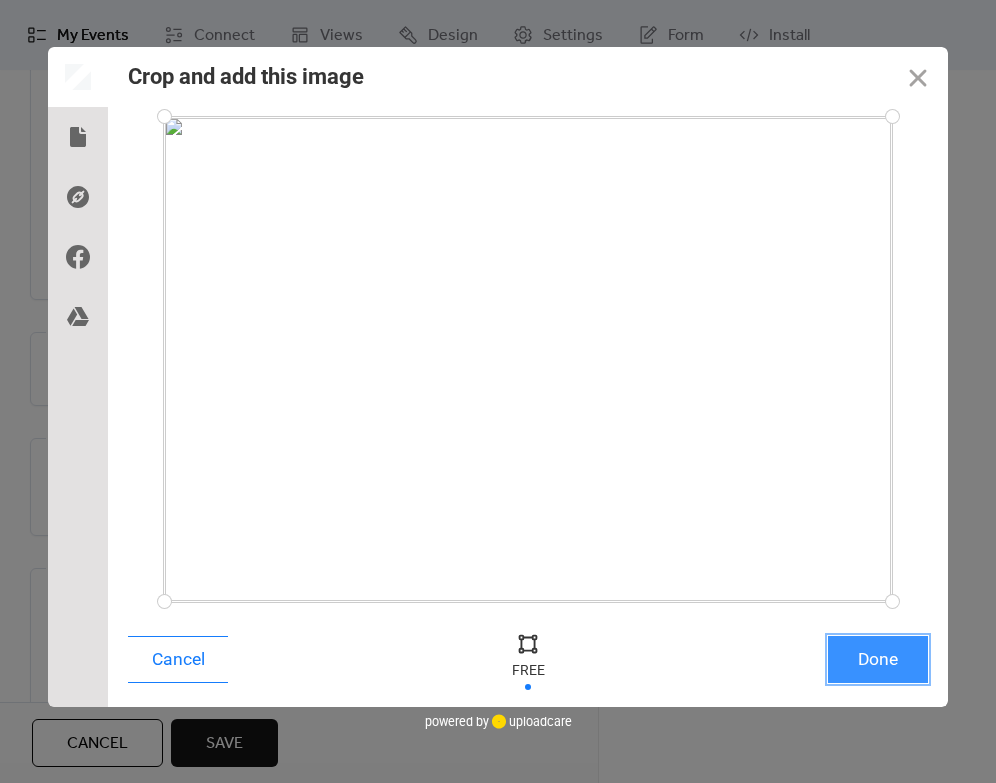 click on "Done" at bounding box center [878, 659] 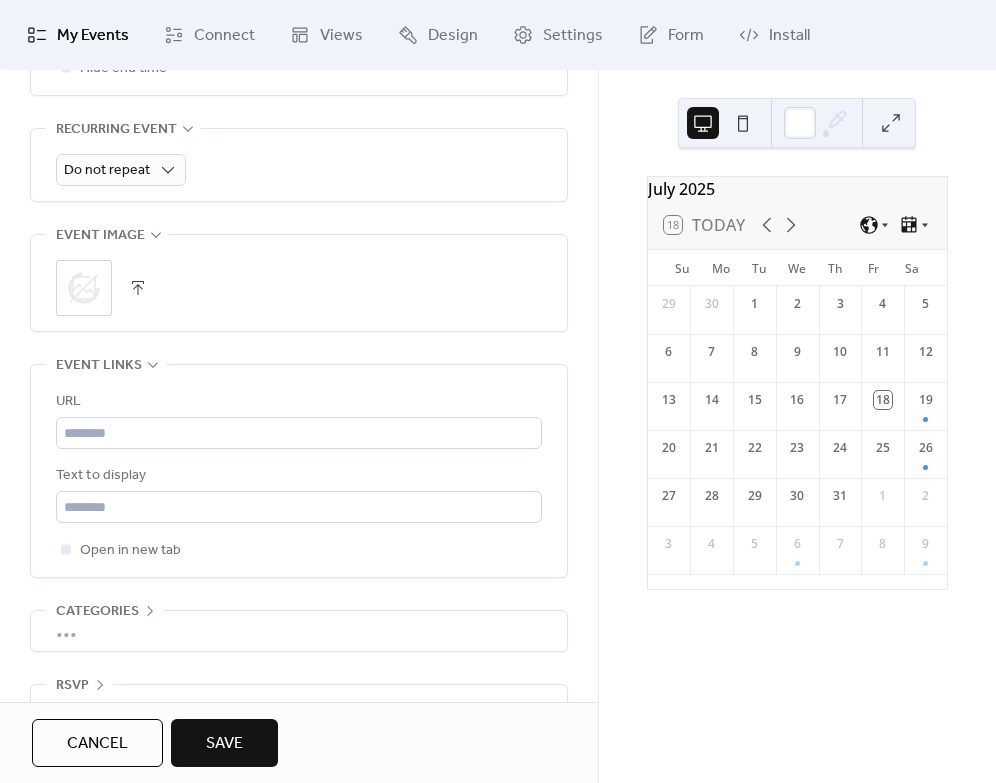 scroll, scrollTop: 997, scrollLeft: 0, axis: vertical 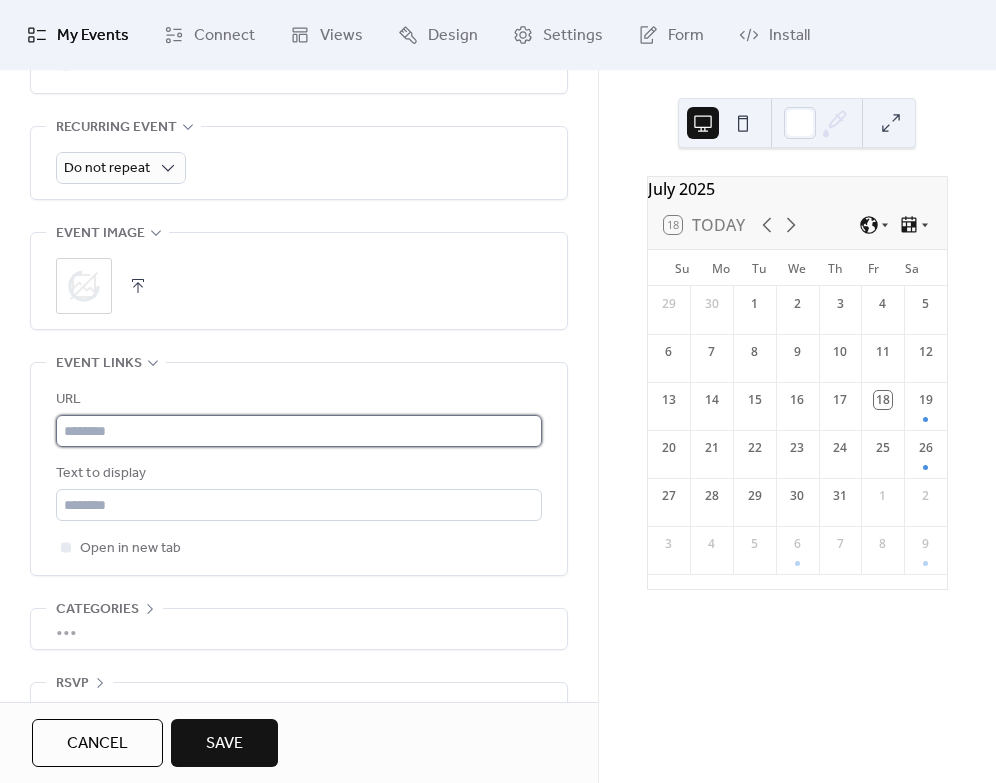 click at bounding box center [299, 431] 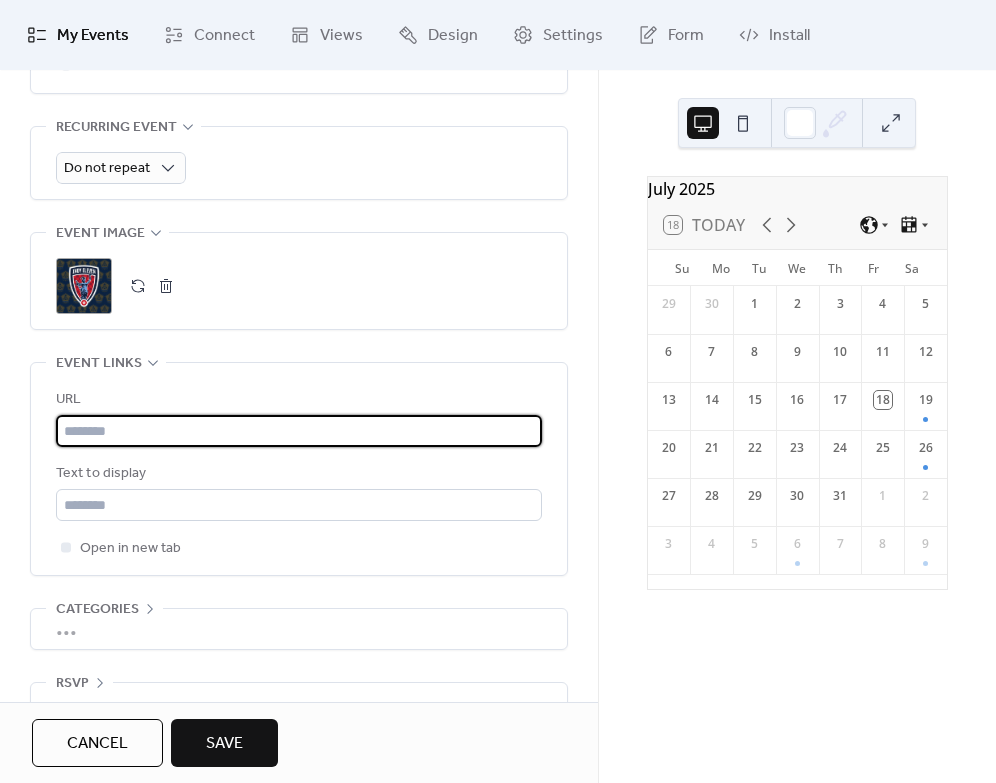 paste on "**********" 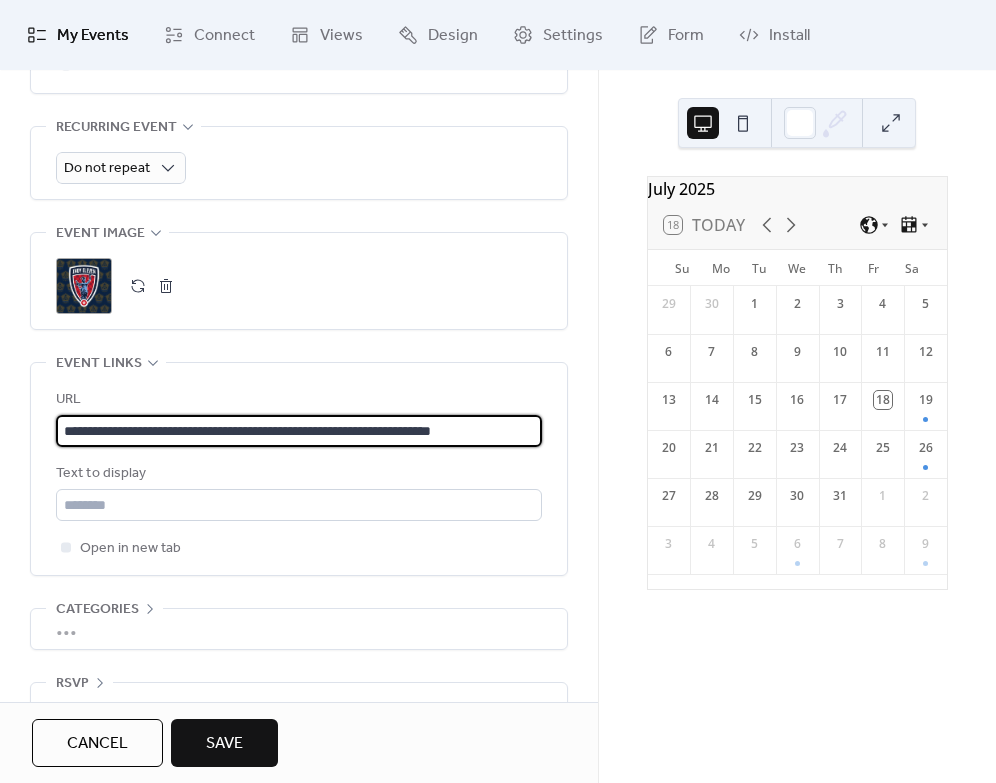 scroll, scrollTop: 0, scrollLeft: 18, axis: horizontal 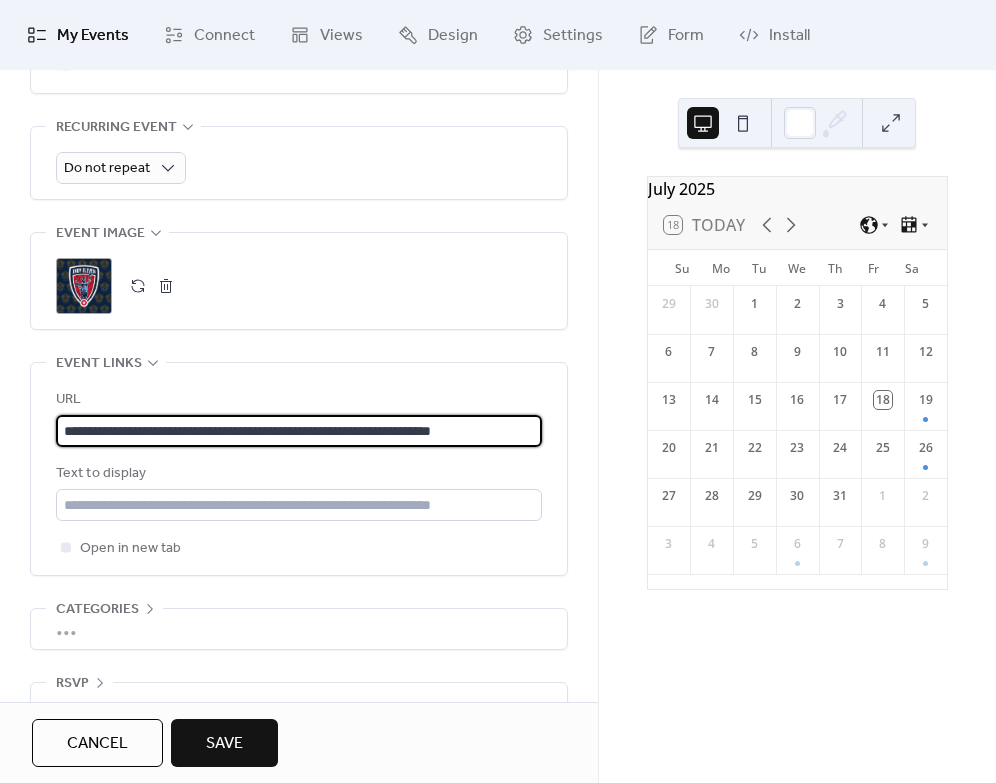 type on "**********" 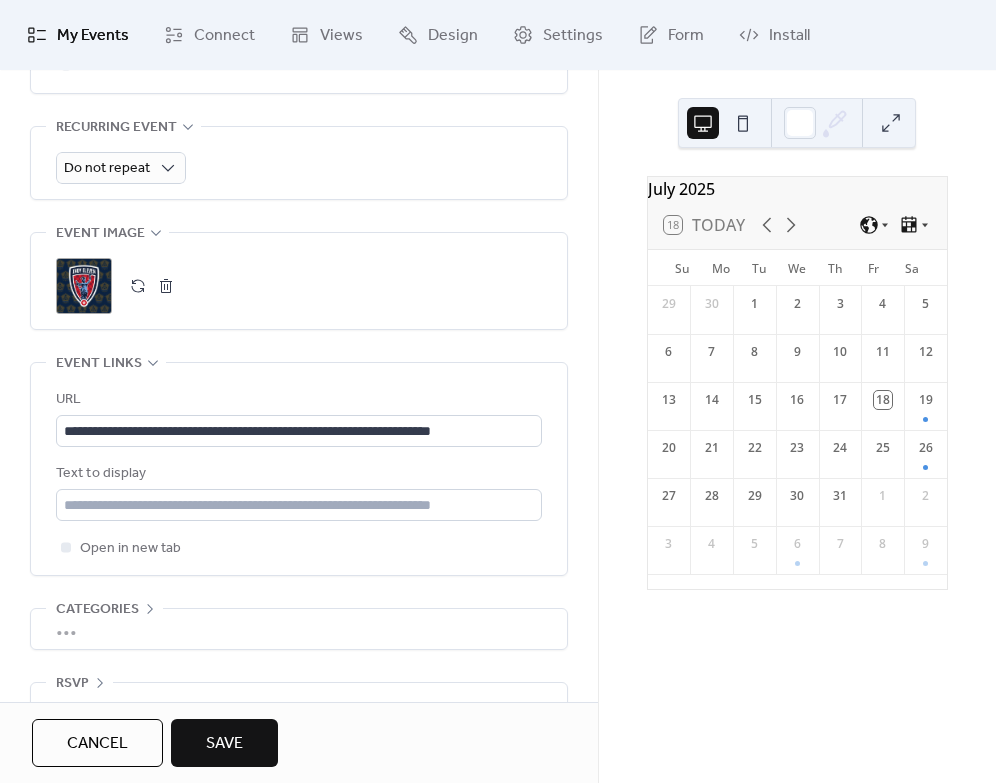 scroll, scrollTop: 0, scrollLeft: 0, axis: both 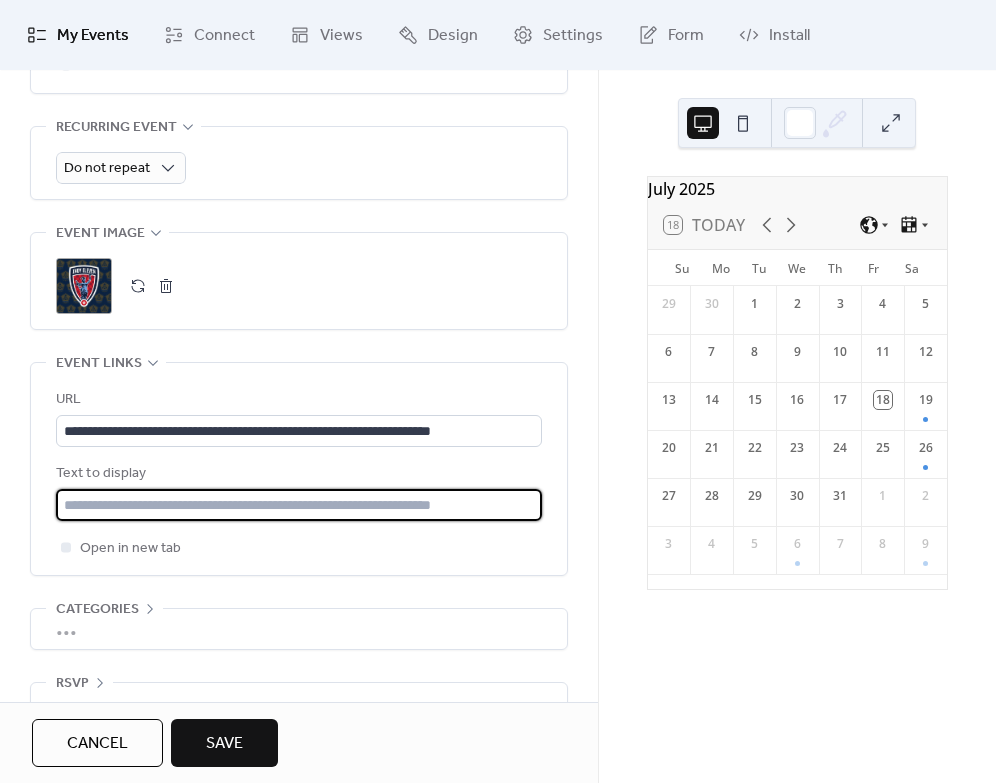 click at bounding box center (299, 505) 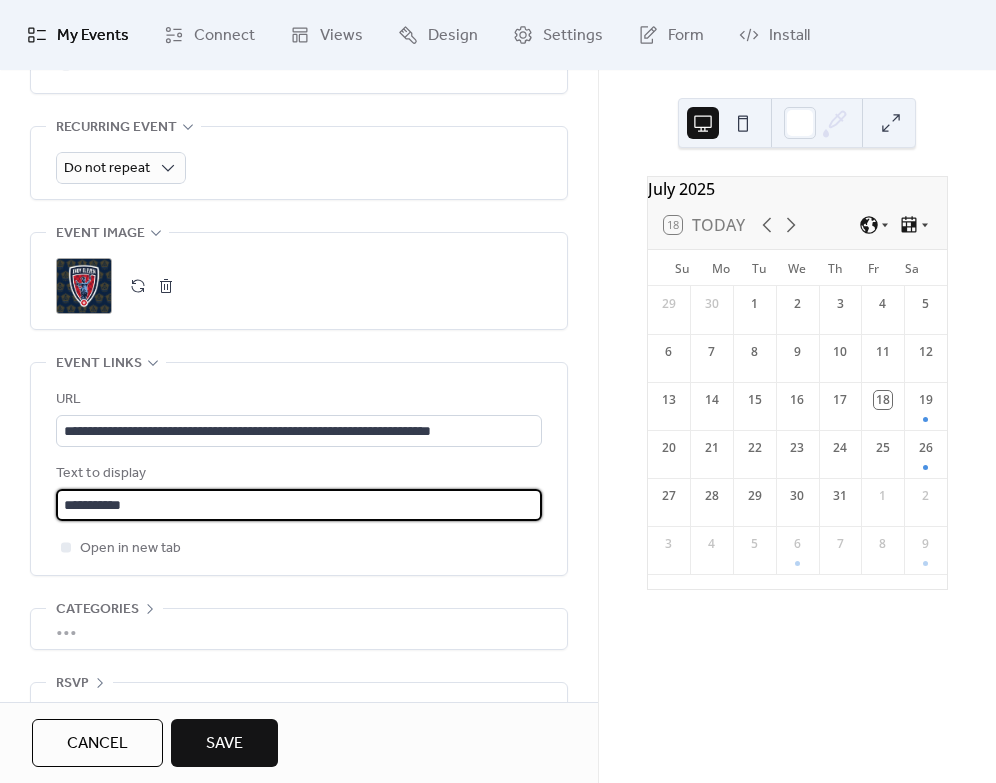 type on "**********" 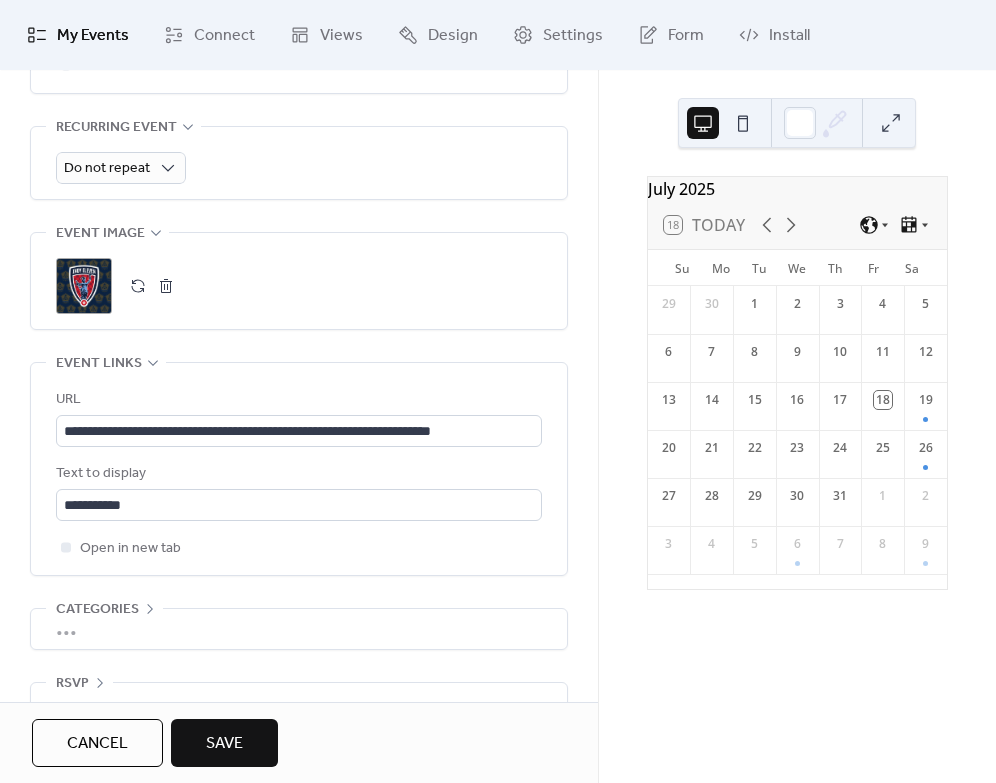 click on "Save" at bounding box center [224, 744] 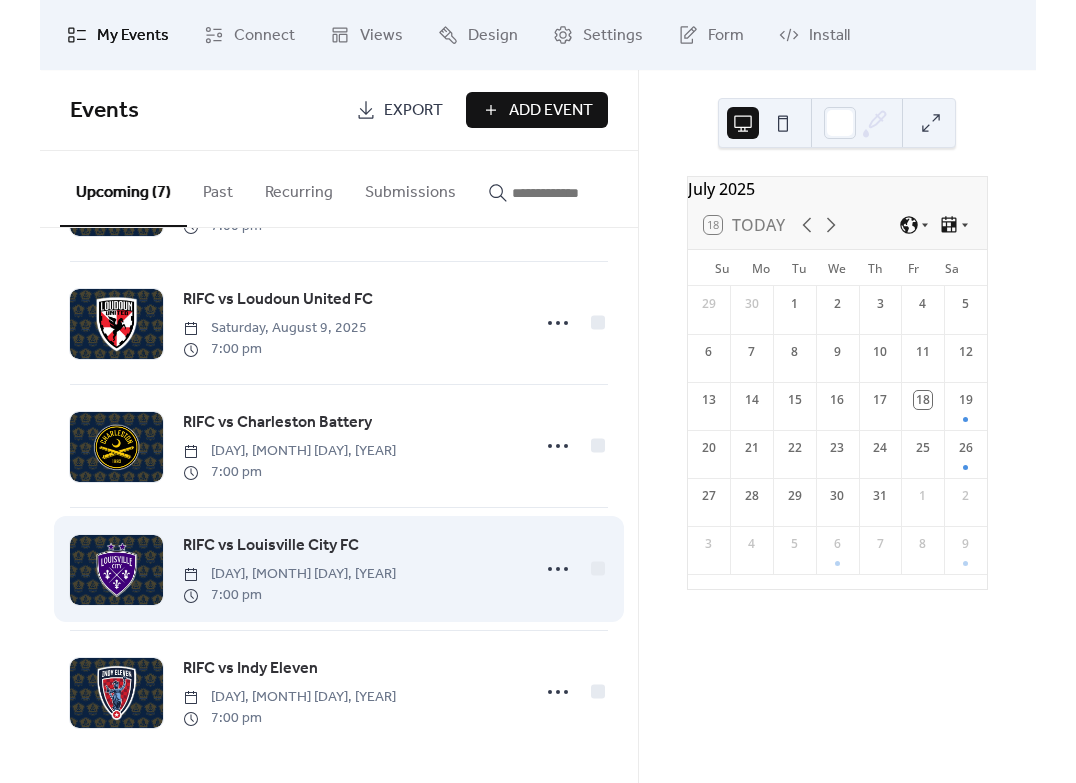 scroll, scrollTop: 371, scrollLeft: 0, axis: vertical 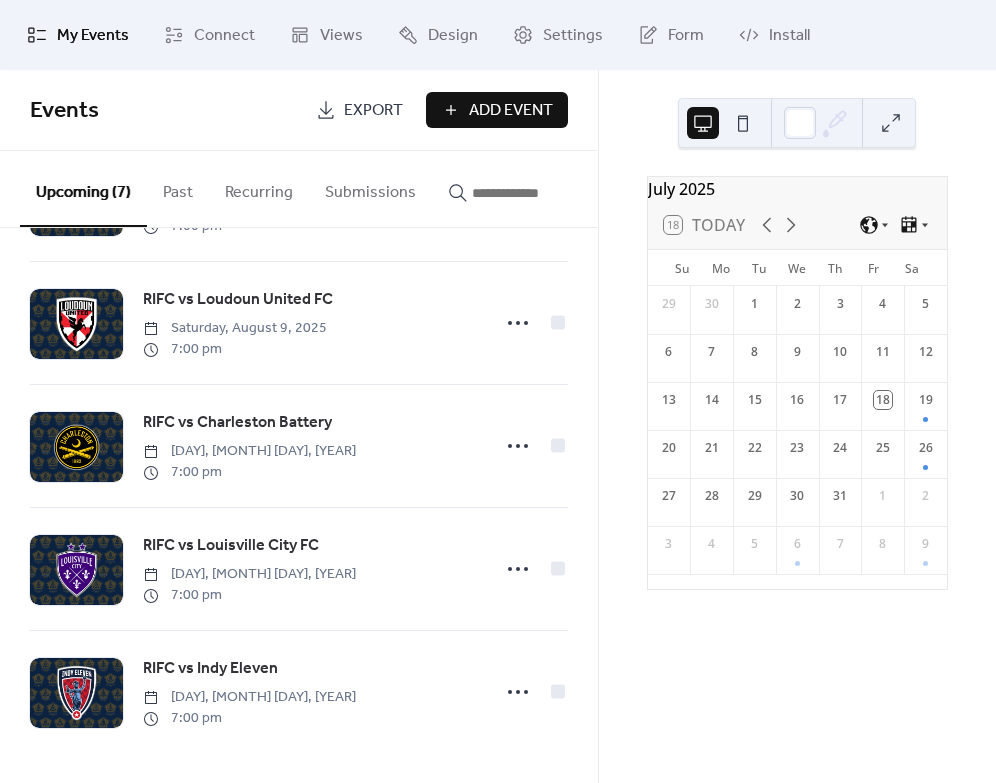 click on "Add Event" at bounding box center (511, 111) 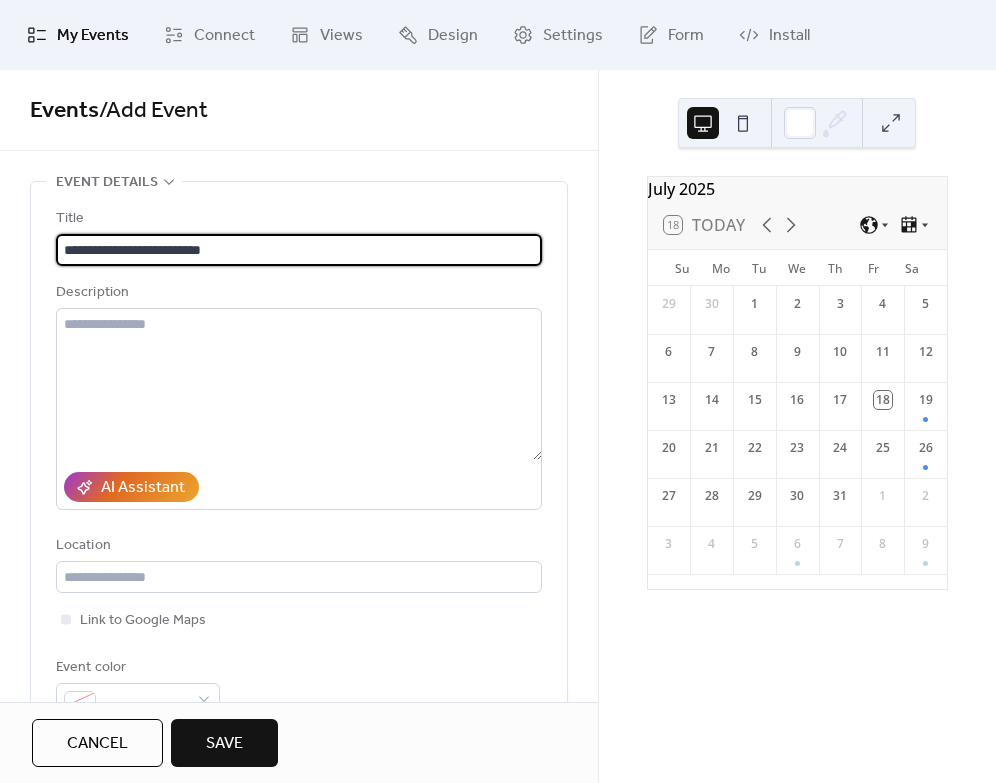 type on "**********" 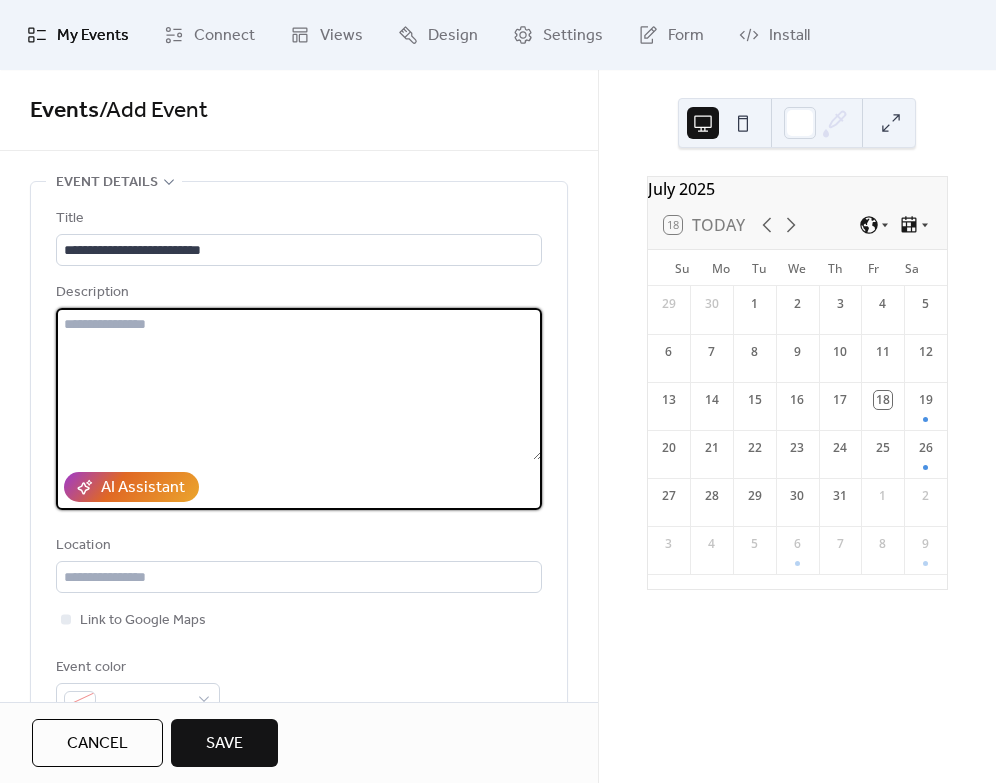 click at bounding box center [299, 384] 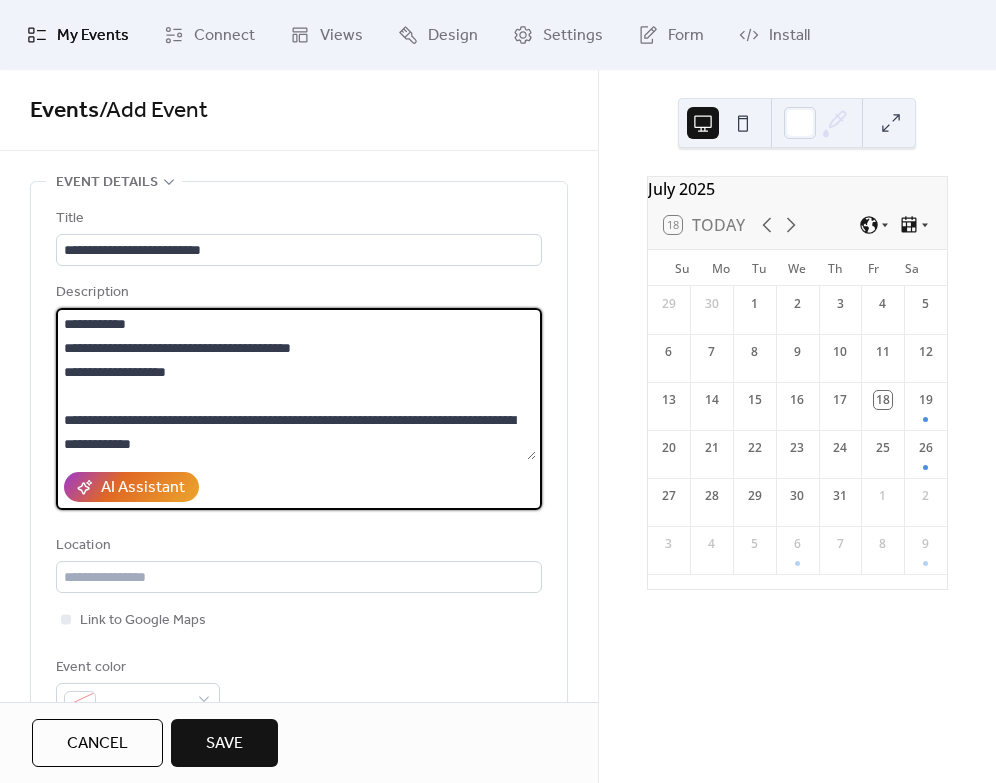 click on "**********" at bounding box center [296, 384] 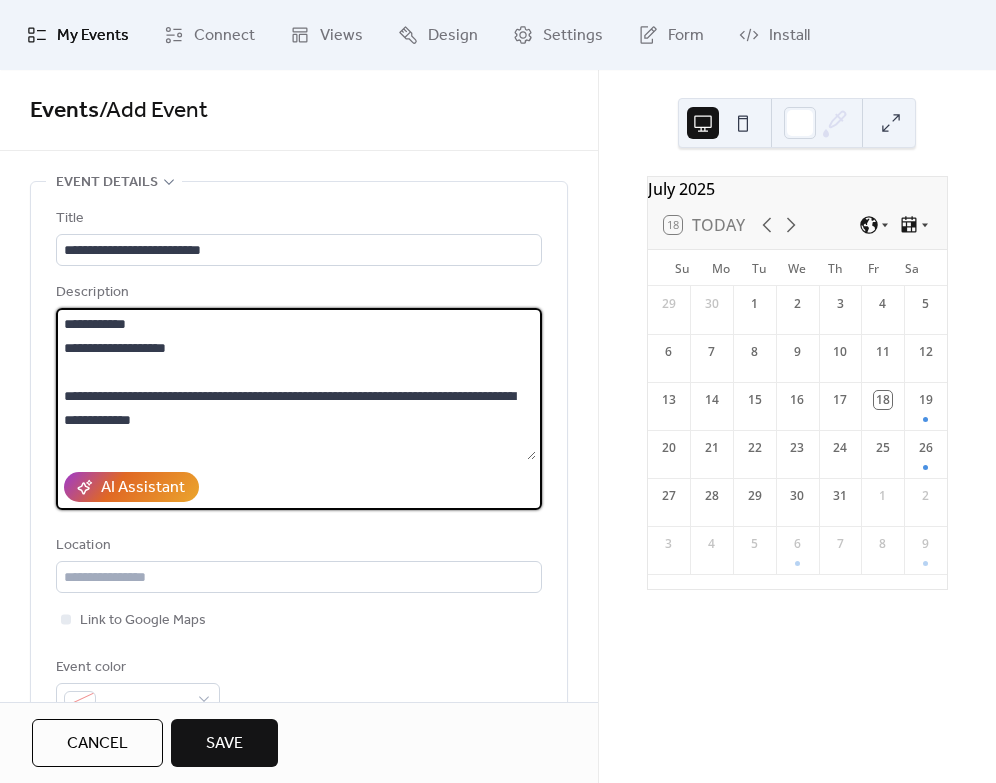 click on "**********" at bounding box center (296, 384) 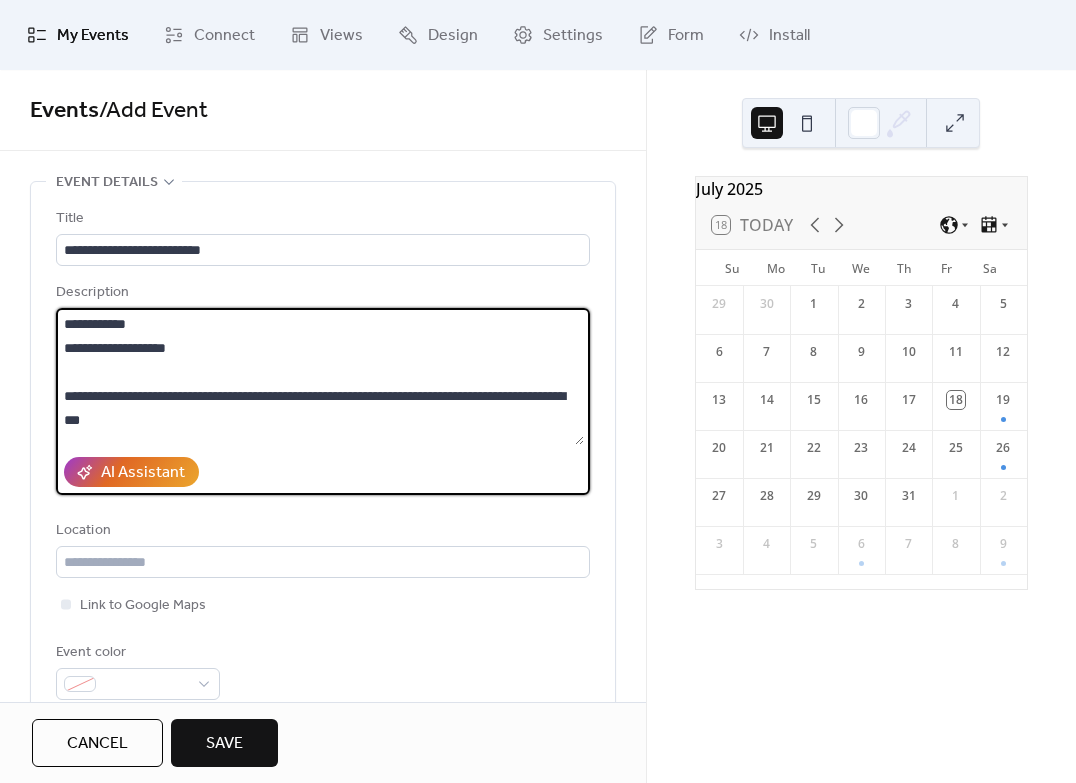drag, startPoint x: 573, startPoint y: 454, endPoint x: 545, endPoint y: 439, distance: 31.764761 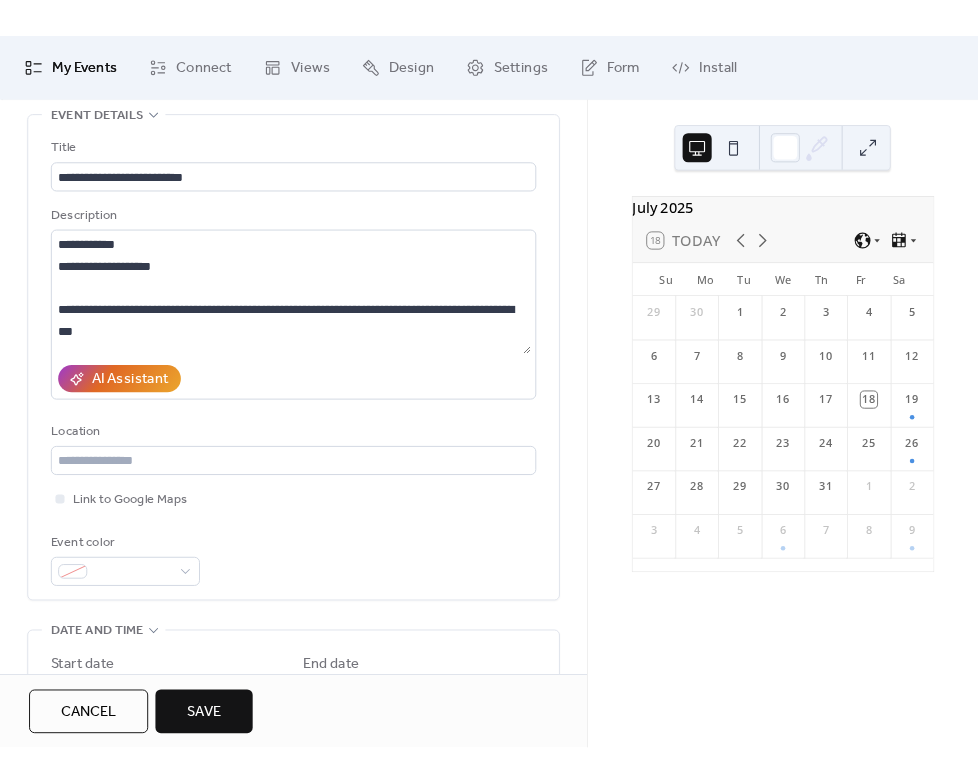 scroll, scrollTop: 97, scrollLeft: 0, axis: vertical 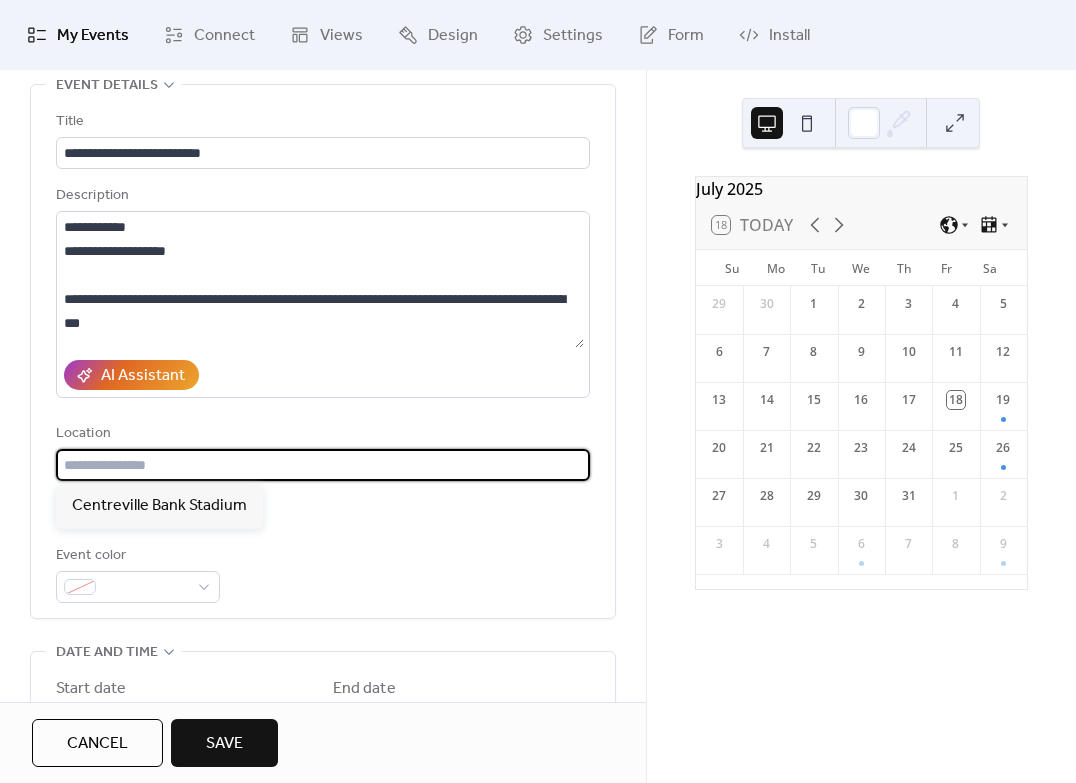 click at bounding box center (323, 465) 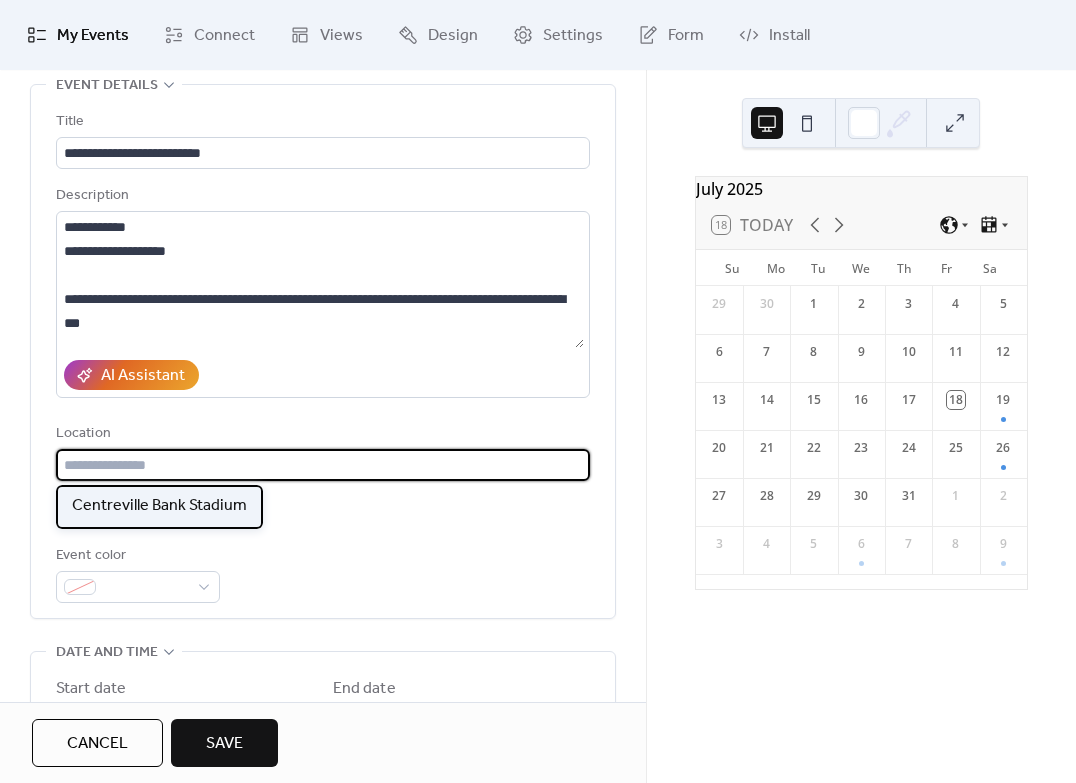 click on "Centreville Bank Stadium" at bounding box center [159, 506] 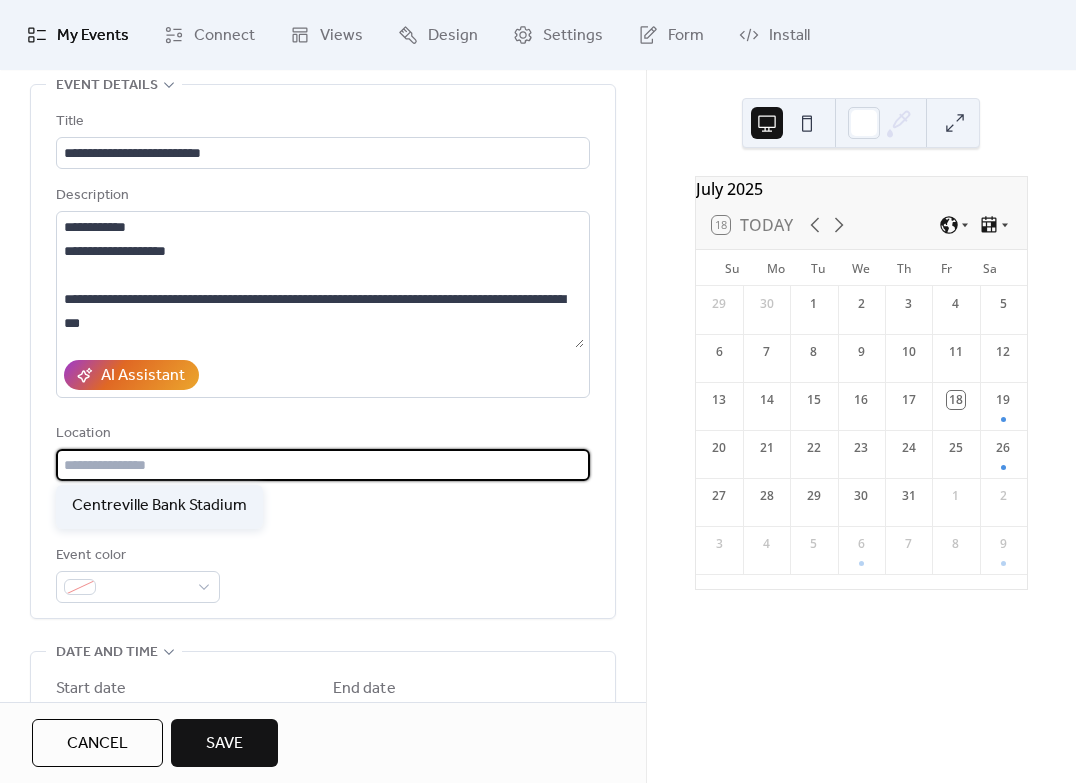 type on "**********" 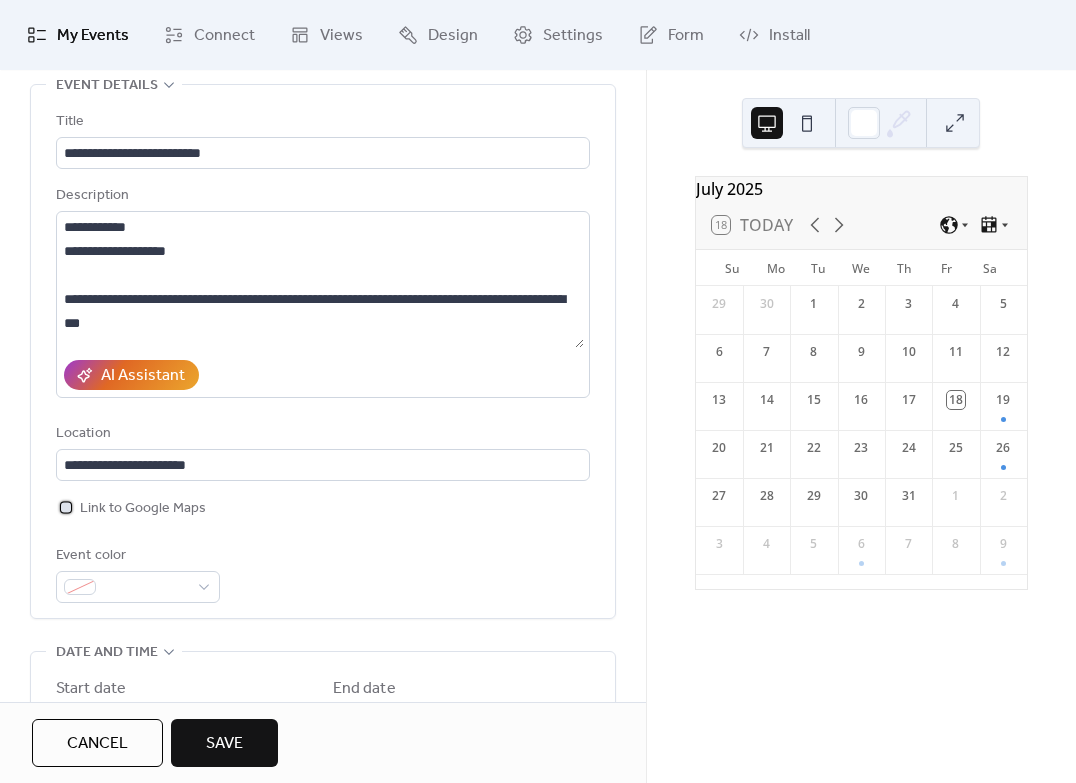 click at bounding box center (66, 507) 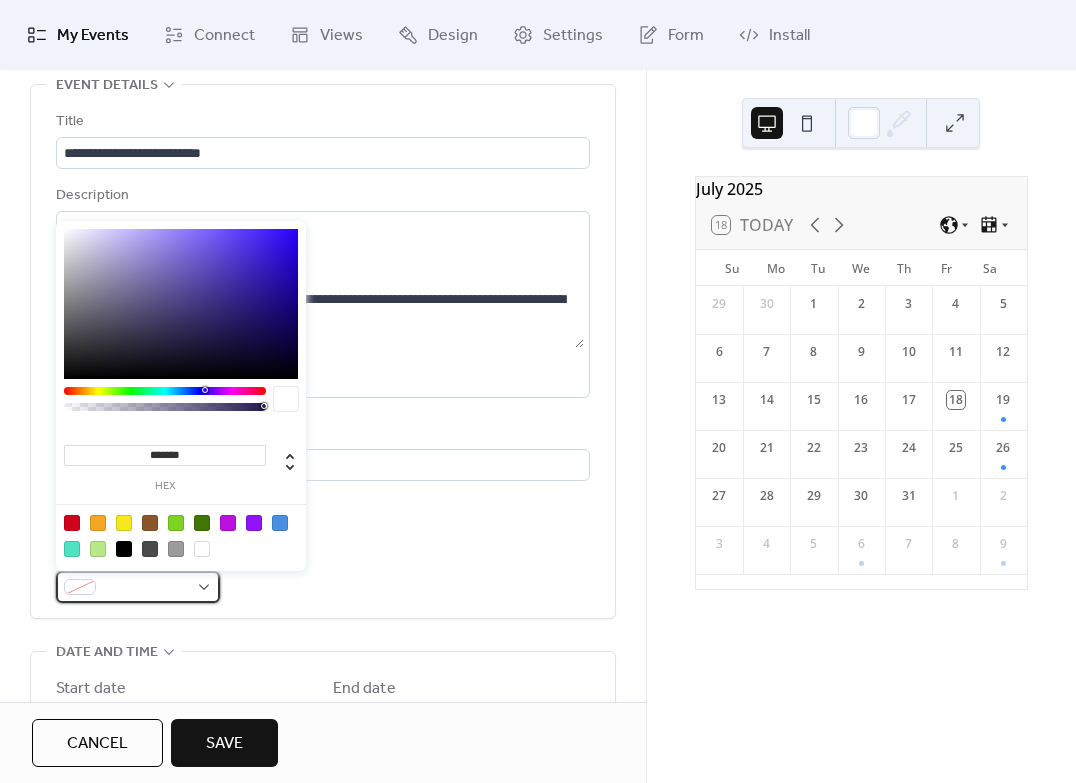 click at bounding box center [138, 587] 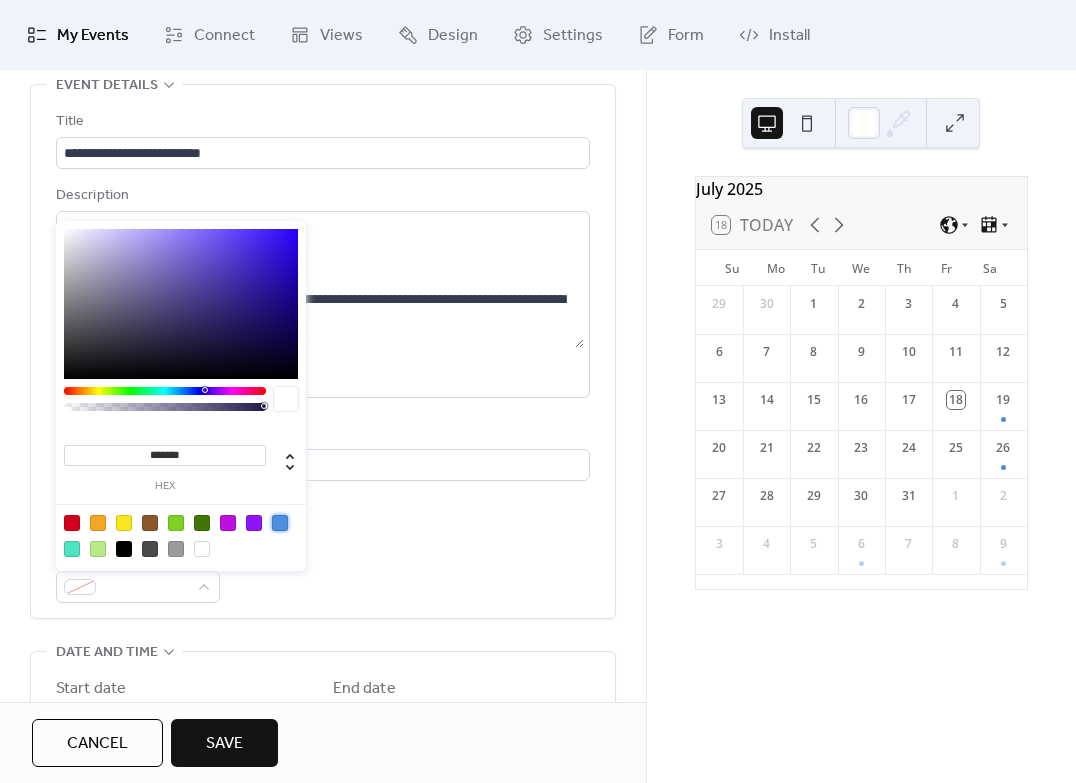 drag, startPoint x: 284, startPoint y: 520, endPoint x: 311, endPoint y: 525, distance: 27.45906 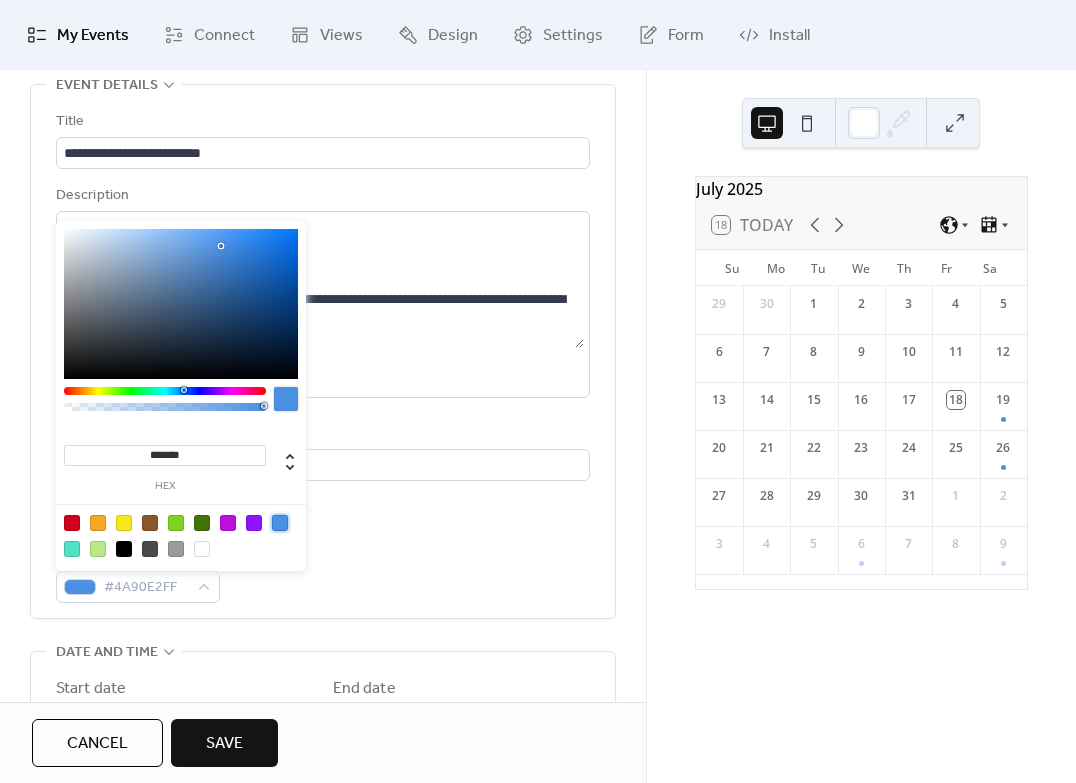 click on "Event color #4A90E2FF" at bounding box center [323, 573] 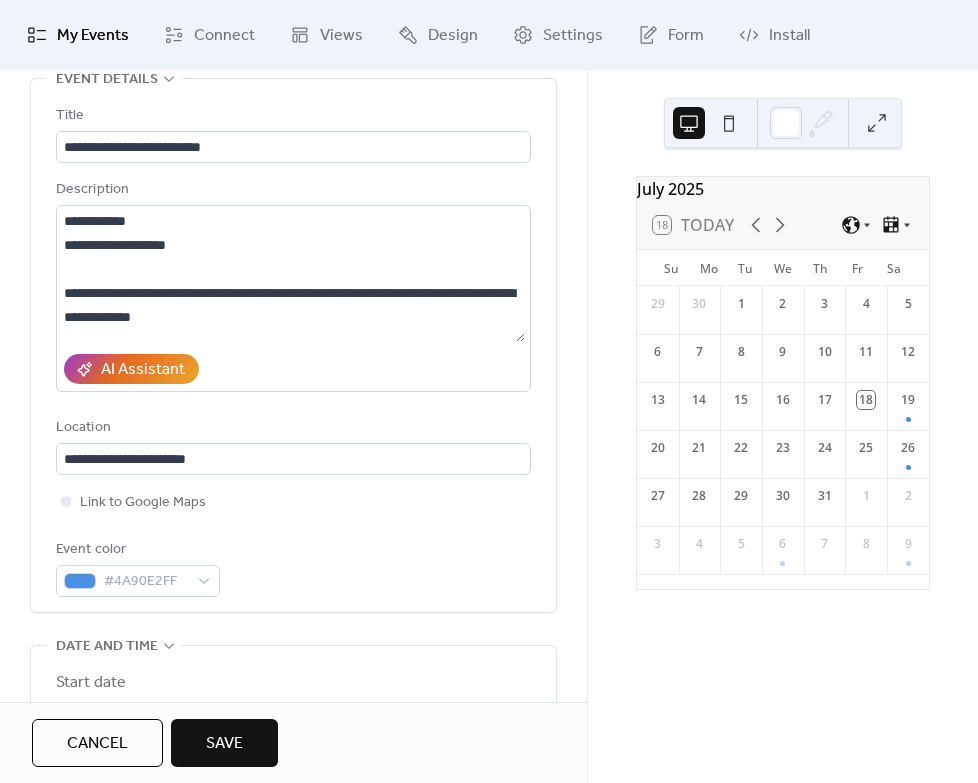 click on "Event color #4A90E2FF" at bounding box center (293, 567) 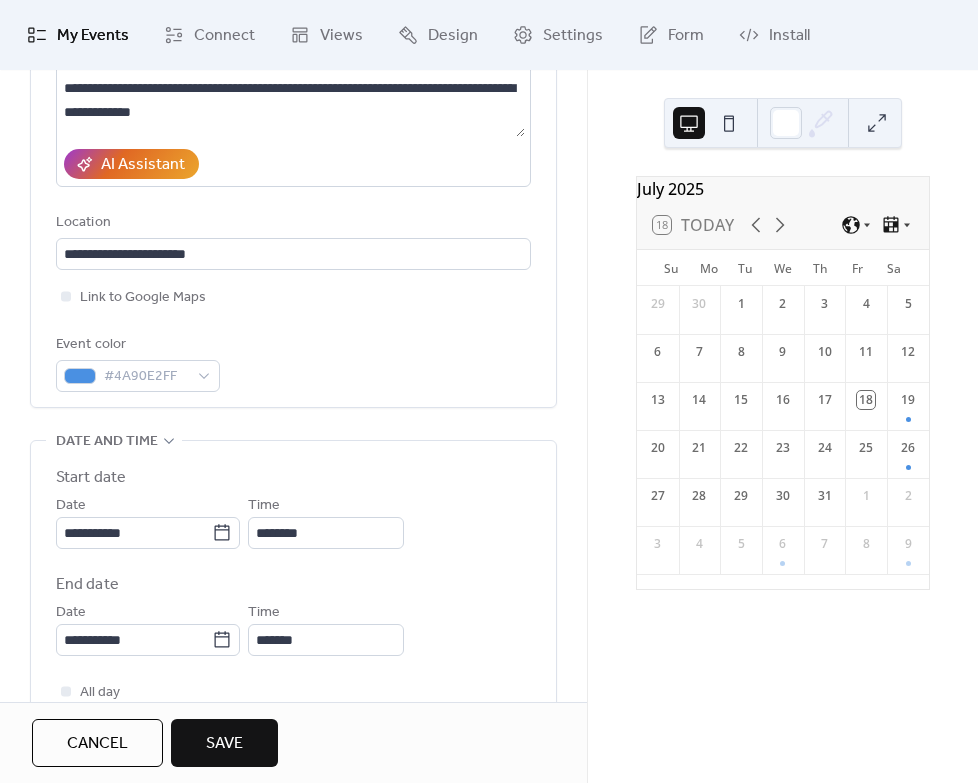 scroll, scrollTop: 325, scrollLeft: 0, axis: vertical 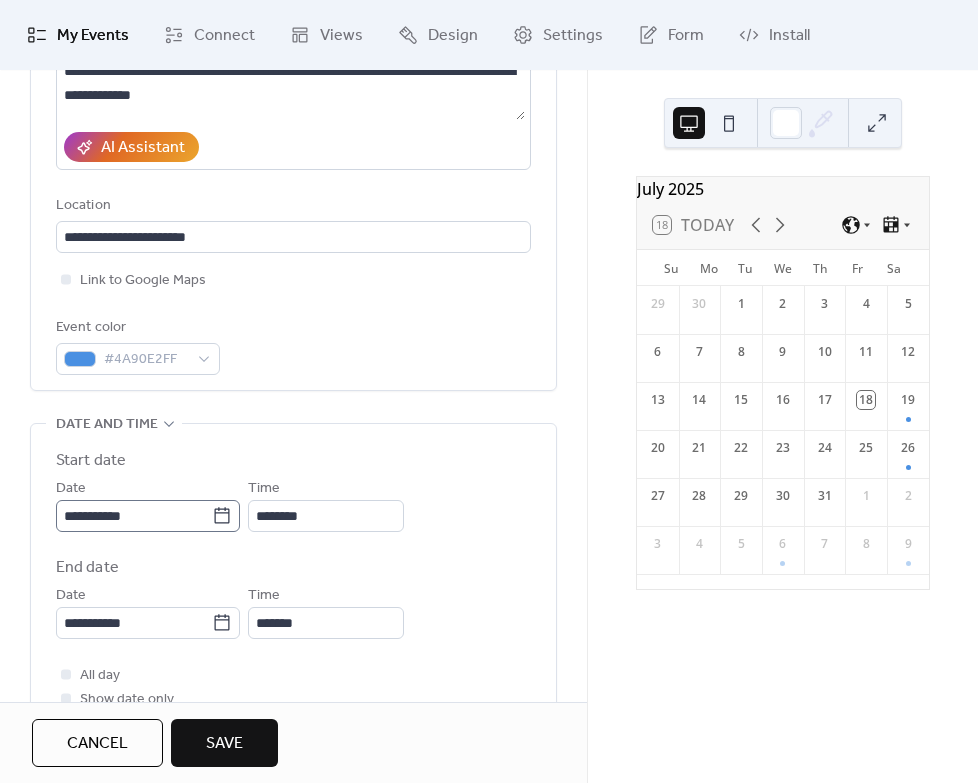 click 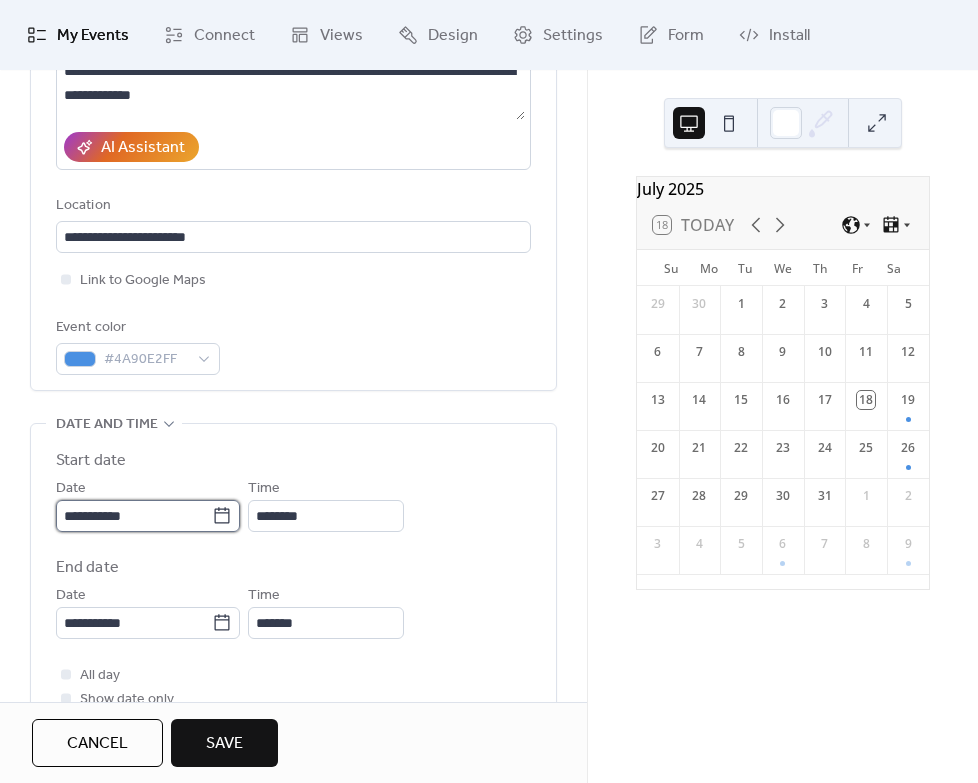 click on "**********" at bounding box center (134, 516) 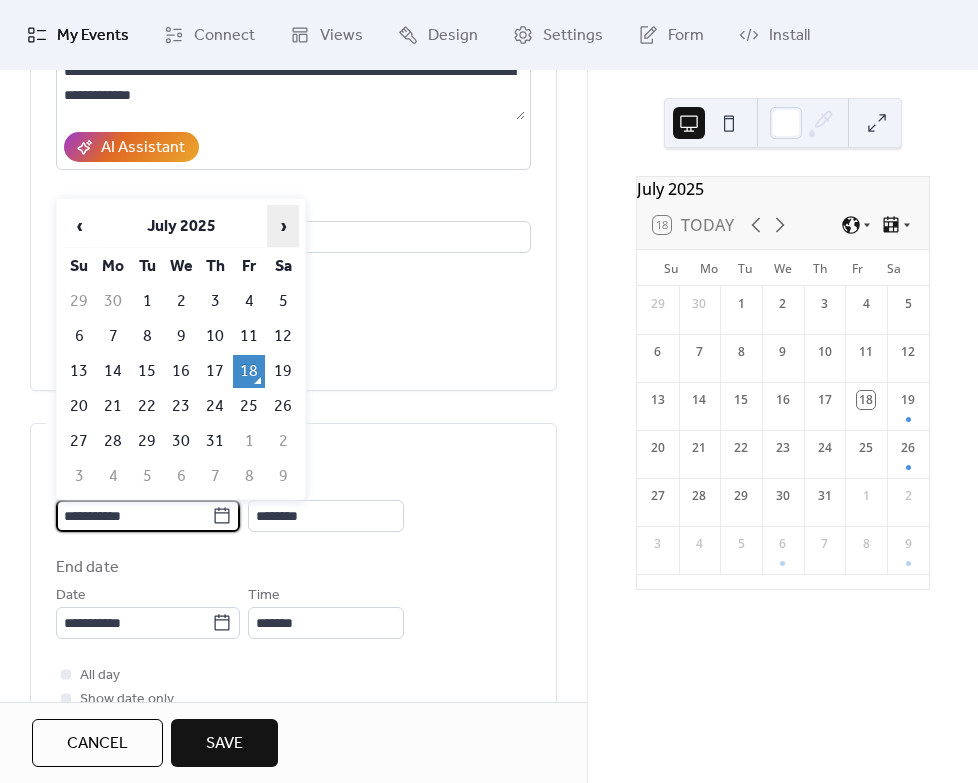 click on "›" at bounding box center [283, 226] 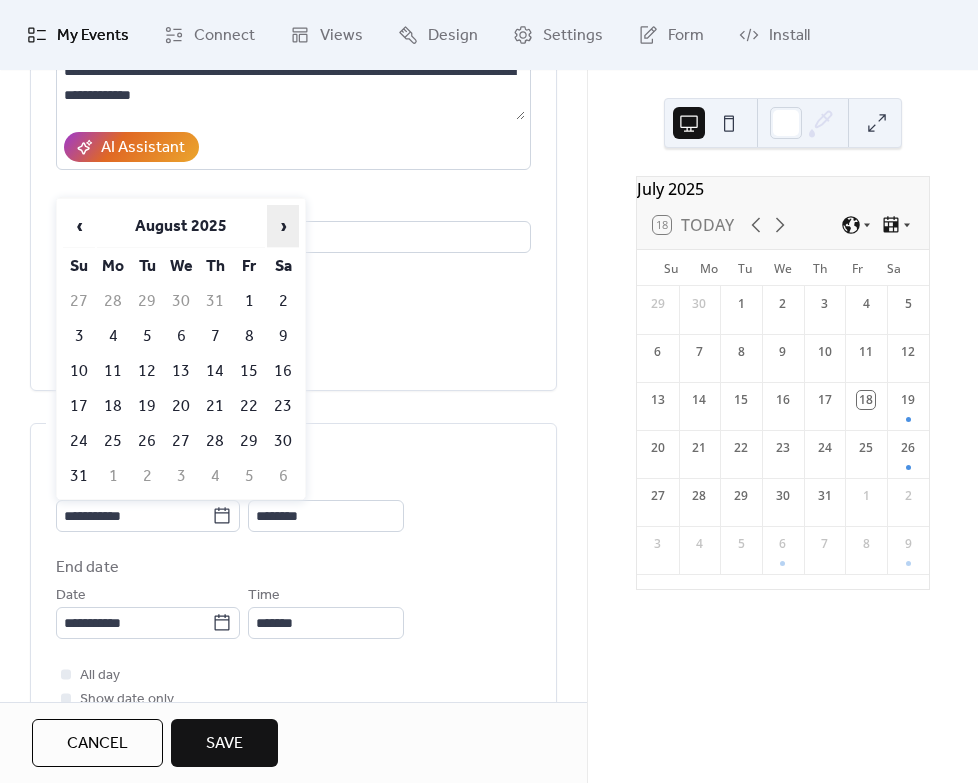 click on "›" at bounding box center [283, 226] 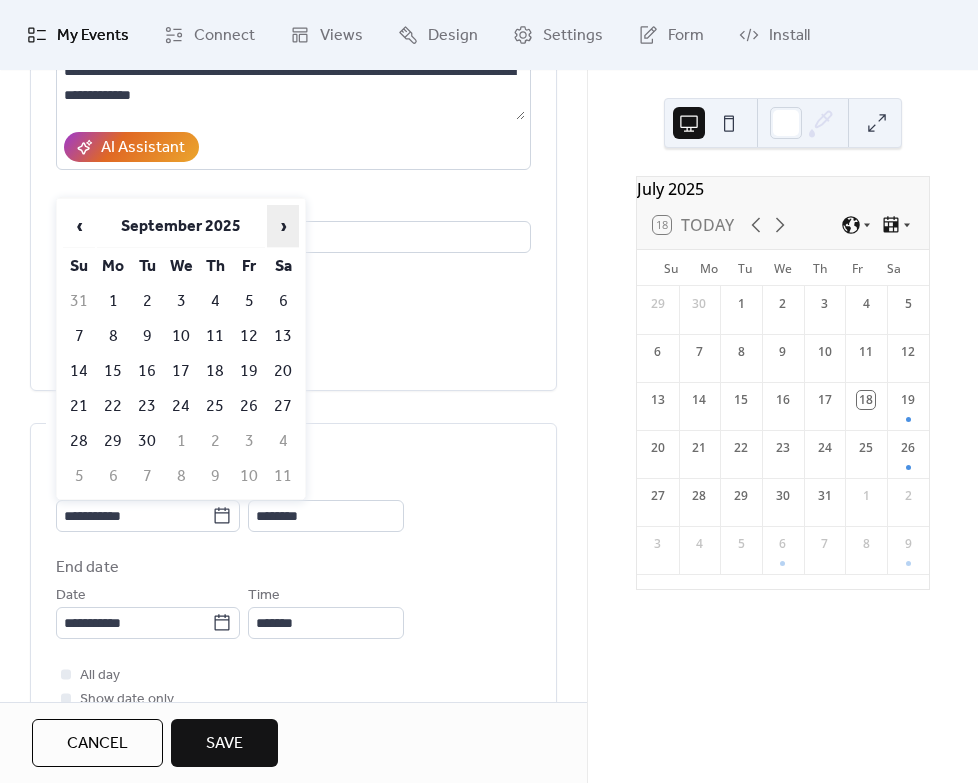 click on "›" at bounding box center (283, 226) 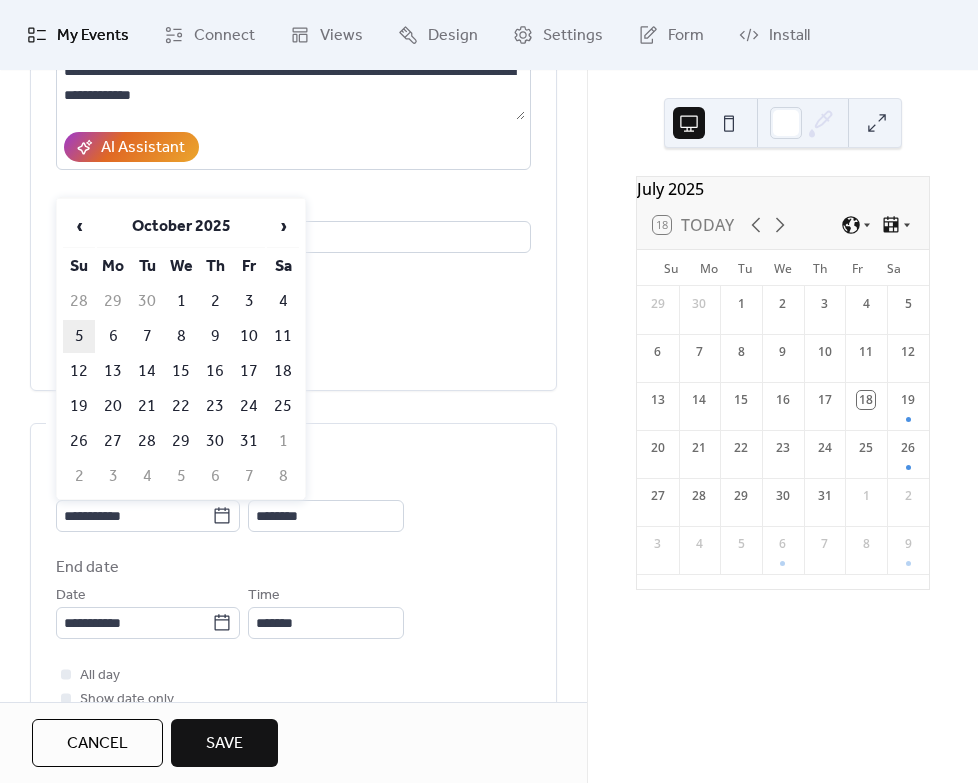 click on "5" at bounding box center (79, 336) 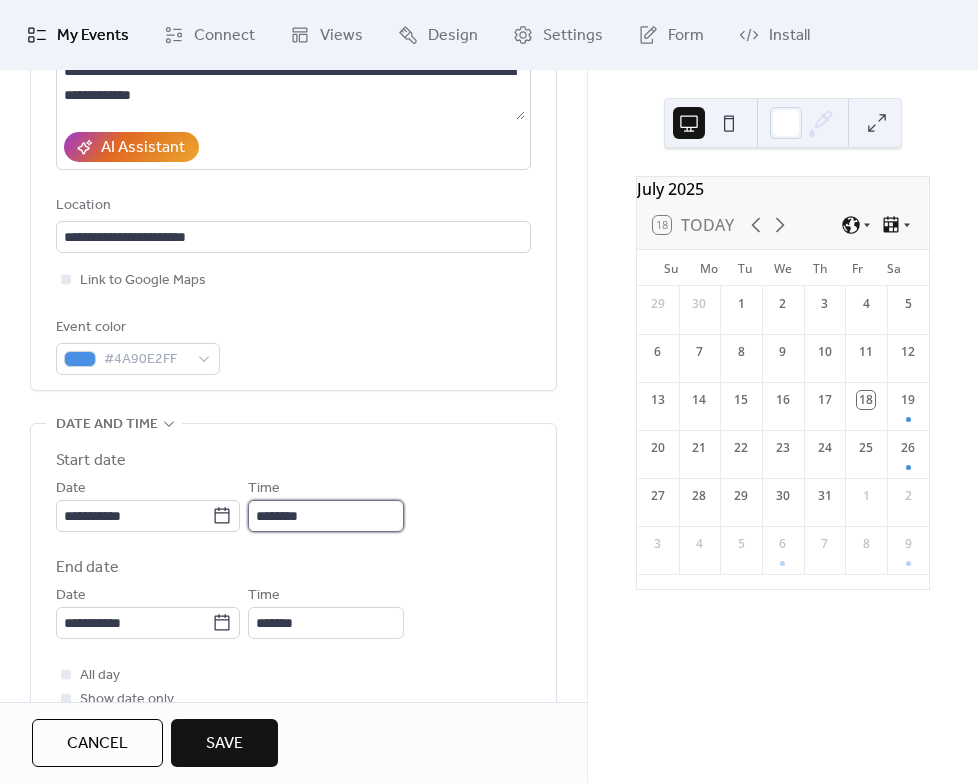 click on "********" at bounding box center (326, 516) 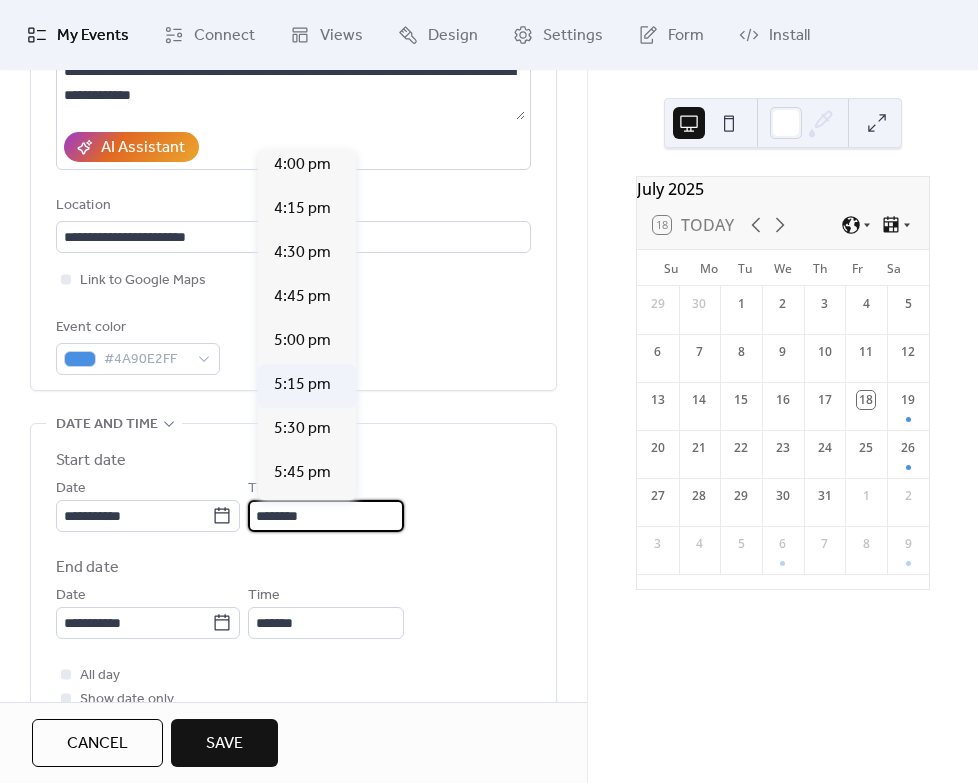 scroll, scrollTop: 2828, scrollLeft: 0, axis: vertical 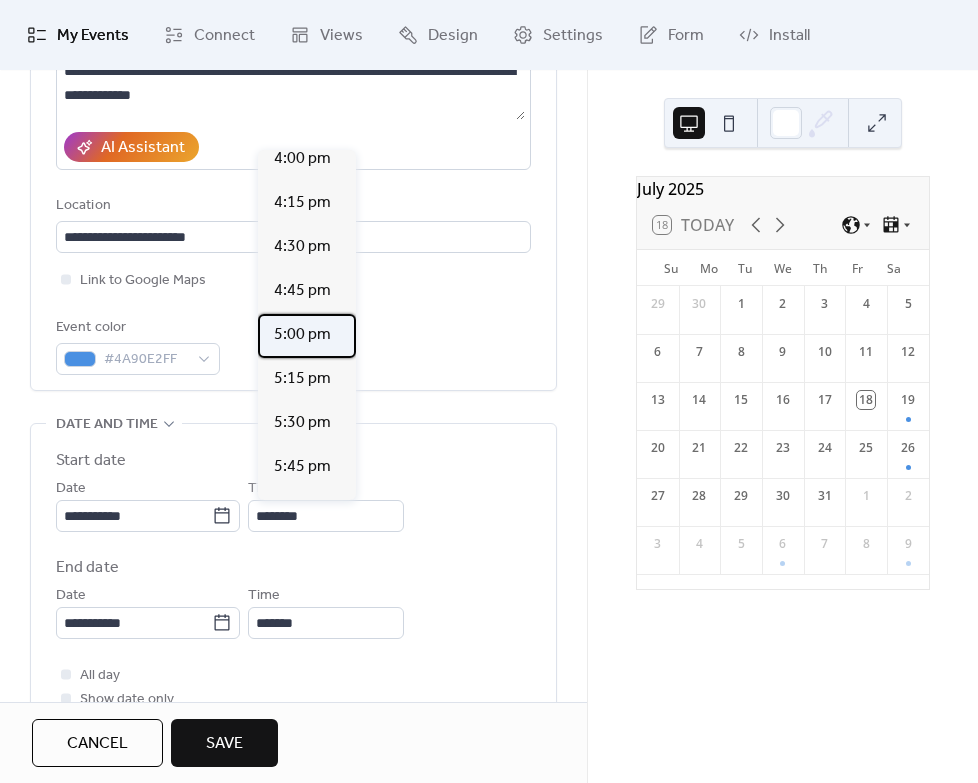 click on "5:00 pm" at bounding box center (302, 335) 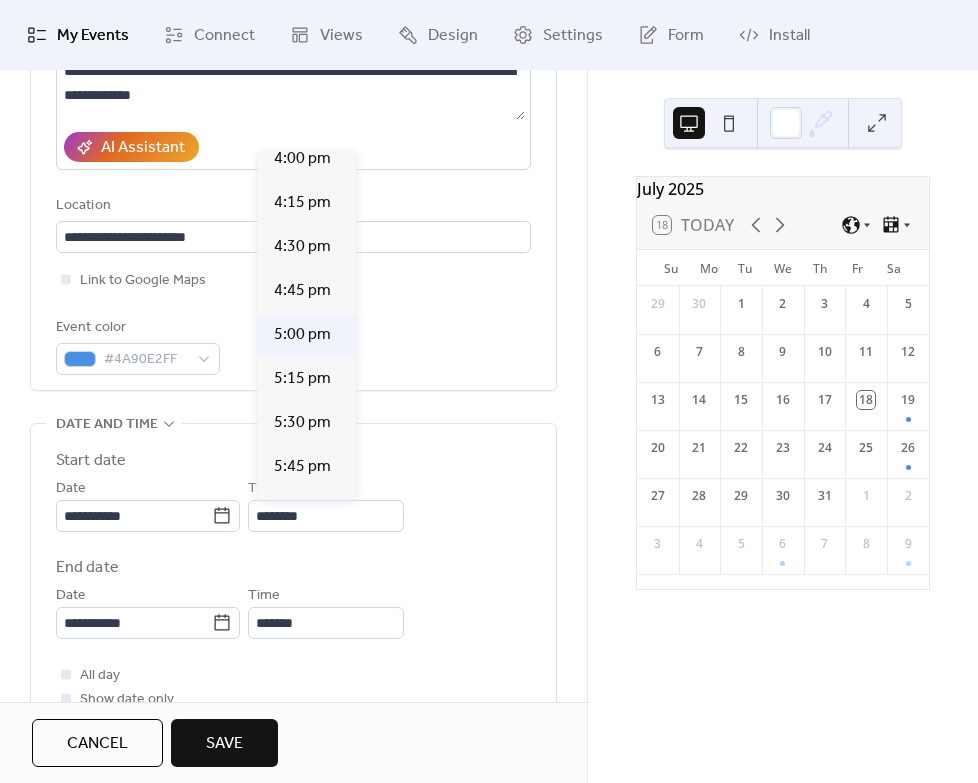 type on "*******" 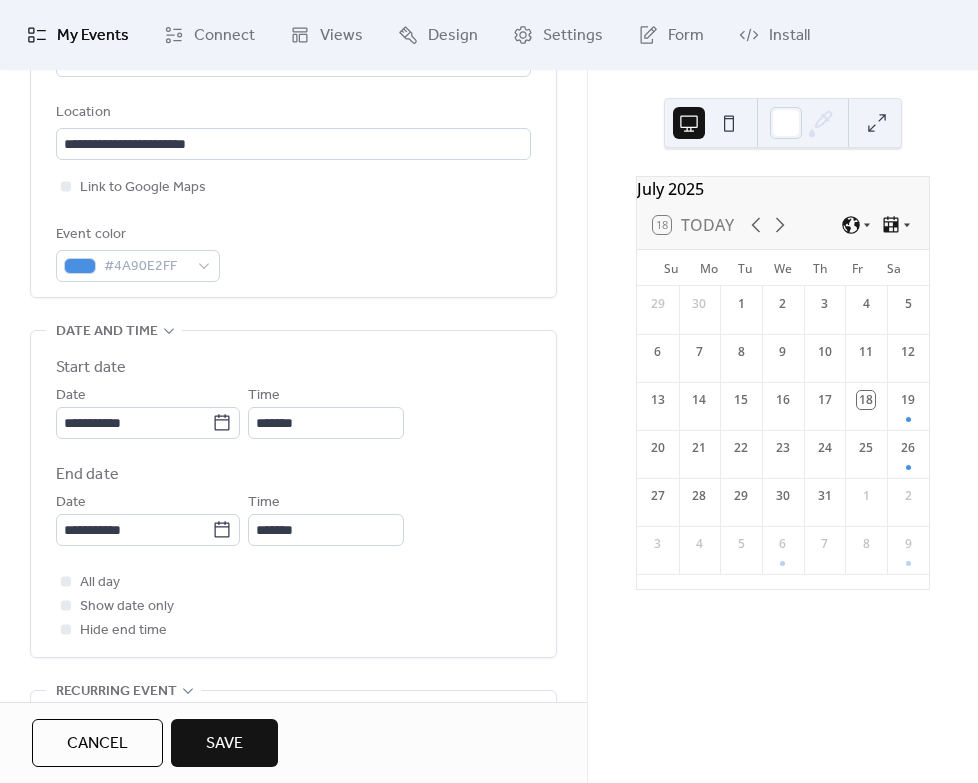 scroll, scrollTop: 425, scrollLeft: 0, axis: vertical 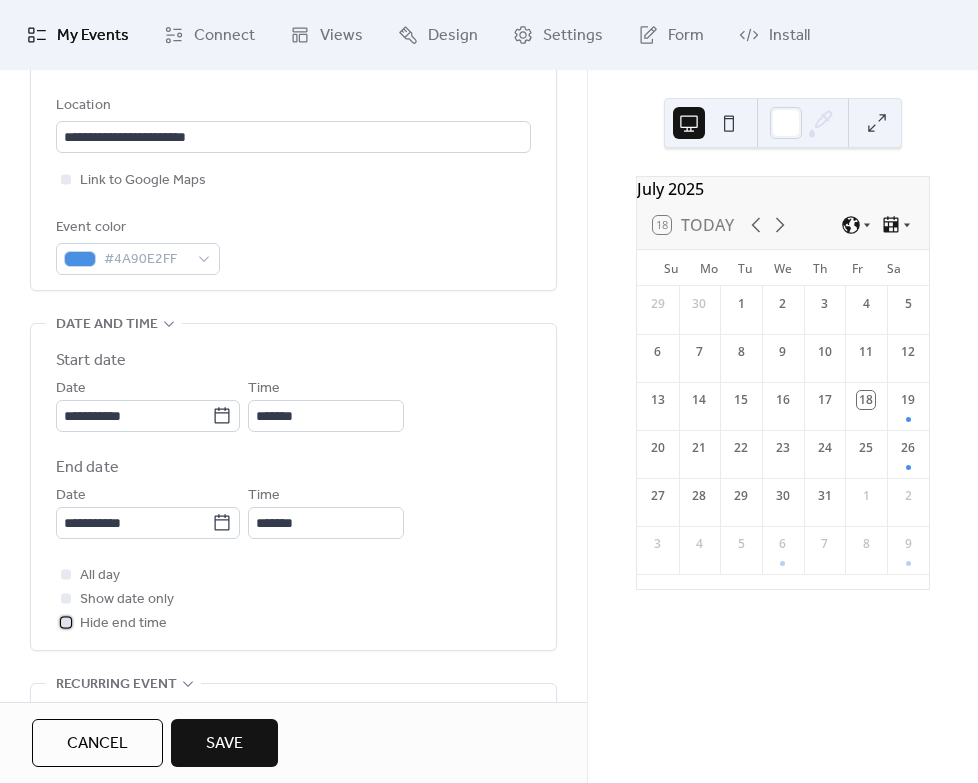 click at bounding box center [66, 622] 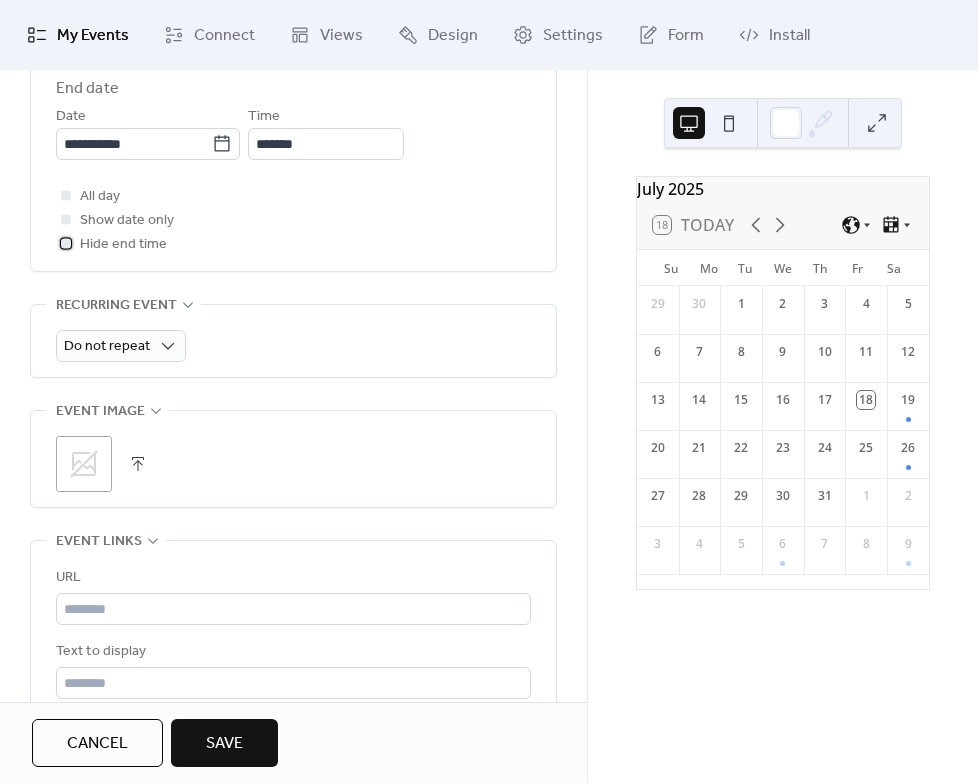 scroll, scrollTop: 809, scrollLeft: 0, axis: vertical 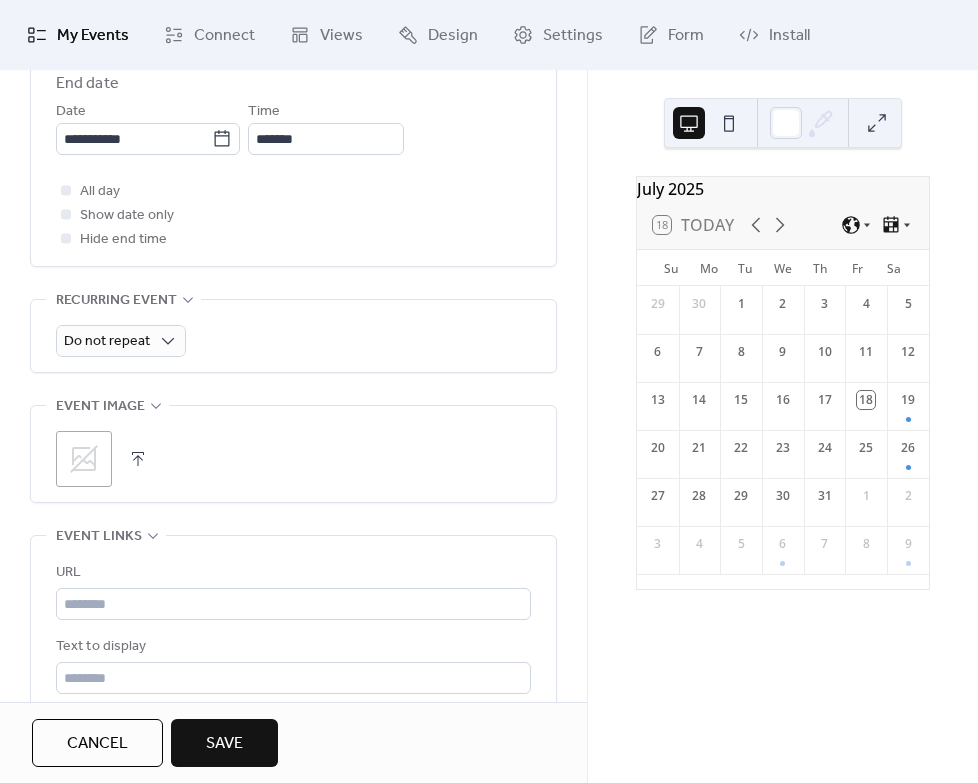 click at bounding box center [138, 459] 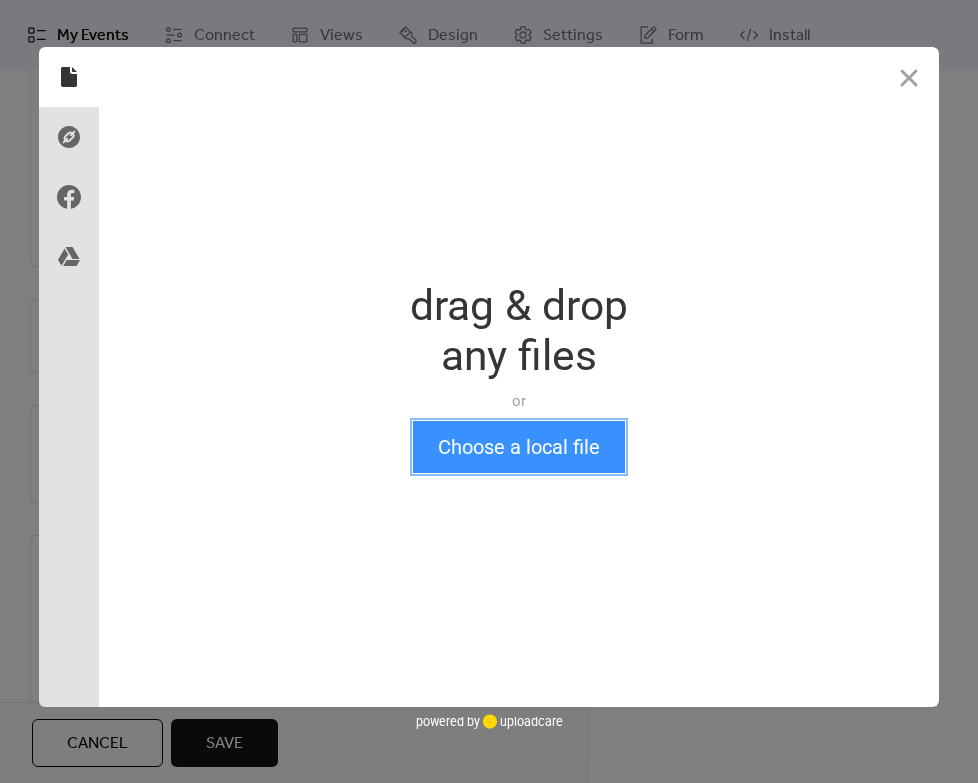 click on "Choose a local file" at bounding box center [519, 447] 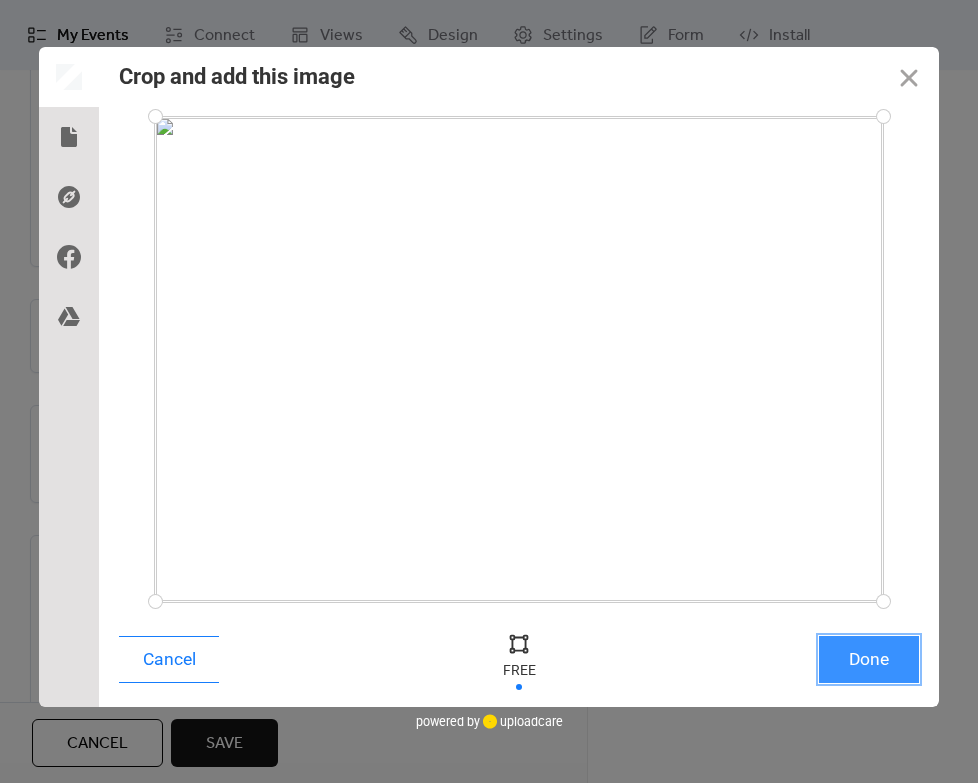 click on "Done" at bounding box center (869, 659) 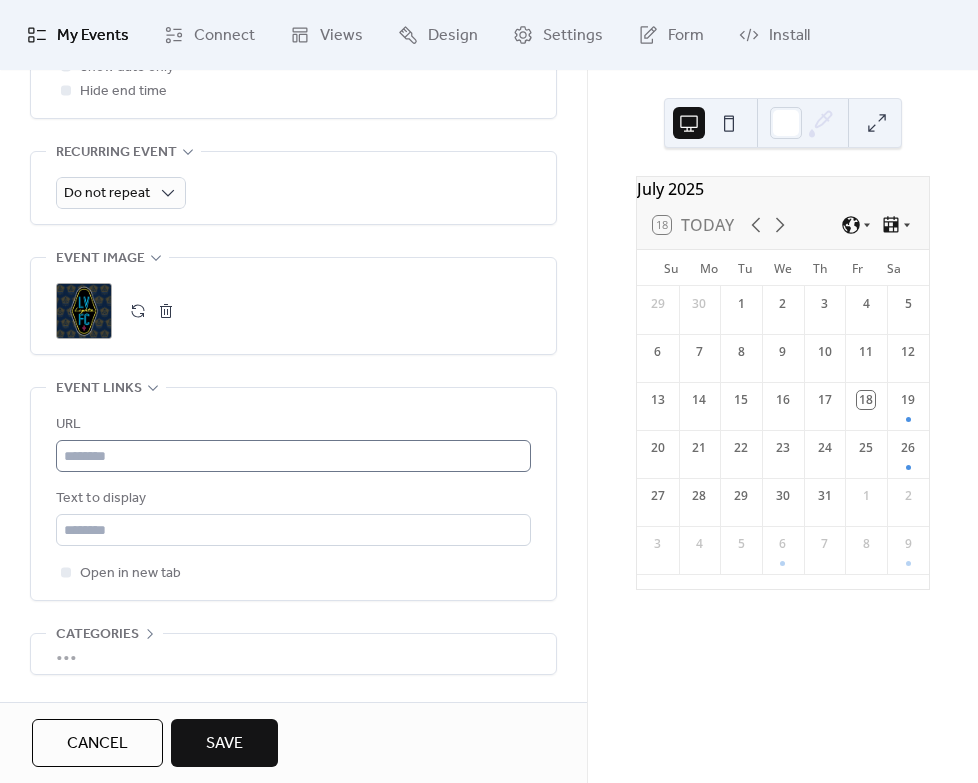 scroll, scrollTop: 963, scrollLeft: 0, axis: vertical 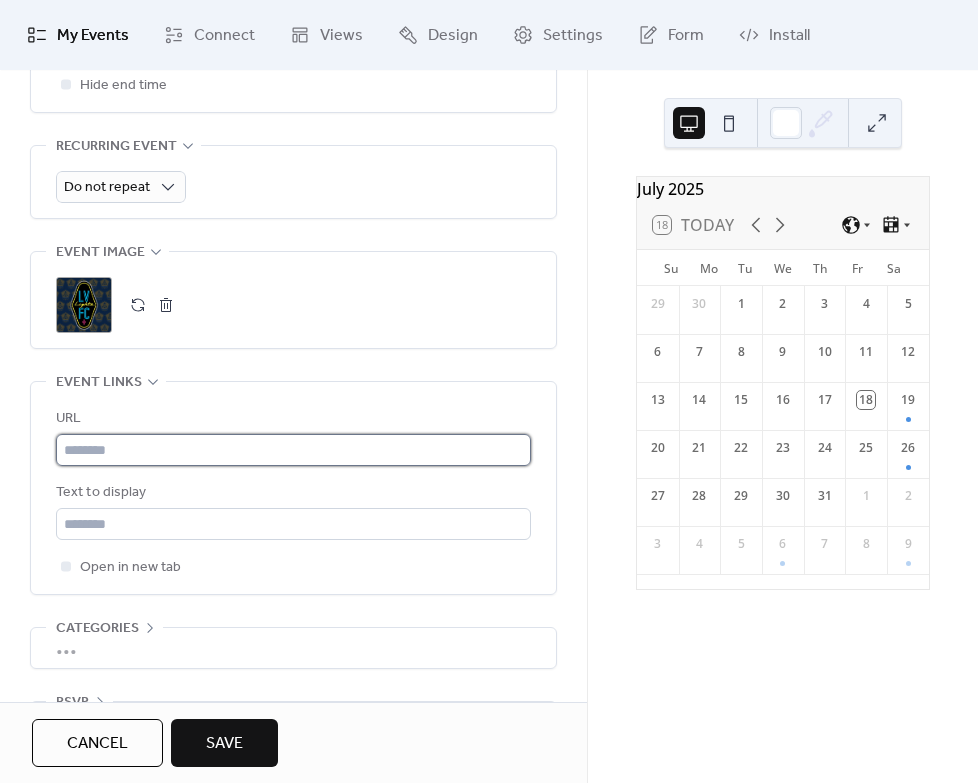 click at bounding box center [293, 450] 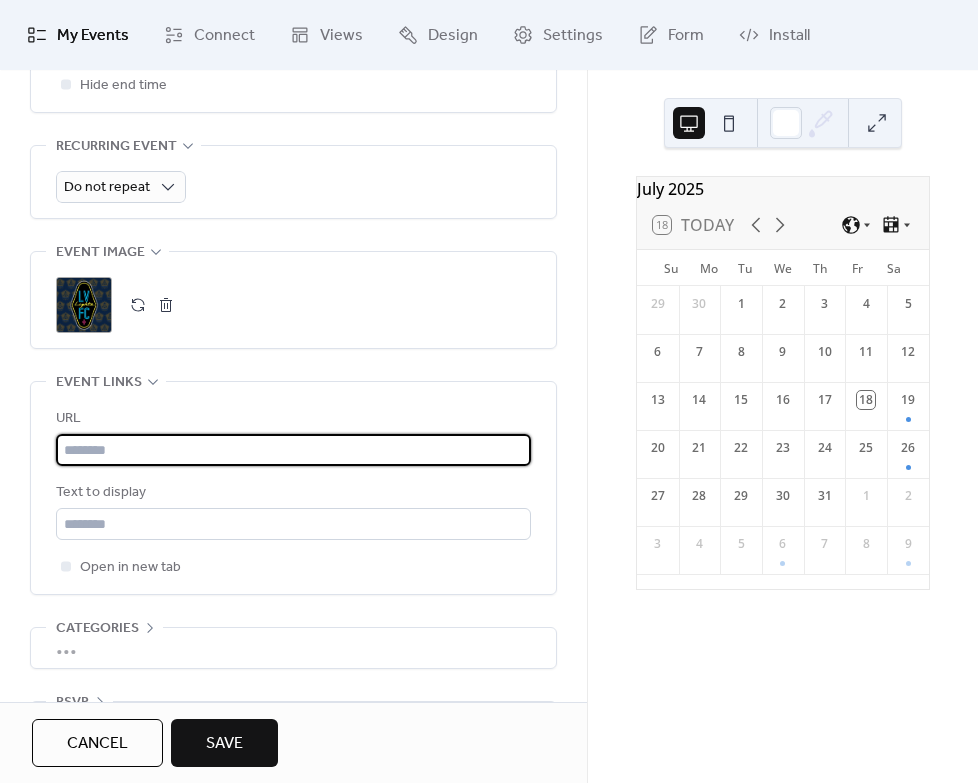 paste on "**********" 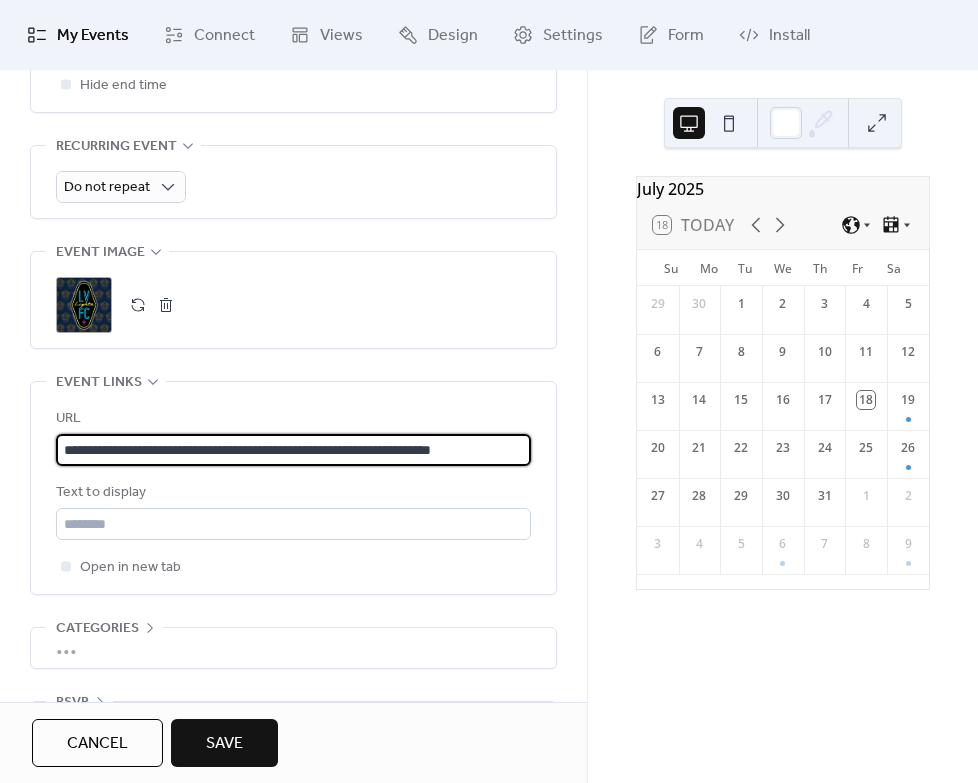 scroll, scrollTop: 0, scrollLeft: 29, axis: horizontal 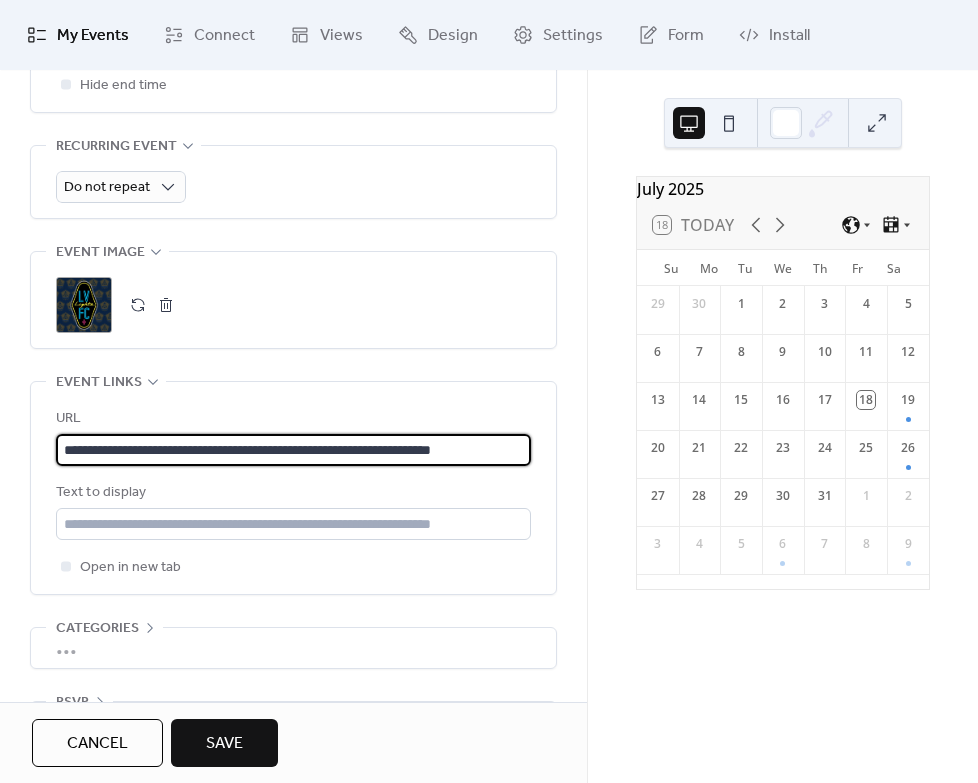 type on "**********" 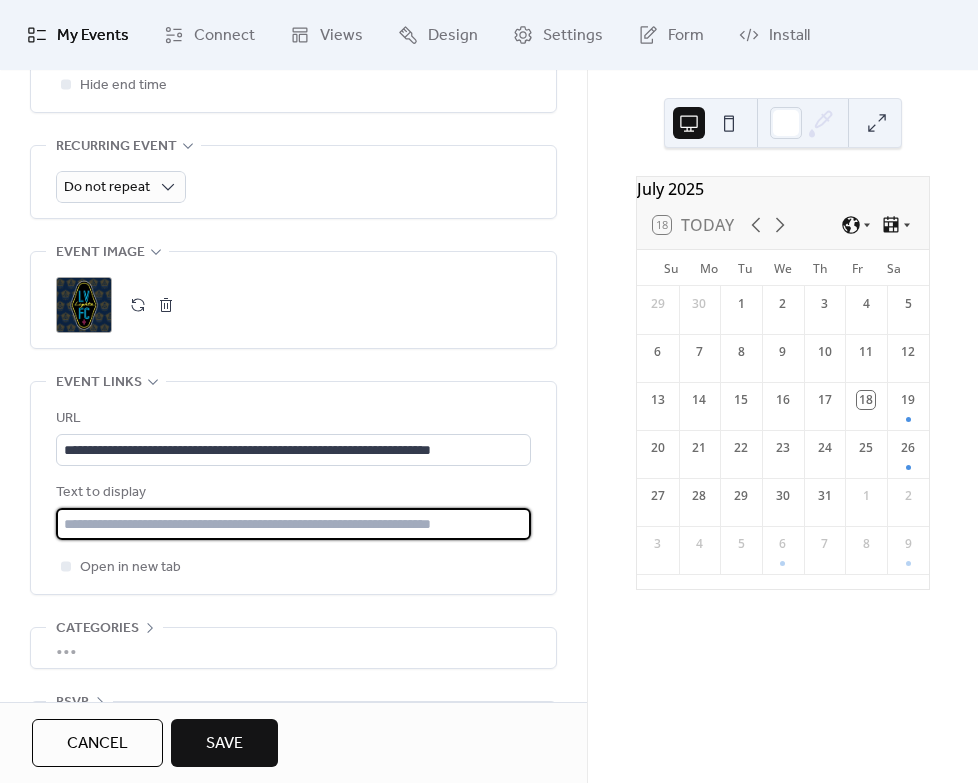 click at bounding box center (293, 524) 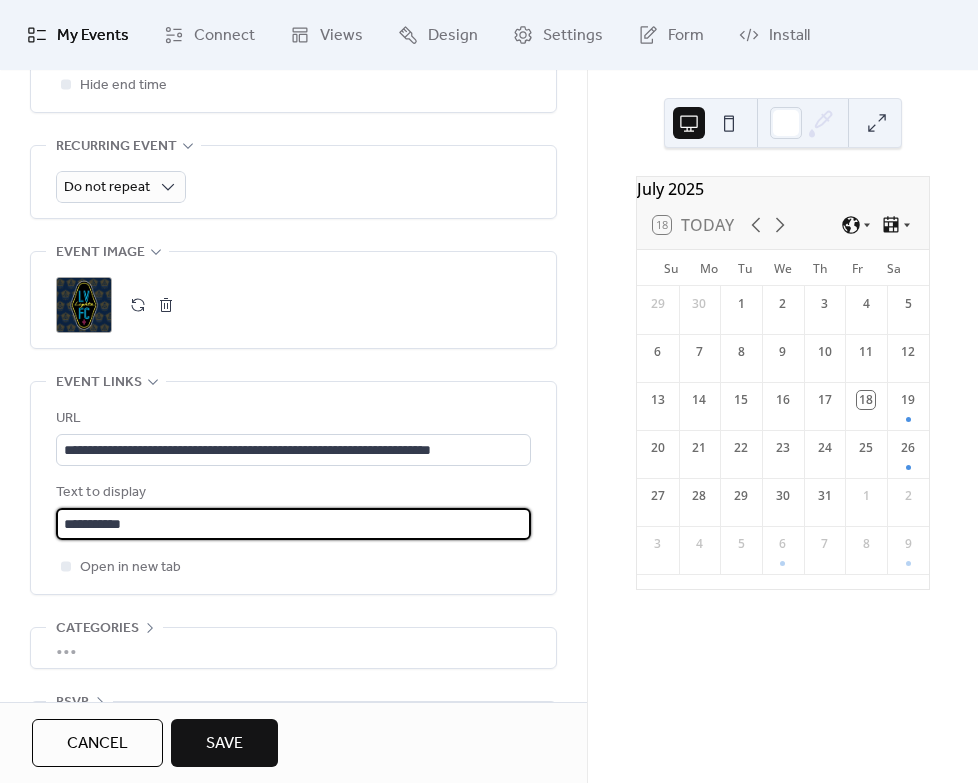 type on "**********" 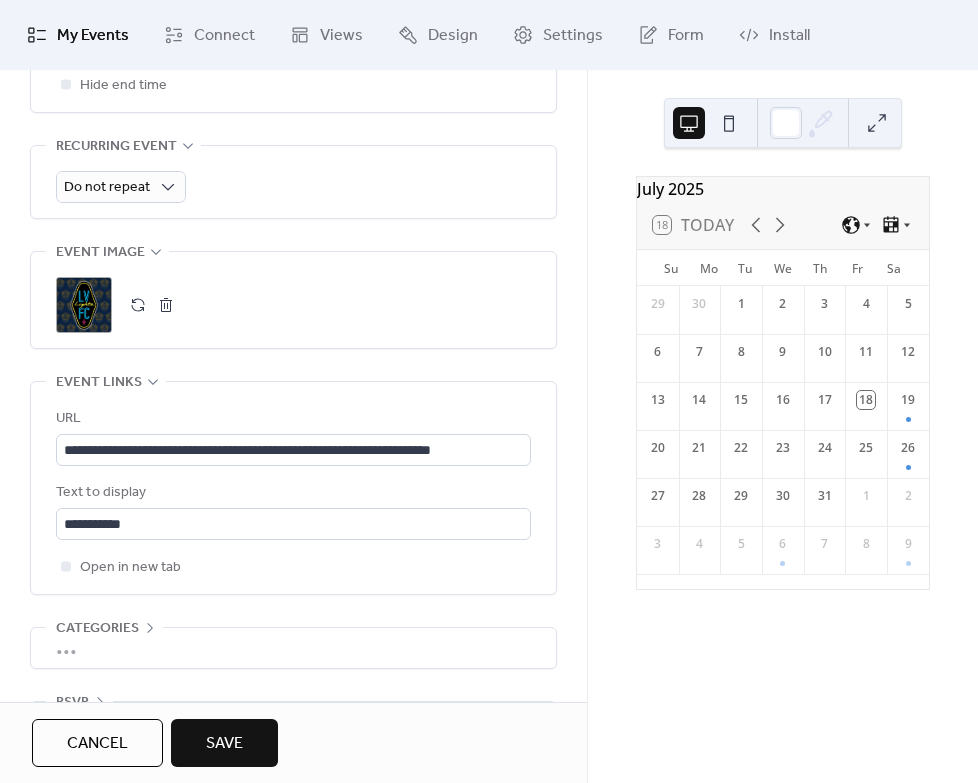 click on "Open in new tab" at bounding box center (293, 567) 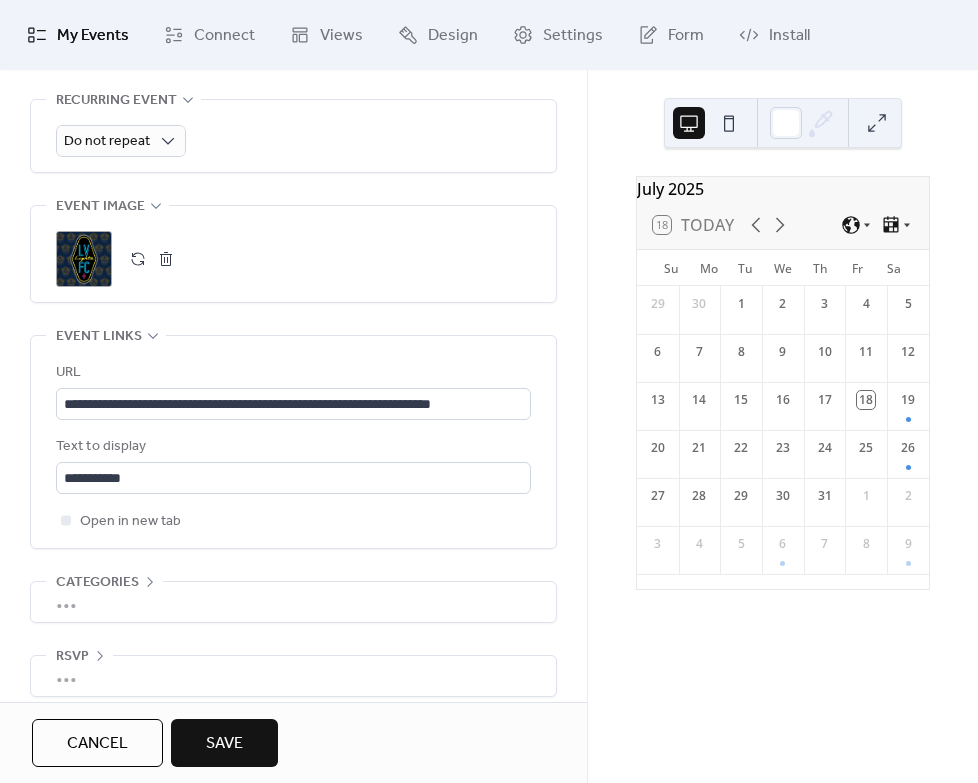 scroll, scrollTop: 1026, scrollLeft: 0, axis: vertical 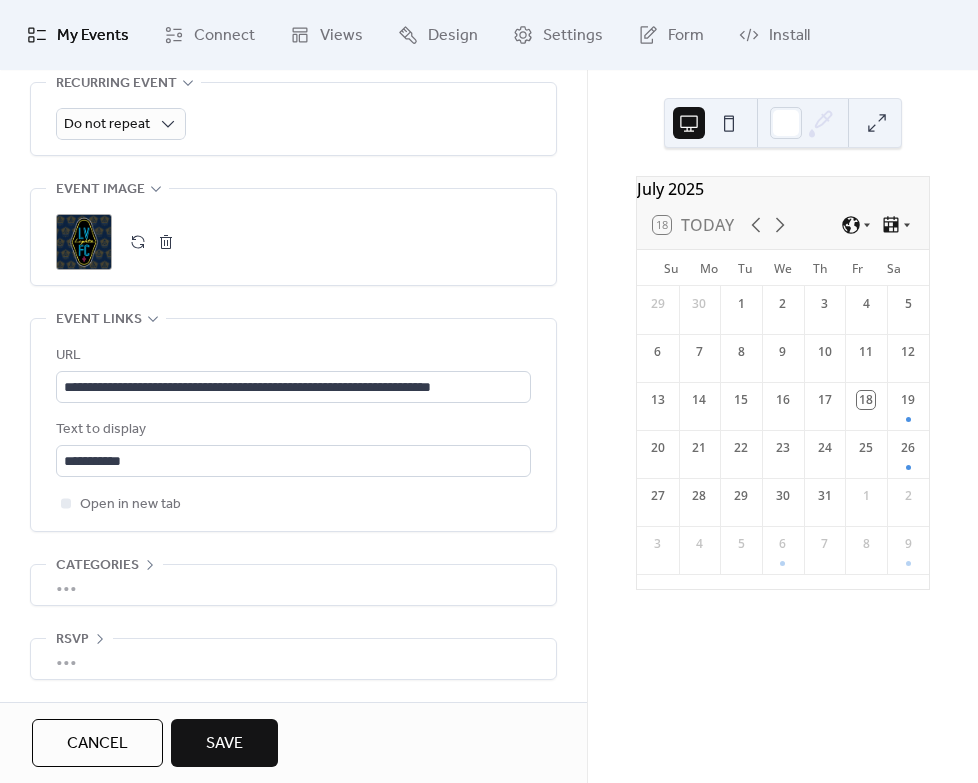 click on "Save" at bounding box center (224, 744) 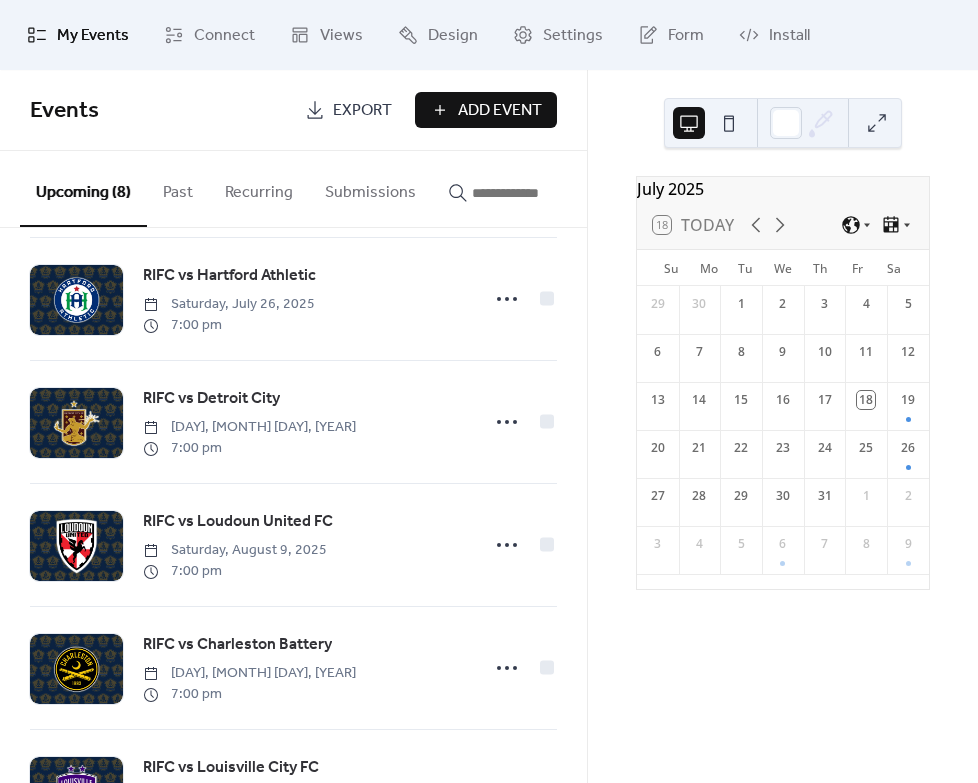 scroll, scrollTop: 169, scrollLeft: 0, axis: vertical 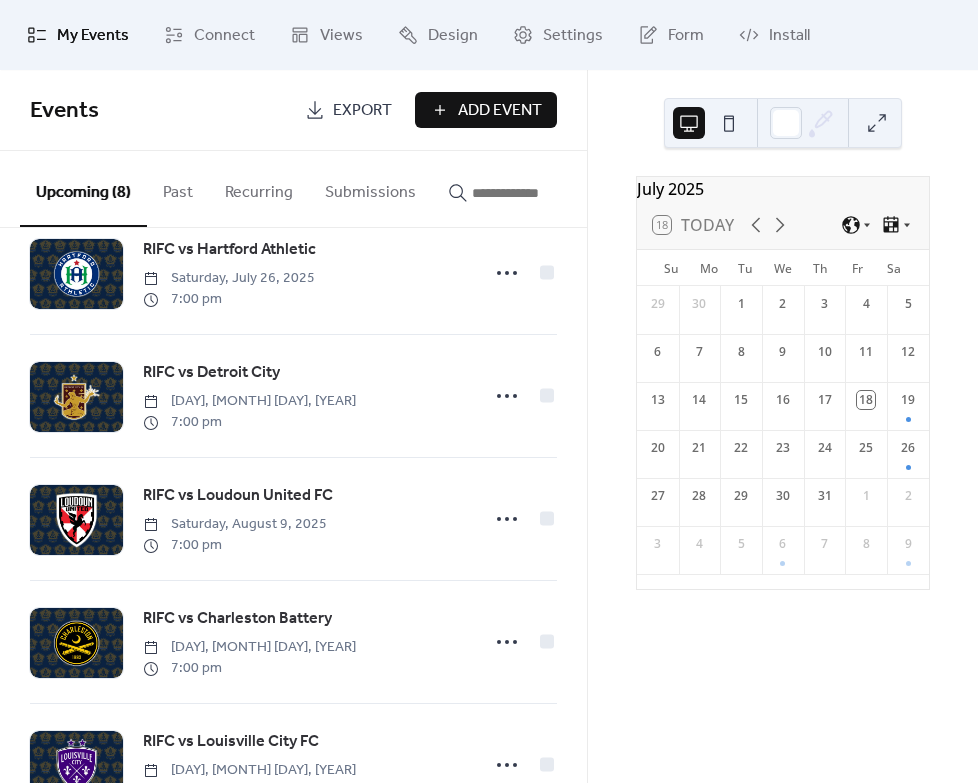 click on "Add Event" at bounding box center (500, 111) 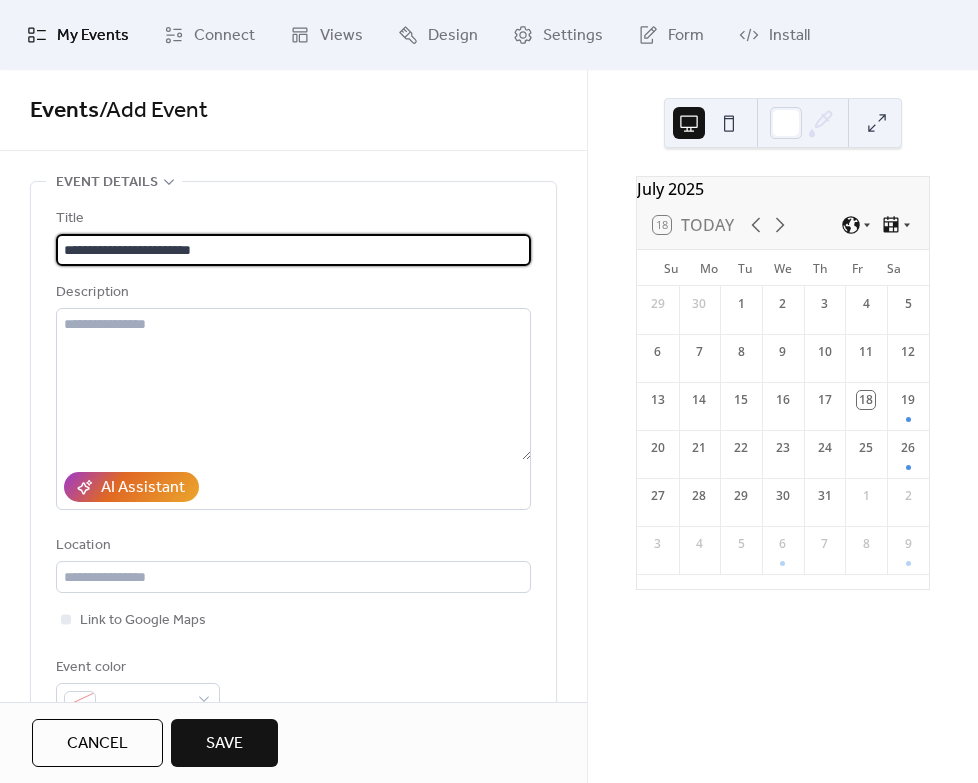 type on "**********" 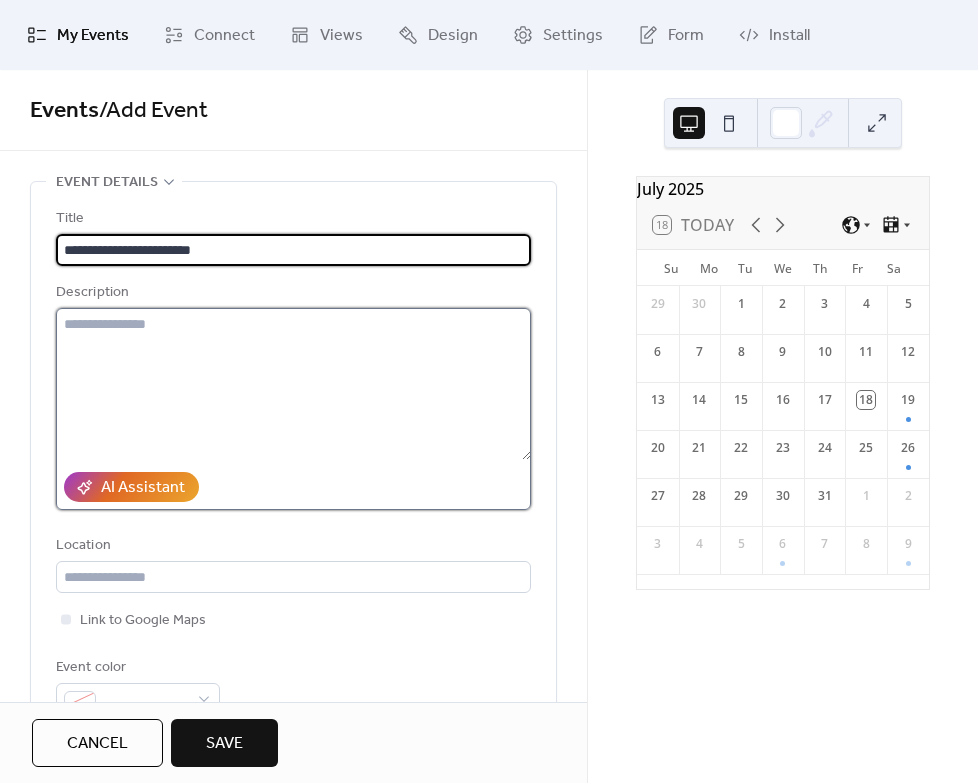 click at bounding box center (293, 384) 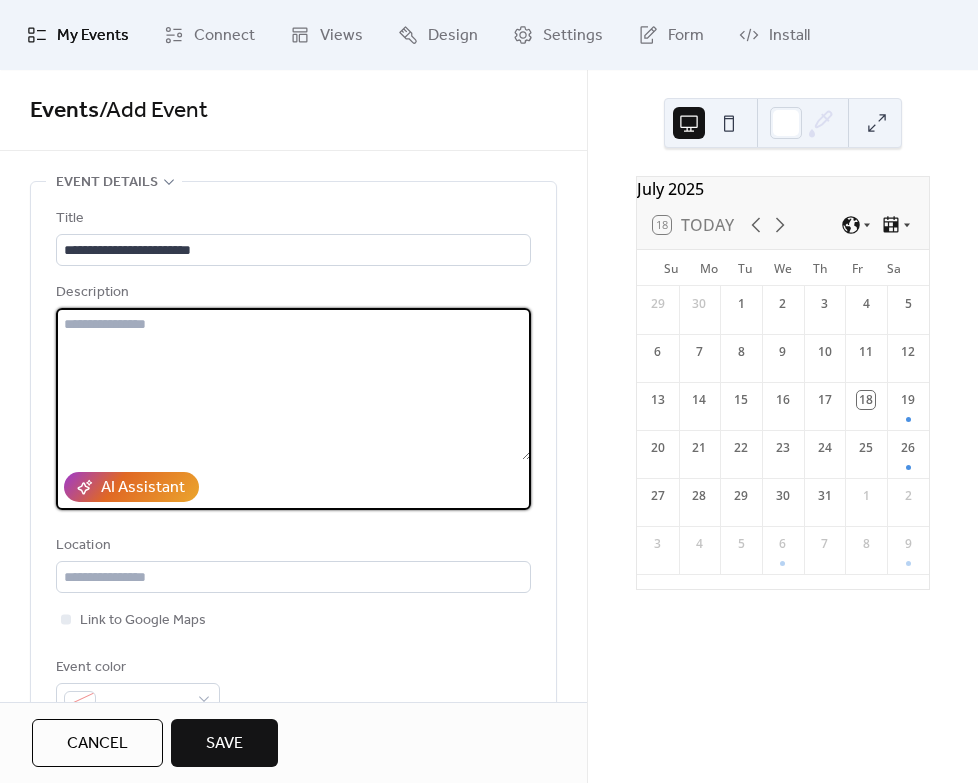 paste on "**********" 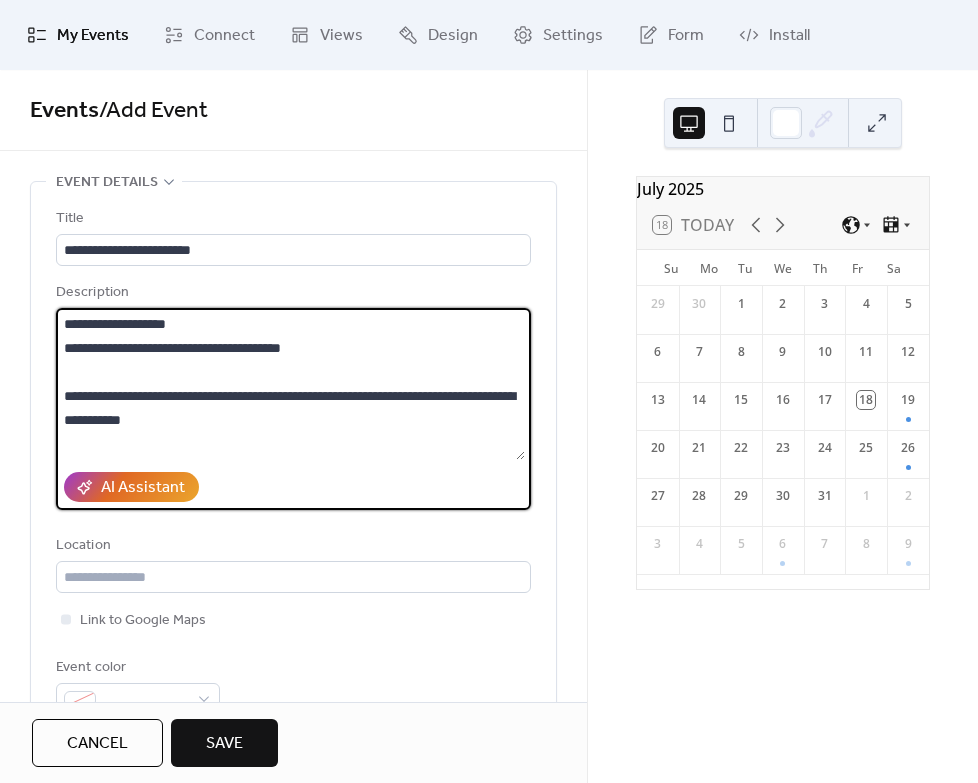 scroll, scrollTop: 2, scrollLeft: 0, axis: vertical 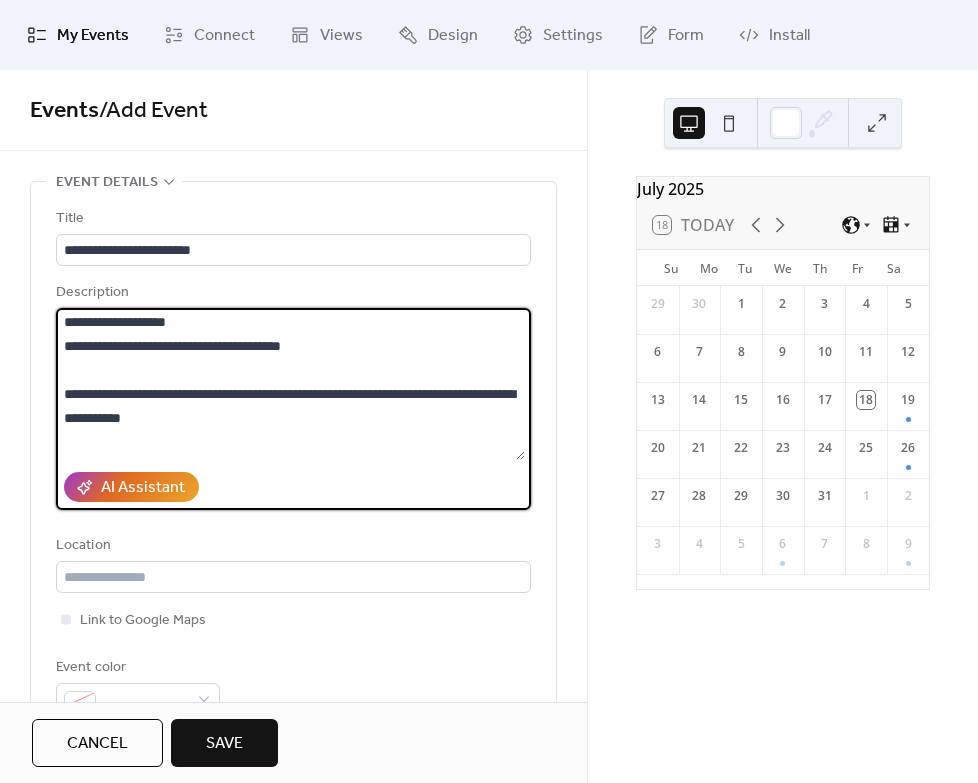click on "**********" at bounding box center [290, 384] 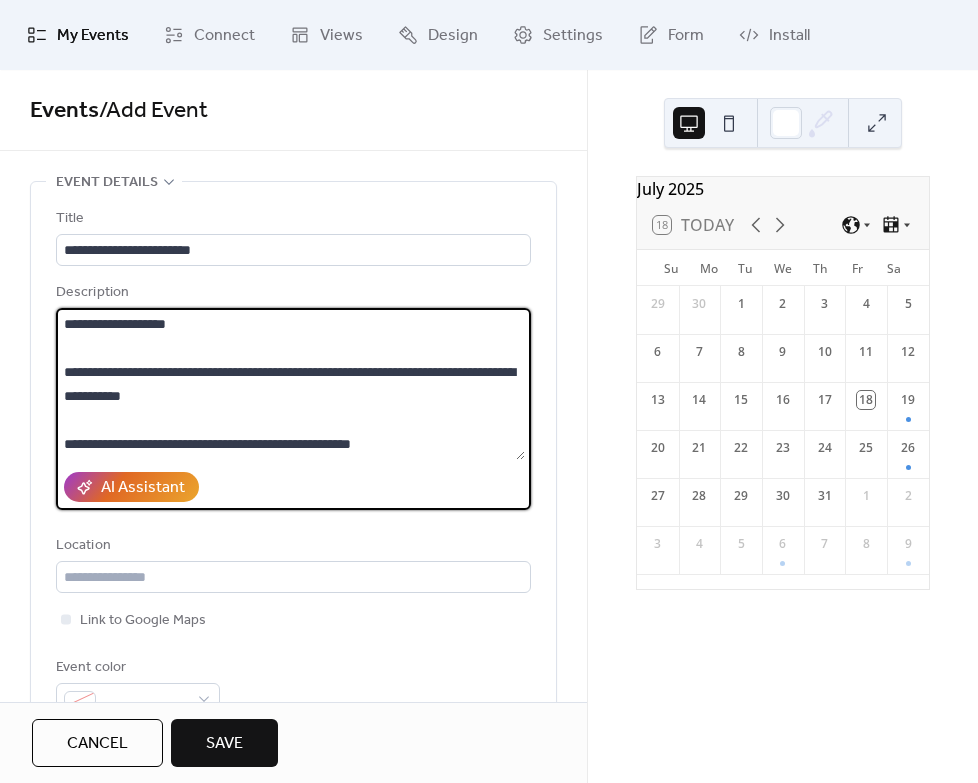 scroll, scrollTop: 0, scrollLeft: 0, axis: both 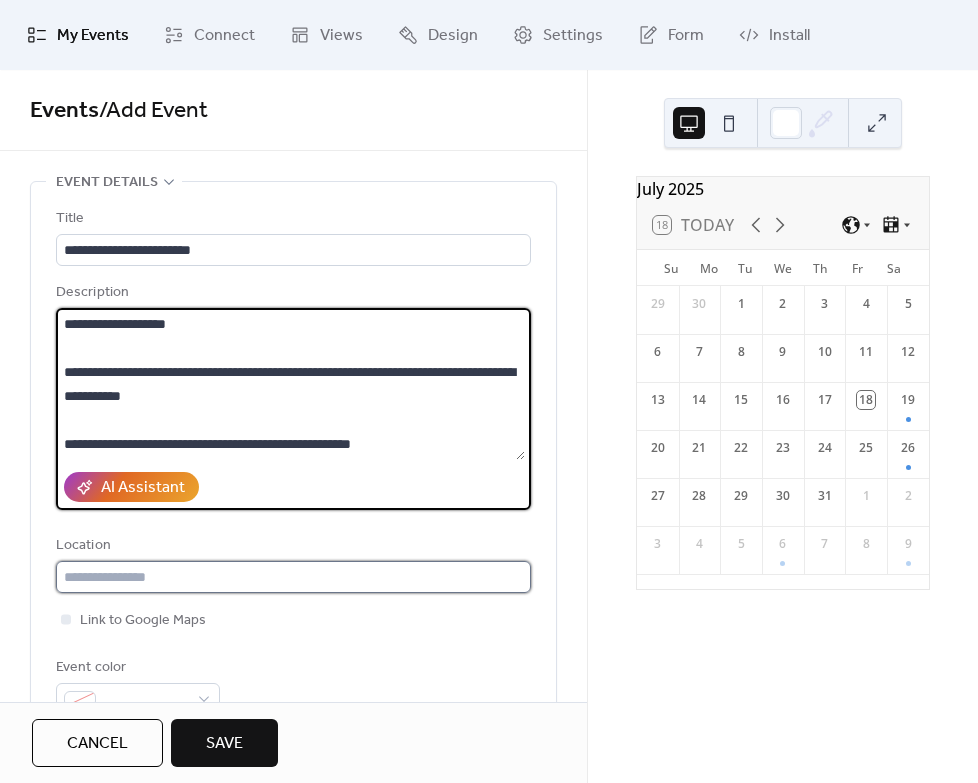 click at bounding box center (293, 577) 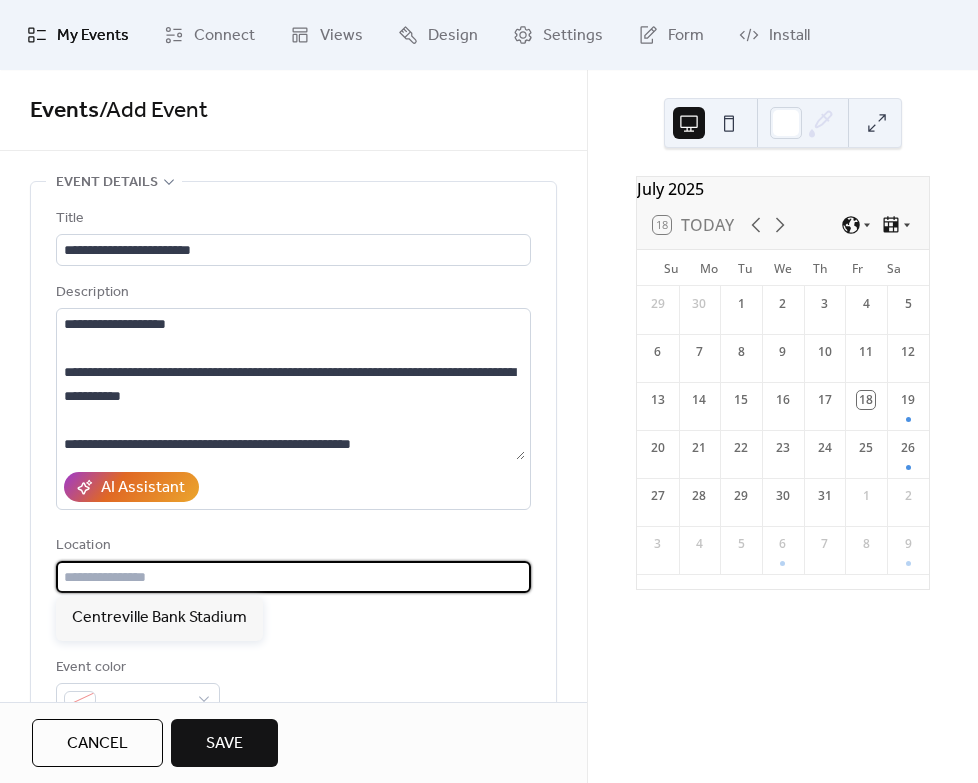 click at bounding box center [293, 577] 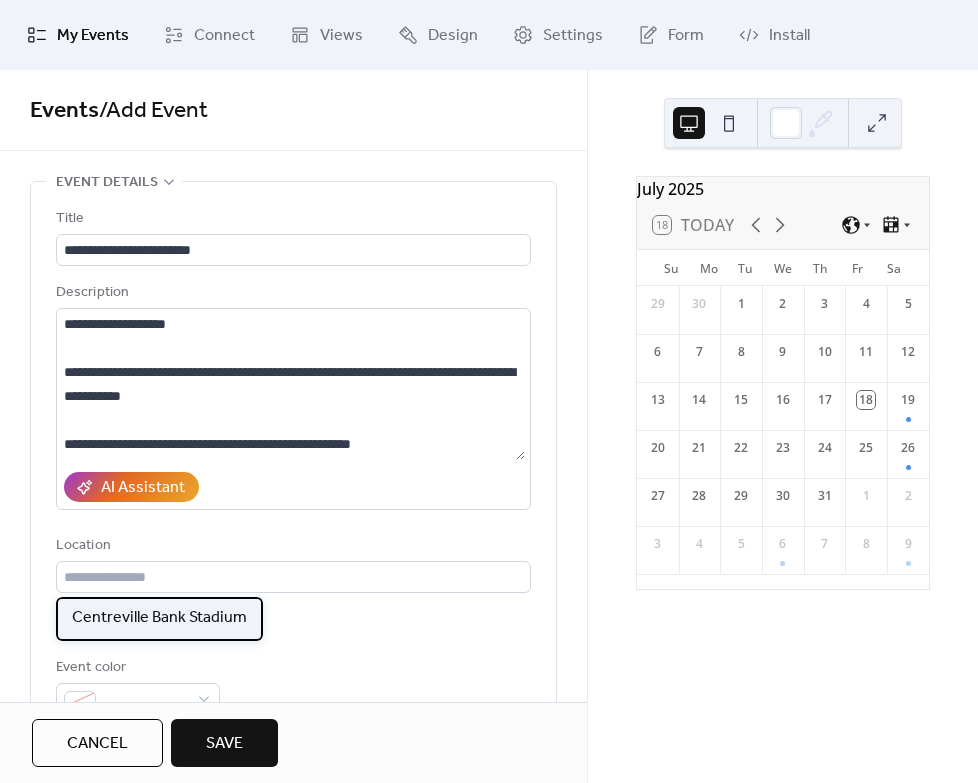 click on "Centreville Bank Stadium" at bounding box center (159, 618) 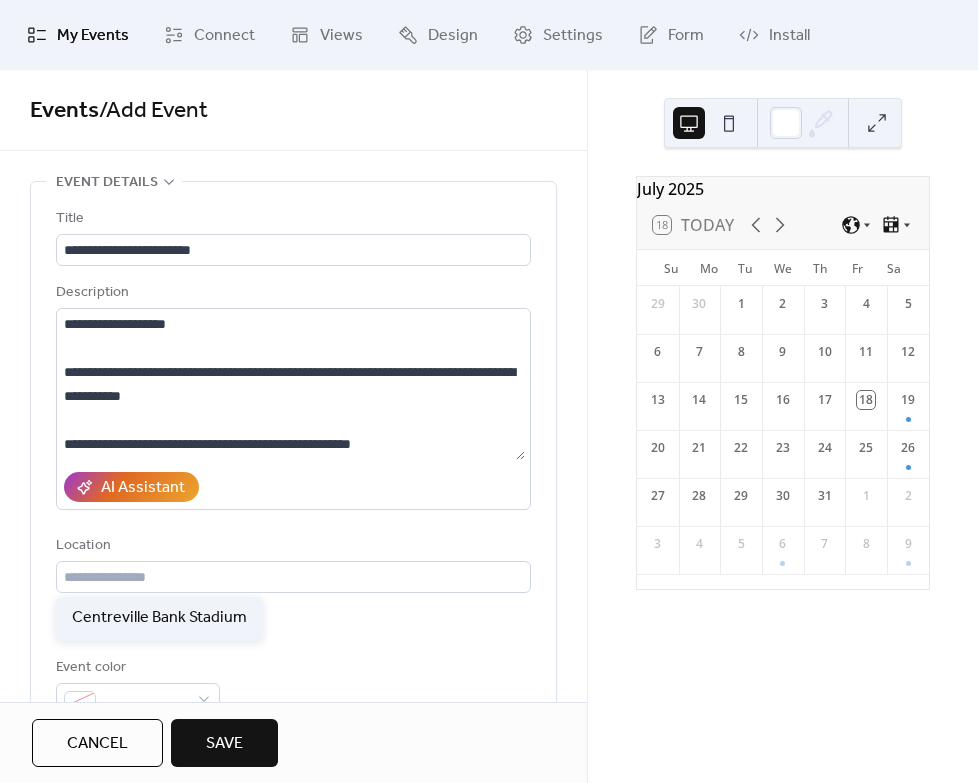 type on "**********" 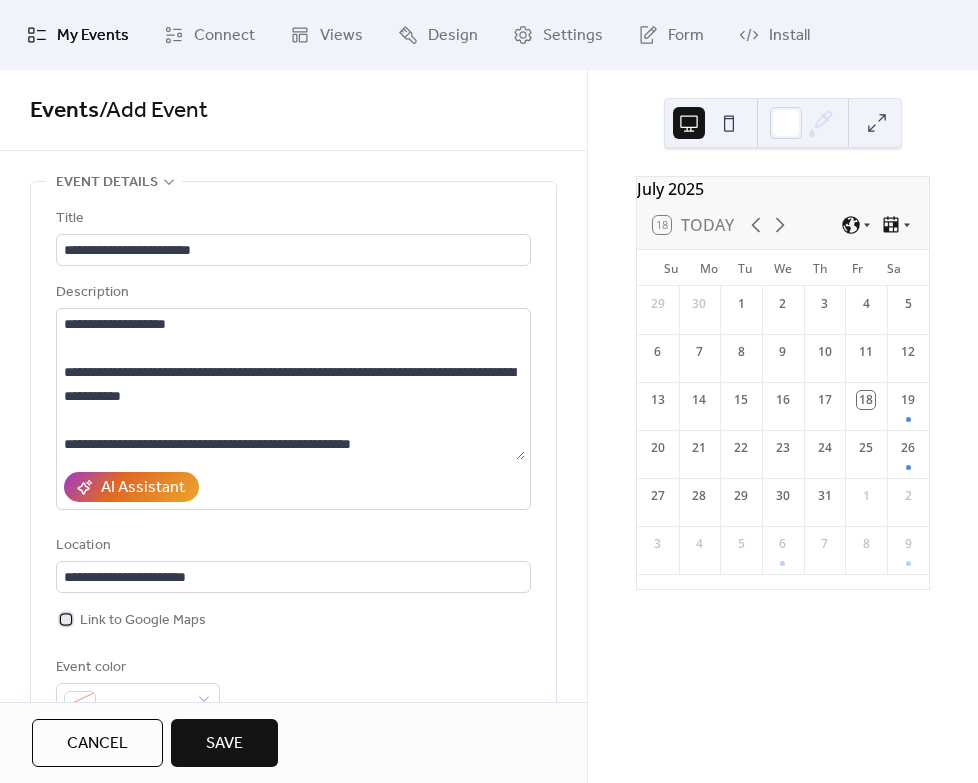 drag, startPoint x: 69, startPoint y: 623, endPoint x: 274, endPoint y: 639, distance: 205.62344 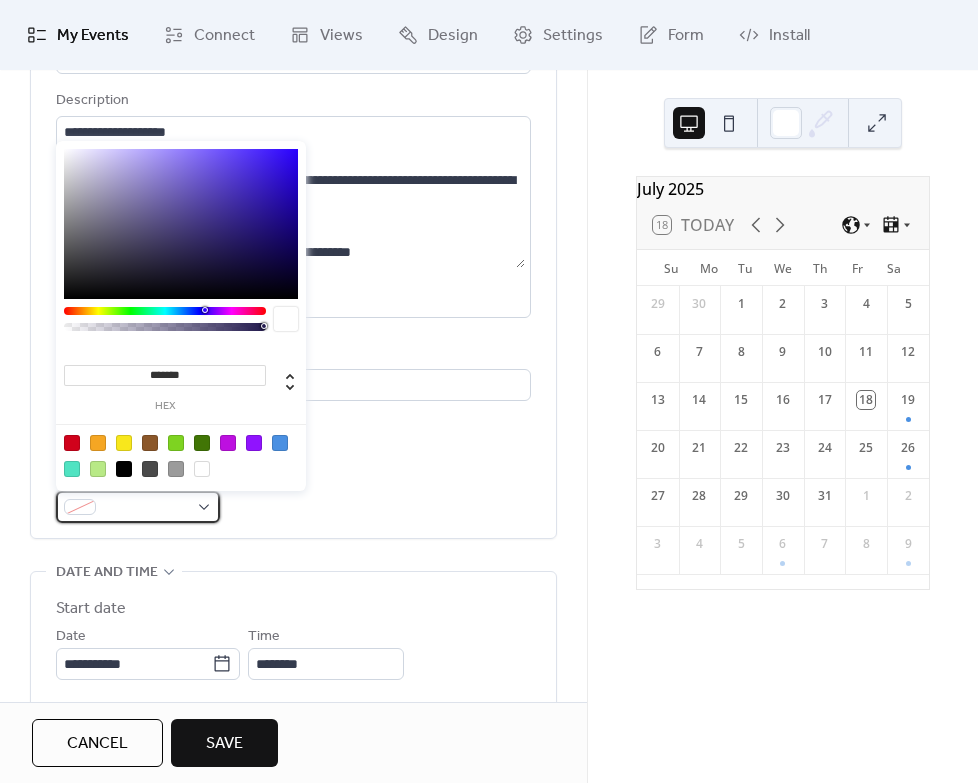 click at bounding box center (138, 507) 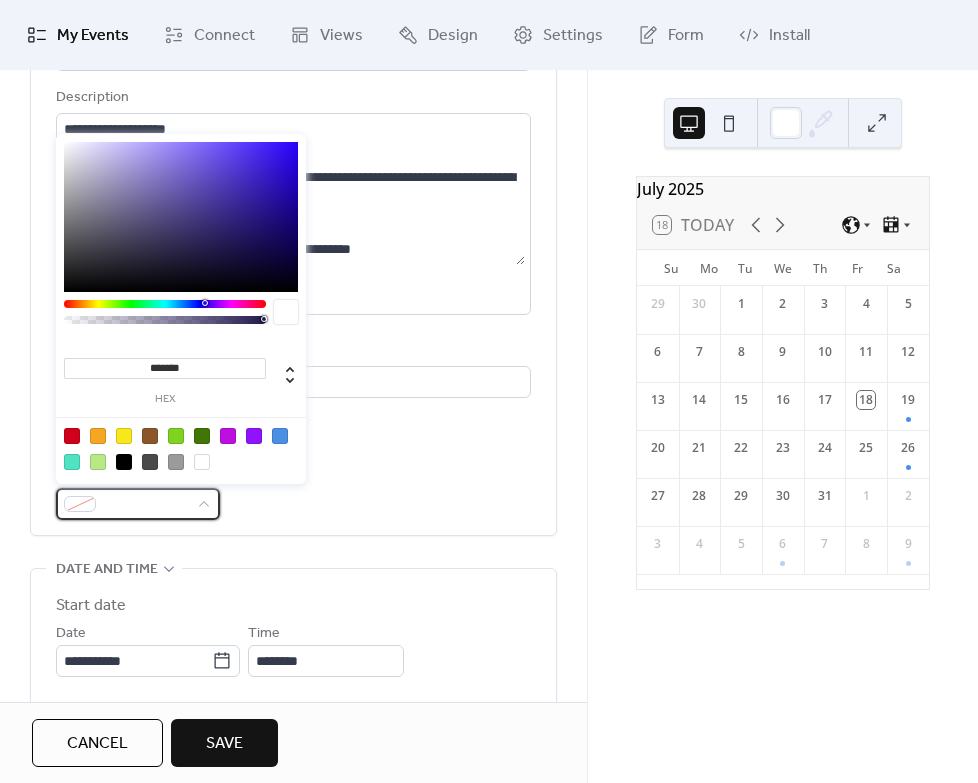 scroll, scrollTop: 192, scrollLeft: 0, axis: vertical 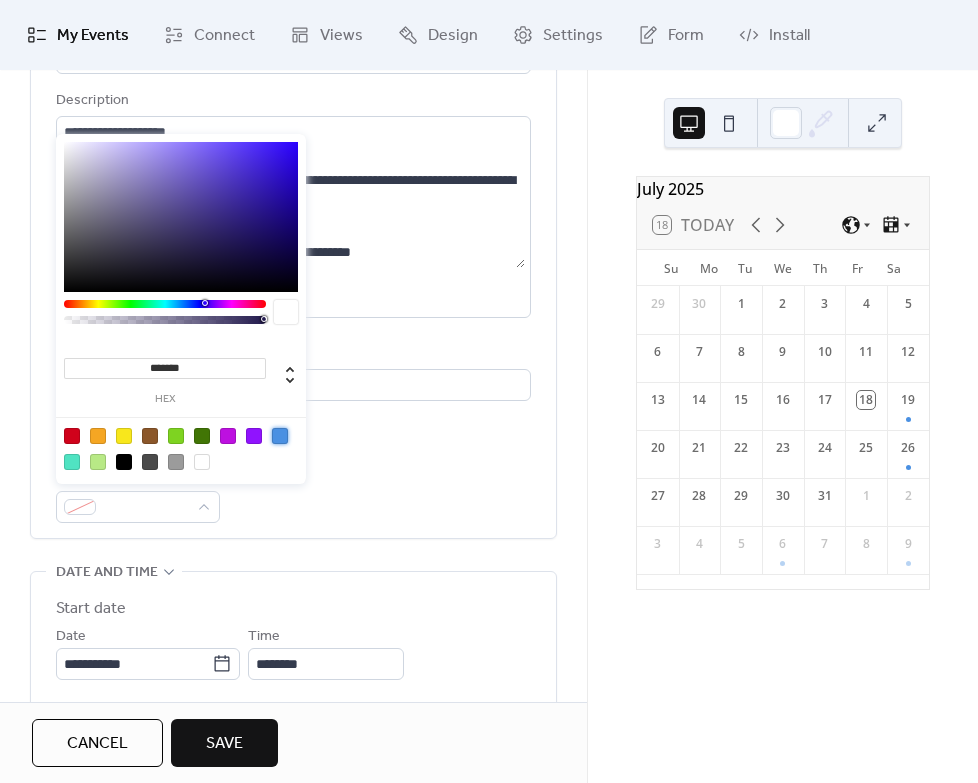 click at bounding box center (280, 436) 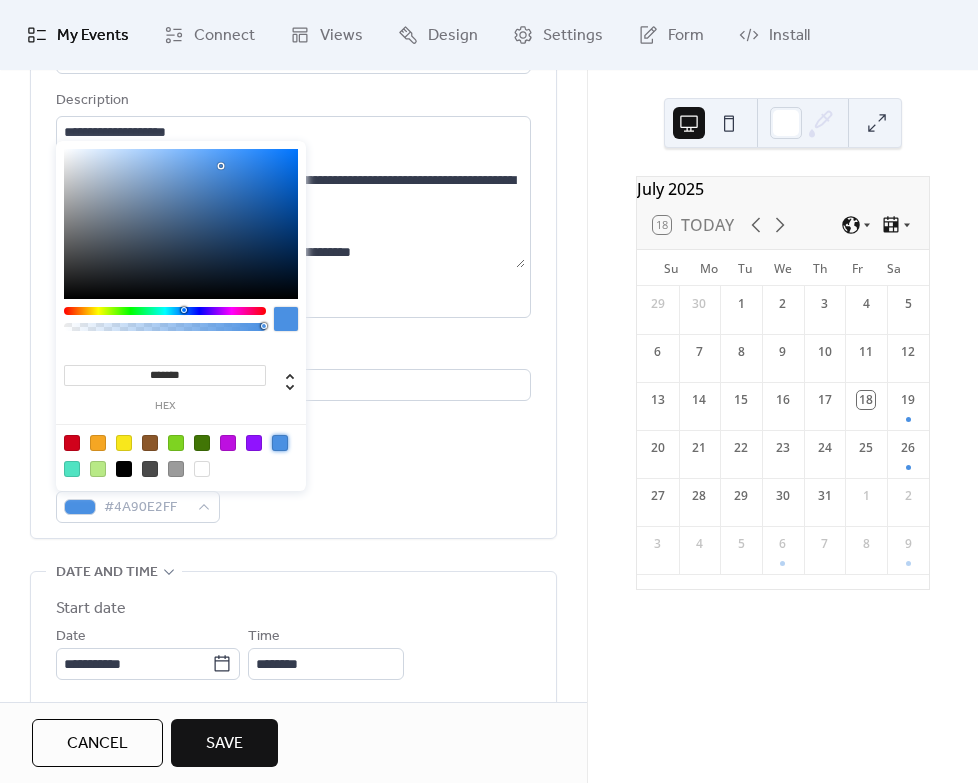 drag, startPoint x: 424, startPoint y: 464, endPoint x: 414, endPoint y: 488, distance: 26 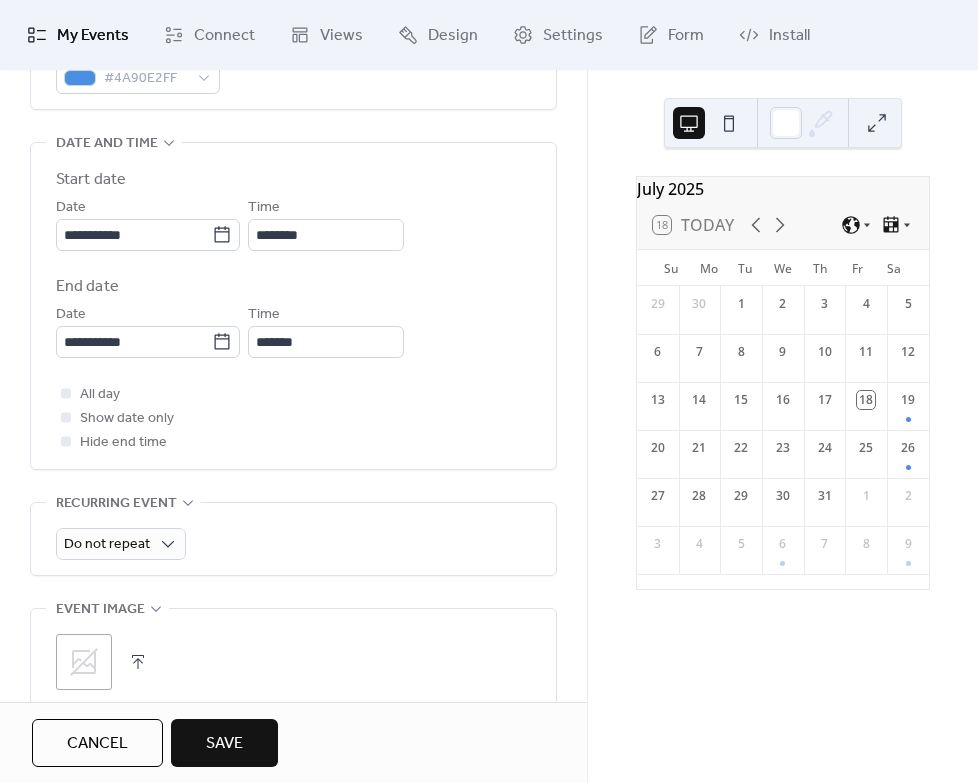 scroll, scrollTop: 643, scrollLeft: 0, axis: vertical 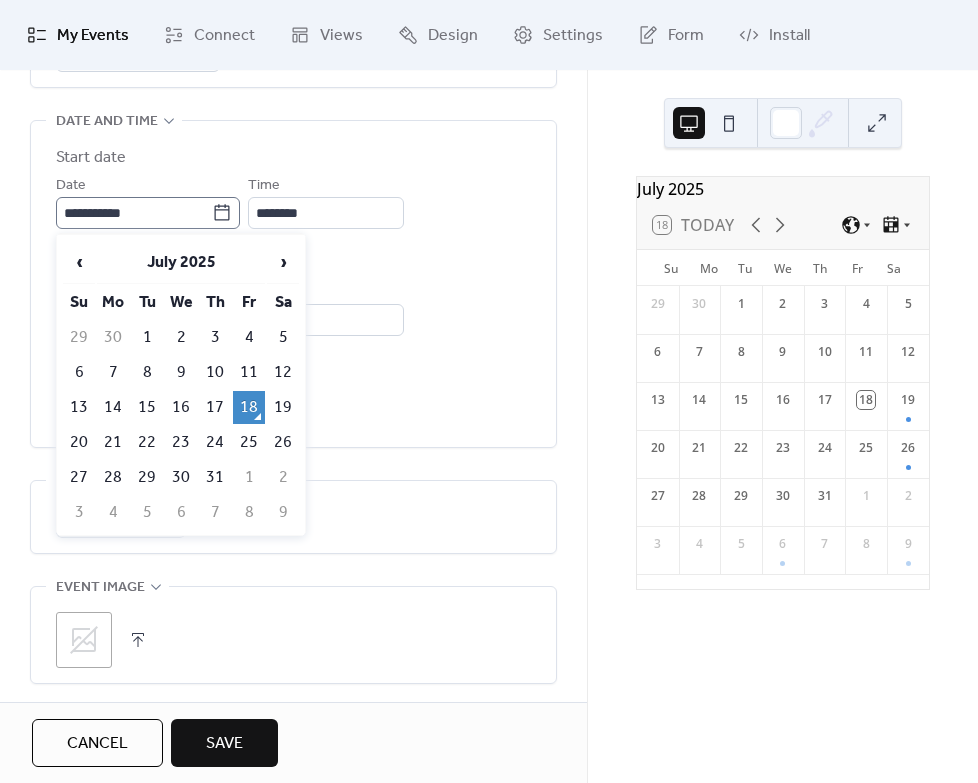 click 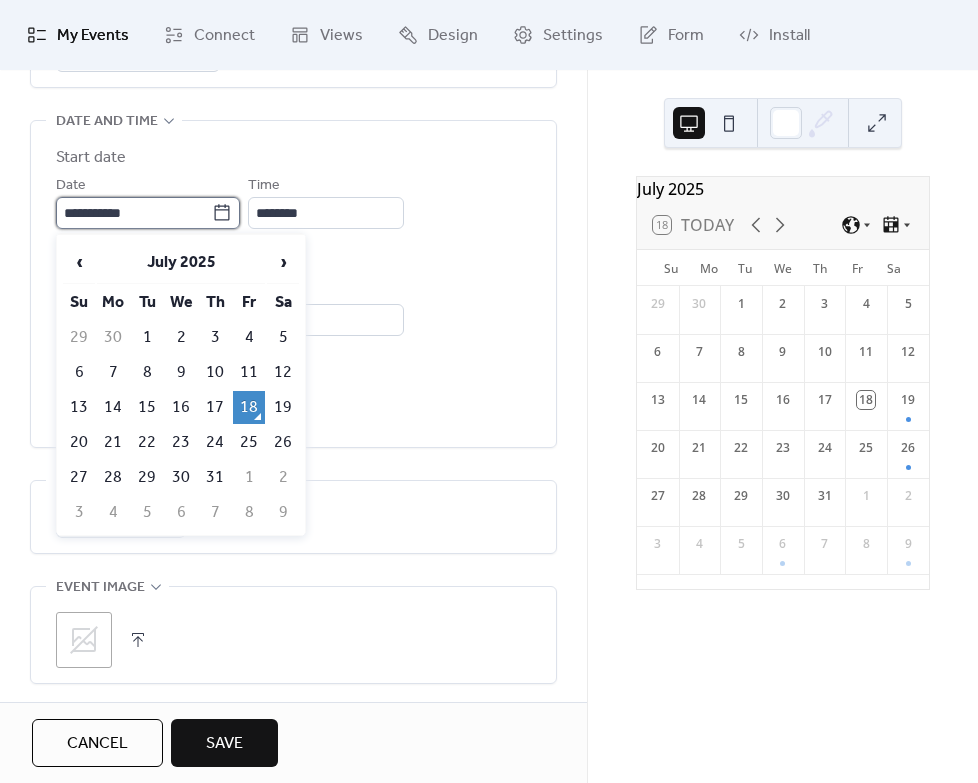 click on "**********" at bounding box center (134, 213) 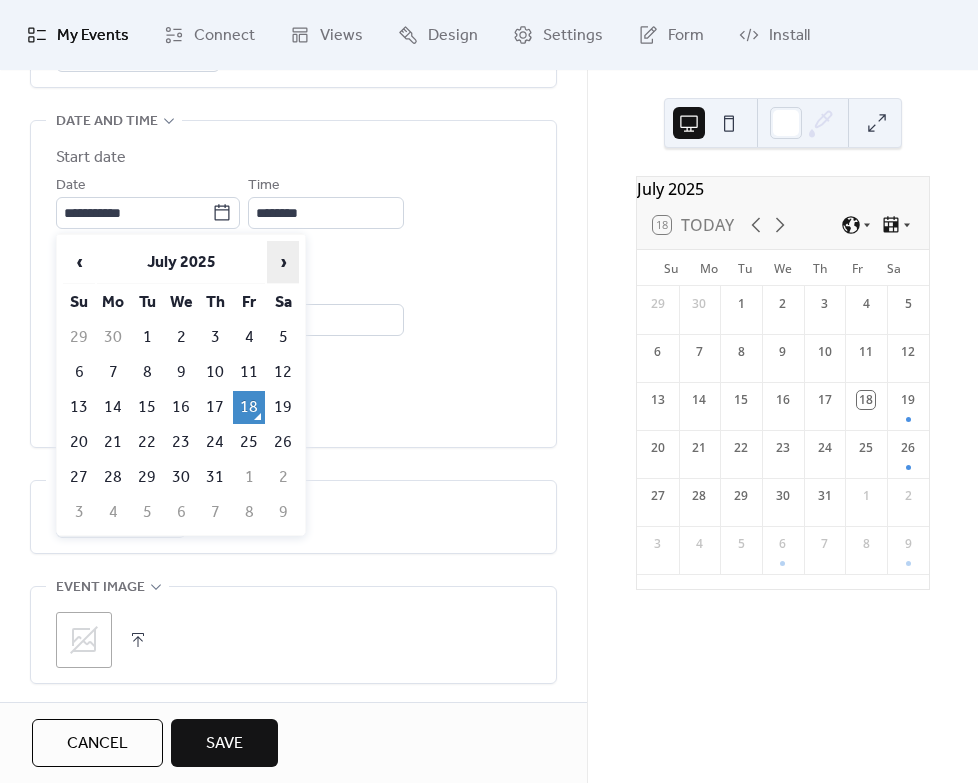 click on "›" at bounding box center [283, 262] 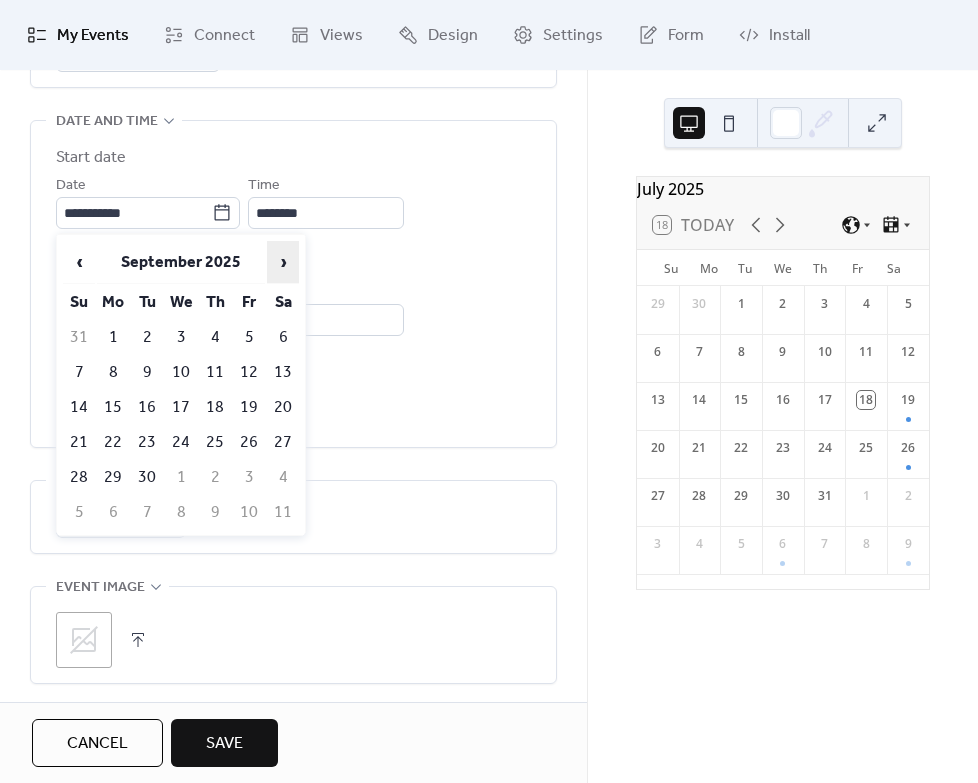 click on "›" at bounding box center (283, 262) 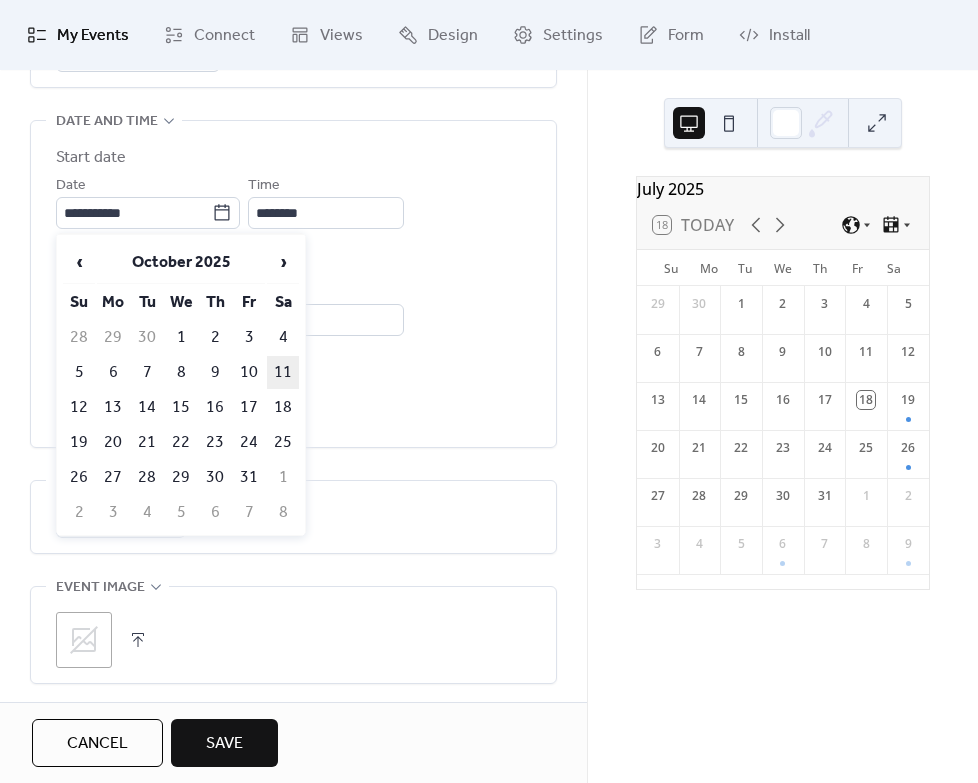 click on "11" at bounding box center (283, 372) 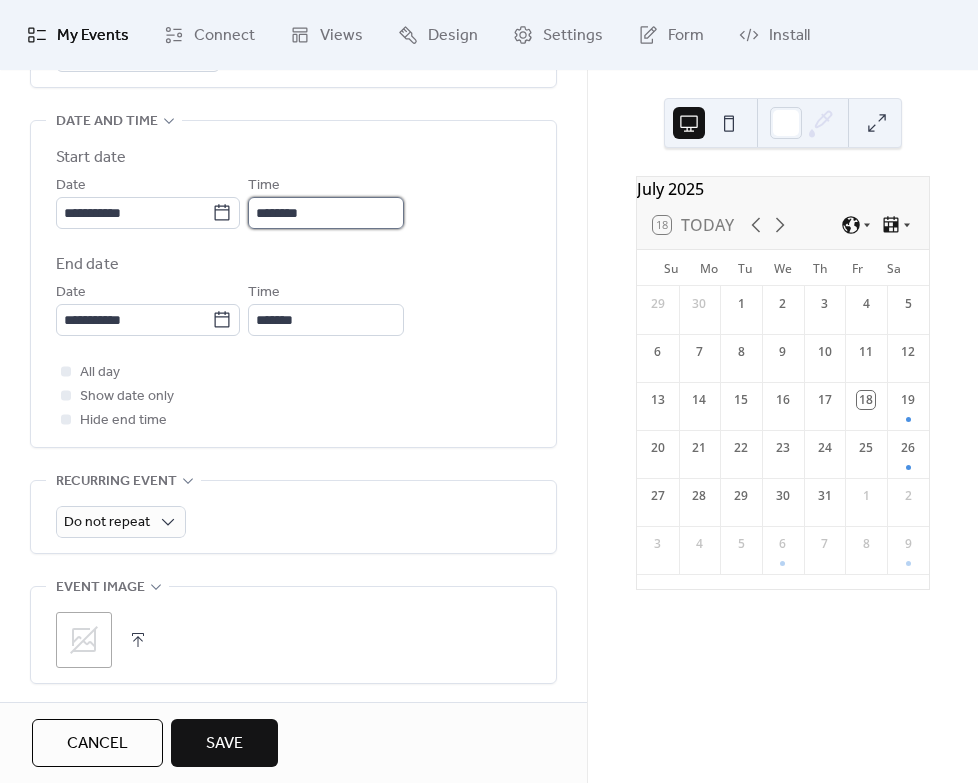 click on "********" at bounding box center (326, 213) 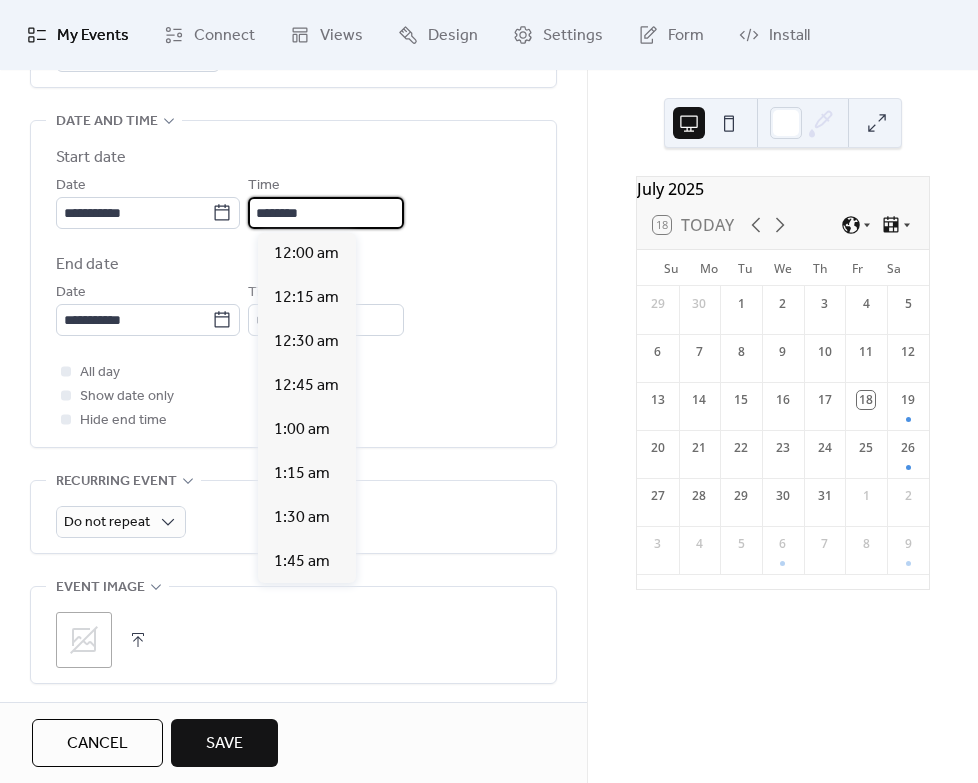 scroll, scrollTop: 2112, scrollLeft: 0, axis: vertical 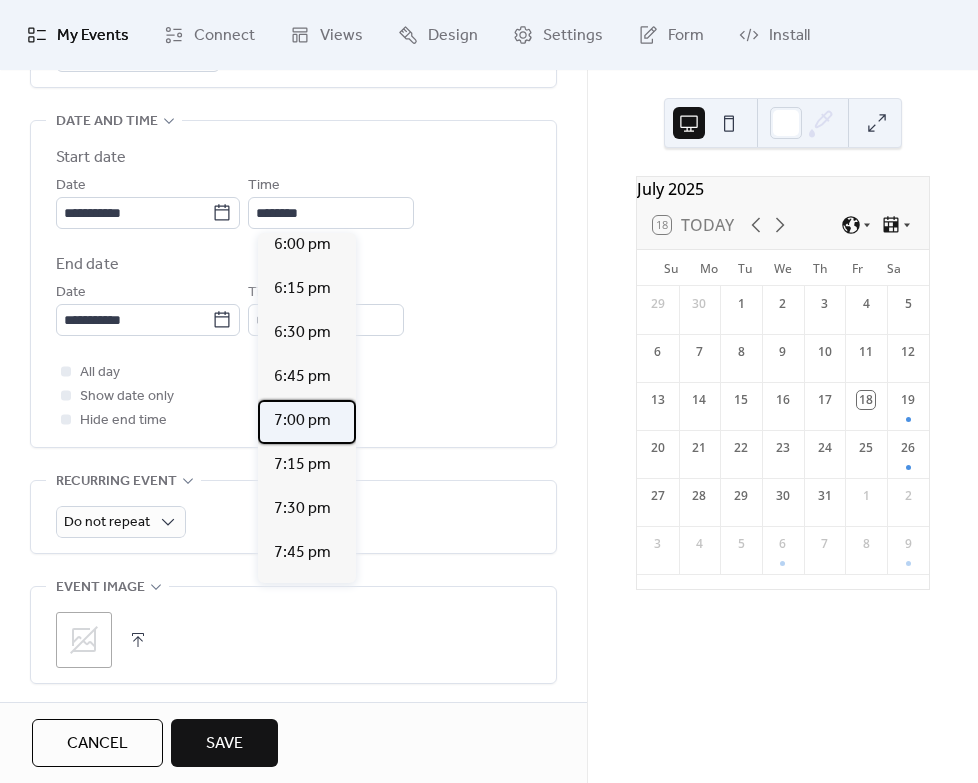 click on "7:00 pm" at bounding box center [302, 421] 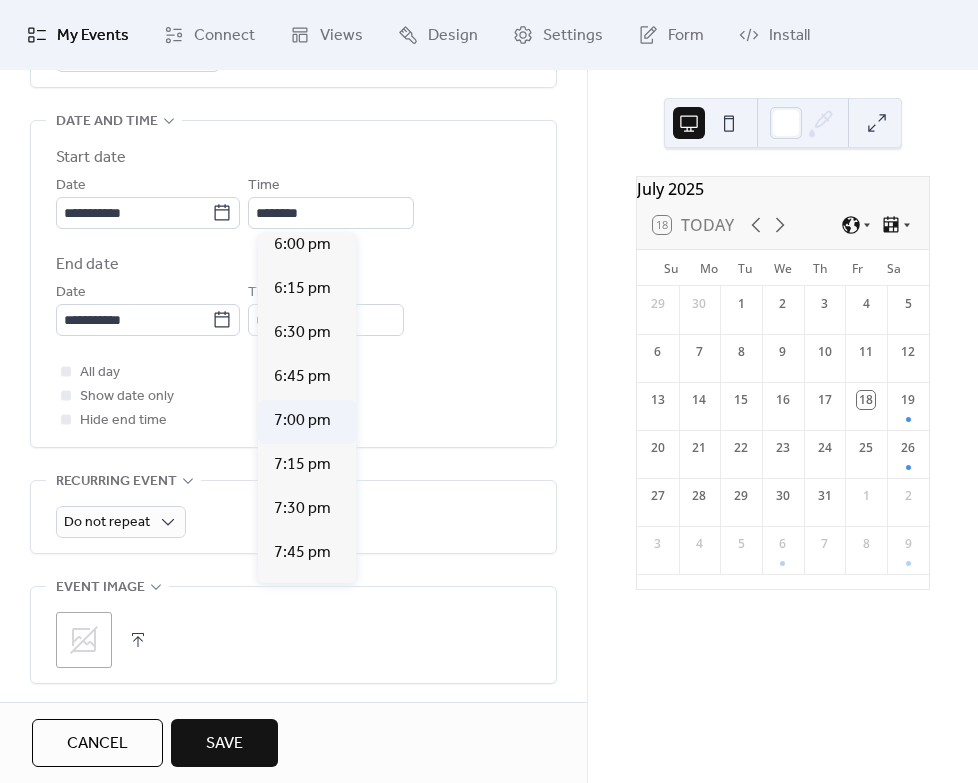 type on "*******" 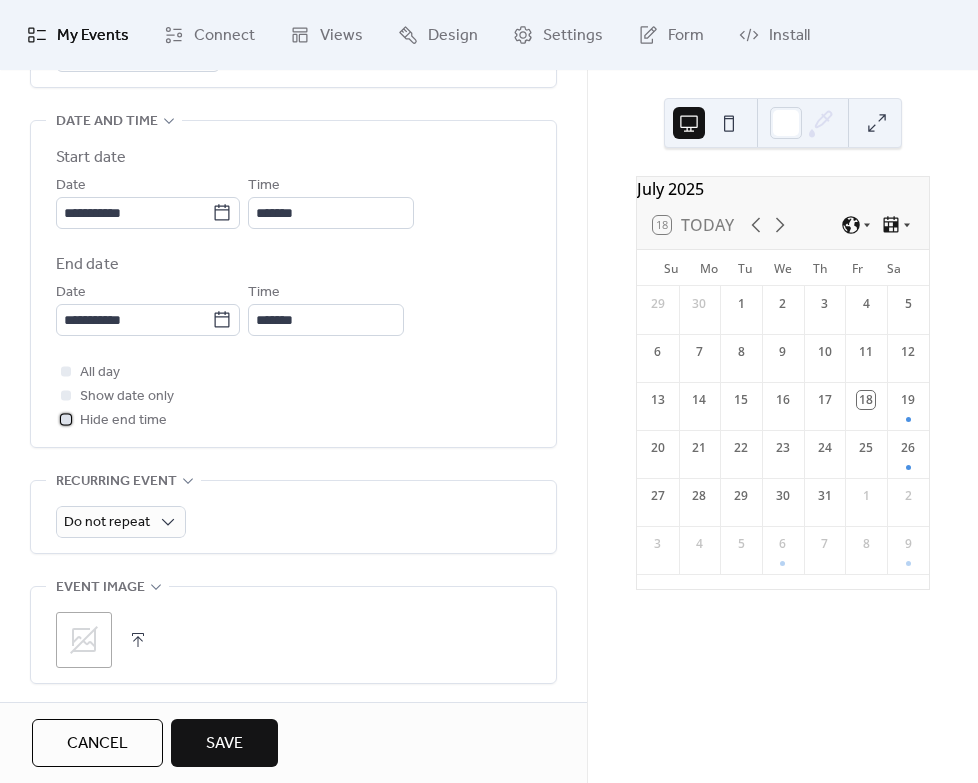 click at bounding box center [66, 419] 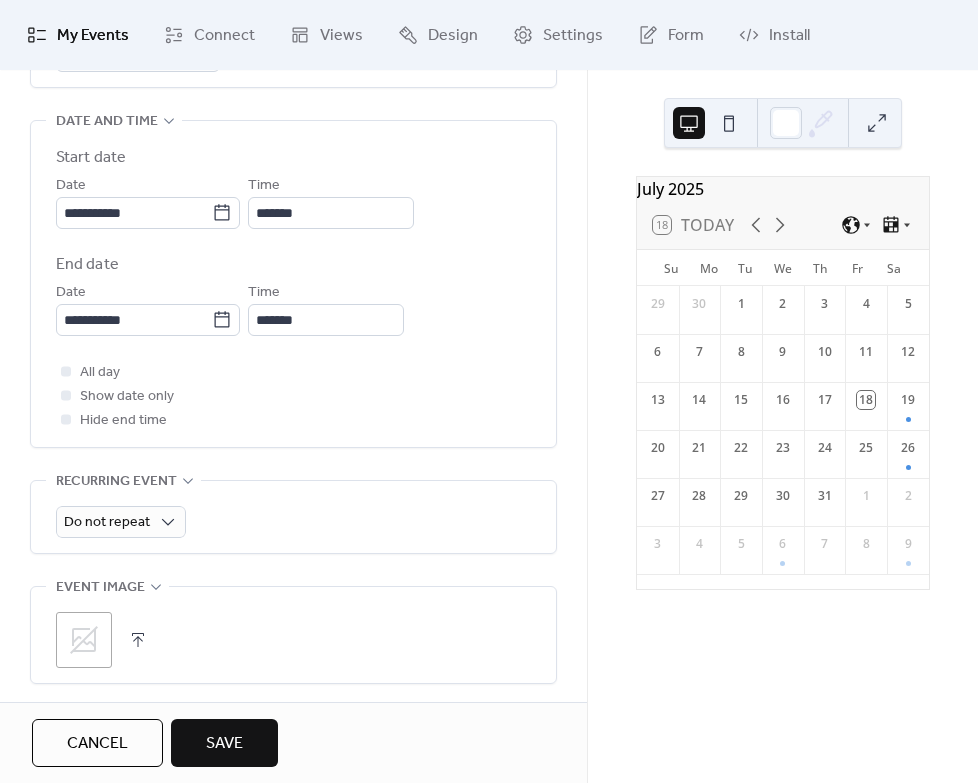 click at bounding box center [138, 640] 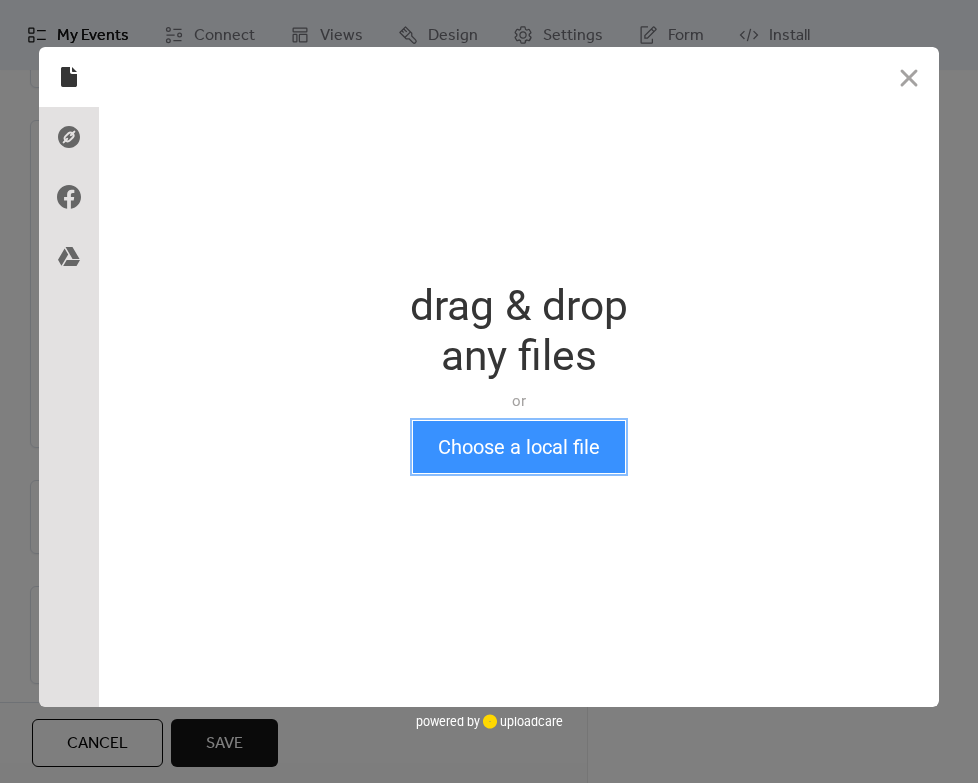 click on "Choose a local file" at bounding box center (519, 447) 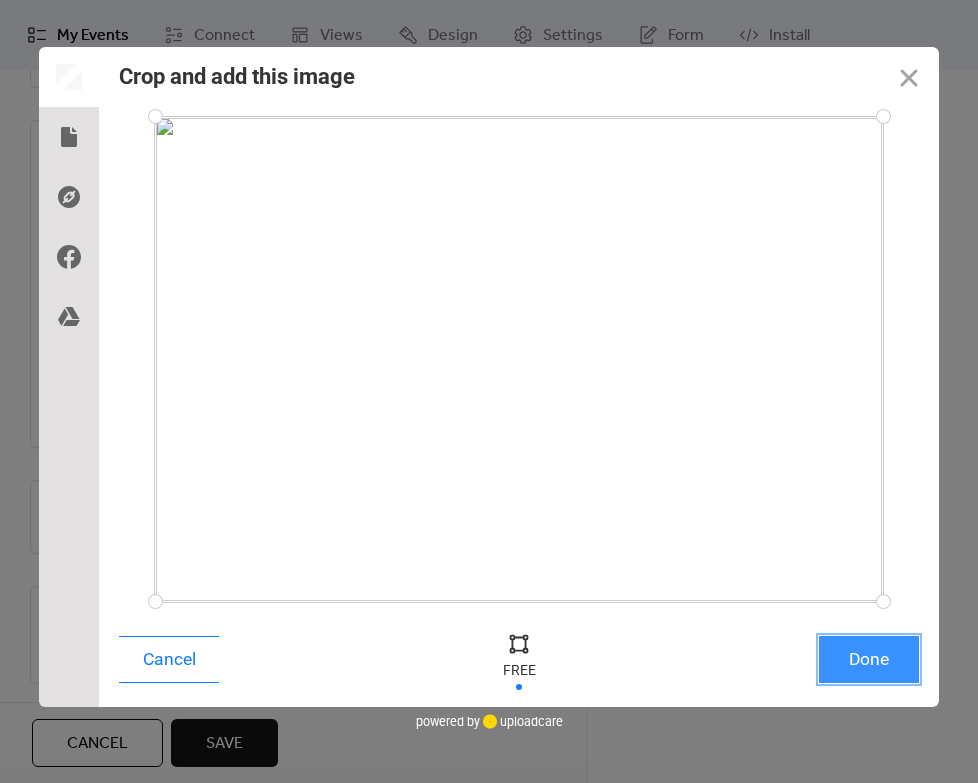 drag, startPoint x: 865, startPoint y: 657, endPoint x: 630, endPoint y: 617, distance: 238.37994 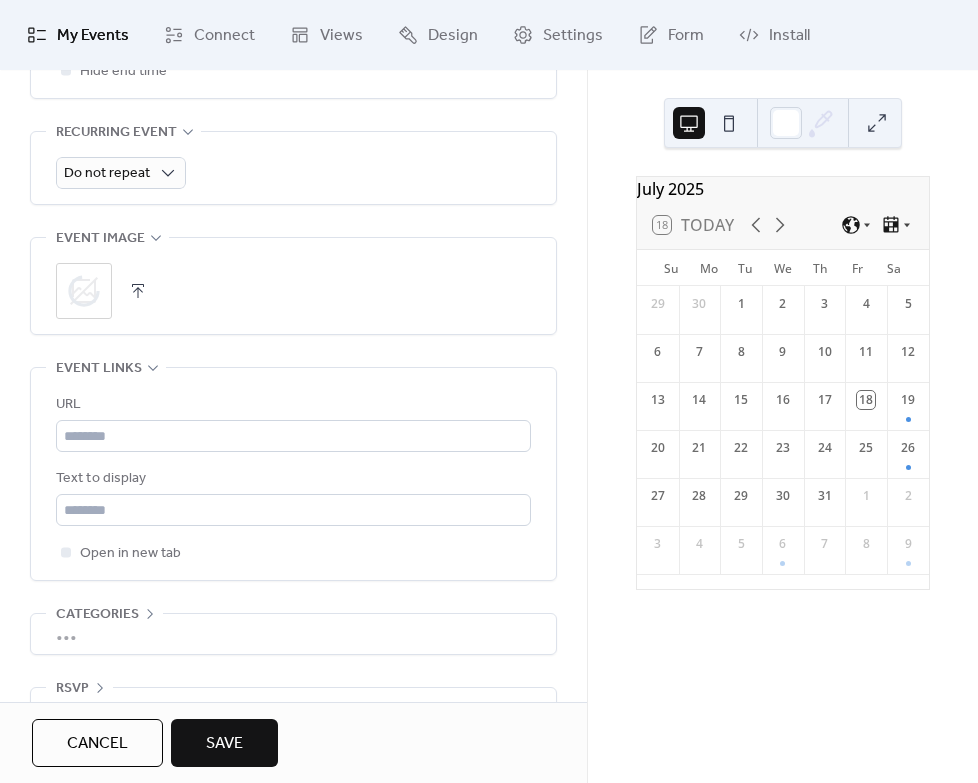 scroll, scrollTop: 995, scrollLeft: 0, axis: vertical 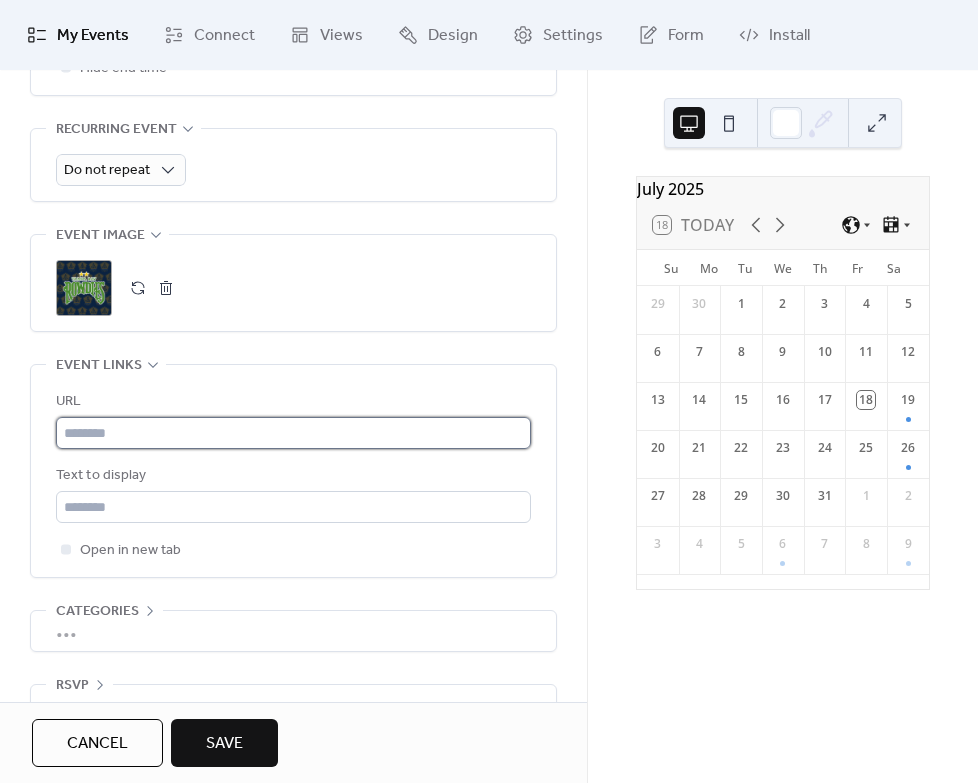 click at bounding box center (293, 433) 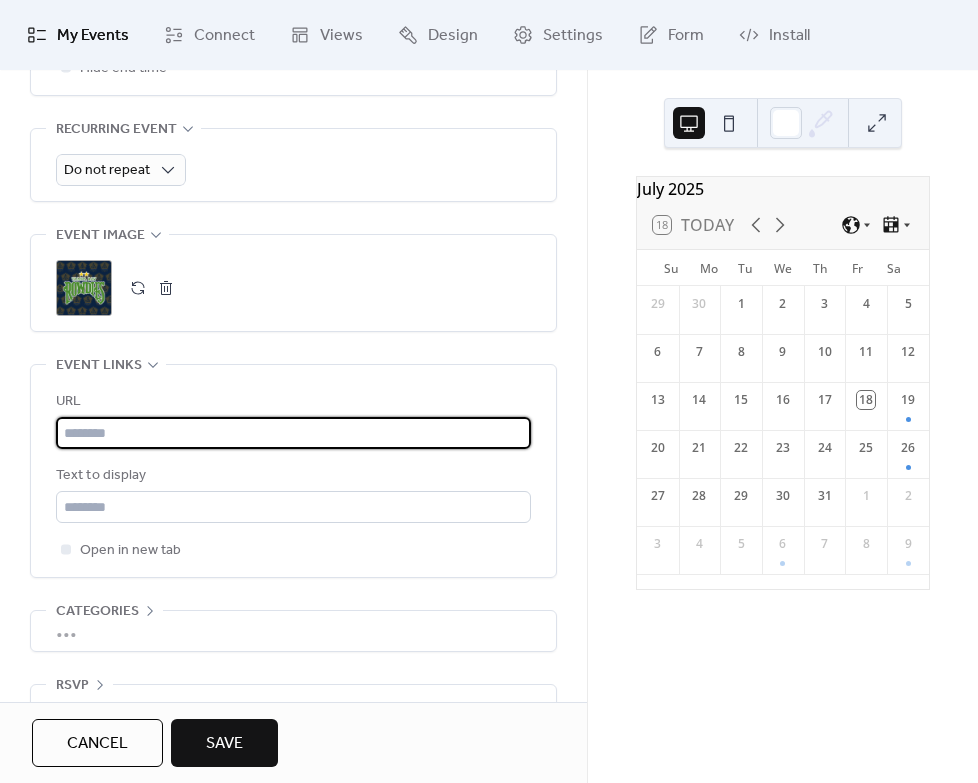 paste on "**********" 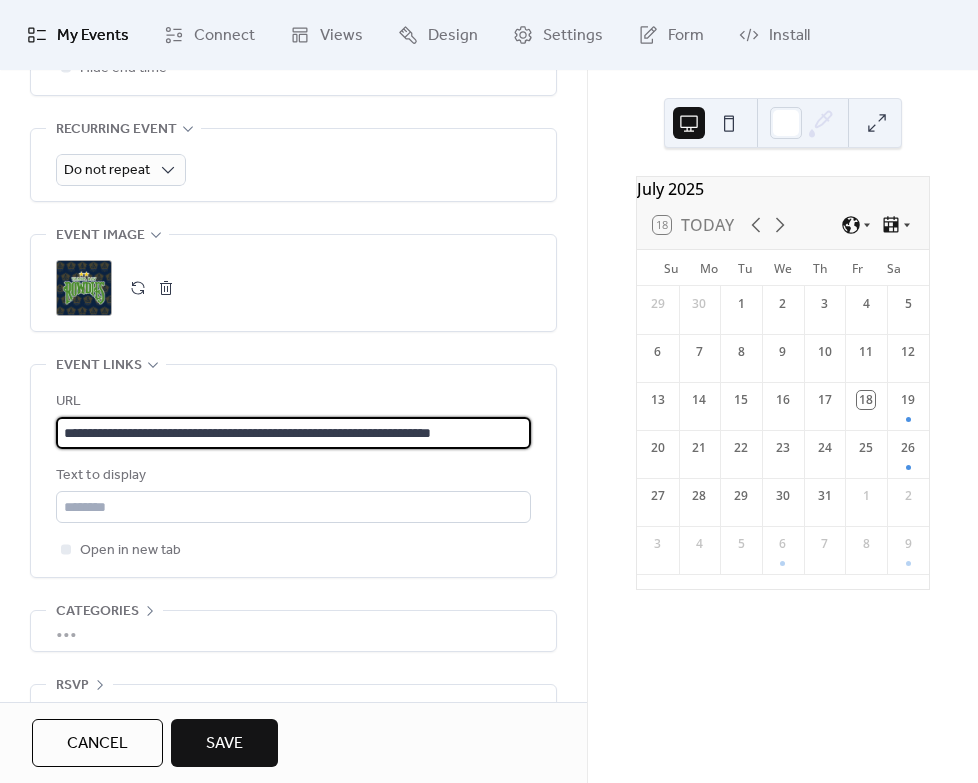 scroll, scrollTop: 0, scrollLeft: 29, axis: horizontal 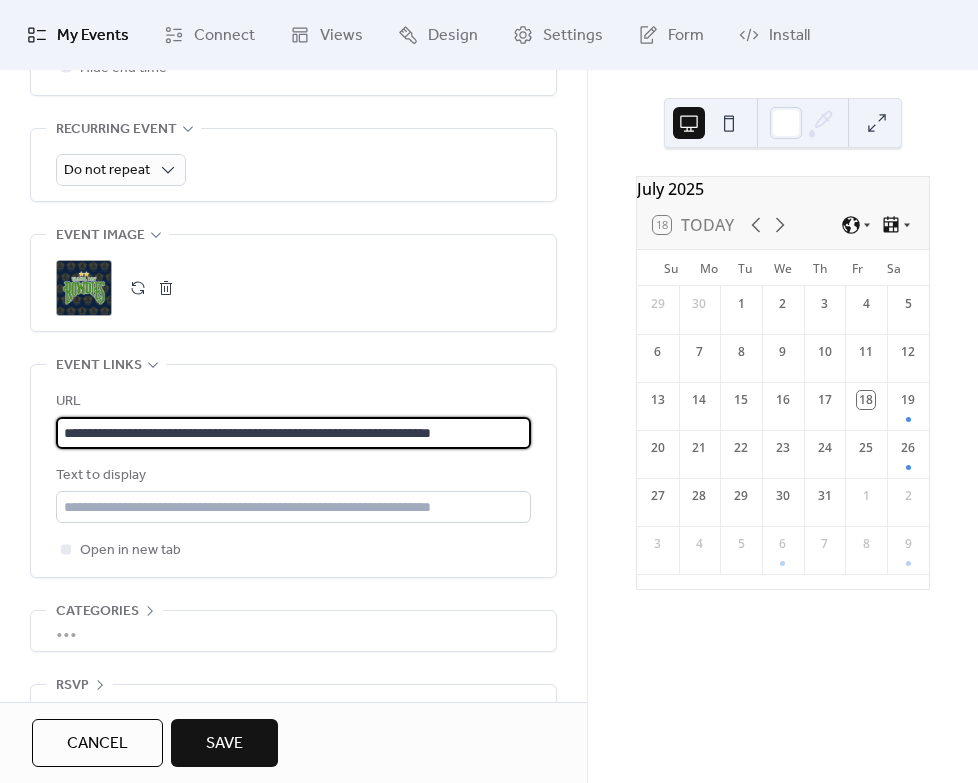 type on "**********" 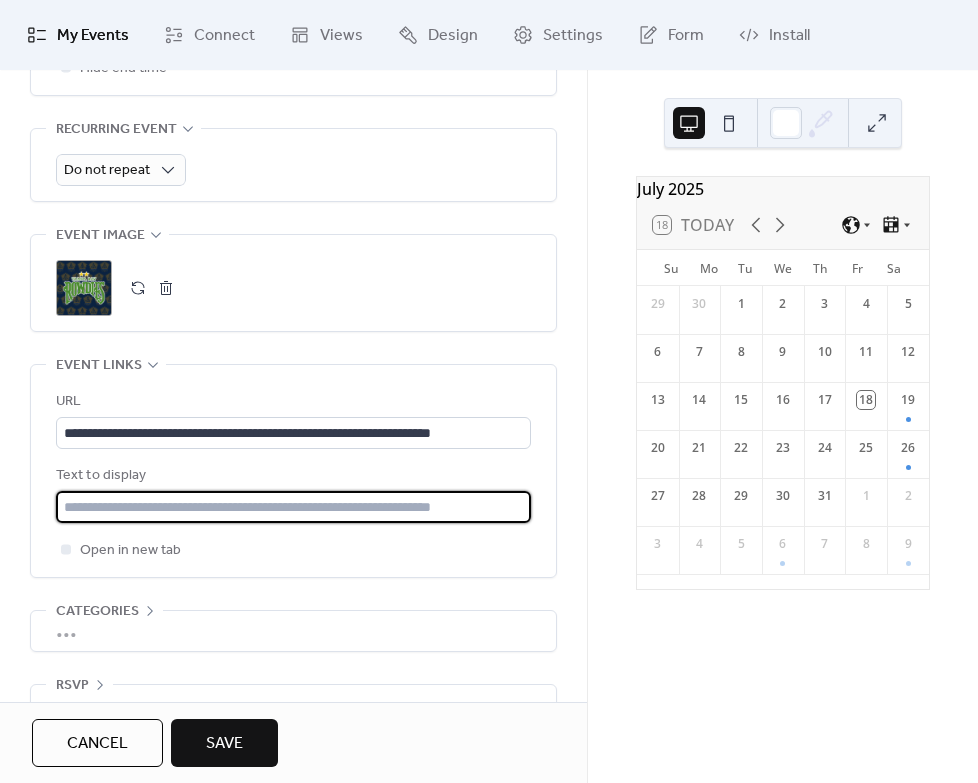 click at bounding box center (293, 507) 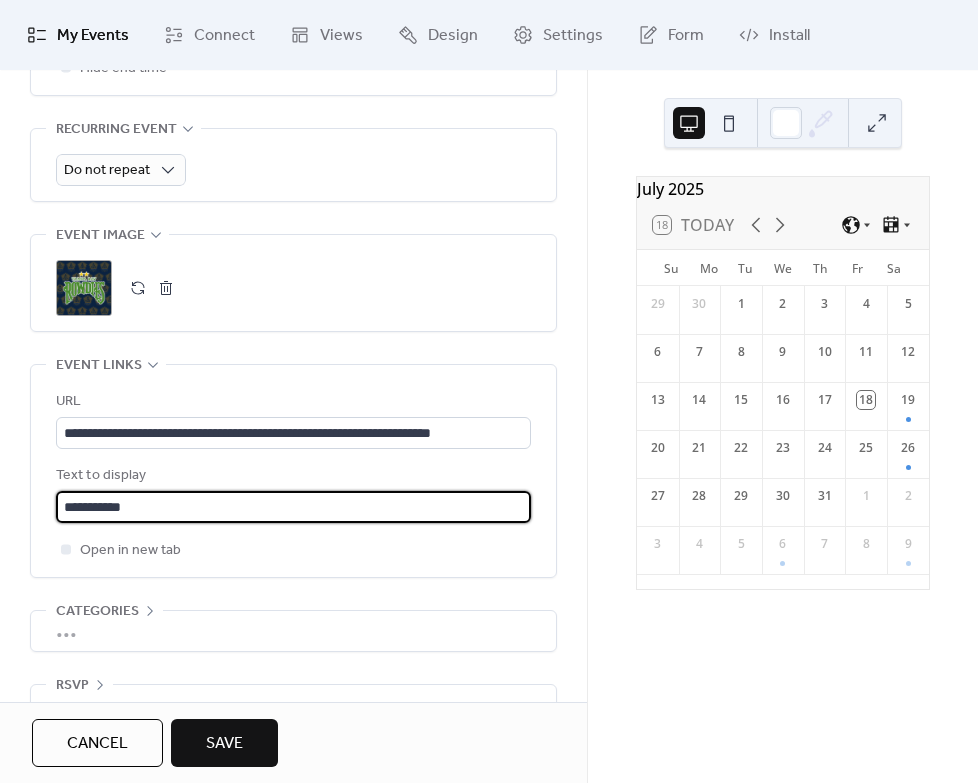 type on "**********" 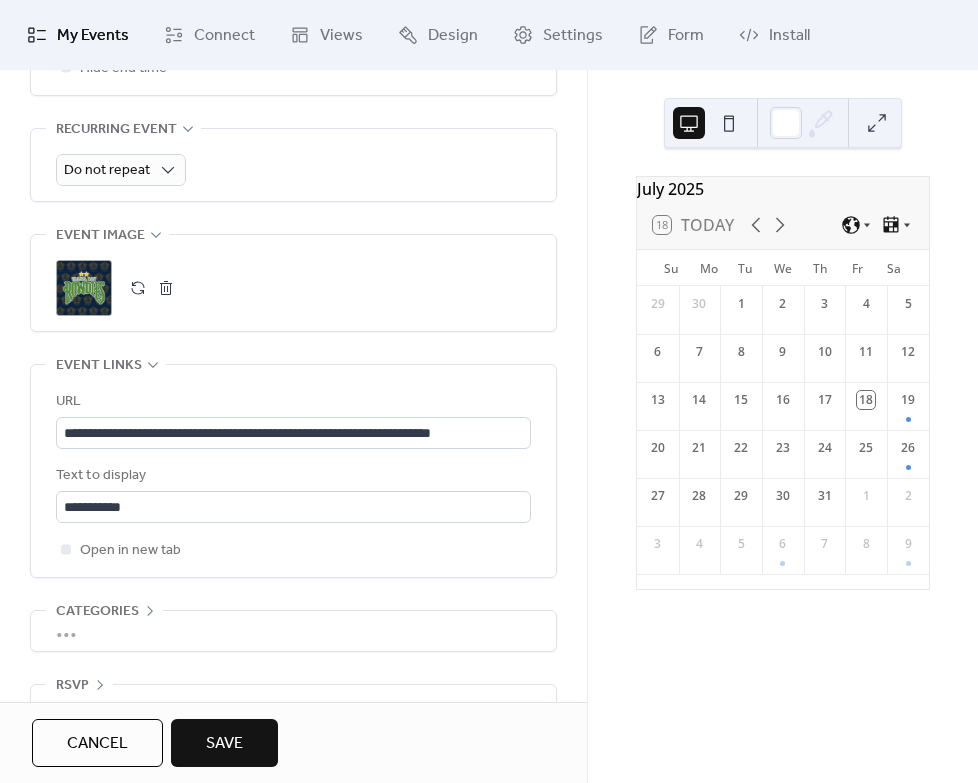 click on "**********" at bounding box center [293, -33] 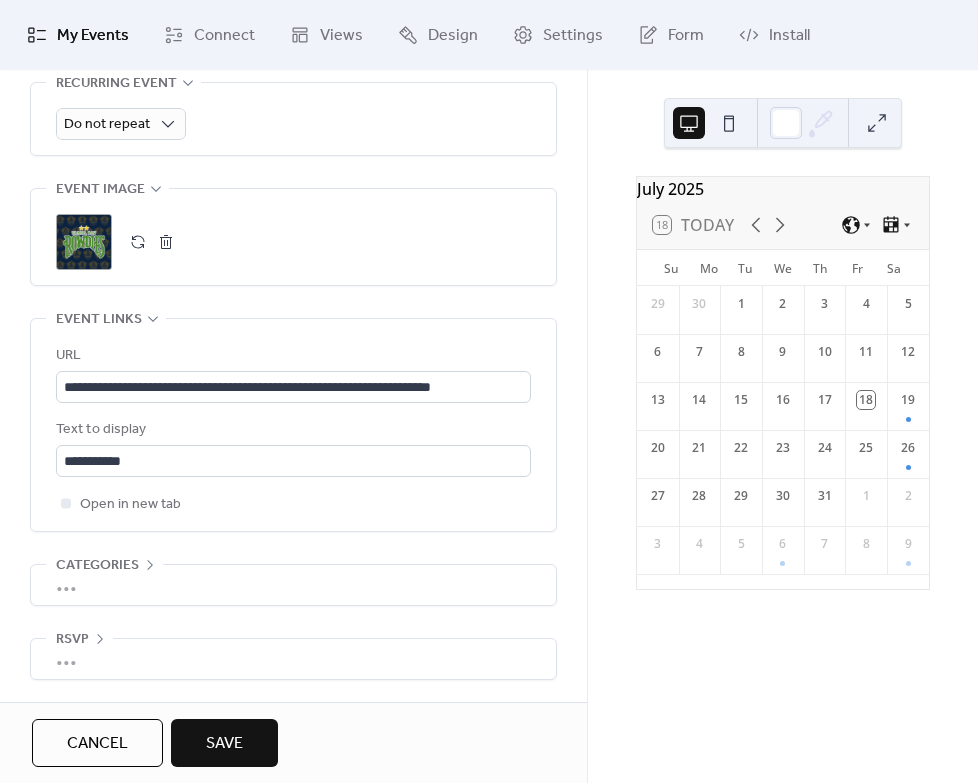 click on "Save" at bounding box center [224, 744] 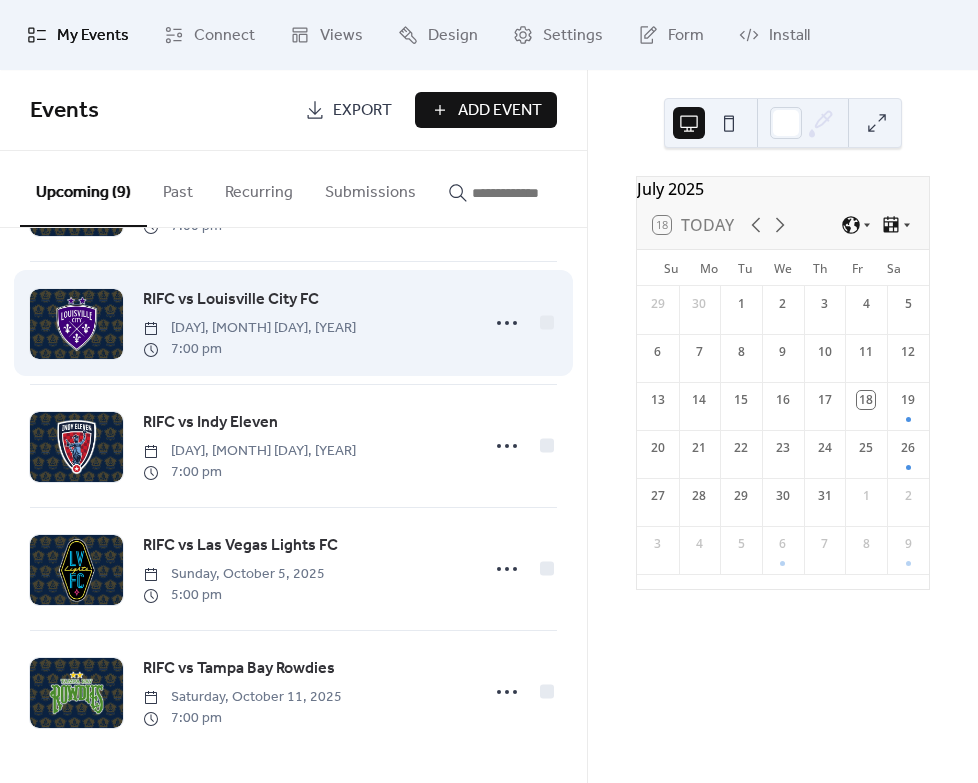 scroll, scrollTop: 617, scrollLeft: 0, axis: vertical 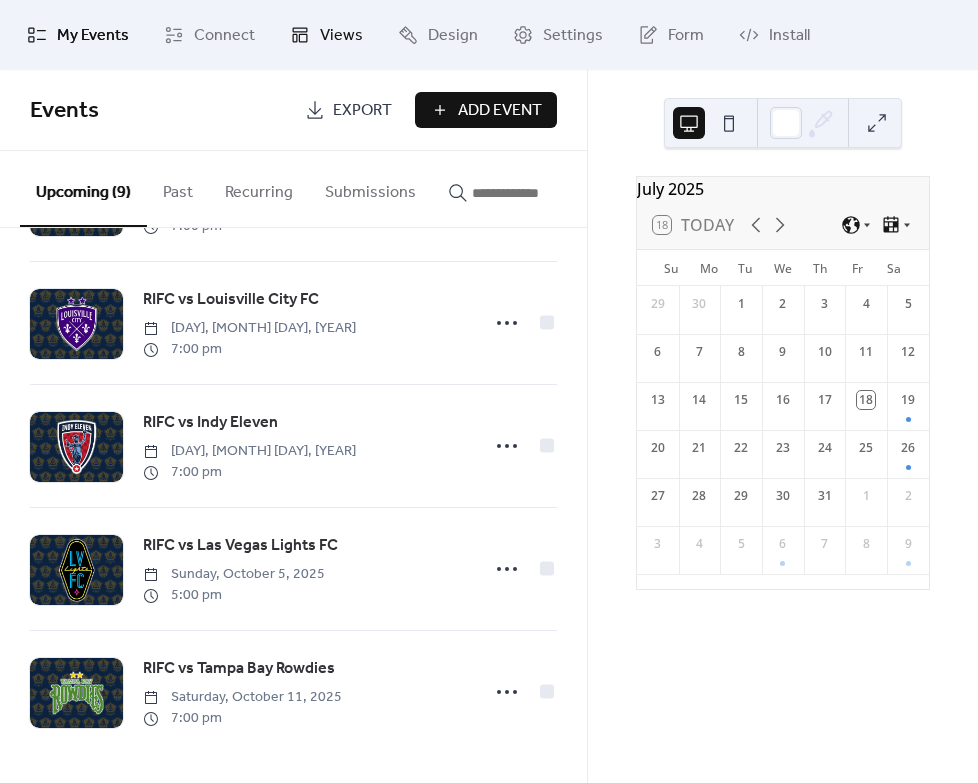 click on "Views" at bounding box center (341, 36) 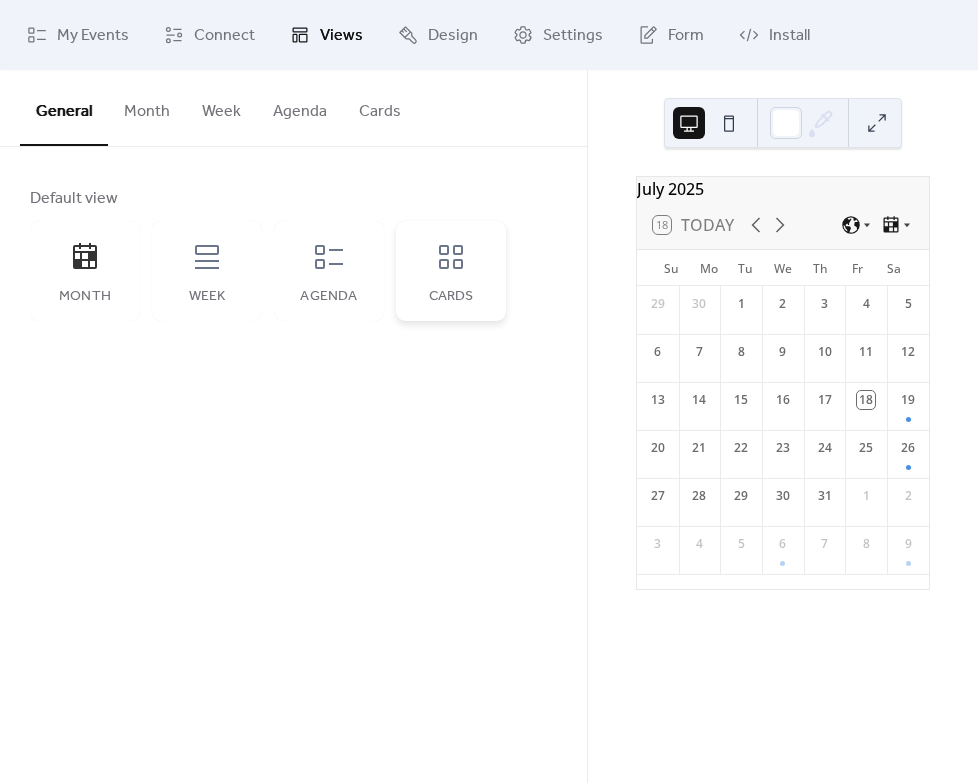 click on "Cards" at bounding box center (451, 271) 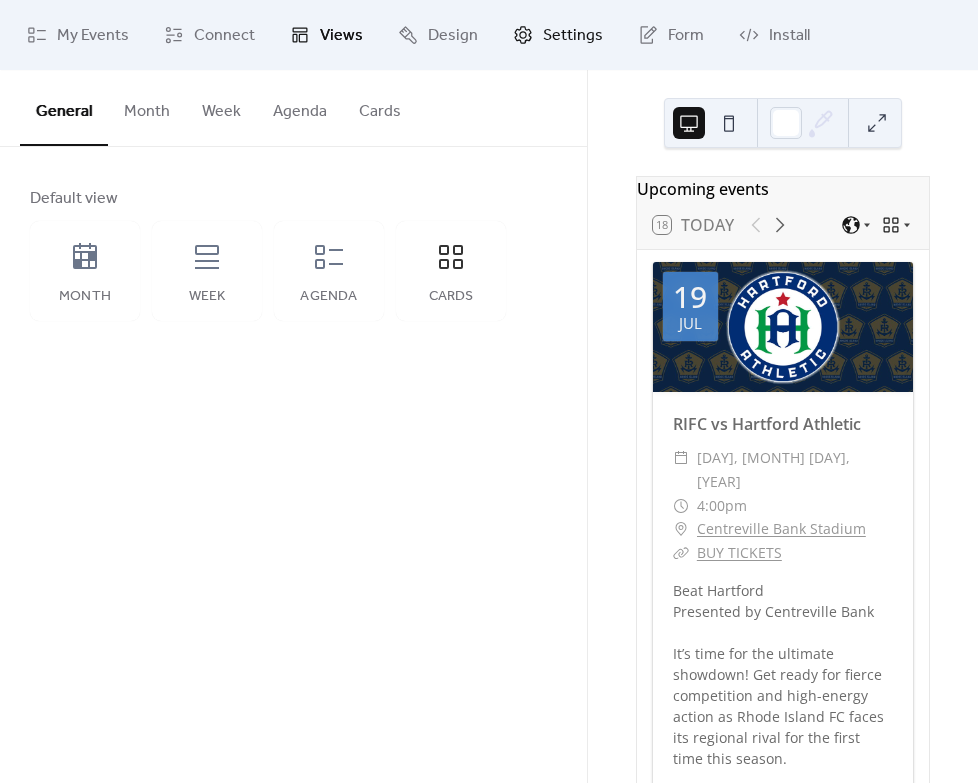 click on "Settings" at bounding box center (573, 36) 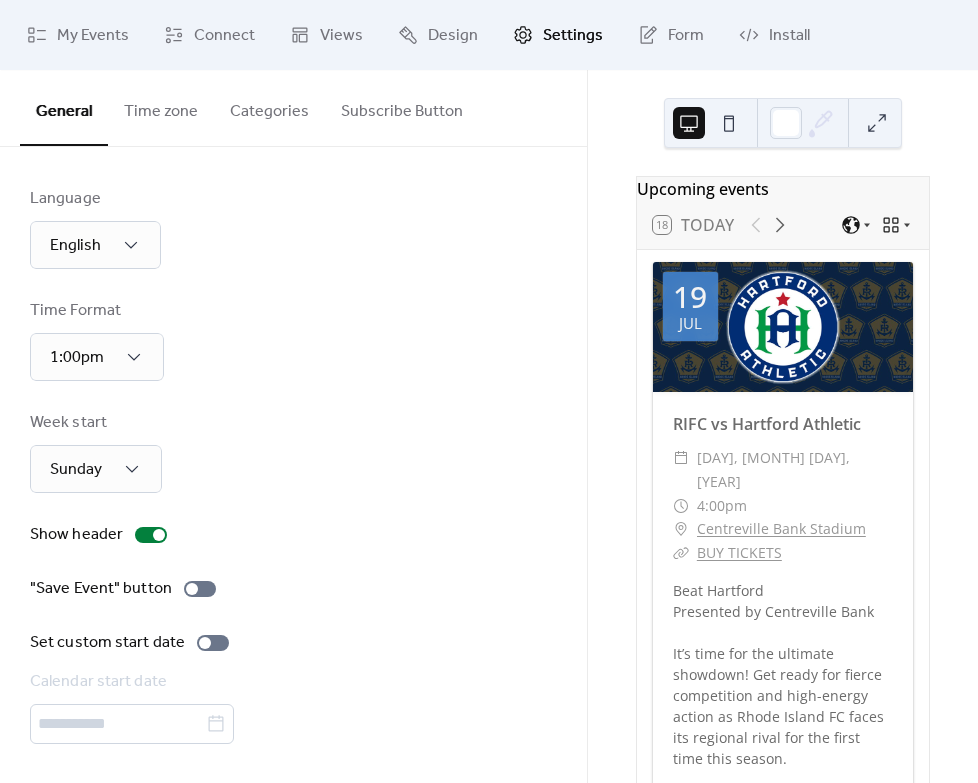 click on "Settings" at bounding box center [573, 36] 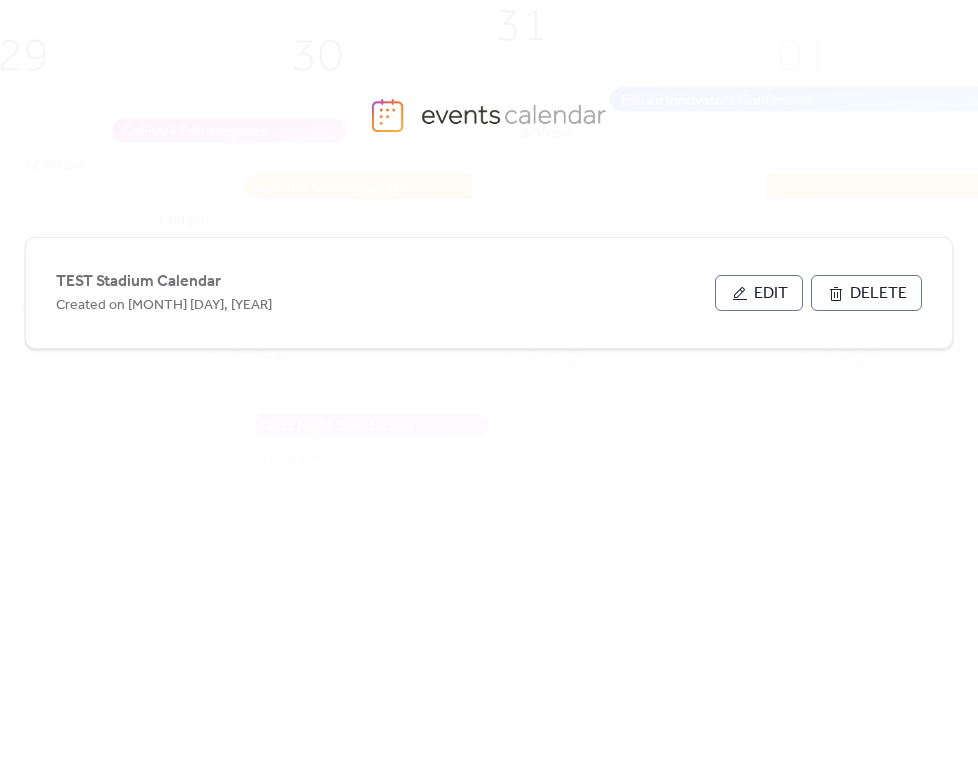 click on "Edit" at bounding box center [771, 294] 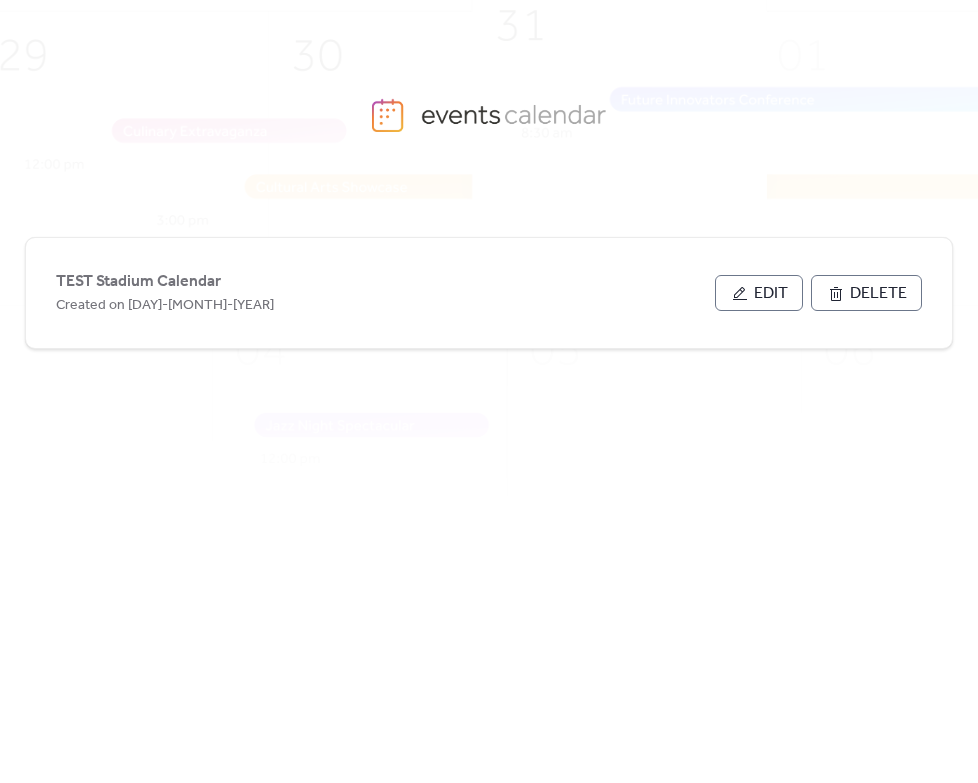 scroll, scrollTop: 0, scrollLeft: 0, axis: both 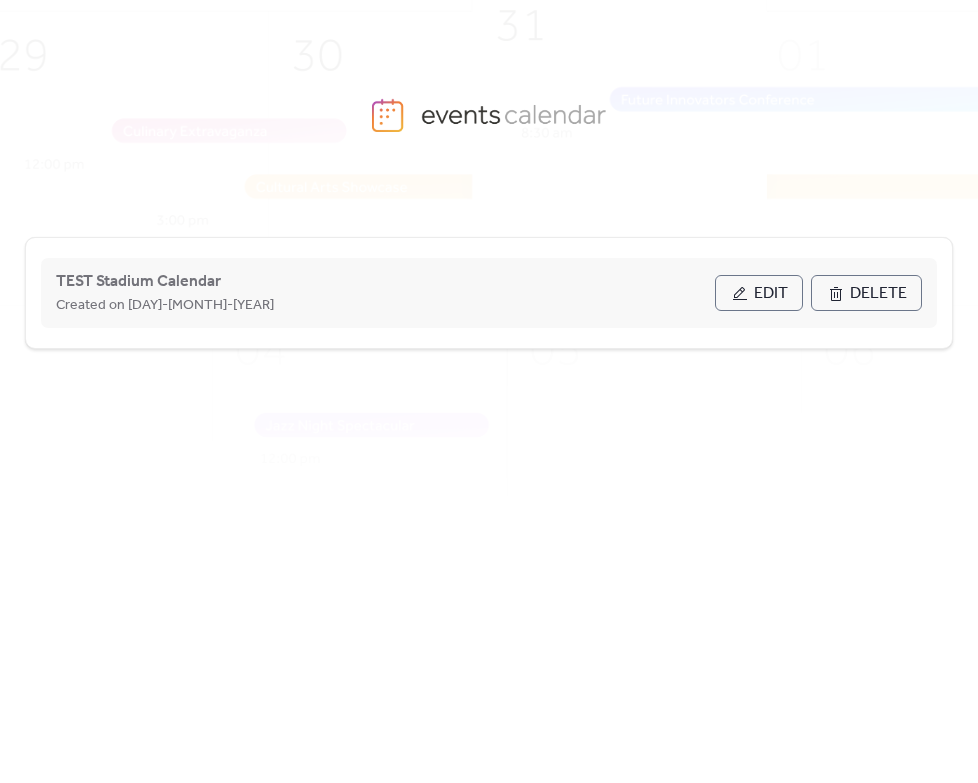 click on "Edit" at bounding box center [771, 294] 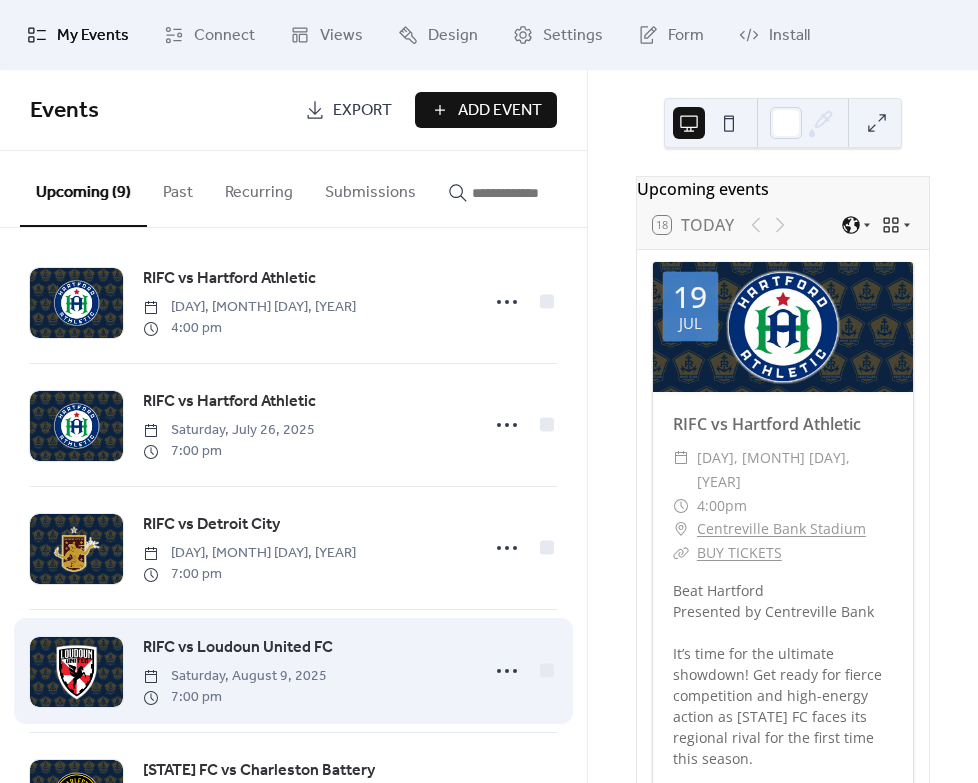 scroll, scrollTop: 0, scrollLeft: 0, axis: both 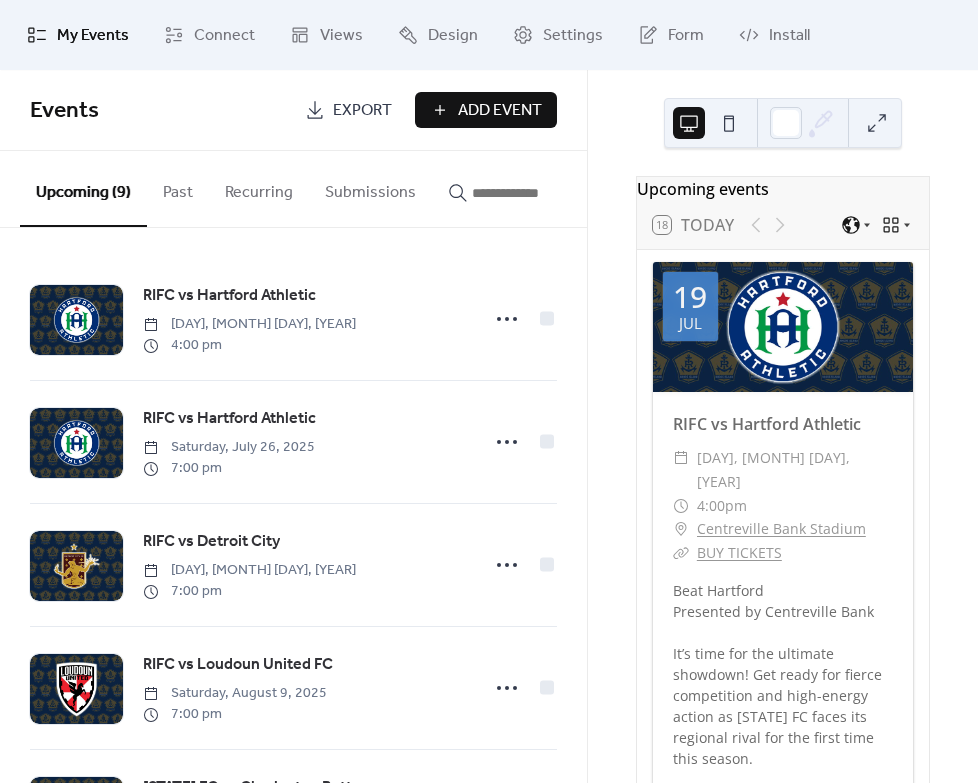 click on "My Events" at bounding box center [93, 36] 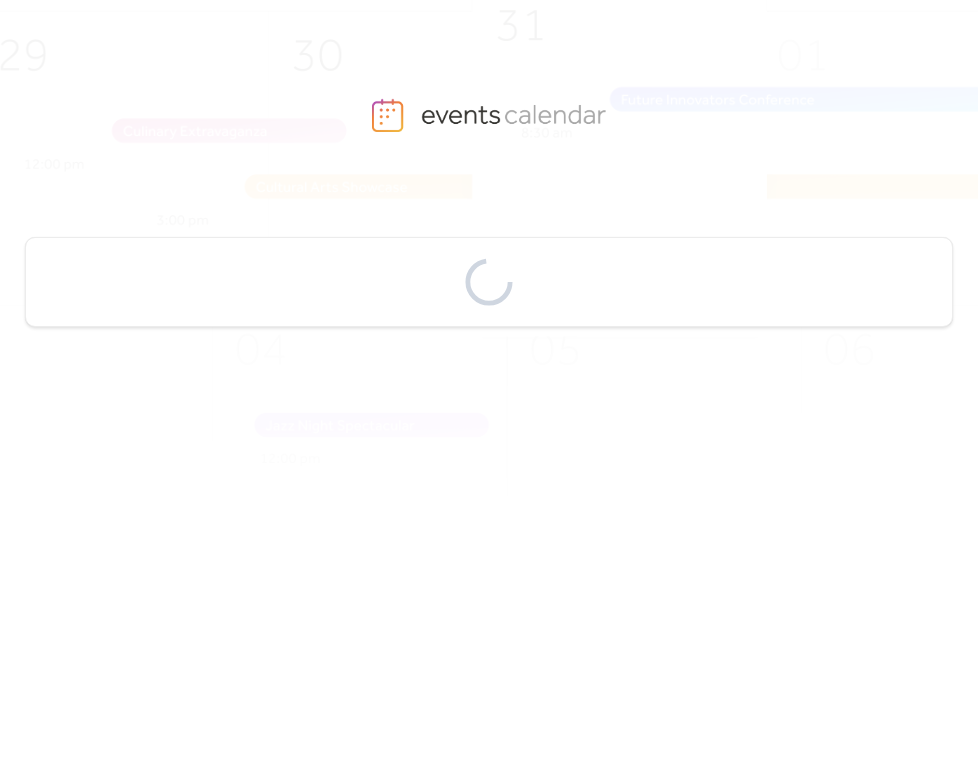 scroll, scrollTop: 0, scrollLeft: 0, axis: both 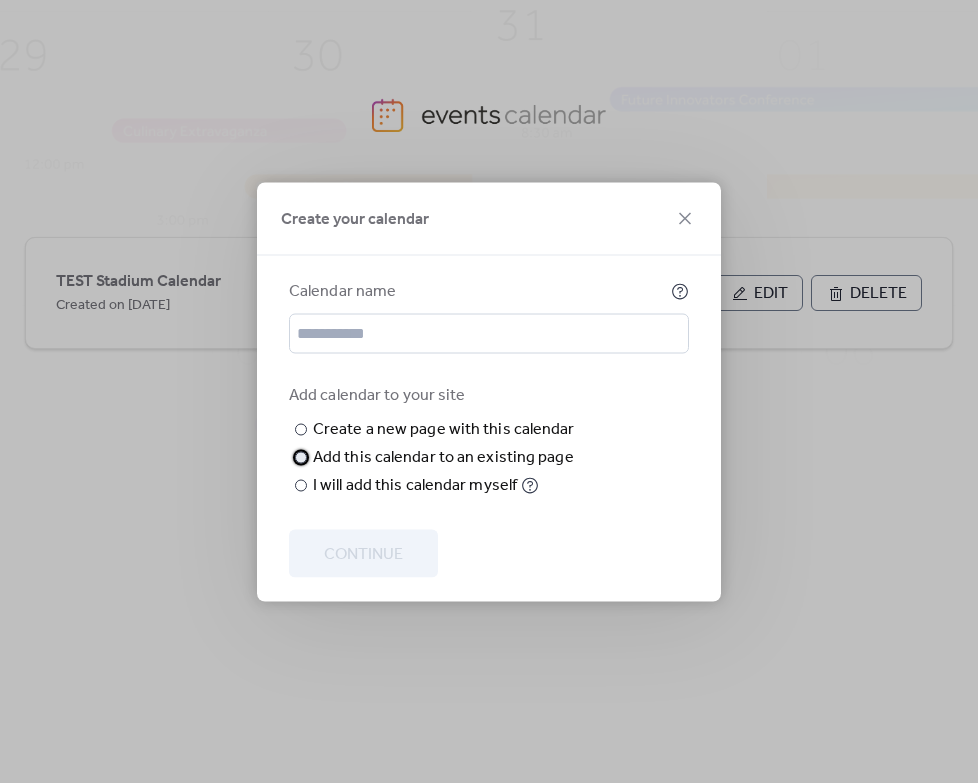 click at bounding box center [301, 457] 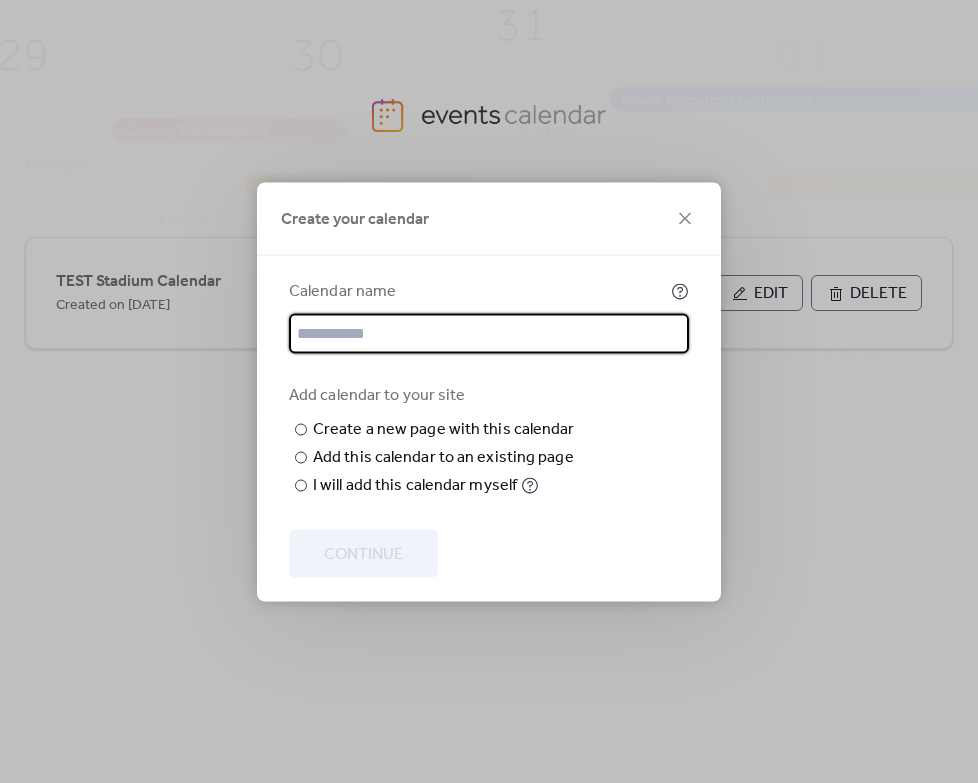 click at bounding box center [489, 333] 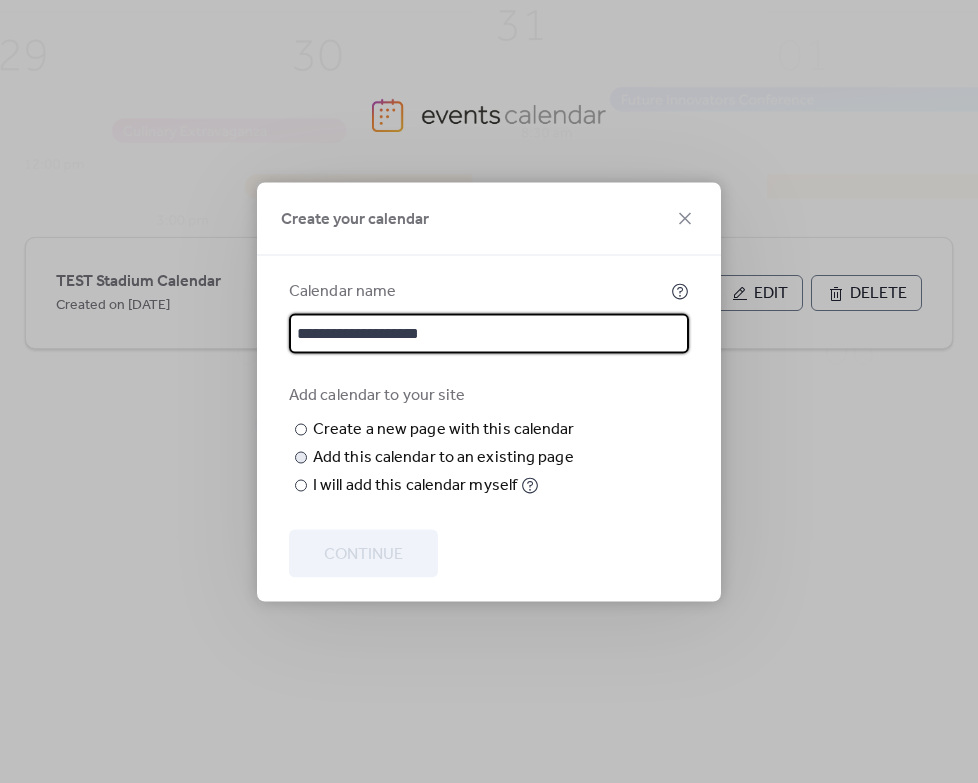 type on "**********" 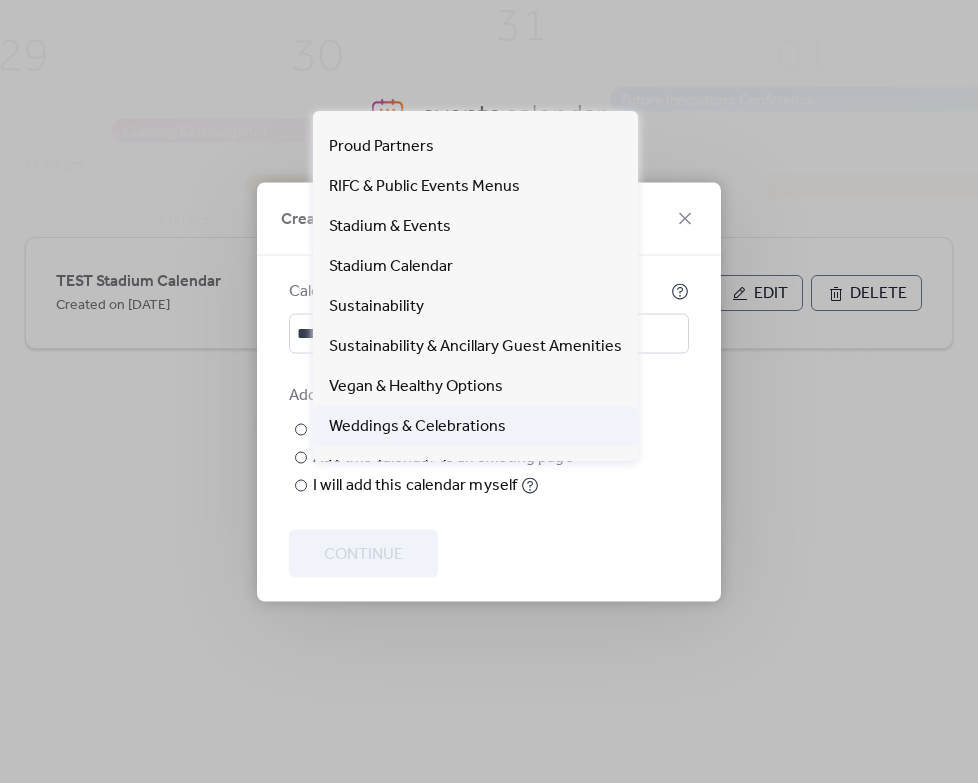 scroll, scrollTop: 1250, scrollLeft: 0, axis: vertical 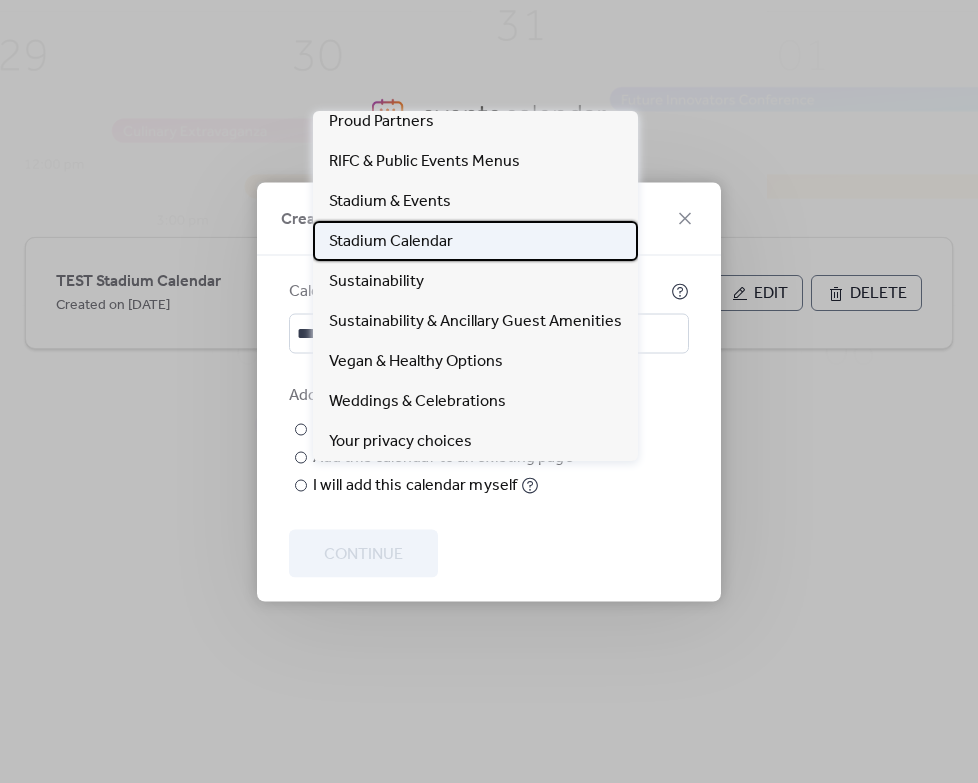click on "Stadium Calendar" at bounding box center [391, 242] 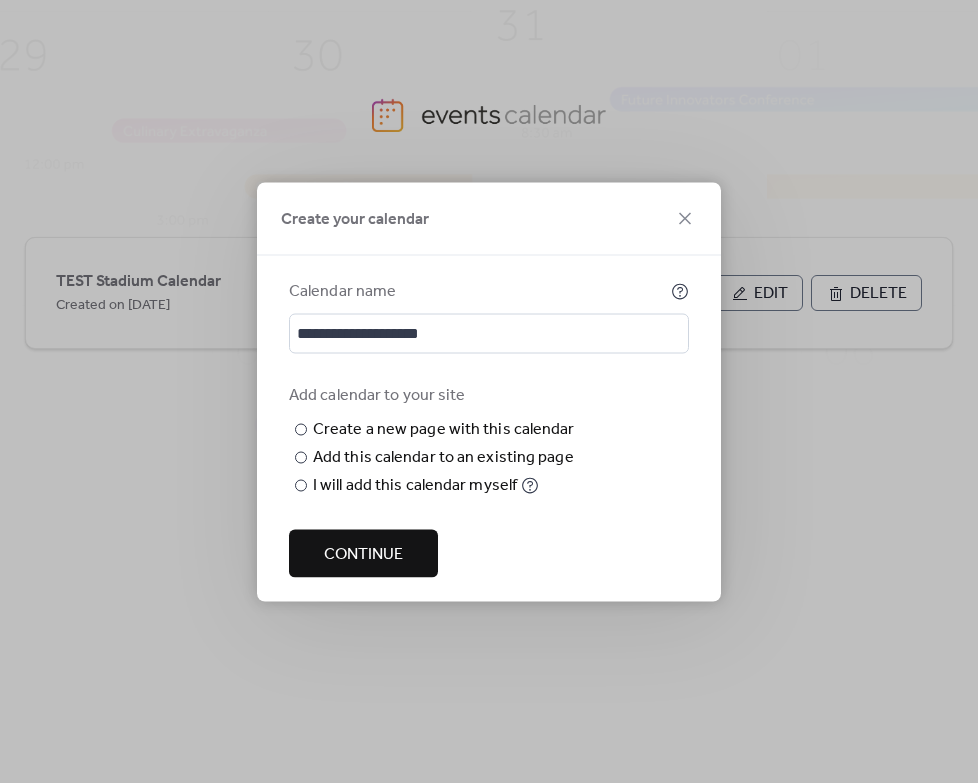 click on "Continue" at bounding box center [363, 554] 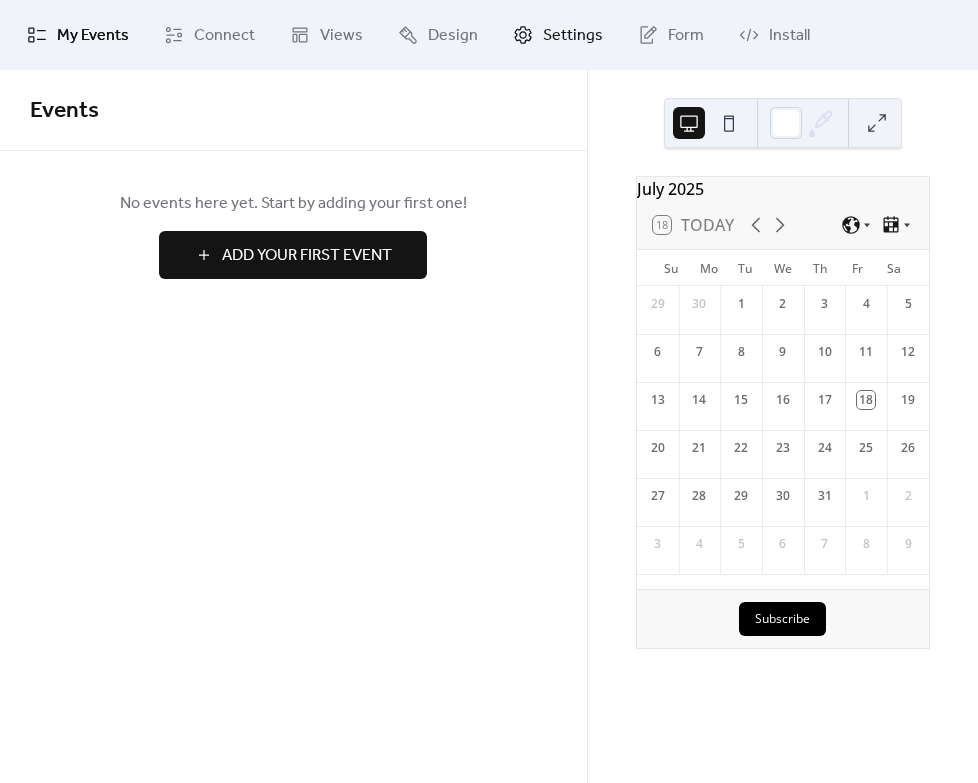 click on "Settings" at bounding box center (573, 36) 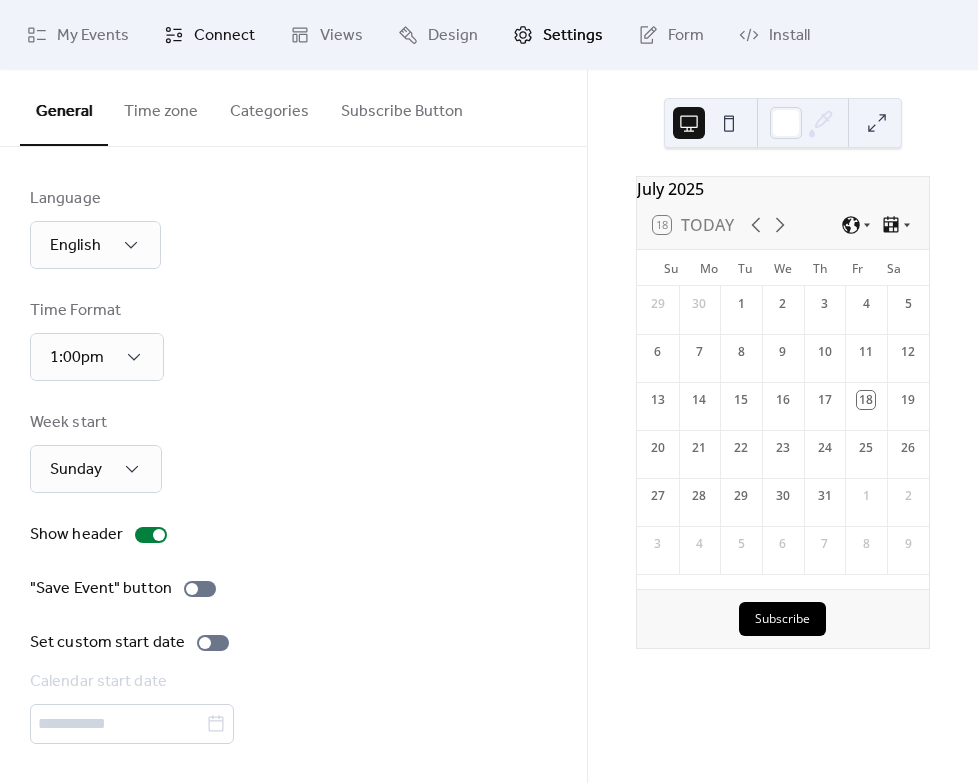 click on "Connect" at bounding box center (224, 36) 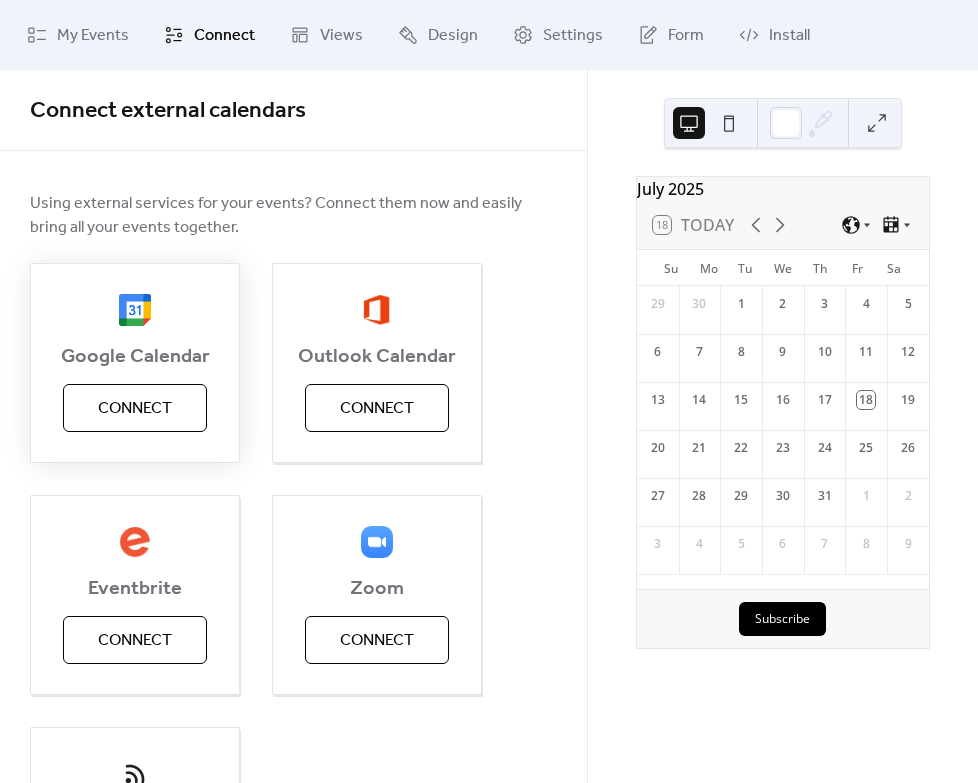click on "Connect" at bounding box center (135, 409) 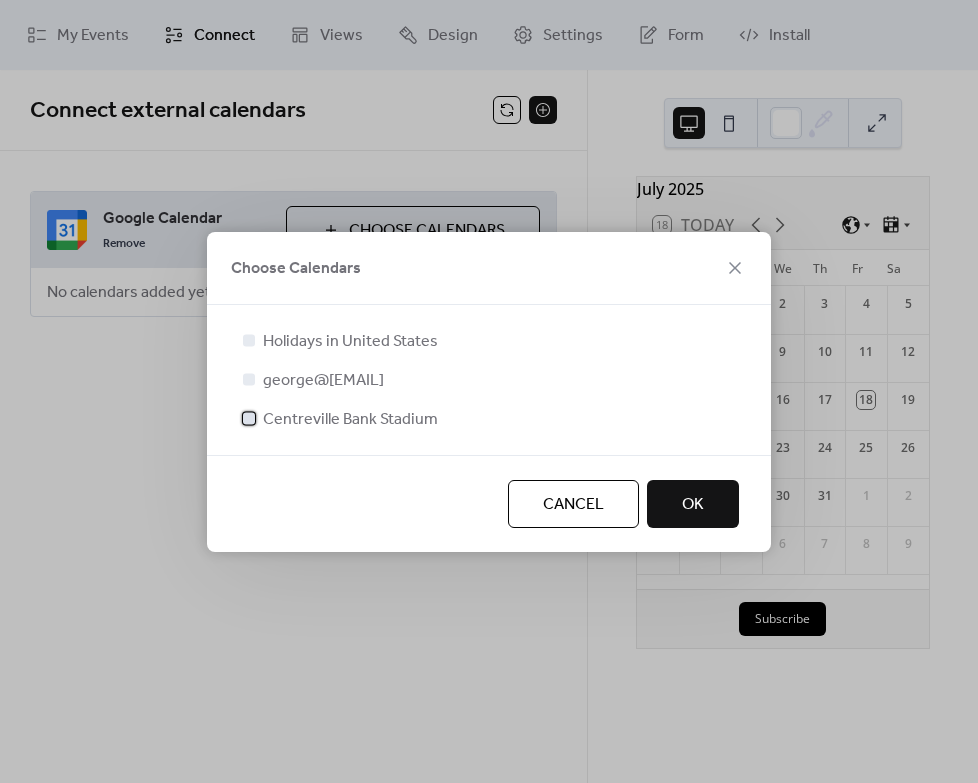 click at bounding box center (249, 418) 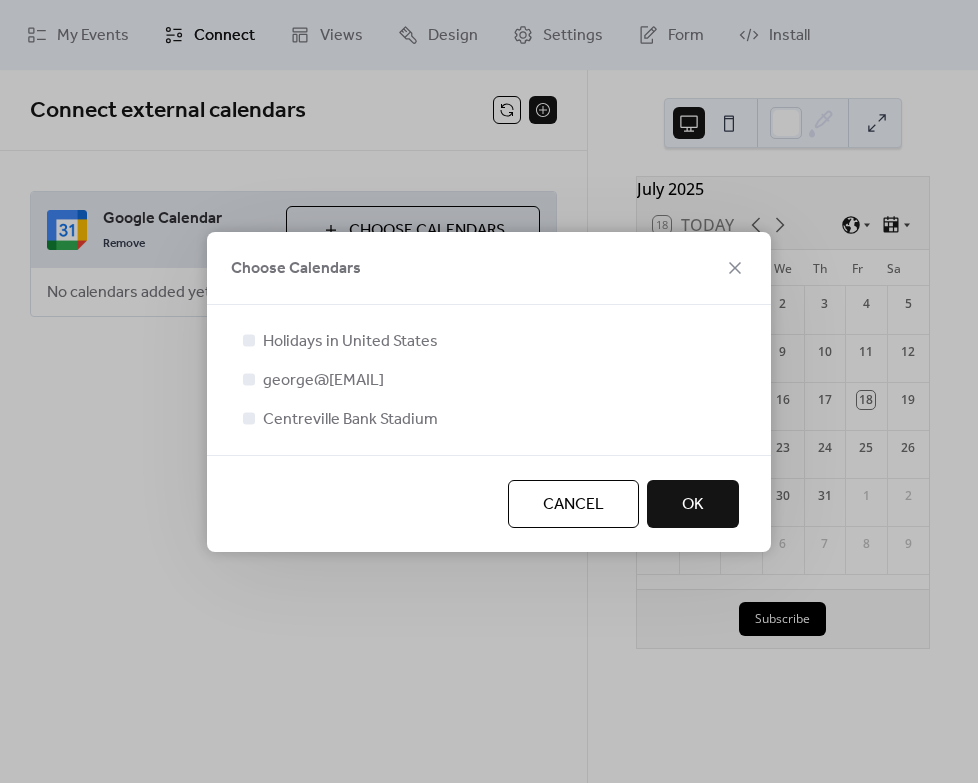 click on "OK" at bounding box center (693, 505) 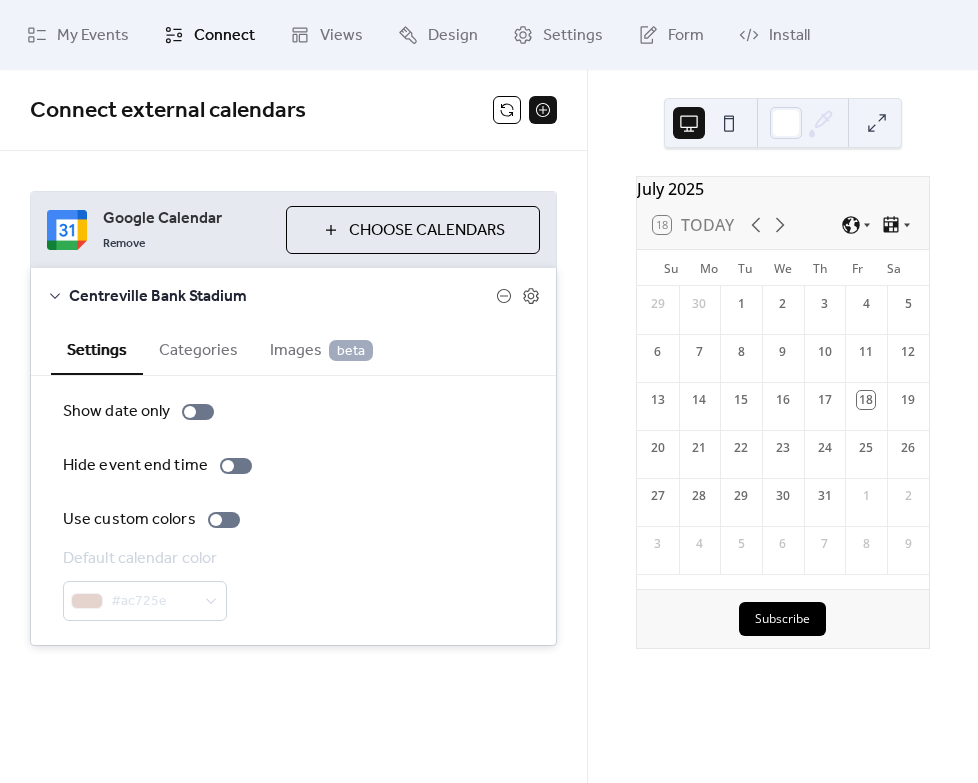 click on "Categories" at bounding box center (198, 348) 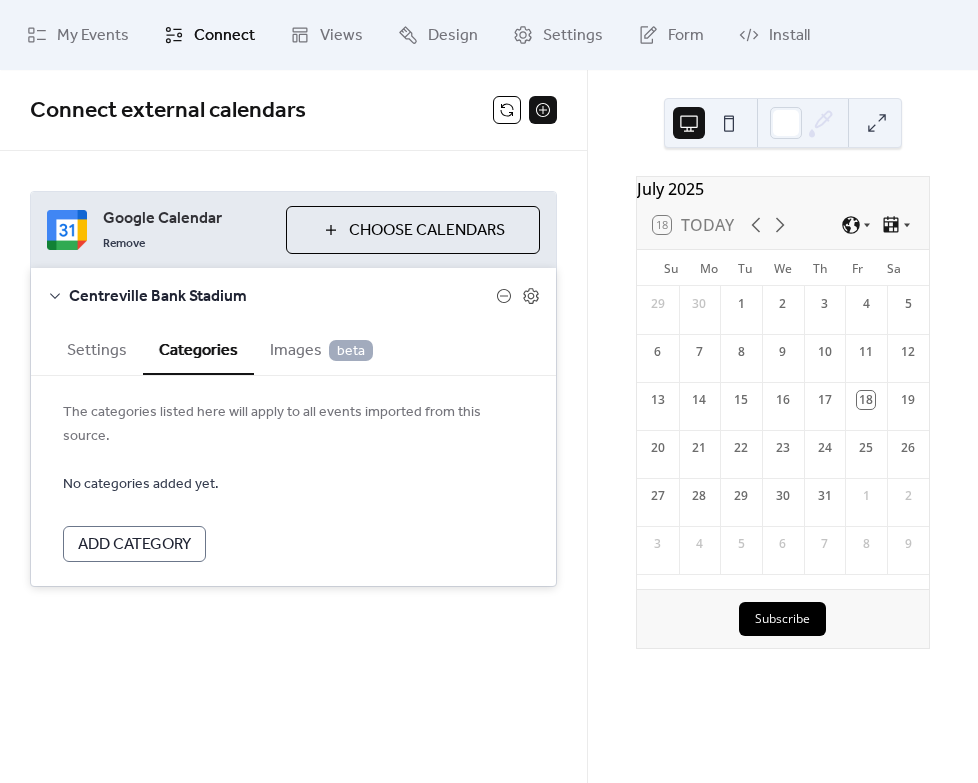 click on "Images   beta" at bounding box center (321, 351) 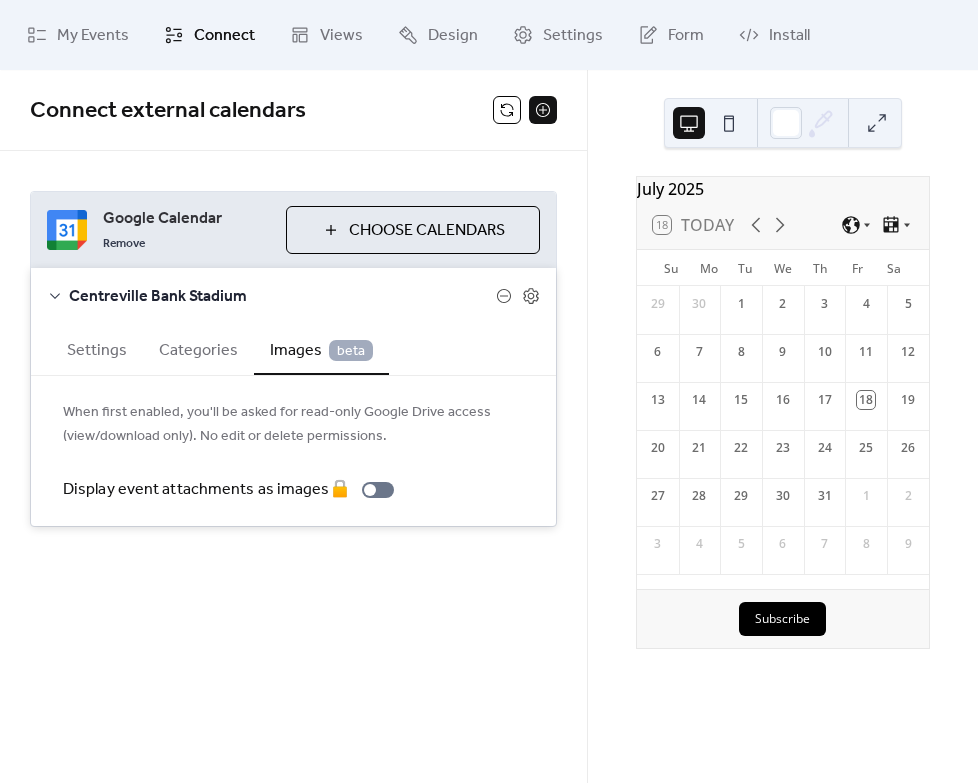 click on "Centreville Bank Stadium" at bounding box center [282, 297] 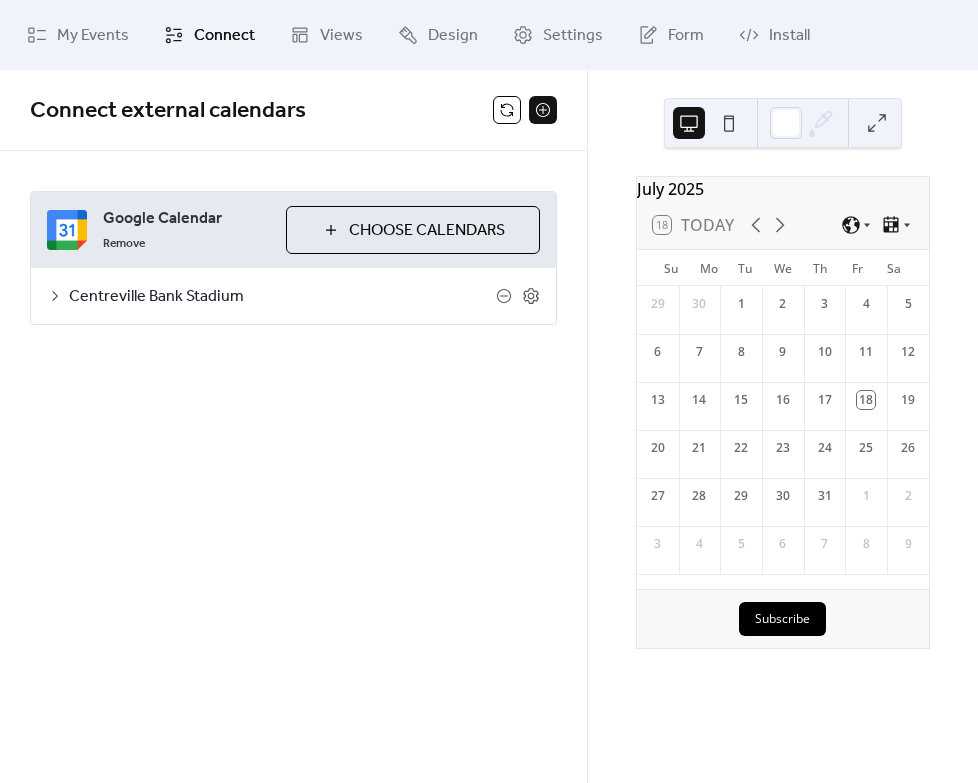 click 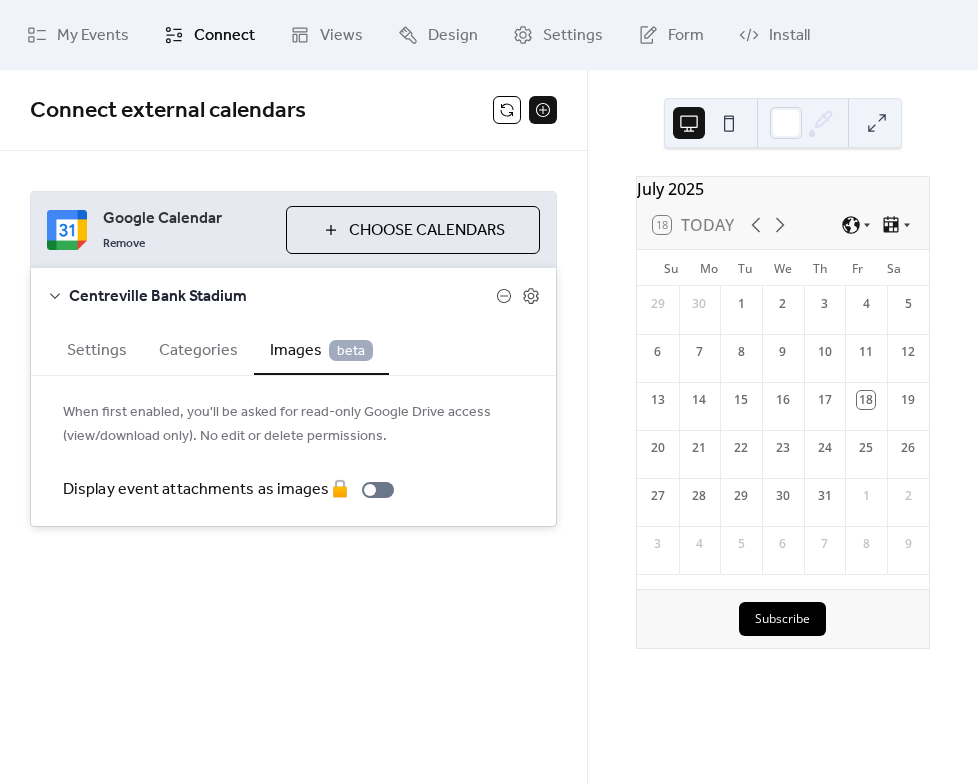 click on "Settings" at bounding box center (97, 348) 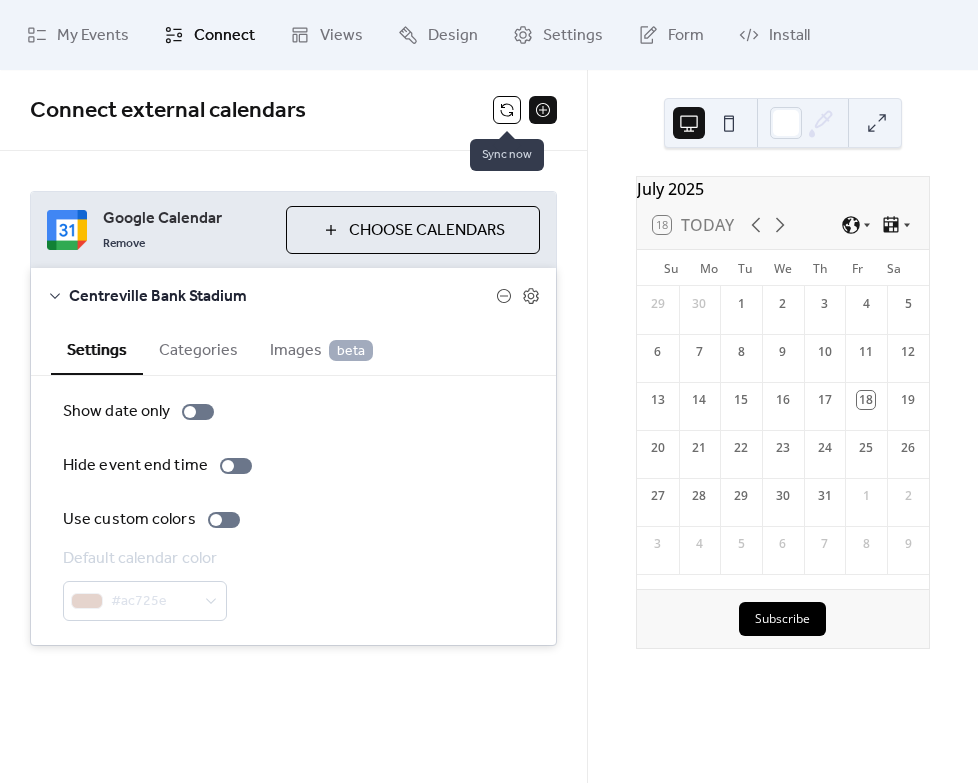 click at bounding box center (507, 110) 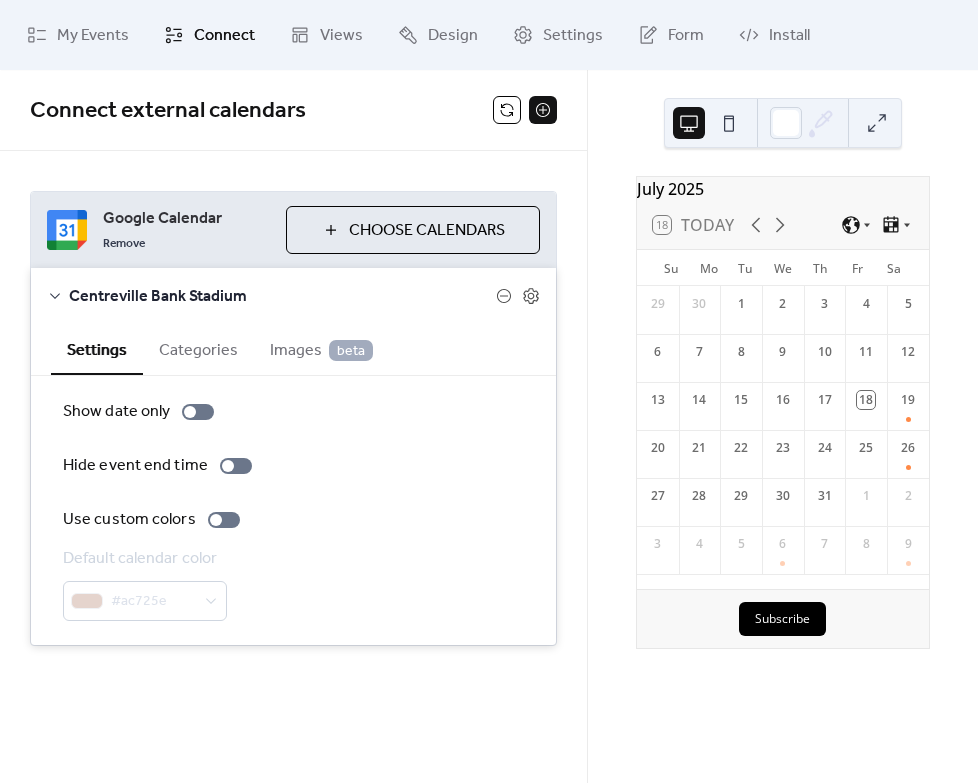 click on "Connect" at bounding box center (224, 36) 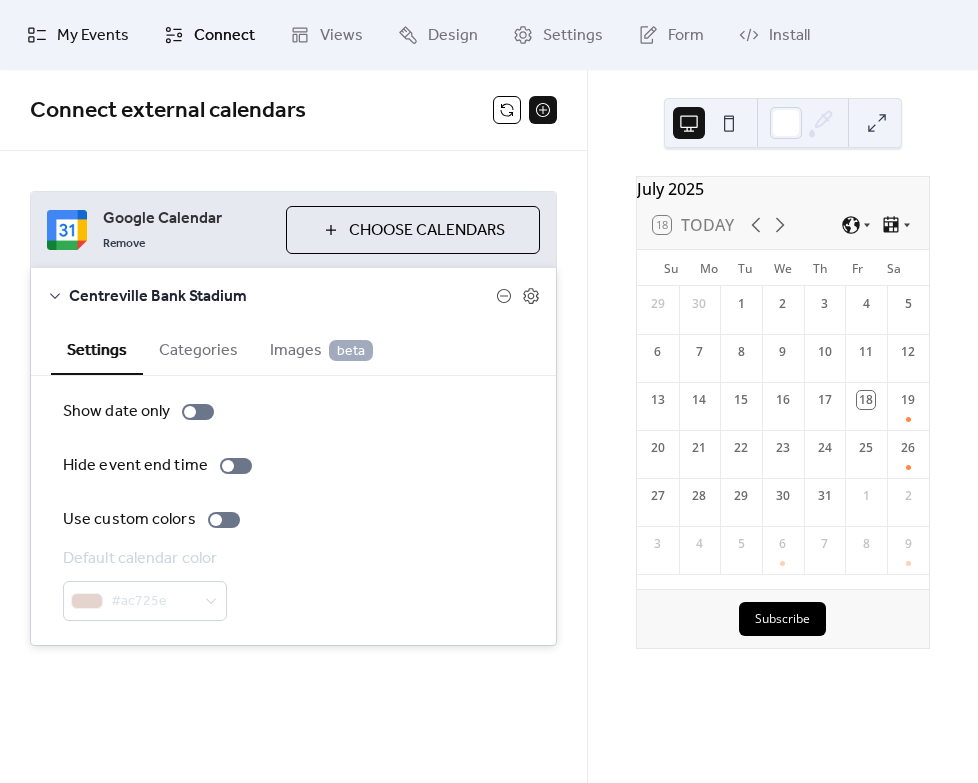 click on "My Events" at bounding box center (93, 36) 